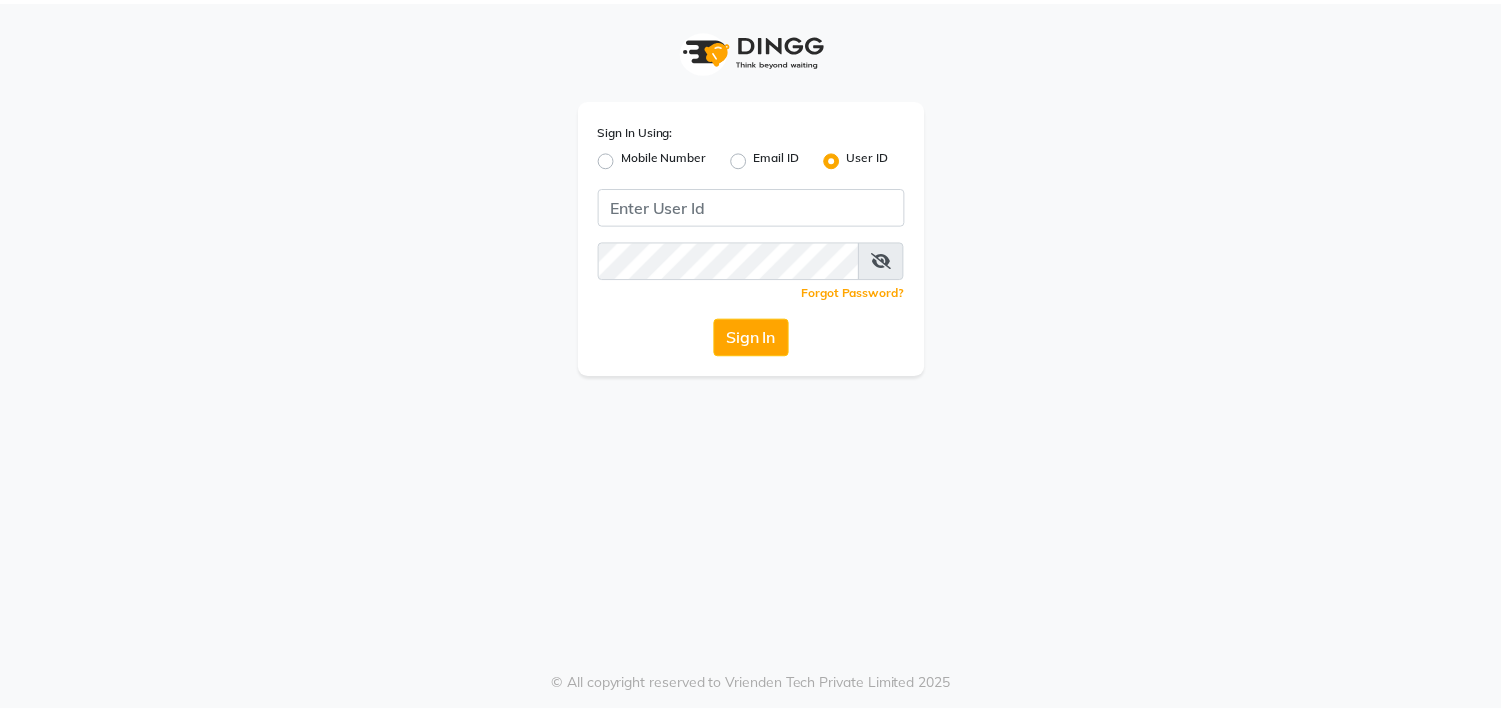 scroll, scrollTop: 0, scrollLeft: 0, axis: both 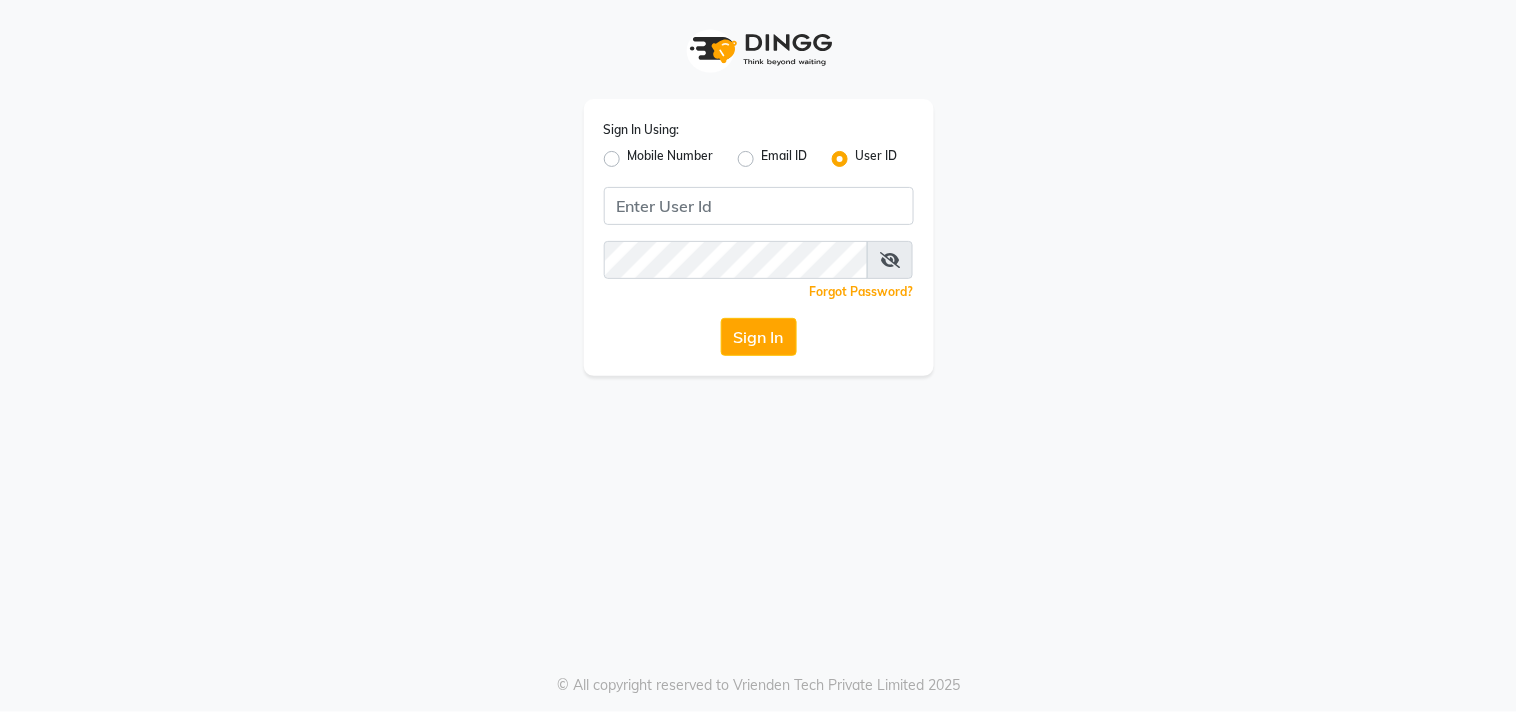 click on "Mobile Number" 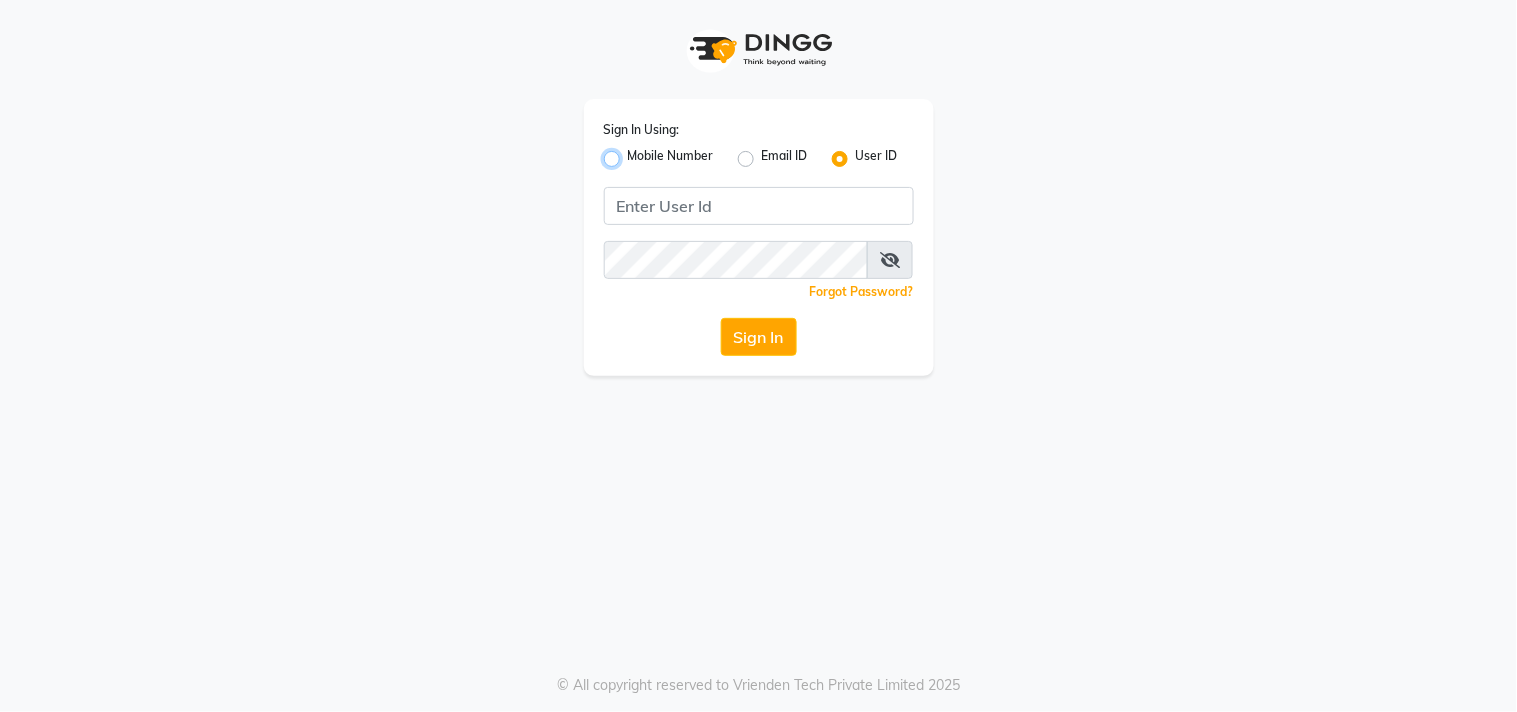 click on "Mobile Number" at bounding box center [634, 153] 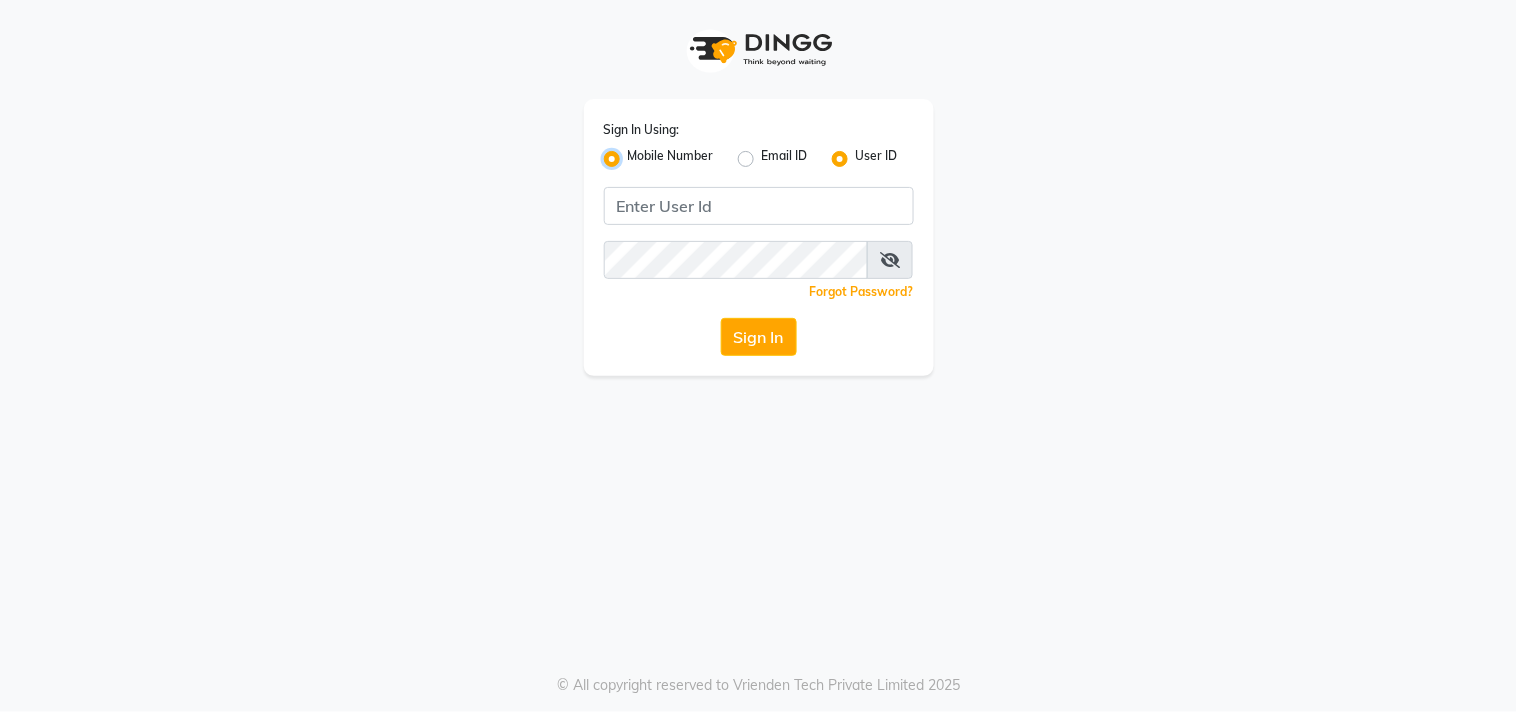 radio on "false" 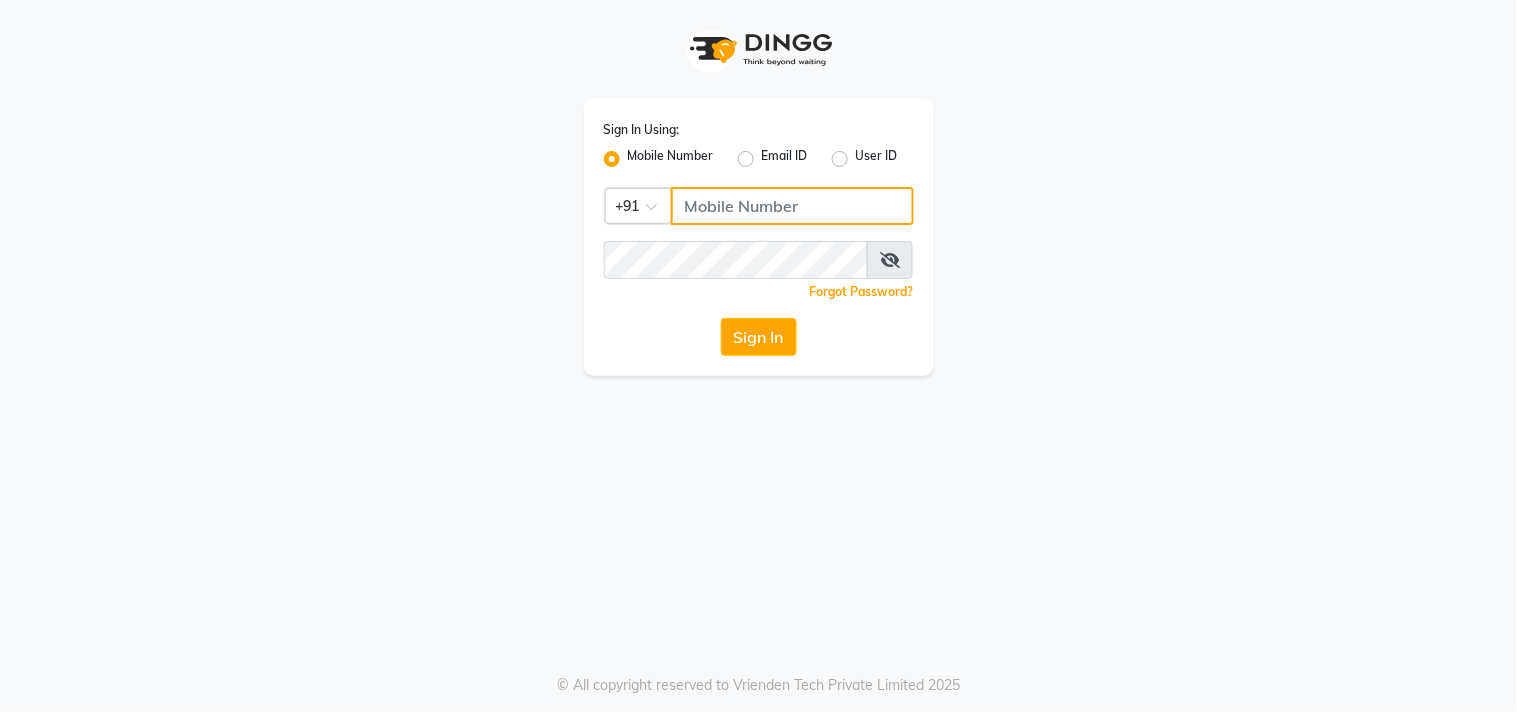 click 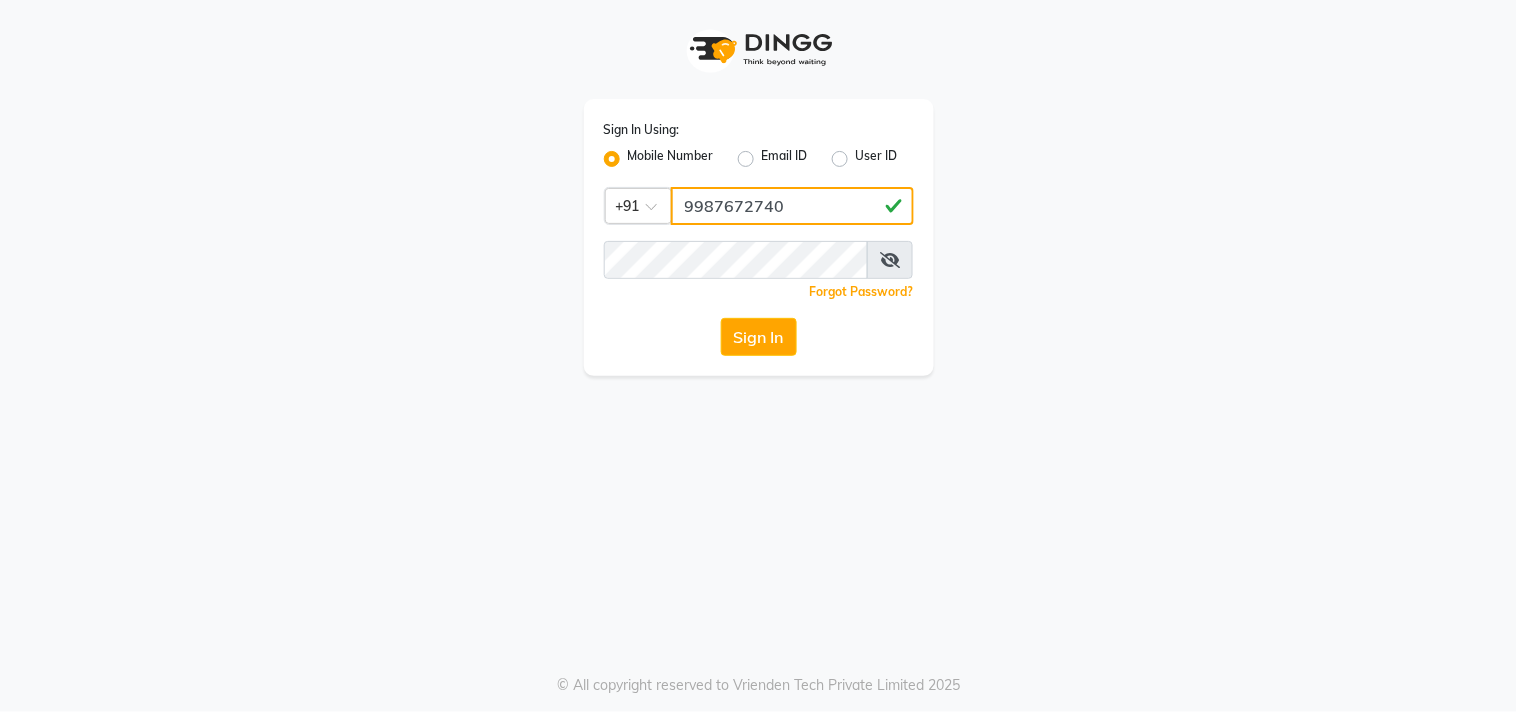 type on "9987672740" 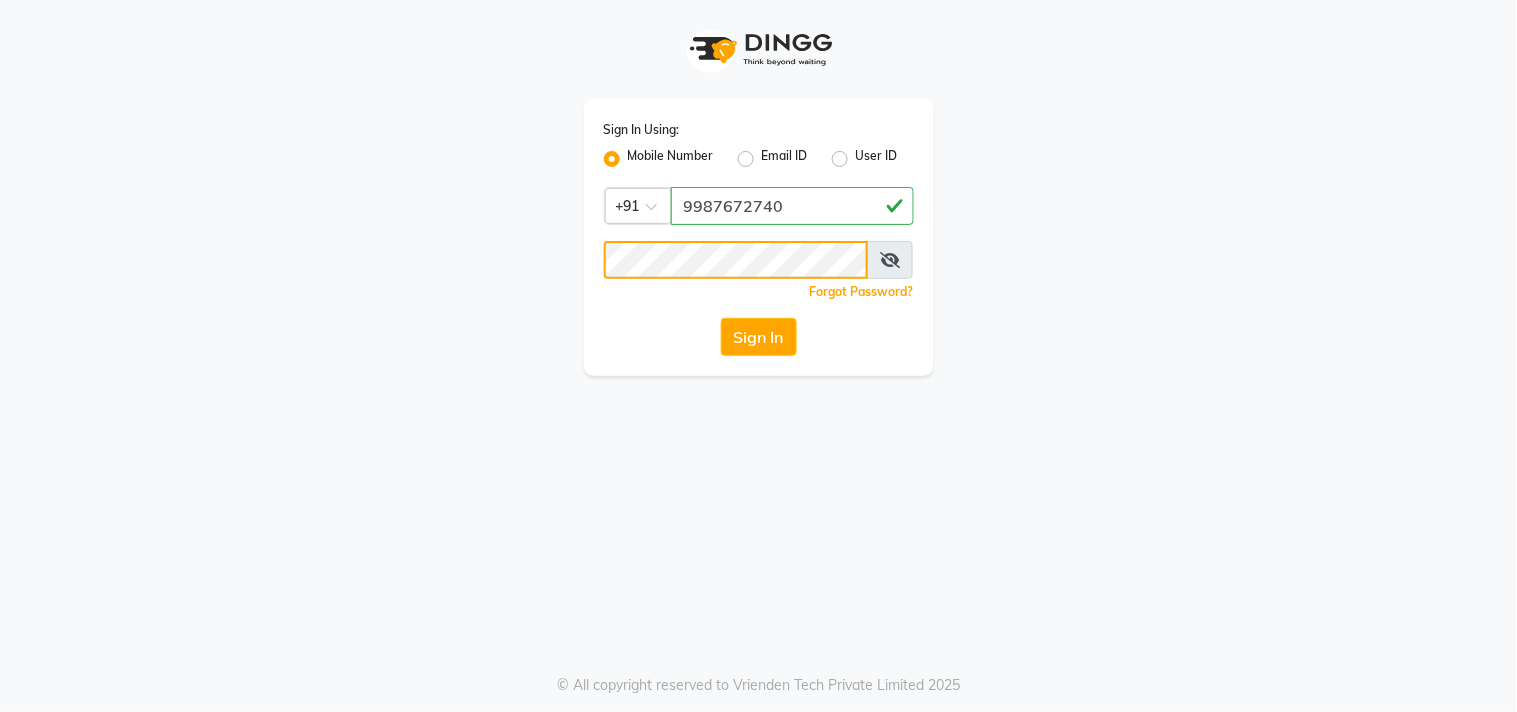 click on "Sign In" 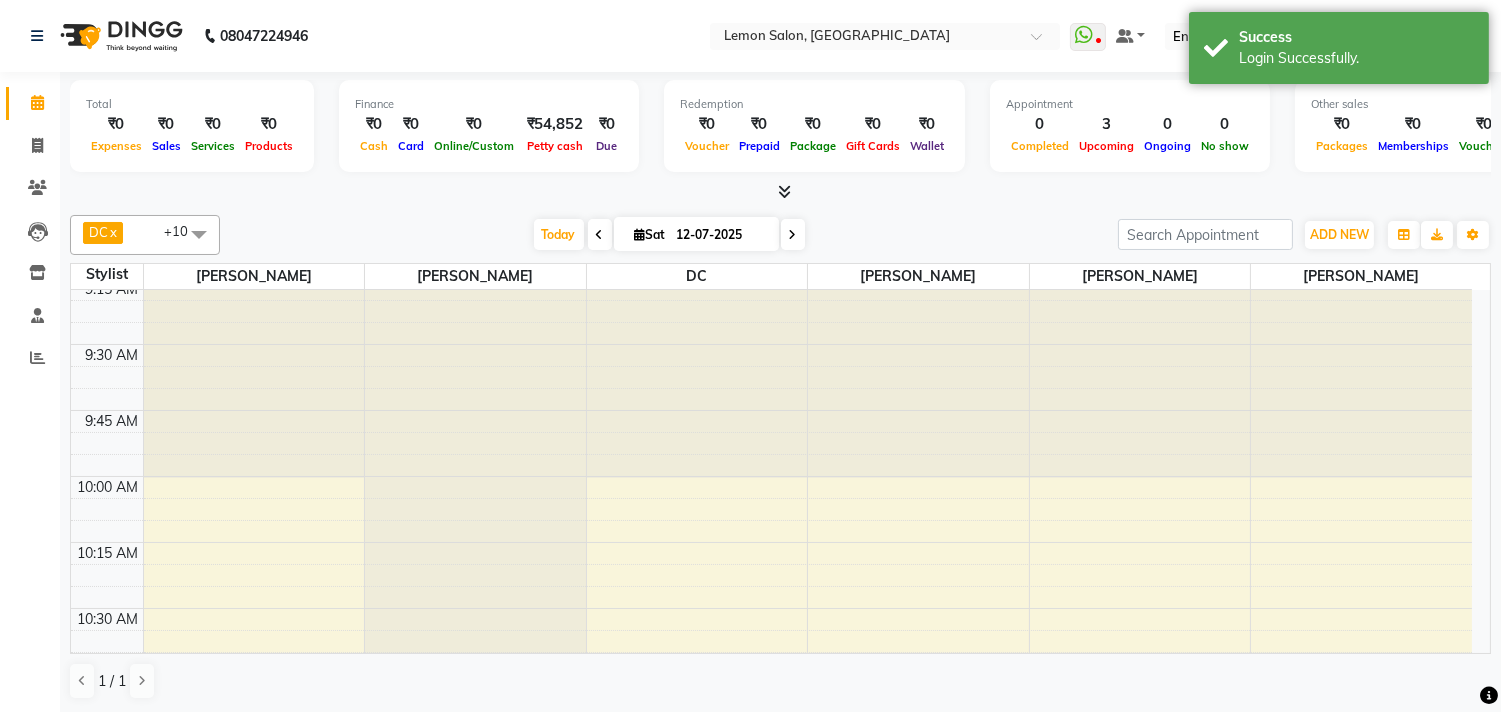 scroll, scrollTop: 111, scrollLeft: 0, axis: vertical 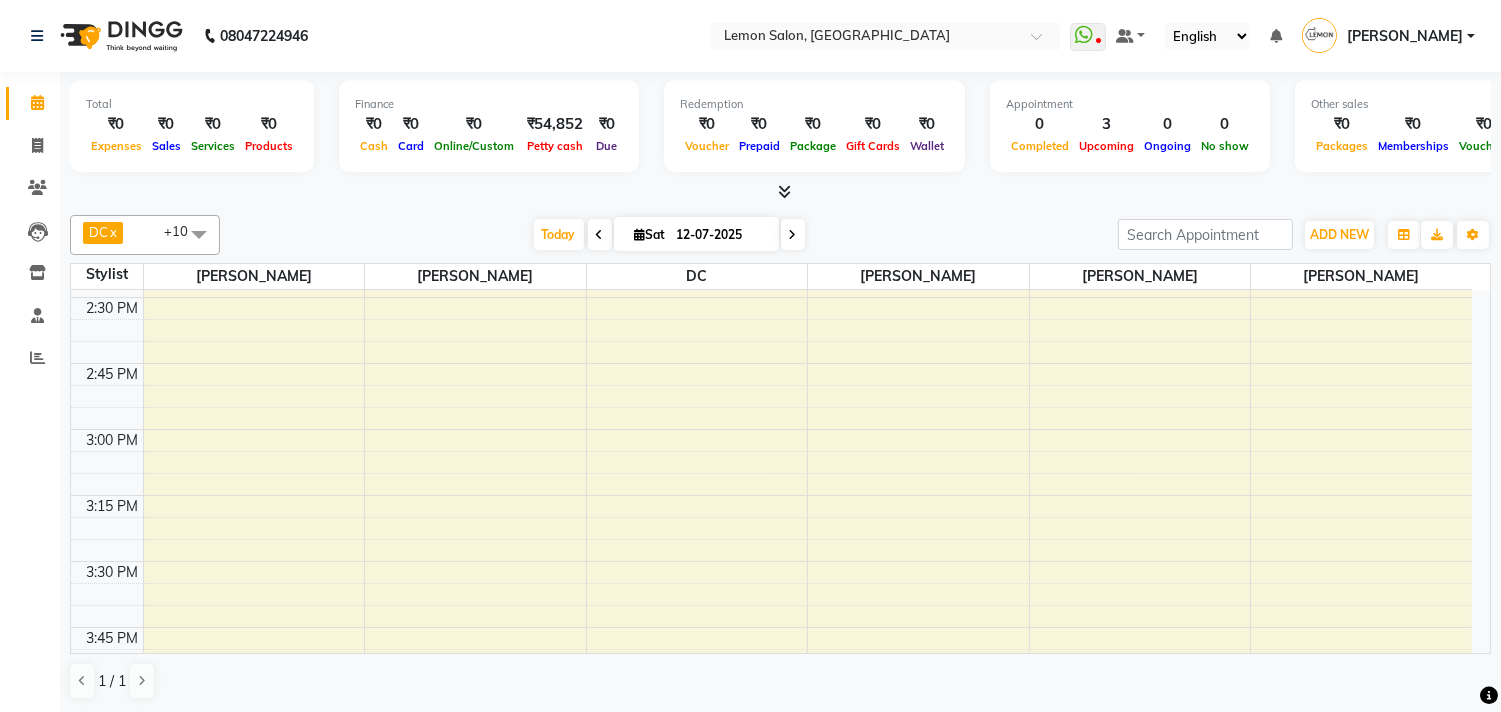 click on "9:00 AM 9:15 AM 9:30 AM 9:45 AM 10:00 AM 10:15 AM 10:30 AM 10:45 AM 11:00 AM 11:15 AM 11:30 AM 11:45 AM 12:00 PM 12:15 PM 12:30 PM 12:45 PM 1:00 PM 1:15 PM 1:30 PM 1:45 PM 2:00 PM 2:15 PM 2:30 PM 2:45 PM 3:00 PM 3:15 PM 3:30 PM 3:45 PM 4:00 PM 4:15 PM 4:30 PM 4:45 PM 5:00 PM 5:15 PM 5:30 PM 5:45 PM 6:00 PM 6:15 PM 6:30 PM 6:45 PM 7:00 PM 7:15 PM 7:30 PM 7:45 PM 8:00 PM 8:15 PM 8:30 PM 8:45 PM 9:00 PM 9:15 PM 9:30 PM 9:45 PM 10:00 PM 10:15 PM 10:30 PM 10:45 PM             SNEHA, TK02, 11:30 AM-01:30 PM, Nano Plastia Up to Shoulder             [PERSON_NAME], TK01, 04:00 PM-04:30 PM, [MEDICAL_DATA][GEOGRAPHIC_DATA][PERSON_NAME], 04:30 PM-05:15 PM, [MEDICAL_DATA] Pedicure" at bounding box center (771, 693) 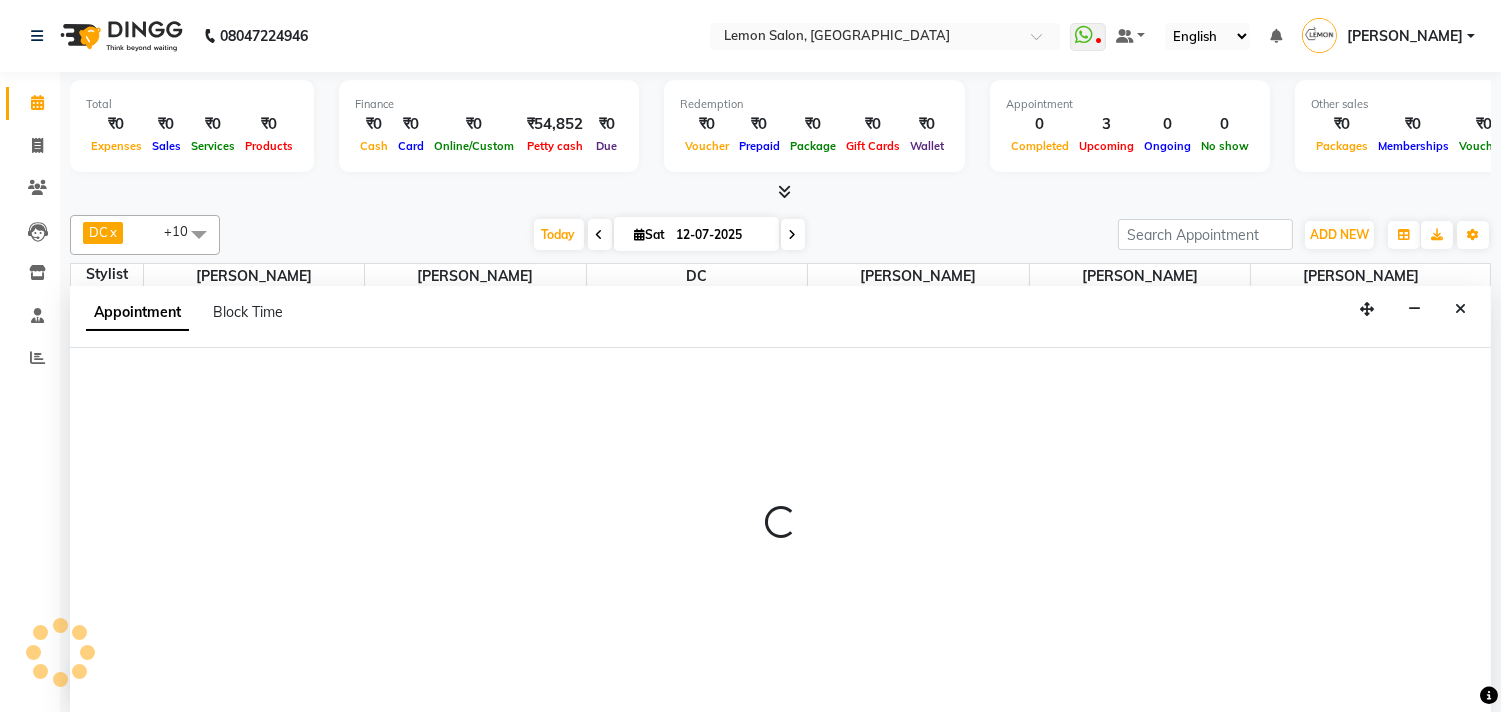 scroll, scrollTop: 1, scrollLeft: 0, axis: vertical 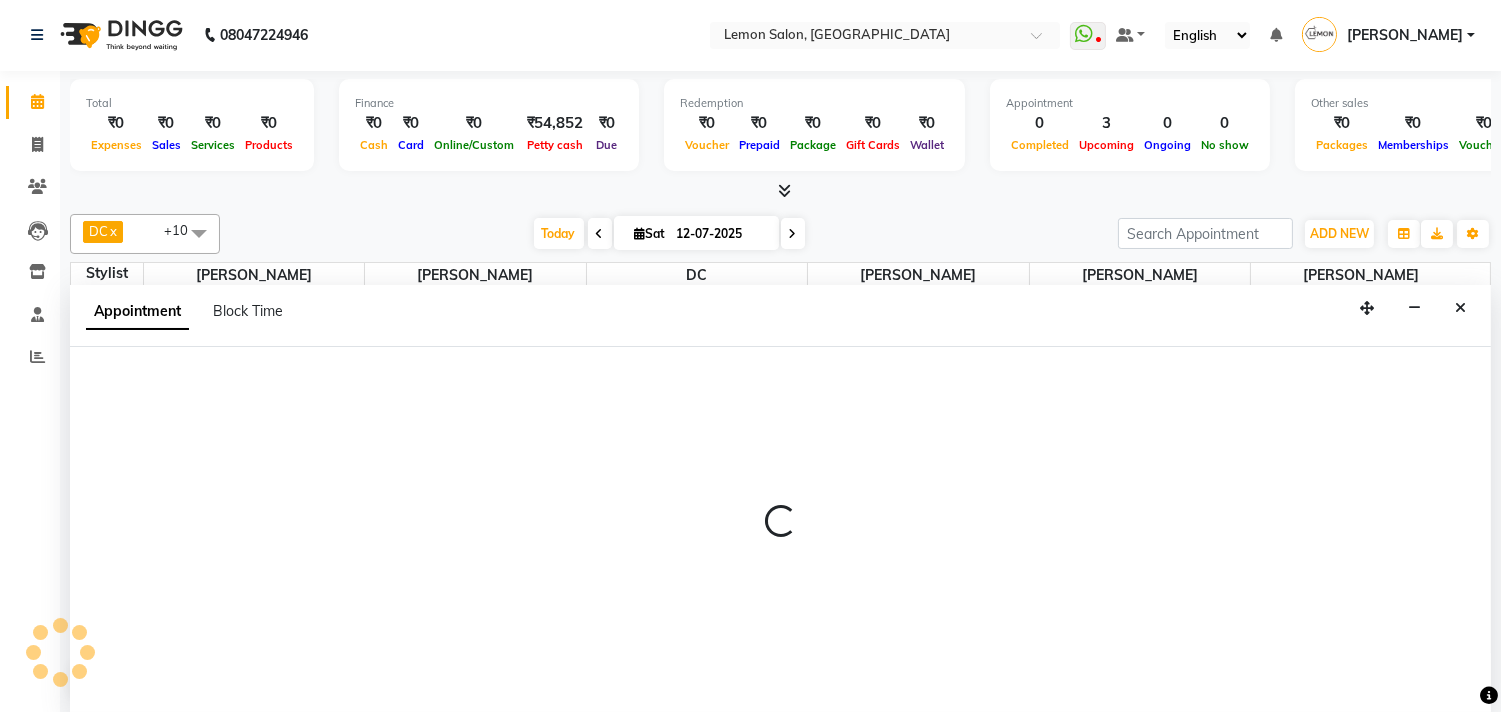 select on "7385" 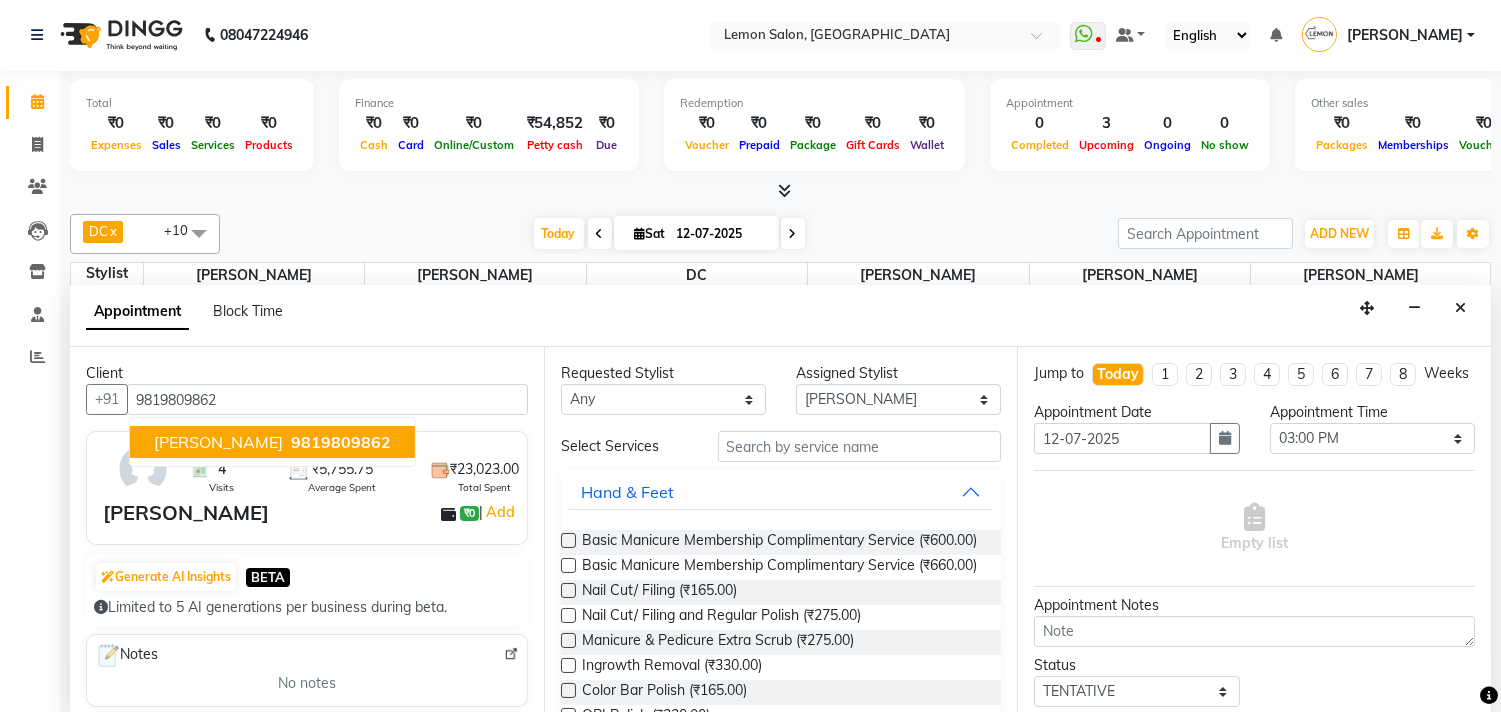 click on "[PERSON_NAME]" at bounding box center [218, 442] 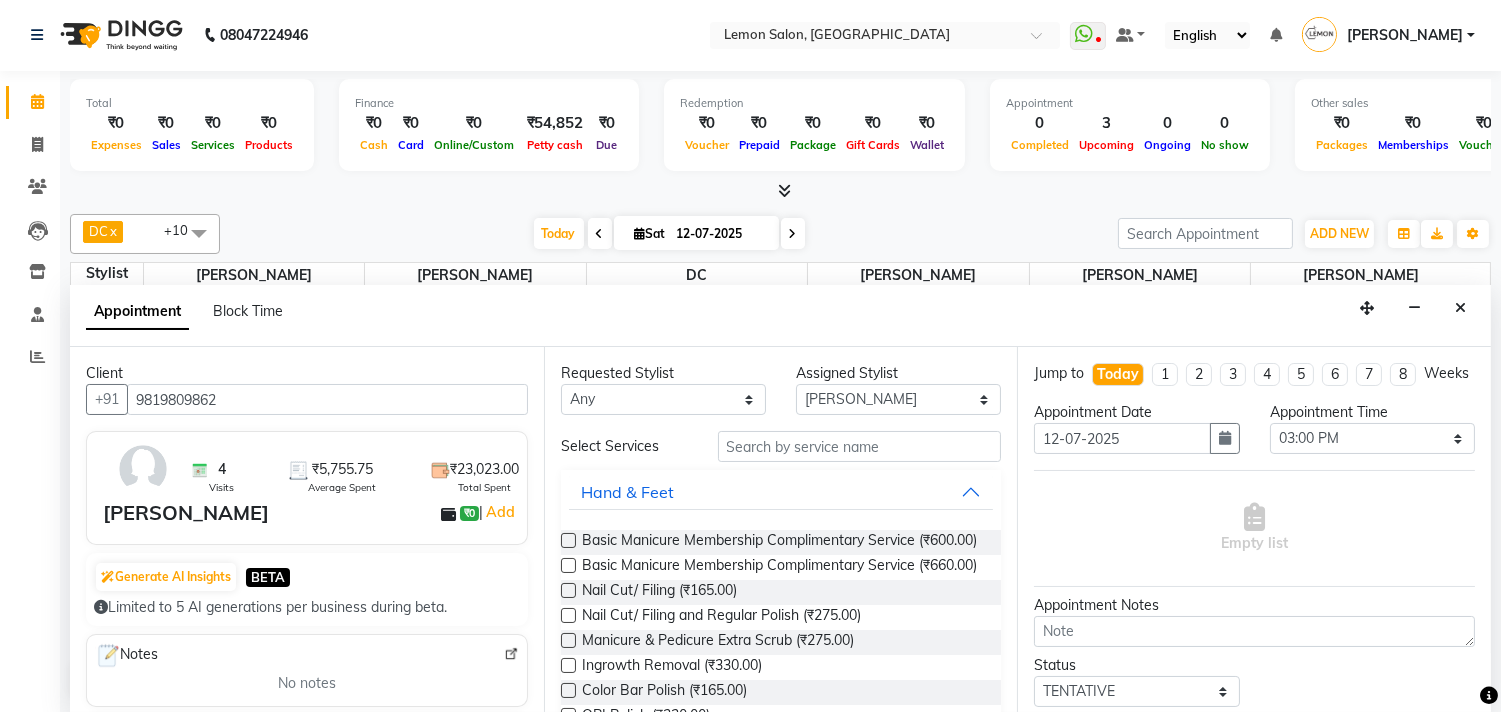 type on "9819809862" 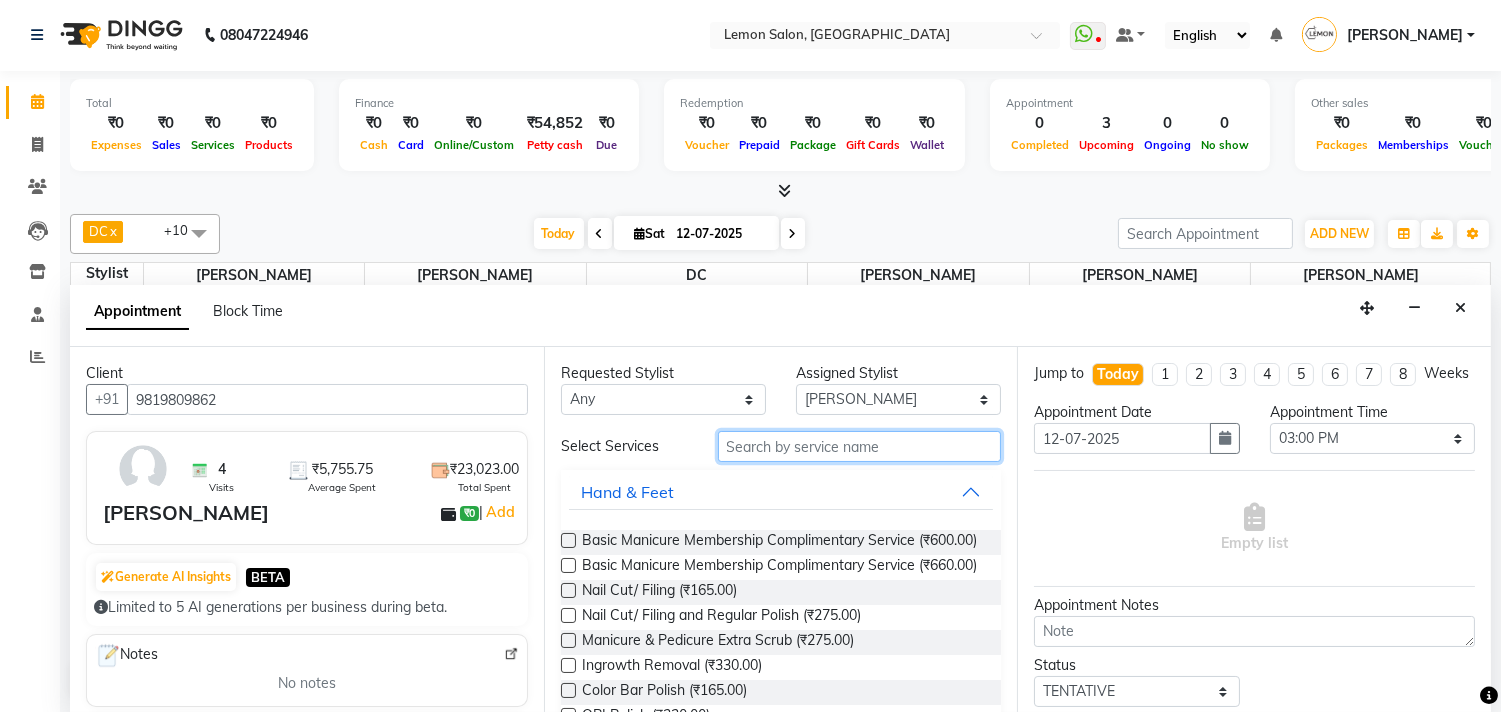 click at bounding box center [860, 446] 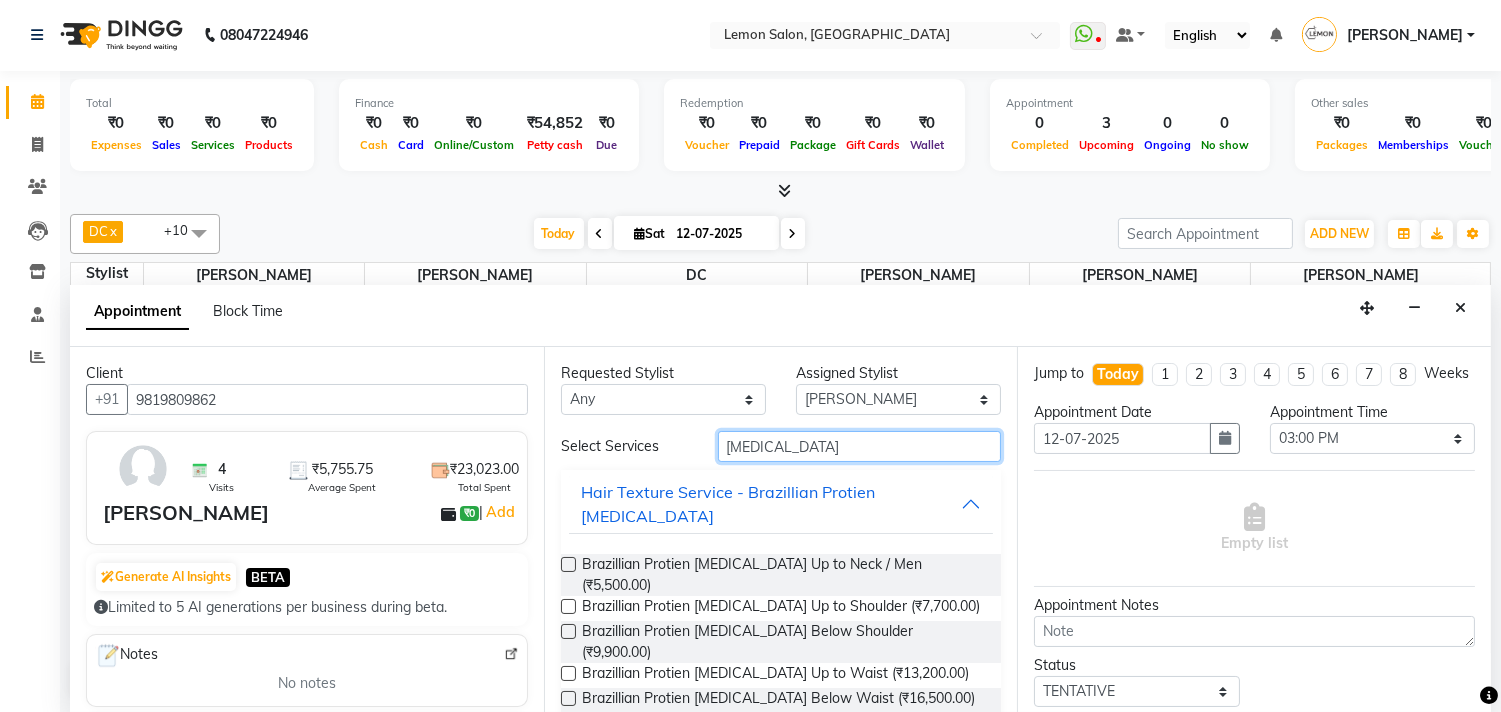 type on "botox" 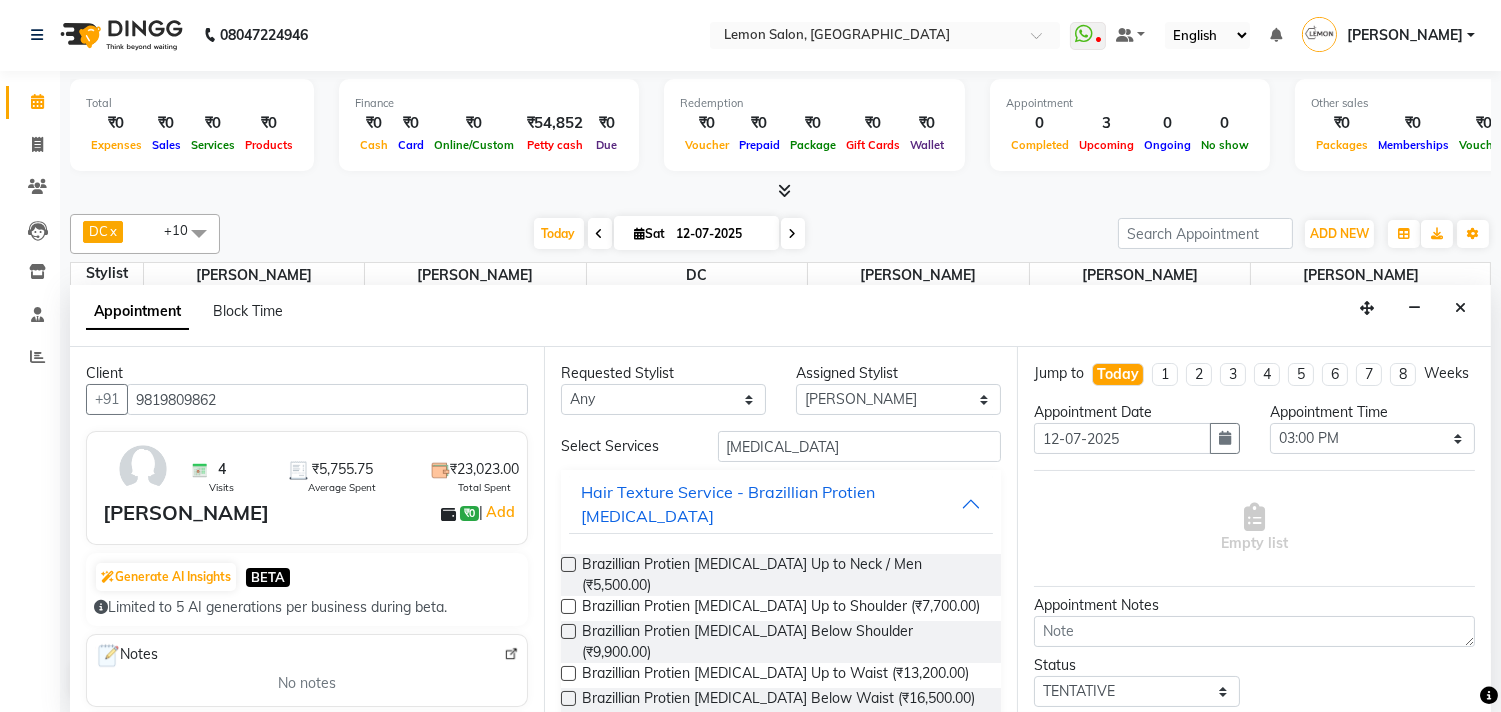 click at bounding box center [568, 631] 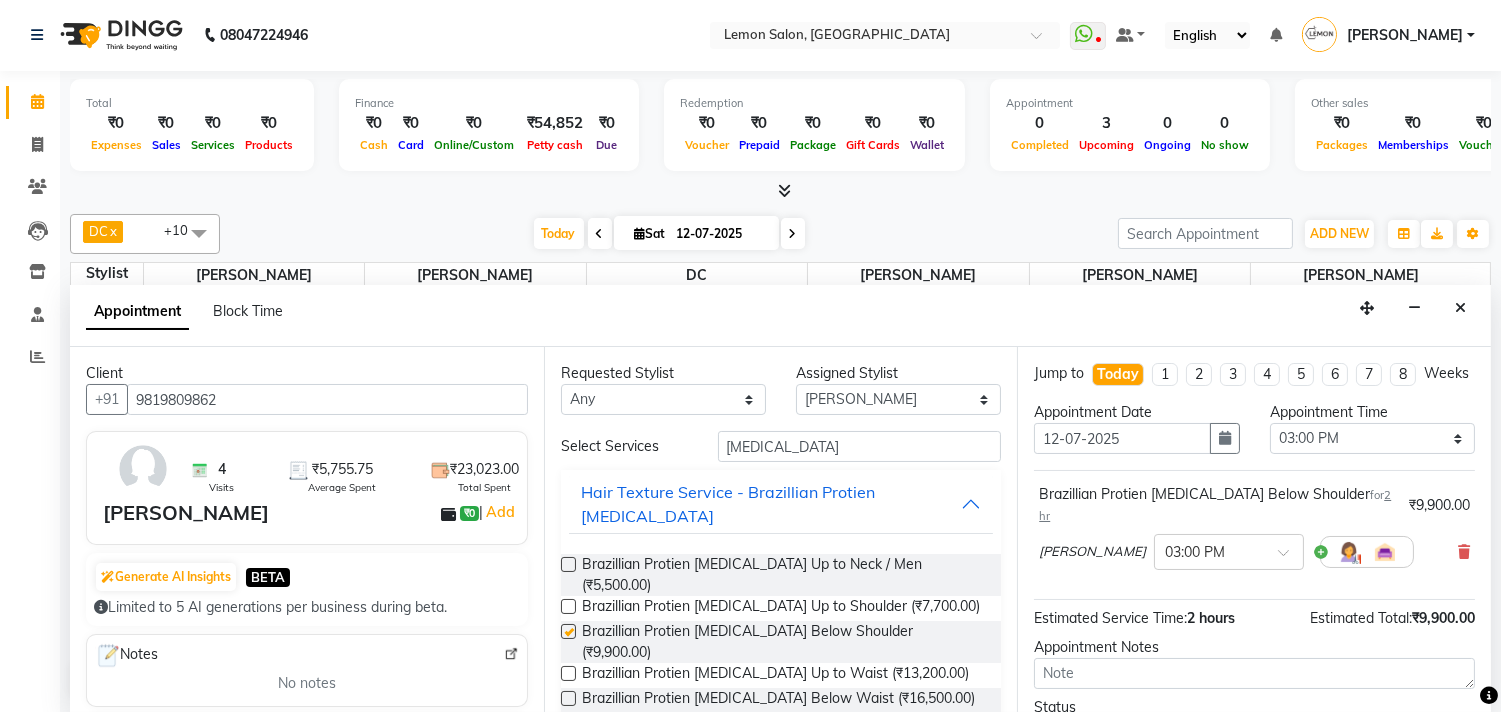 checkbox on "false" 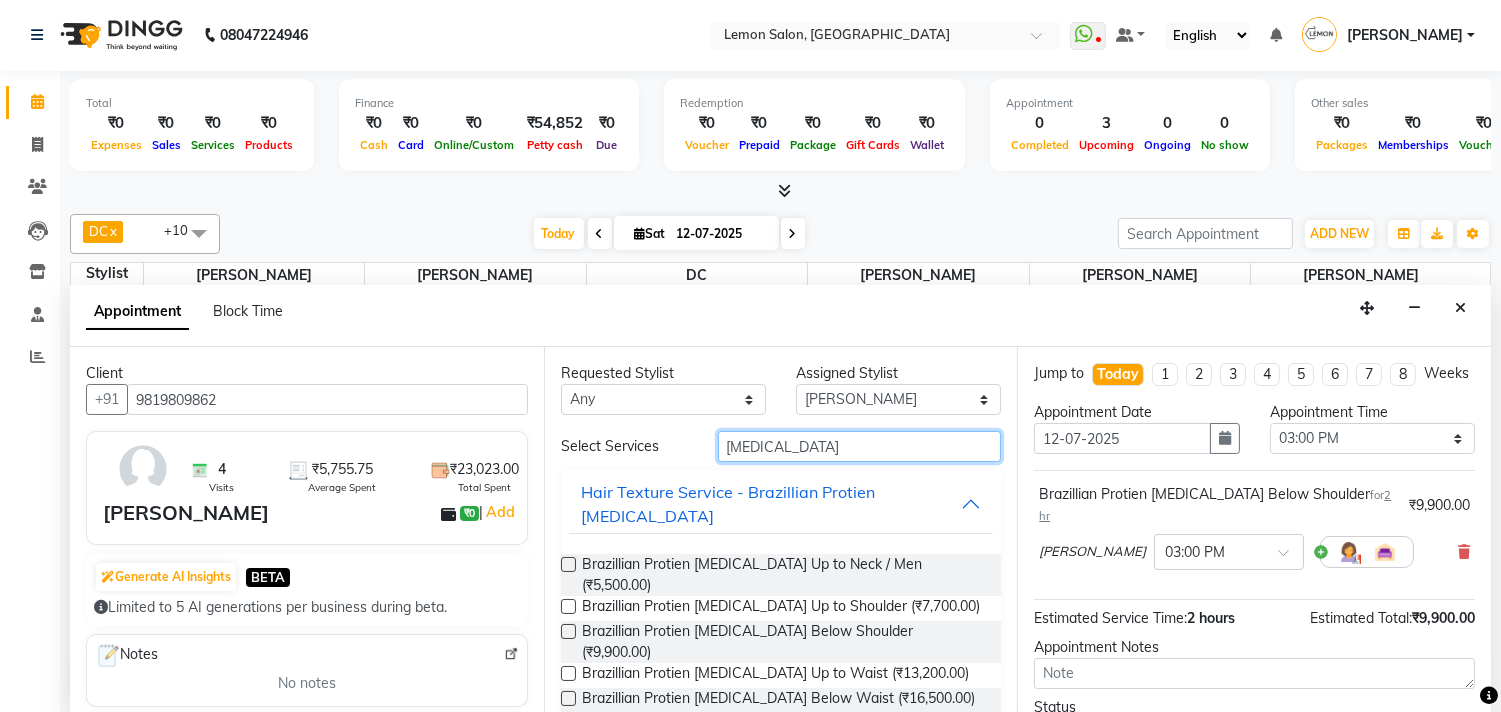 drag, startPoint x: 768, startPoint y: 451, endPoint x: 664, endPoint y: 445, distance: 104.172935 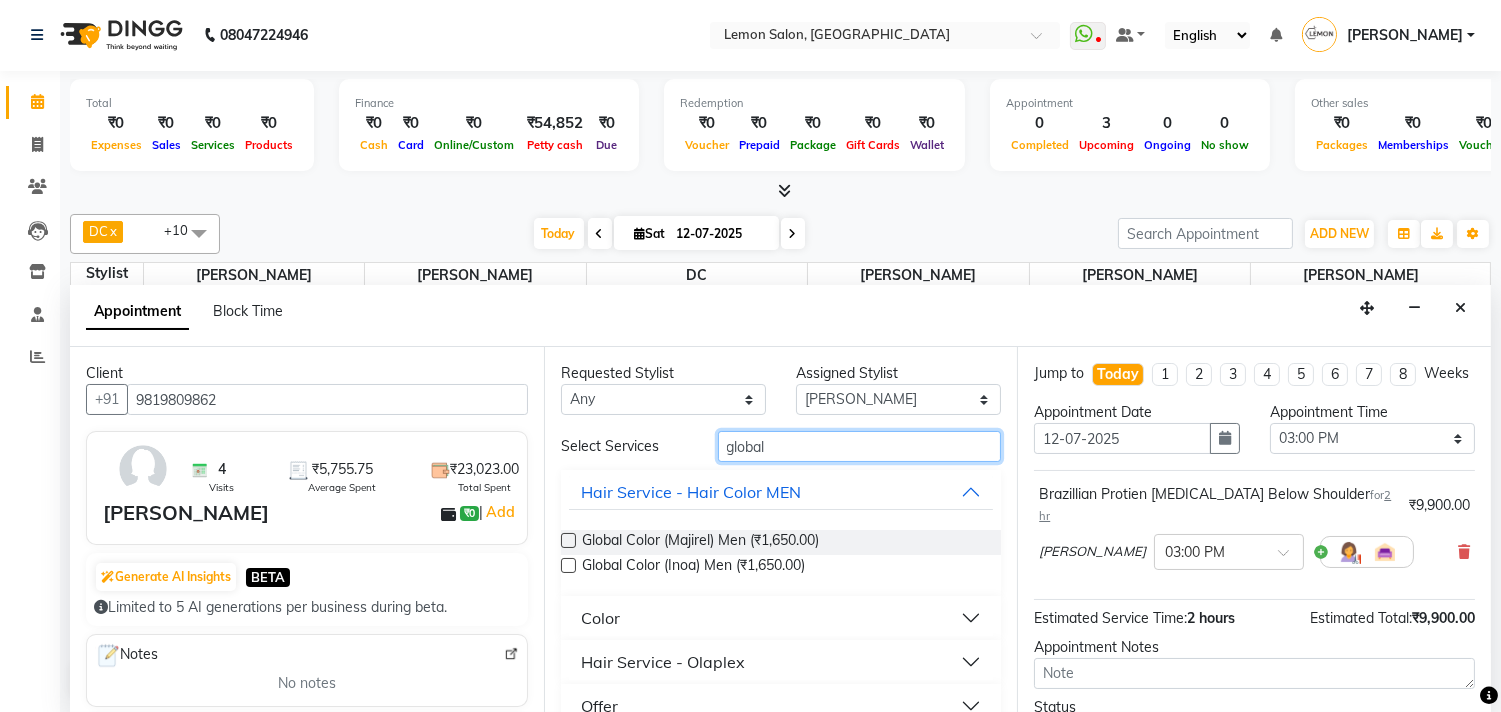 type on "global" 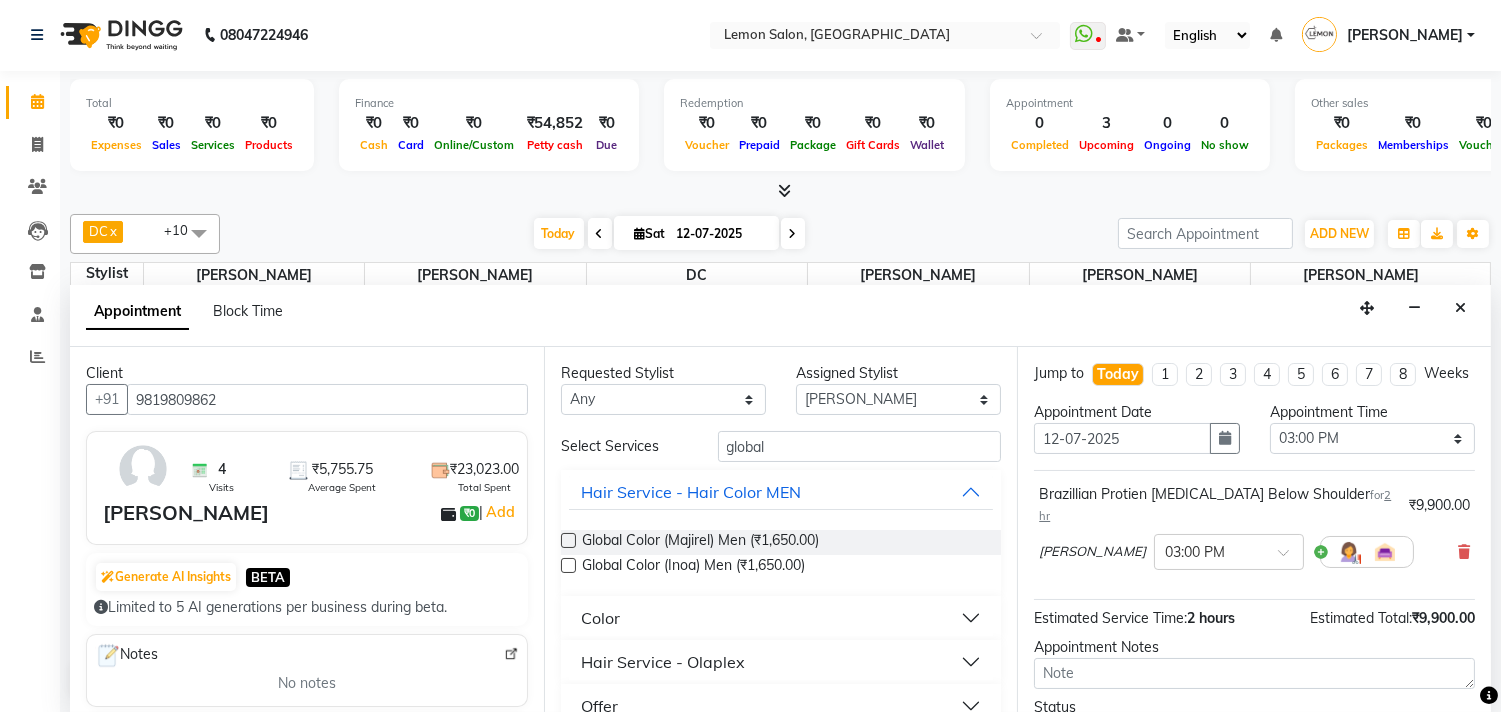 click on "Color" at bounding box center [600, 618] 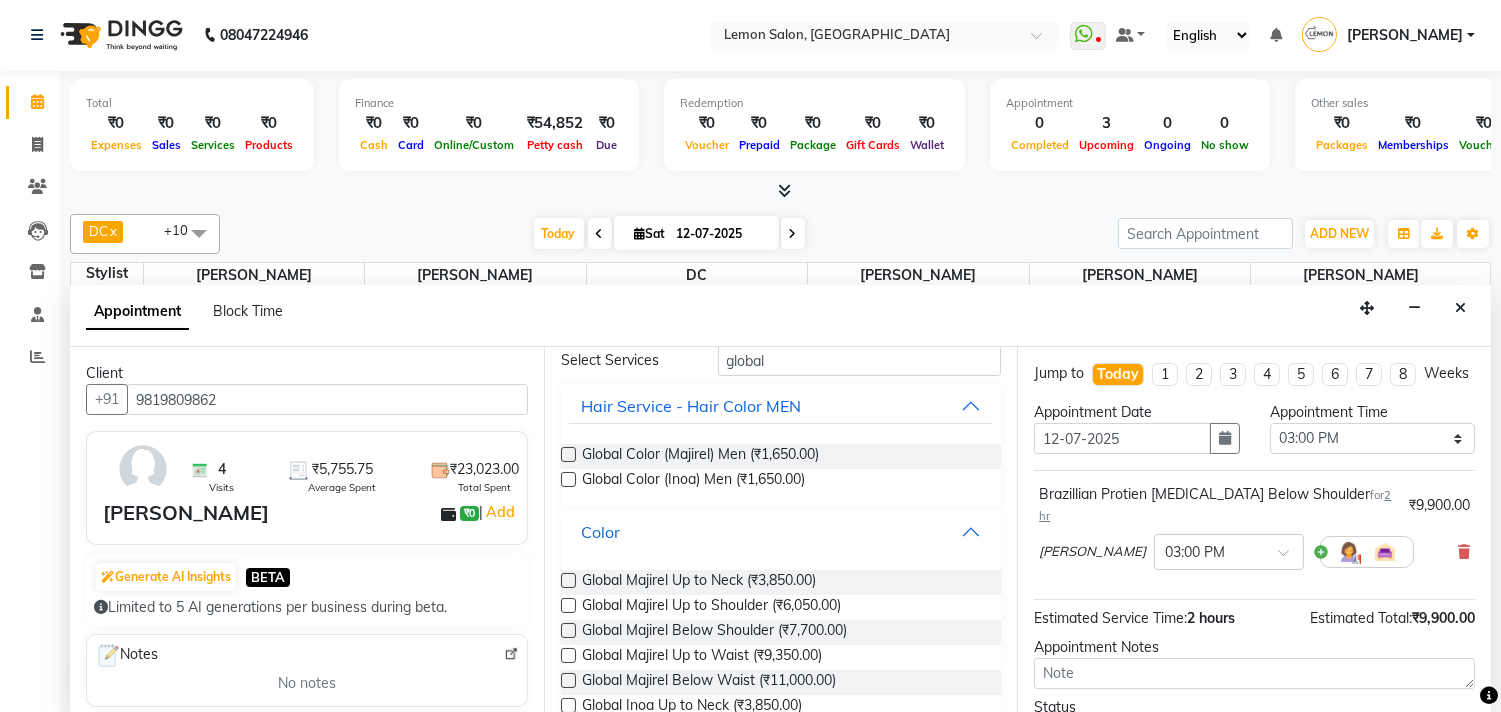 scroll, scrollTop: 111, scrollLeft: 0, axis: vertical 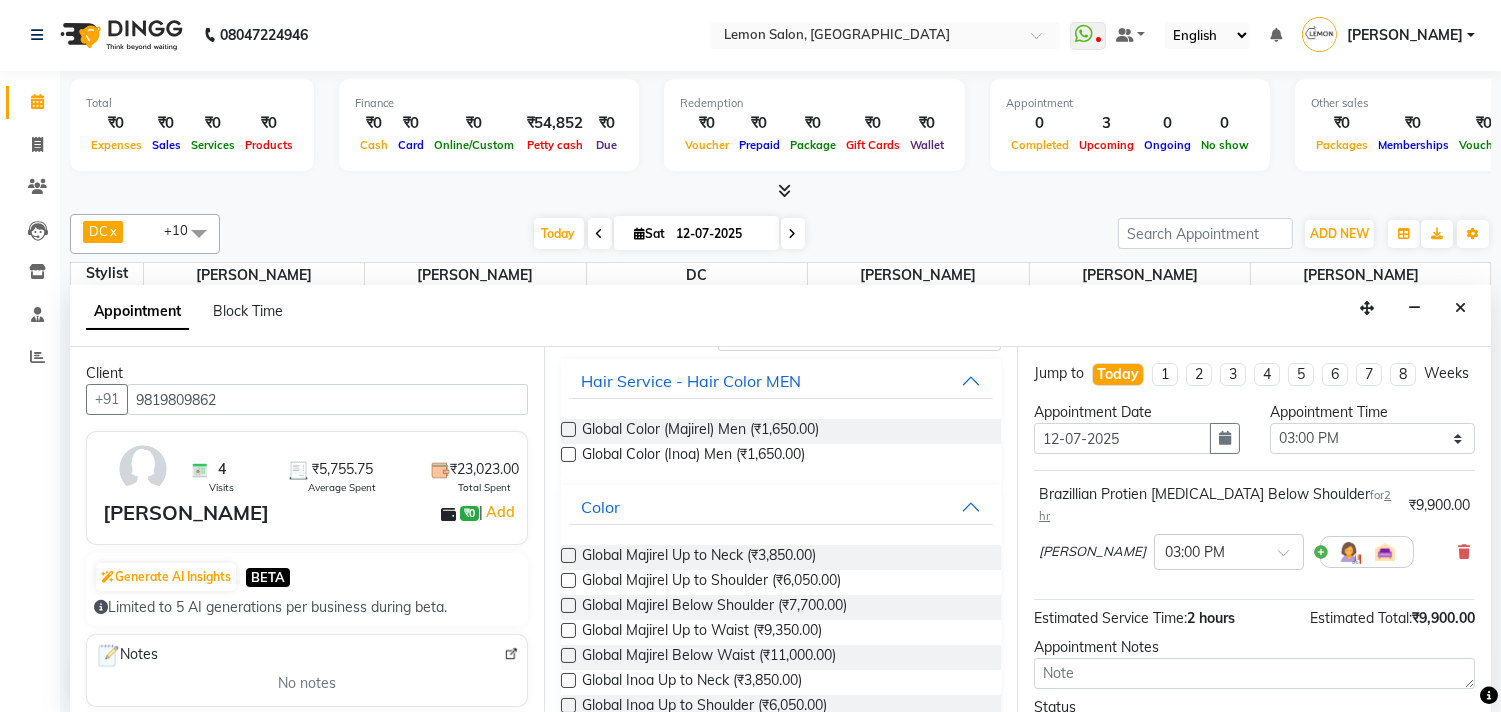 click at bounding box center [568, 605] 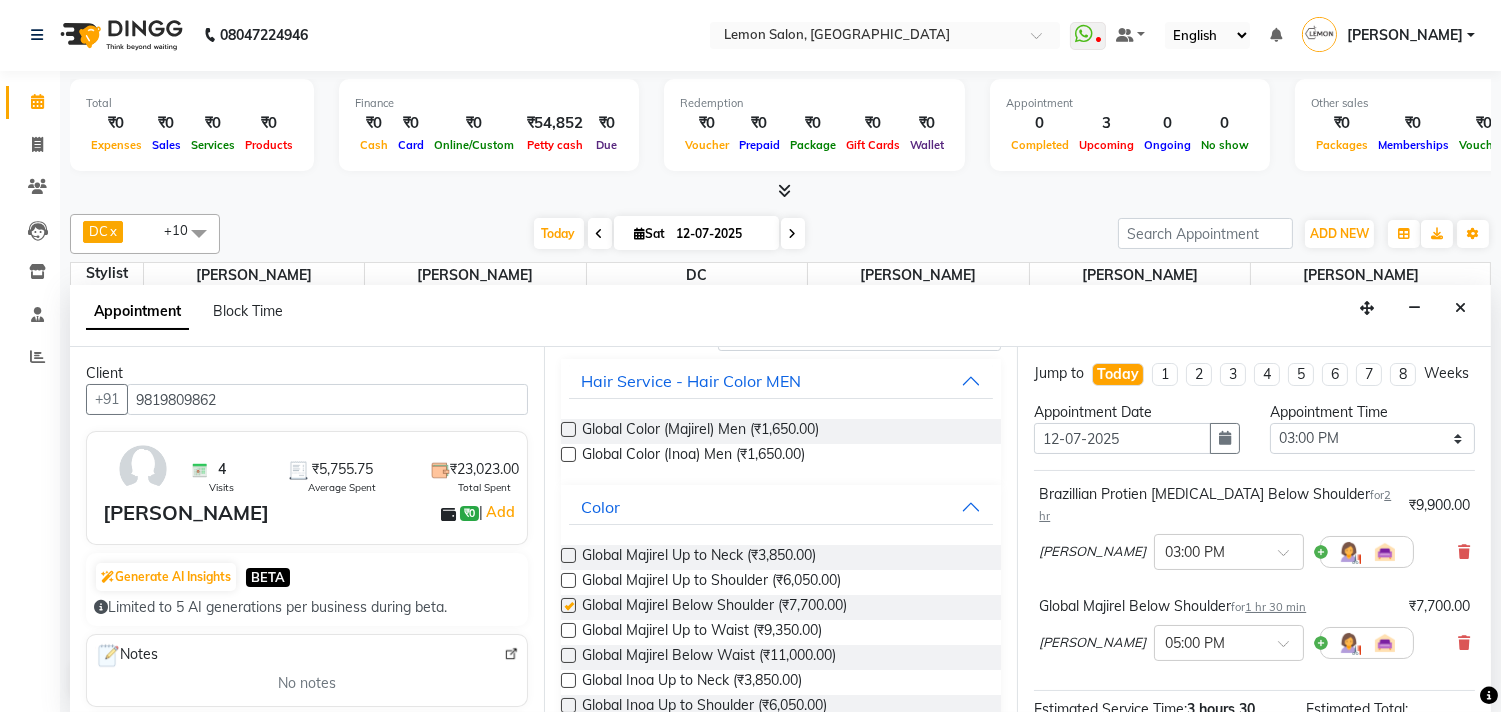 checkbox on "false" 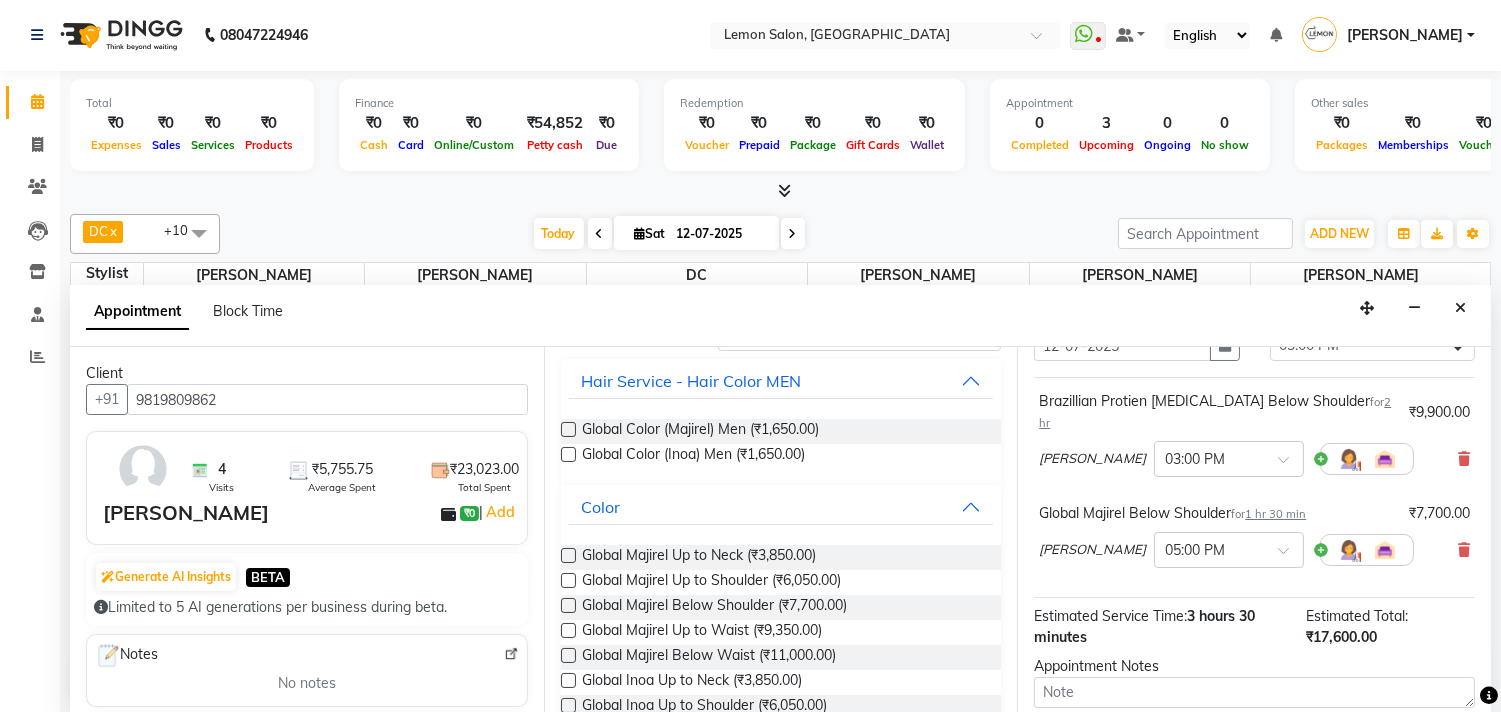 scroll, scrollTop: 272, scrollLeft: 0, axis: vertical 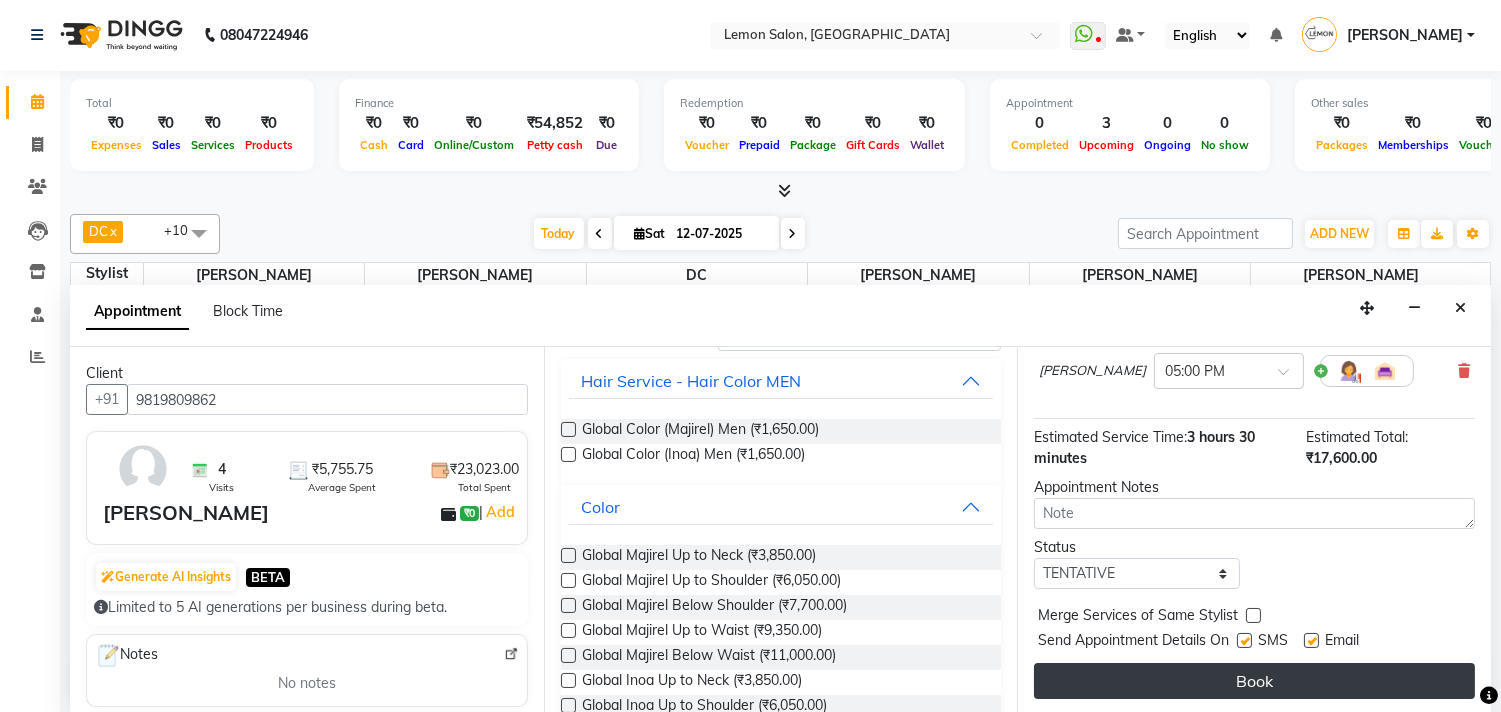 click on "Book" at bounding box center [1254, 681] 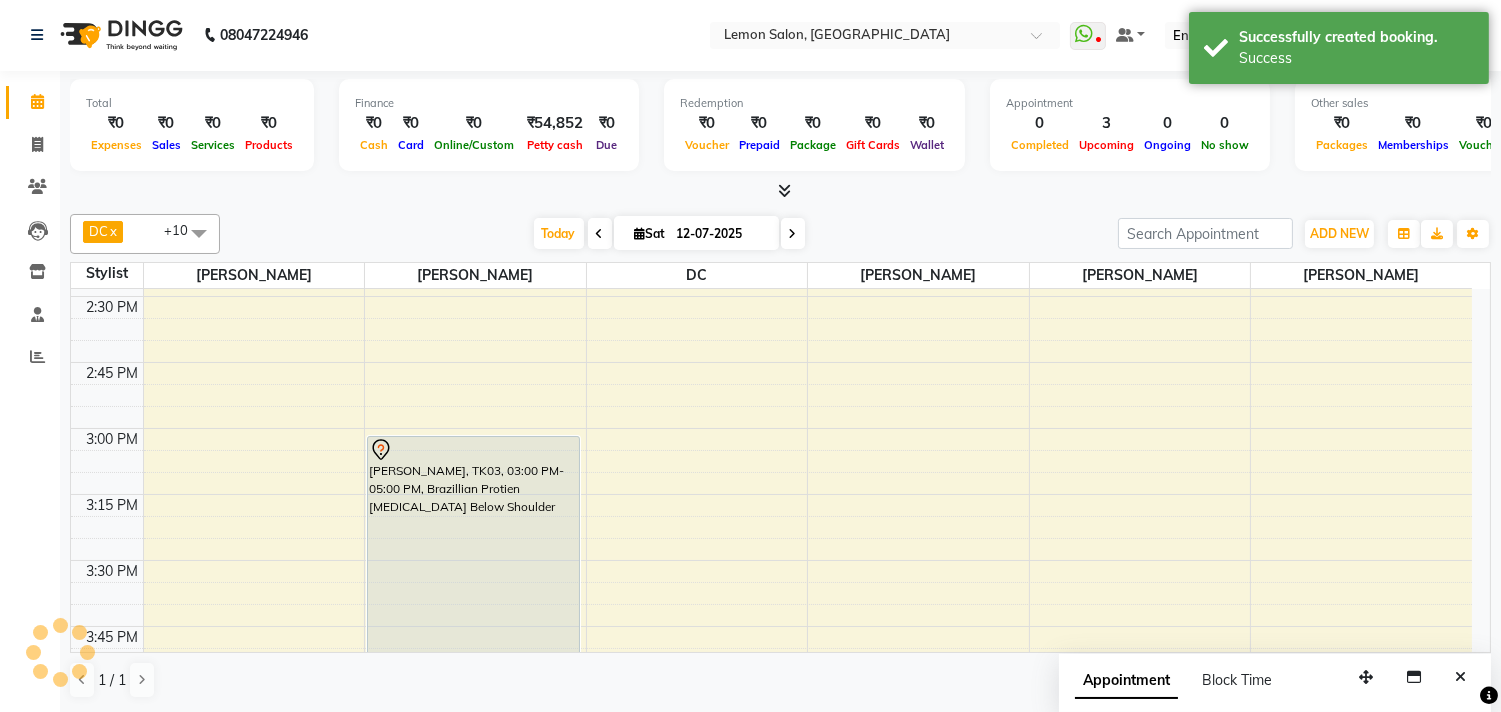 scroll, scrollTop: 0, scrollLeft: 0, axis: both 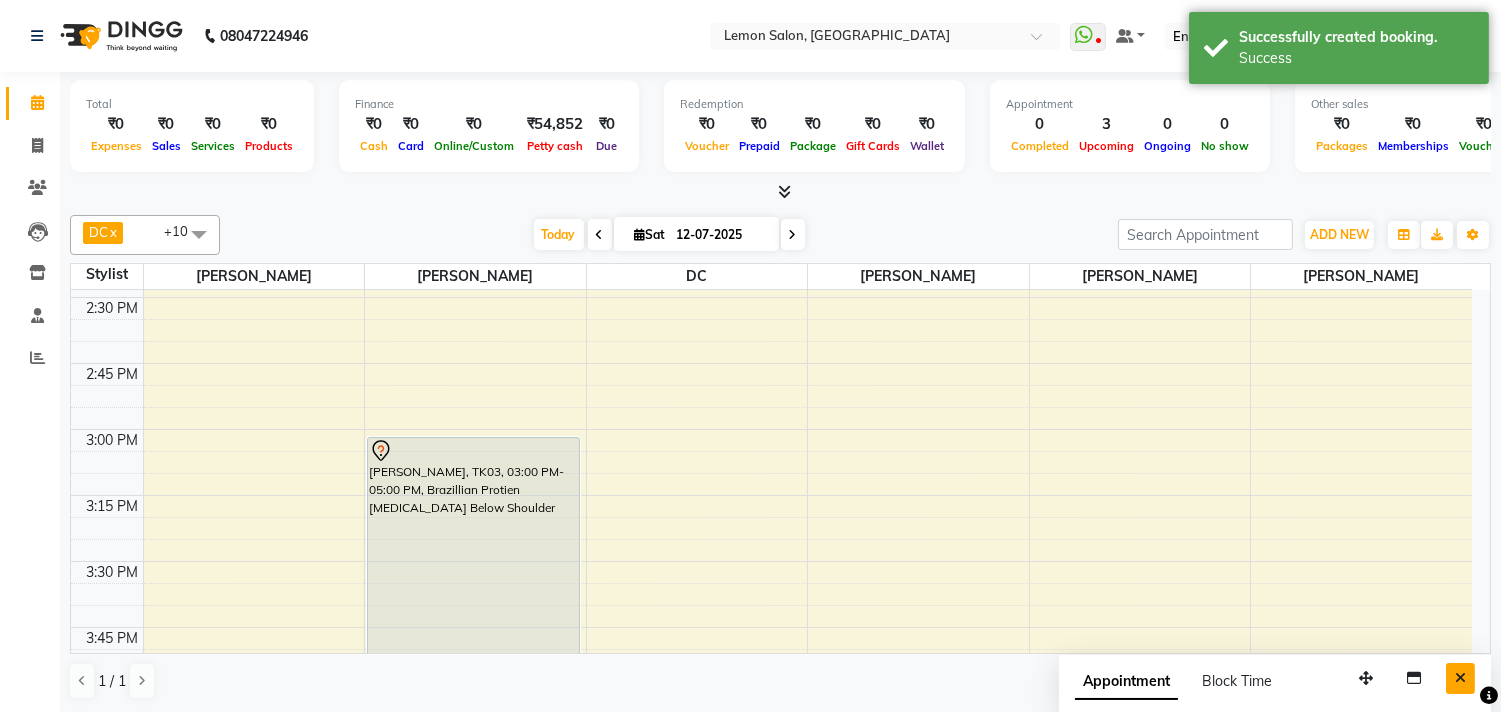 click at bounding box center (1460, 678) 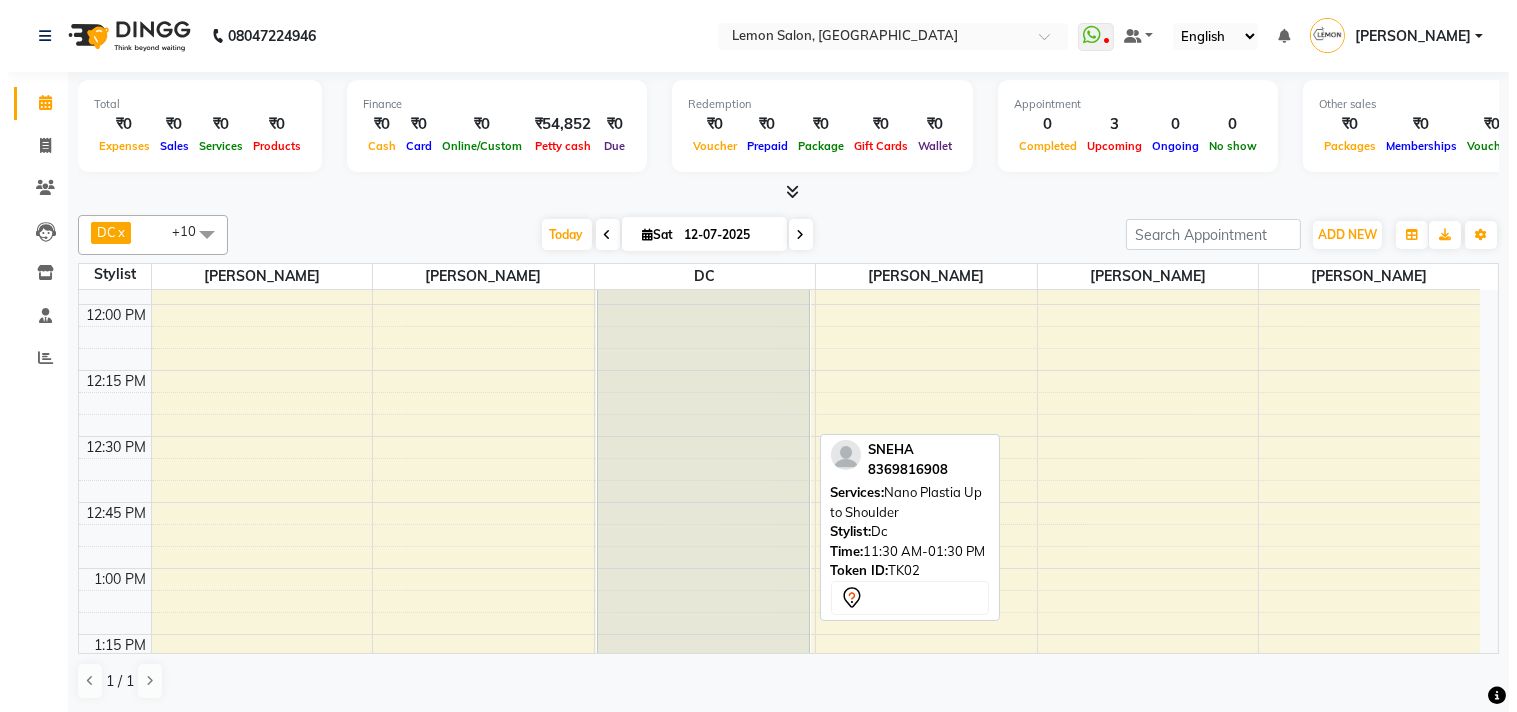 scroll, scrollTop: 555, scrollLeft: 0, axis: vertical 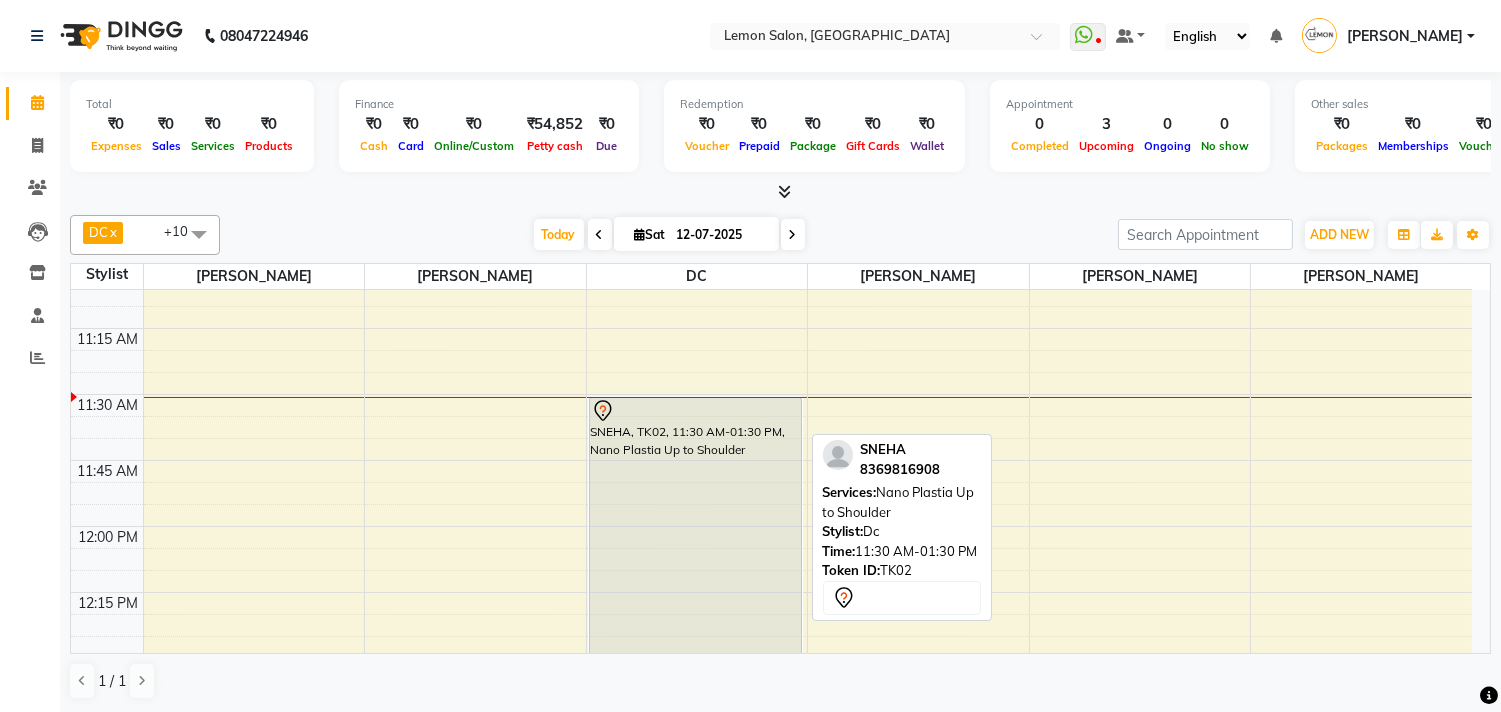 click on "SNEHA, TK02, 11:30 AM-01:30 PM, Nano Plastia Up to Shoulder" at bounding box center [695, 662] 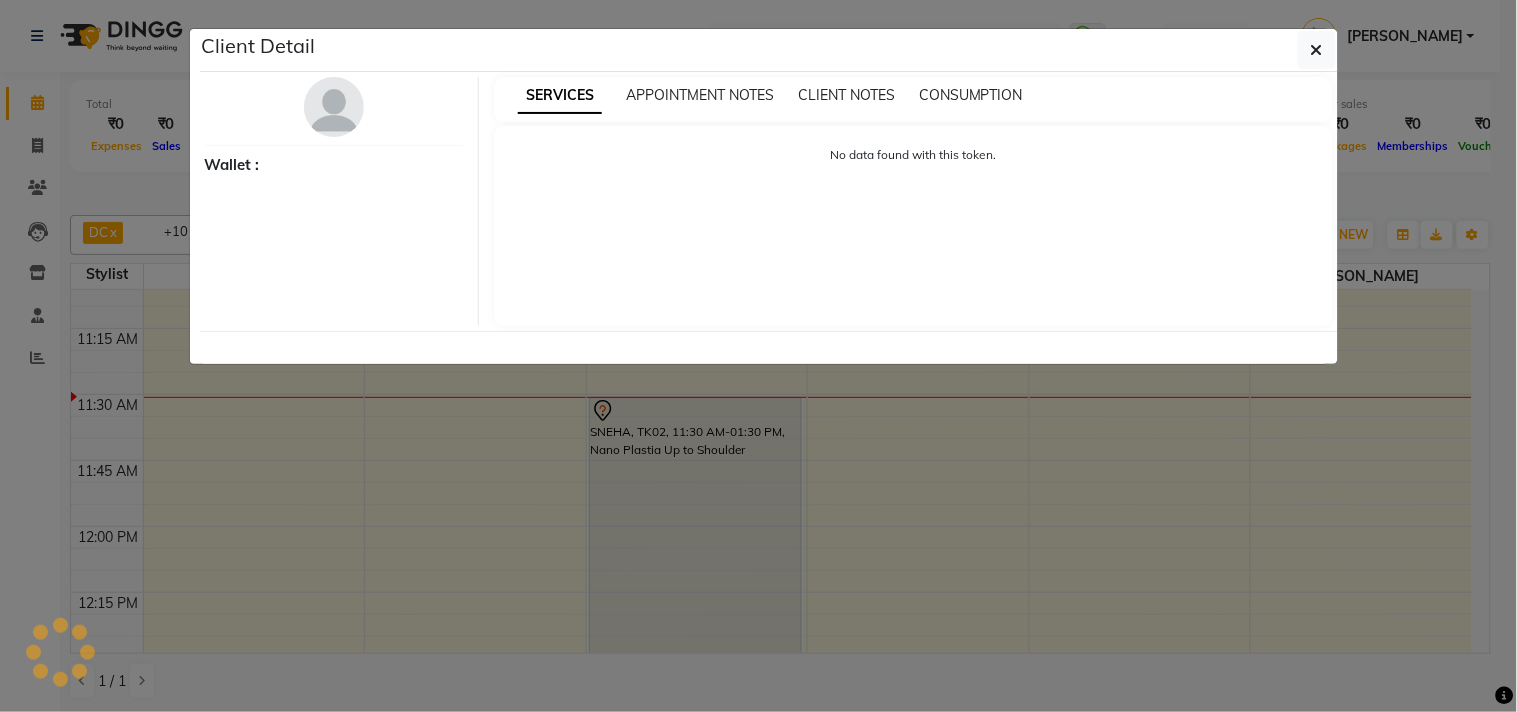 select on "7" 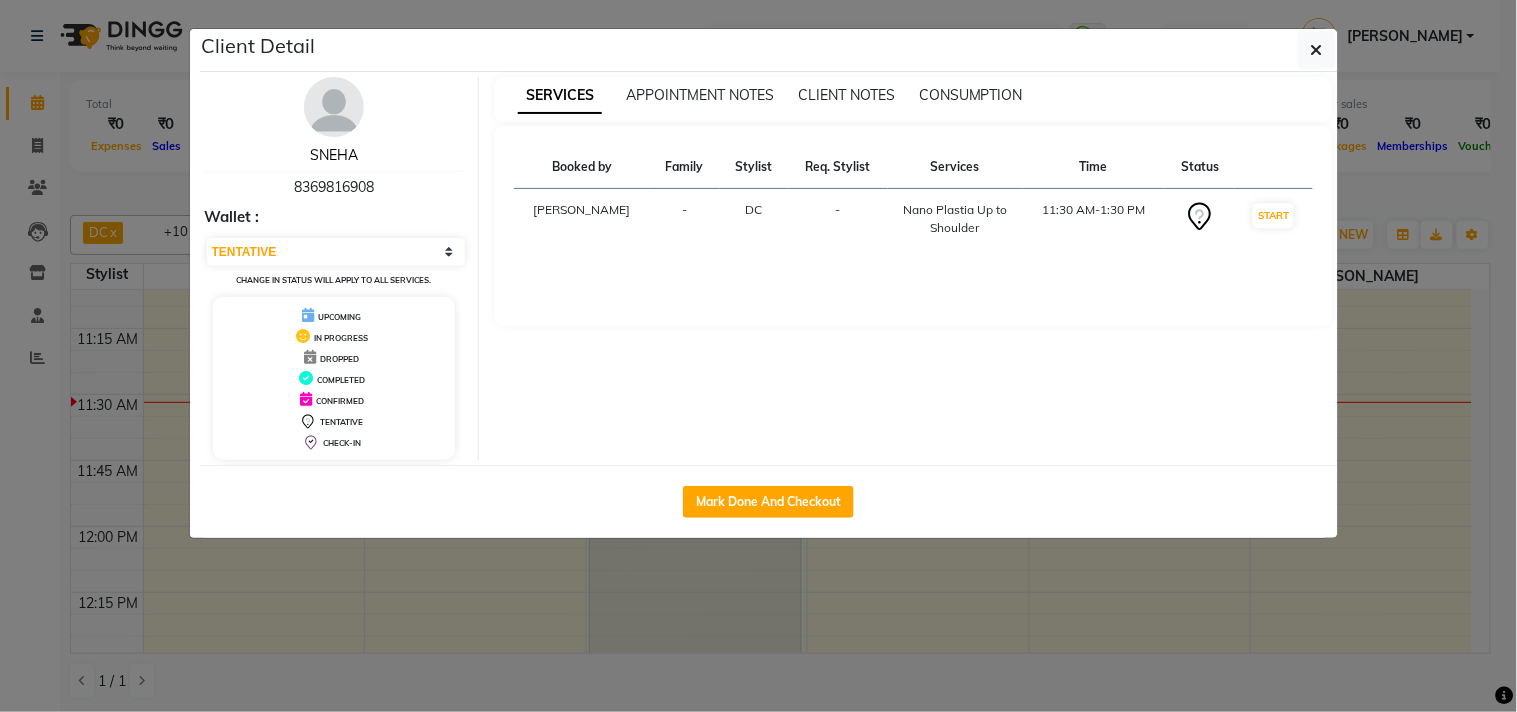 click on "SNEHA" at bounding box center (334, 155) 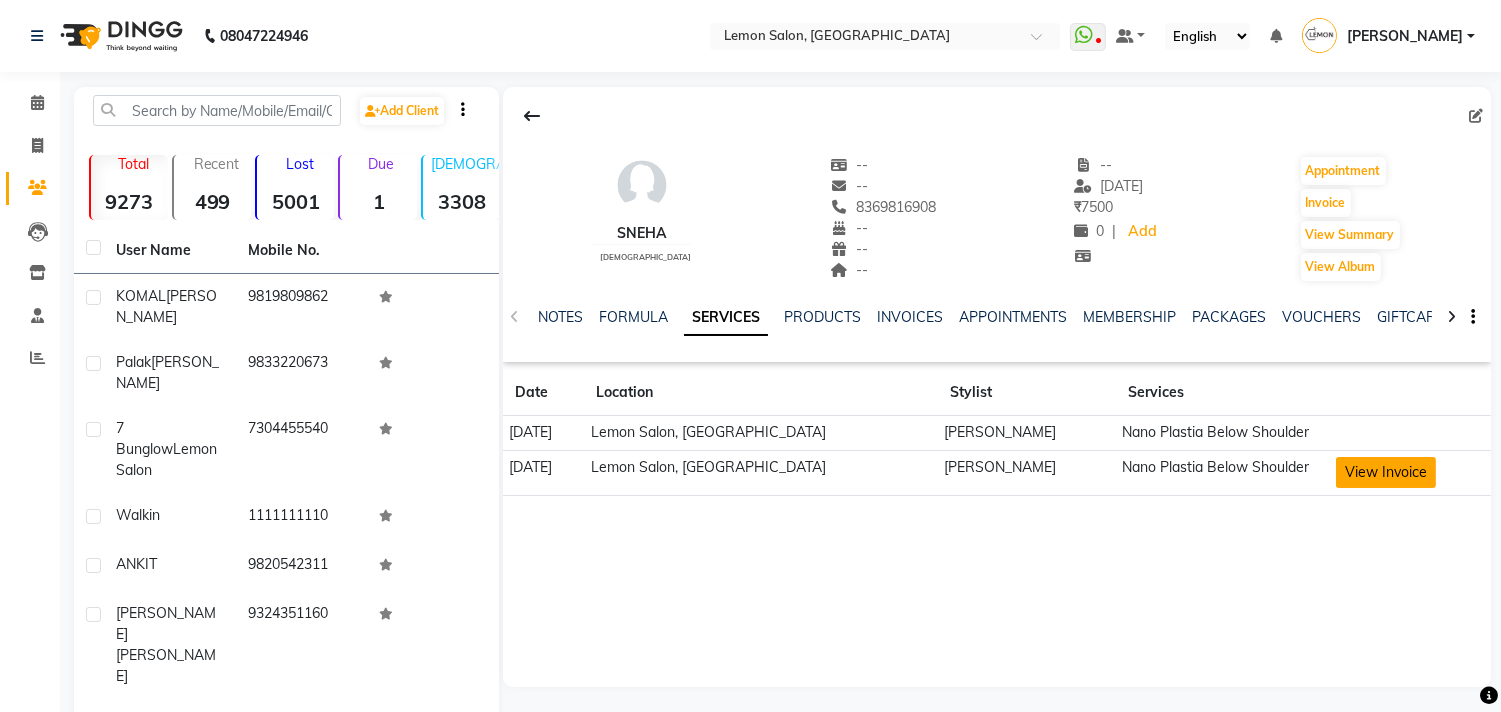 click on "View Invoice" 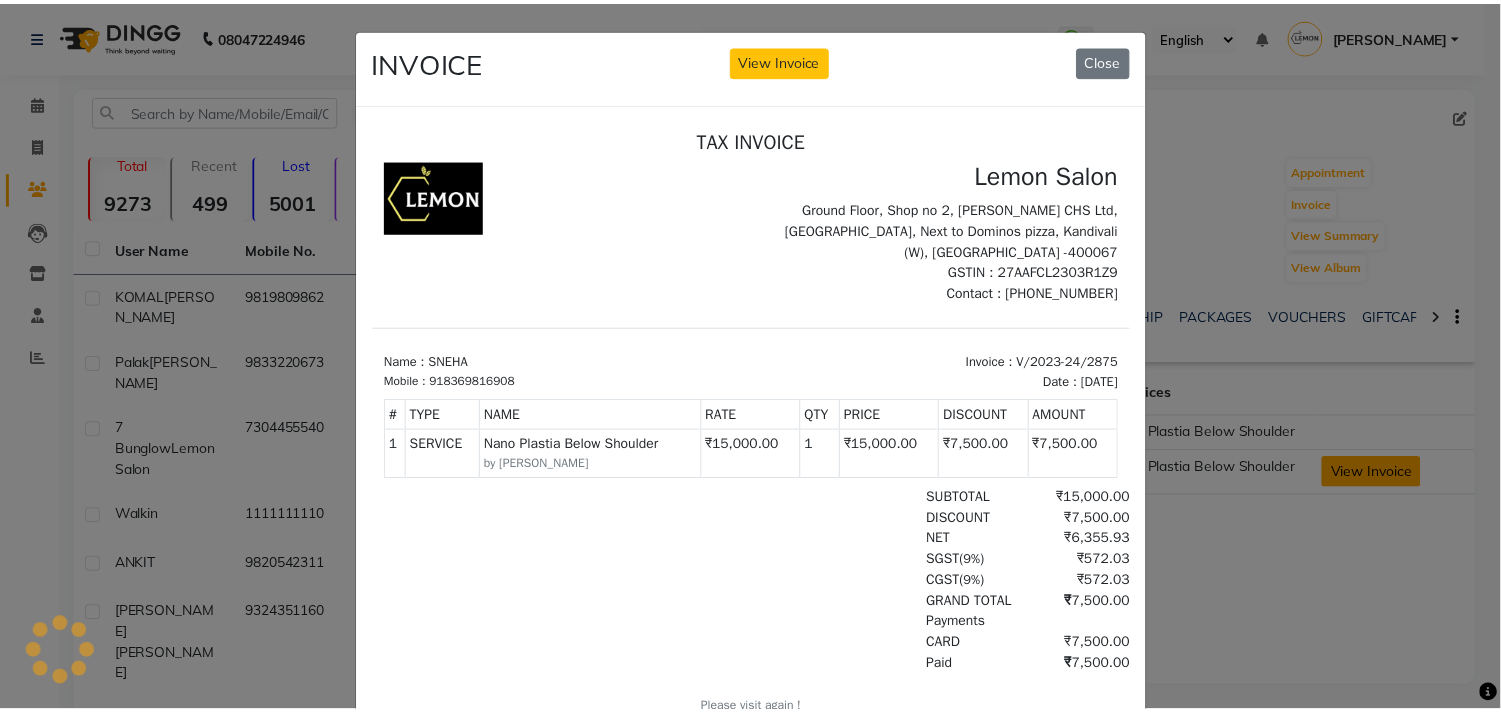 scroll, scrollTop: 0, scrollLeft: 0, axis: both 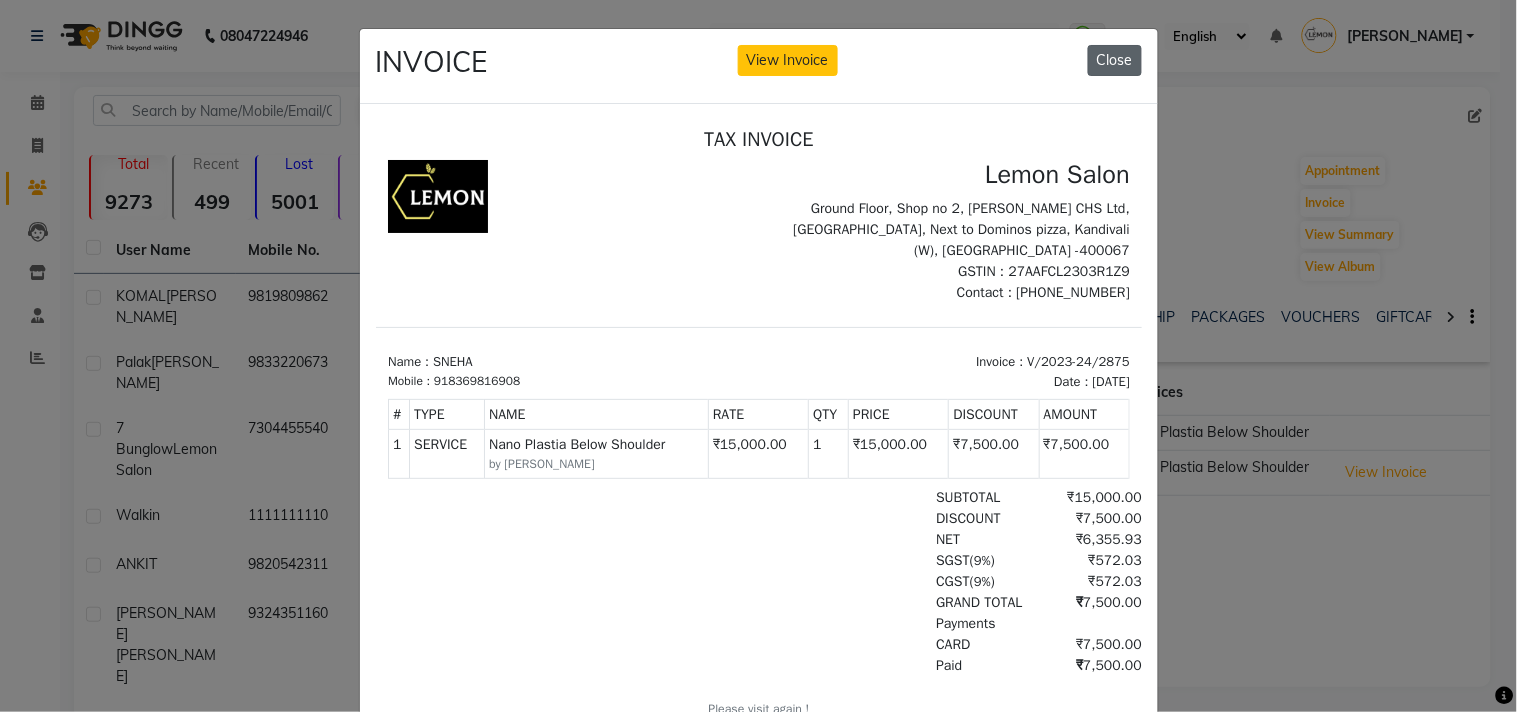 click on "Close" 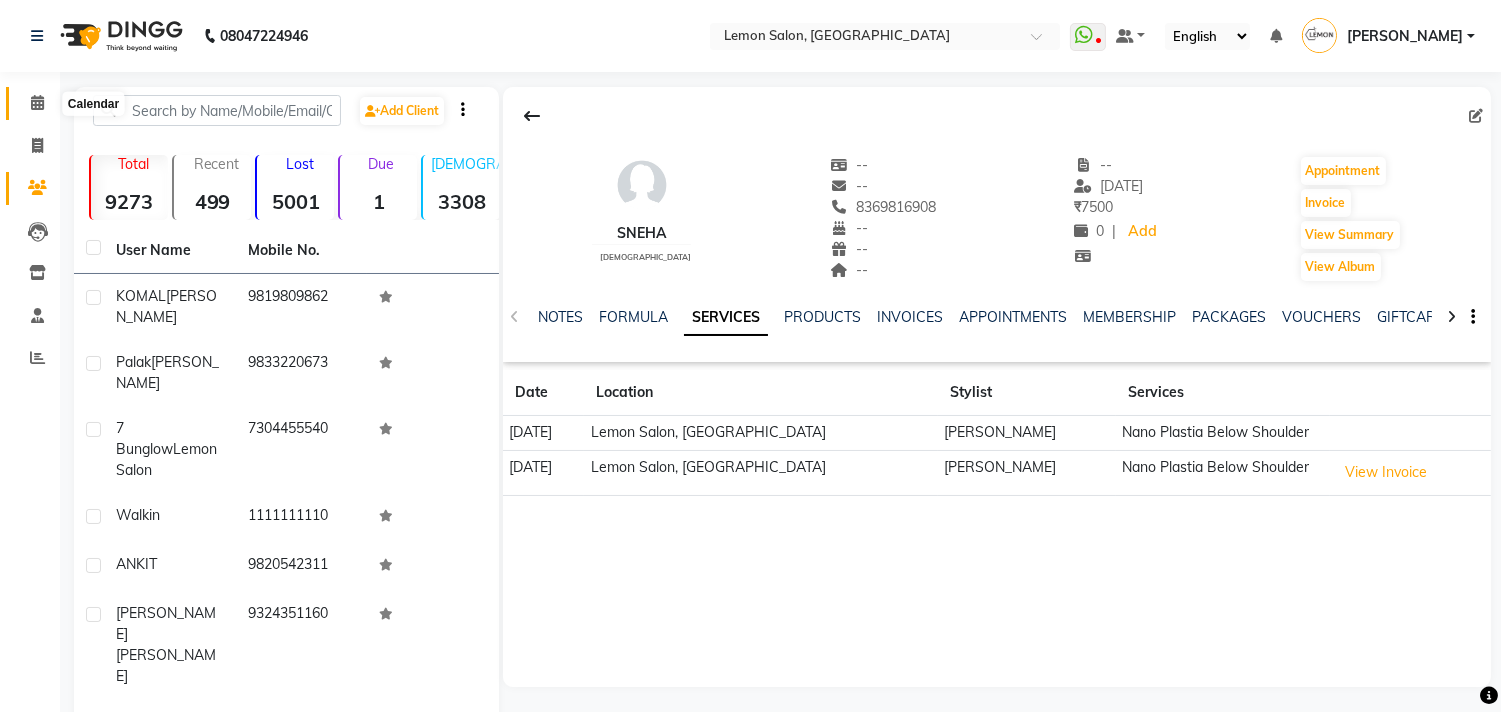 click 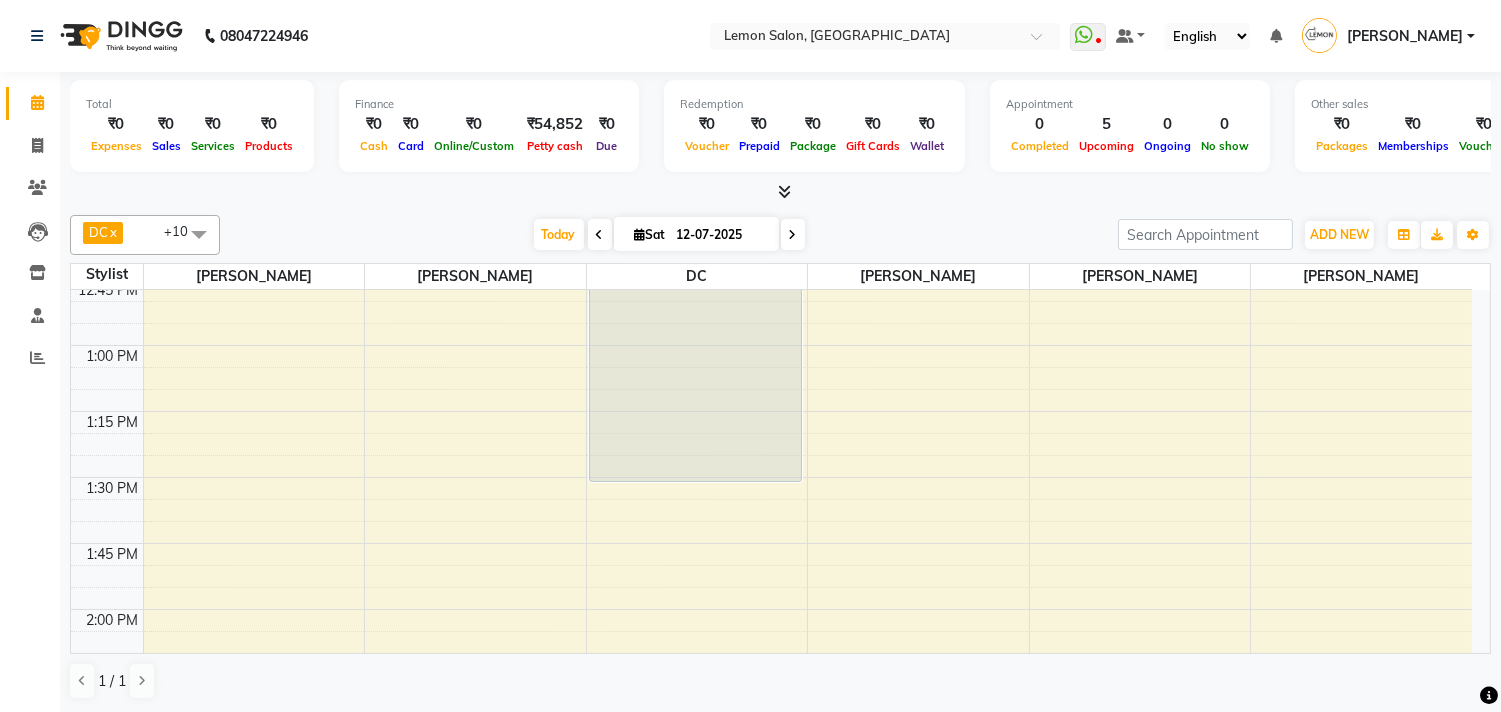 scroll, scrollTop: 1444, scrollLeft: 0, axis: vertical 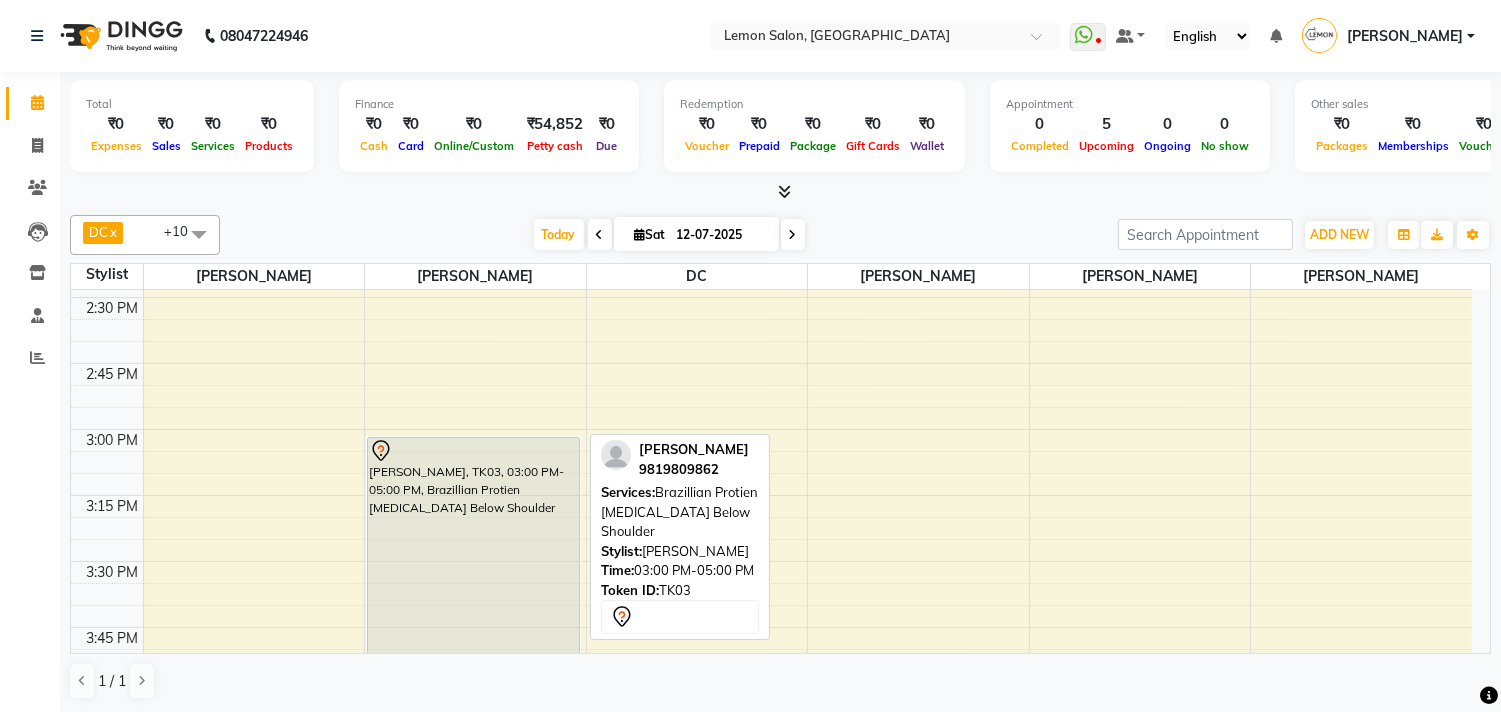 click on "[PERSON_NAME], TK03, 03:00 PM-05:00 PM, Brazillian Protien [MEDICAL_DATA] Below Shoulder" at bounding box center [473, 701] 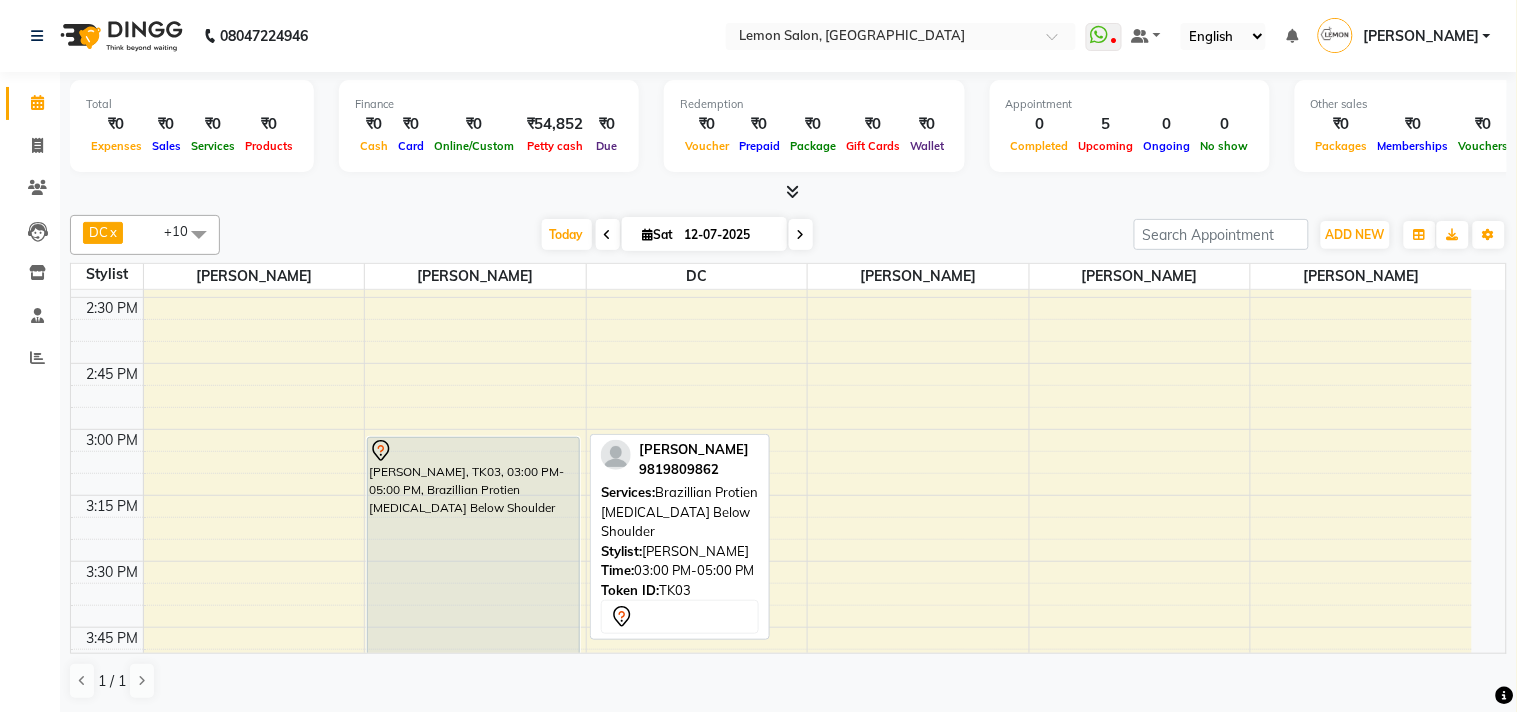 select on "7" 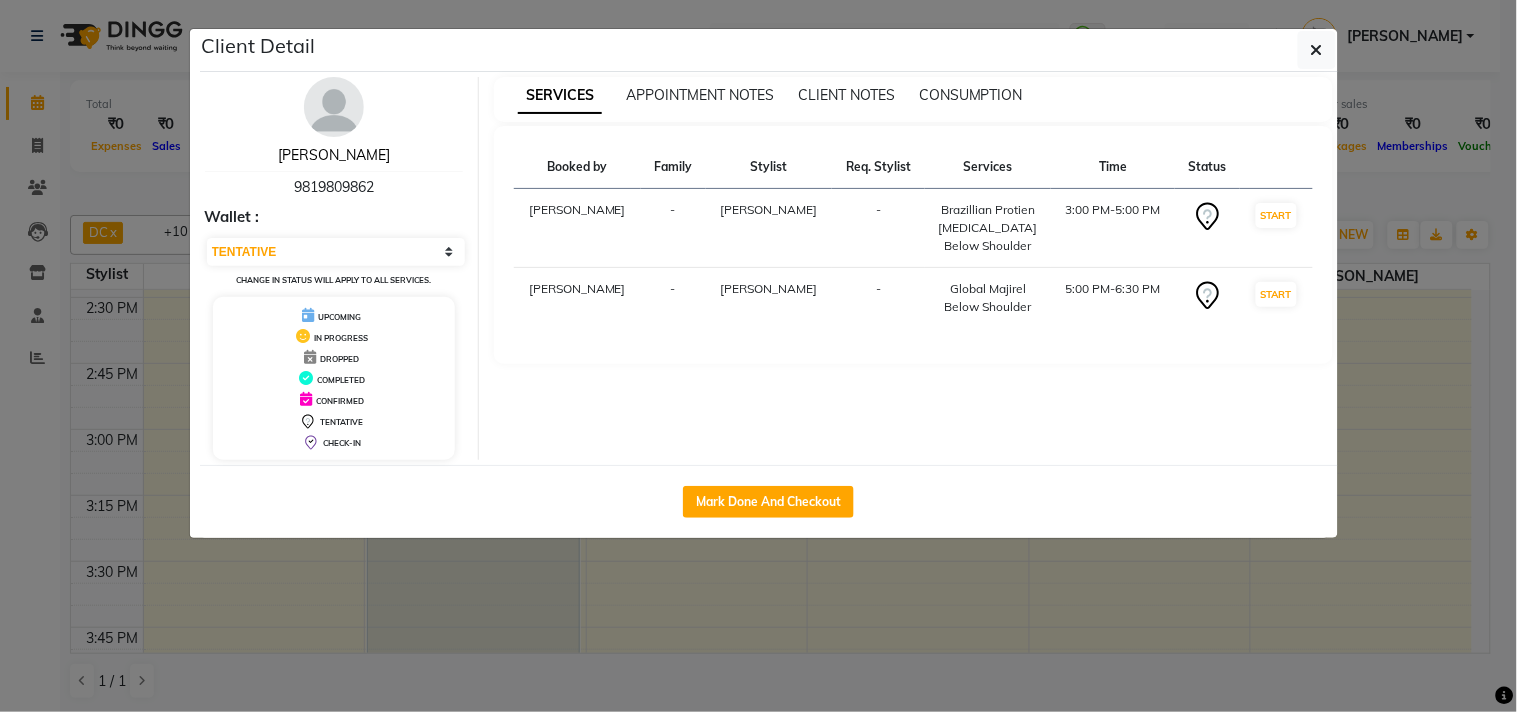 click on "KOMAL GANDHI" at bounding box center (334, 155) 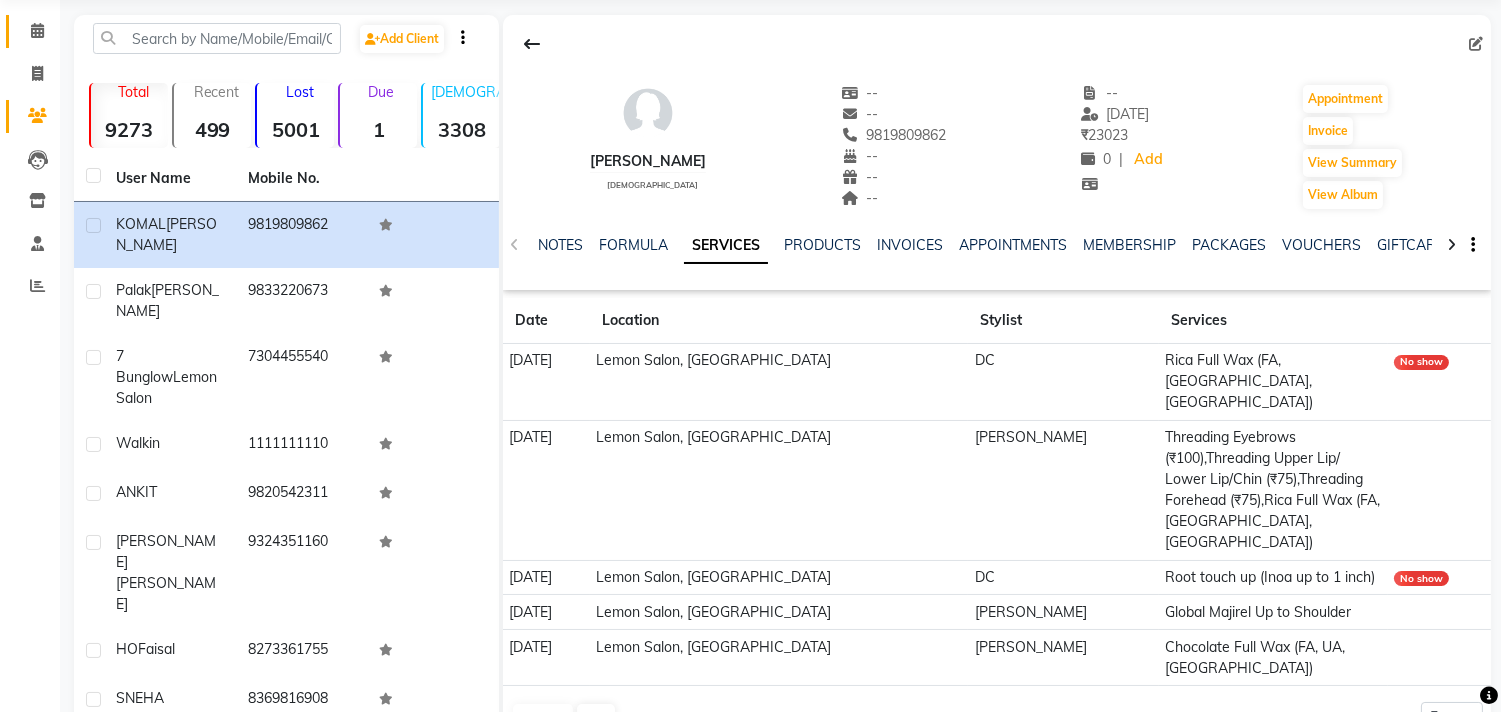 scroll, scrollTop: 111, scrollLeft: 0, axis: vertical 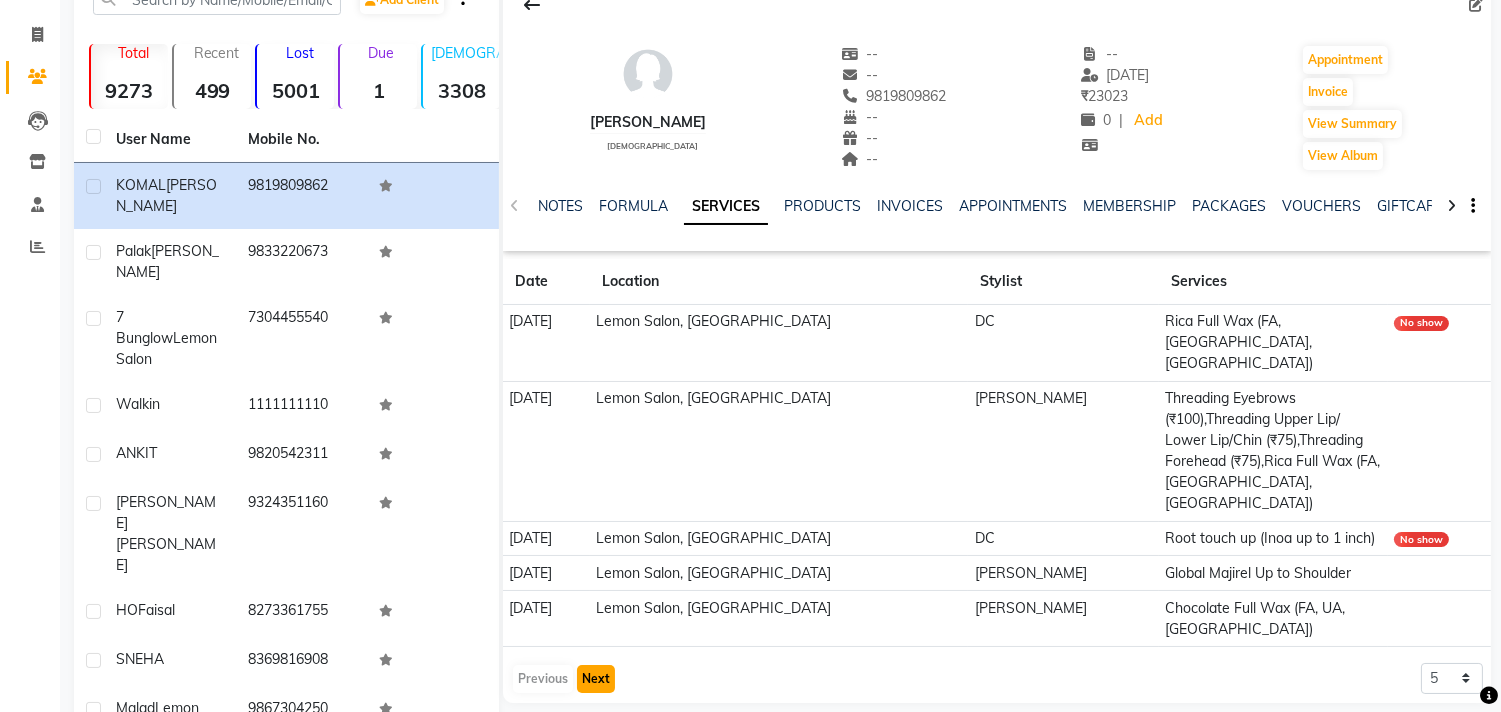 click on "Next" 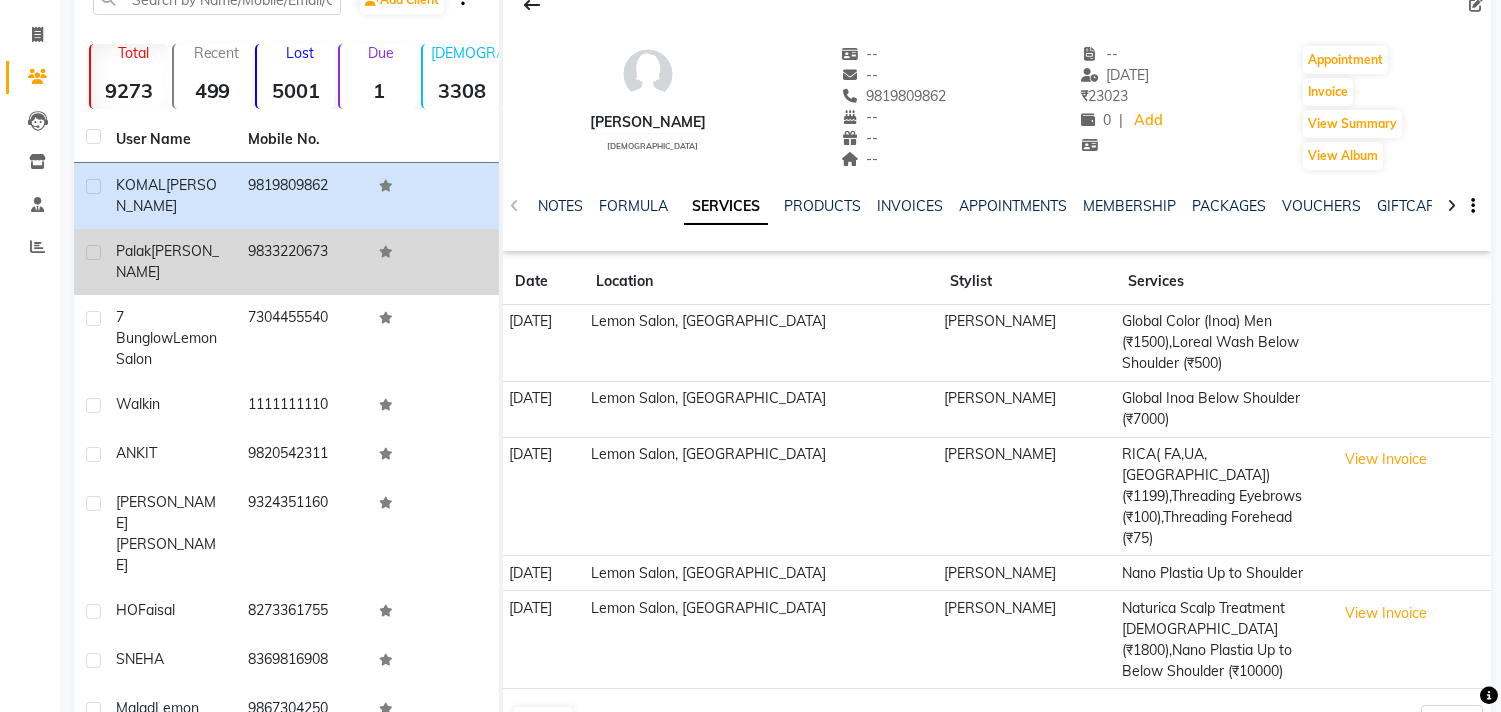 scroll, scrollTop: 0, scrollLeft: 0, axis: both 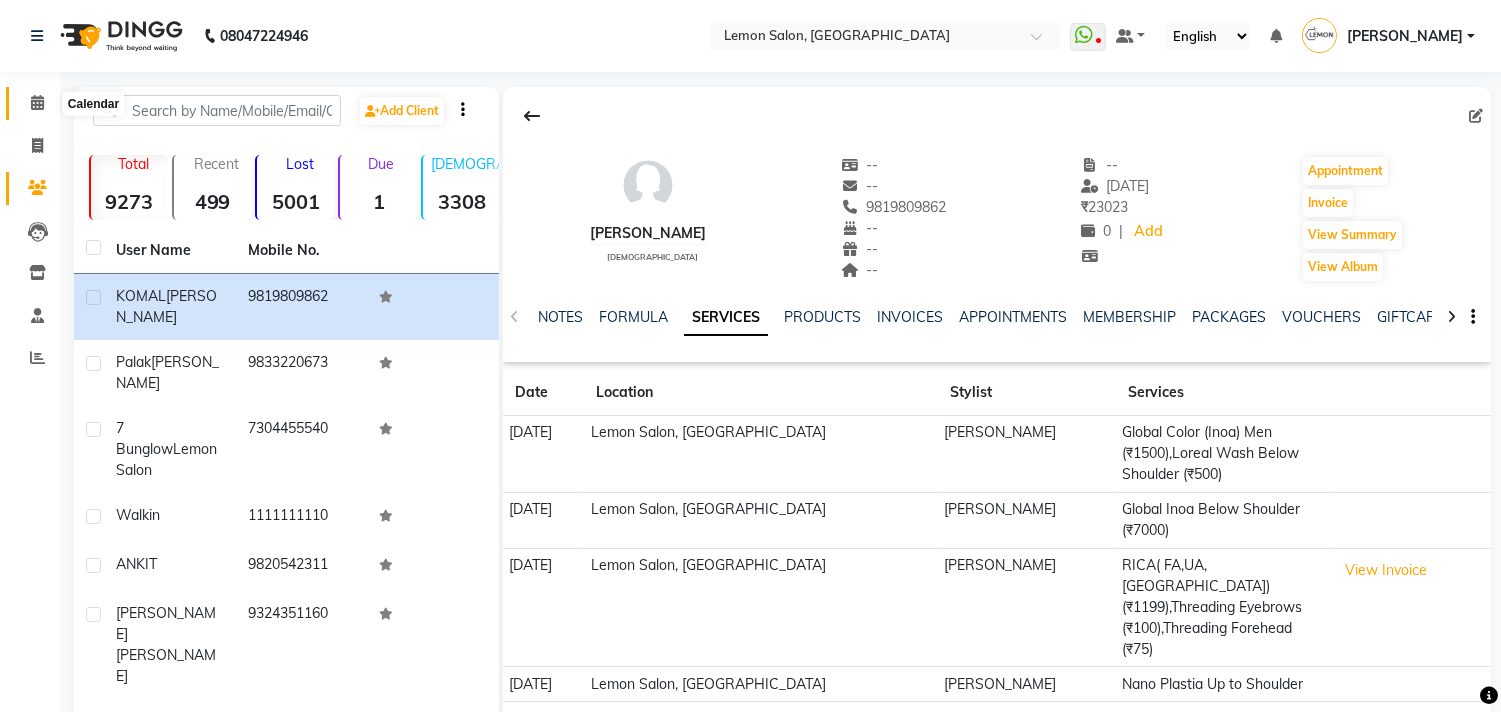 click 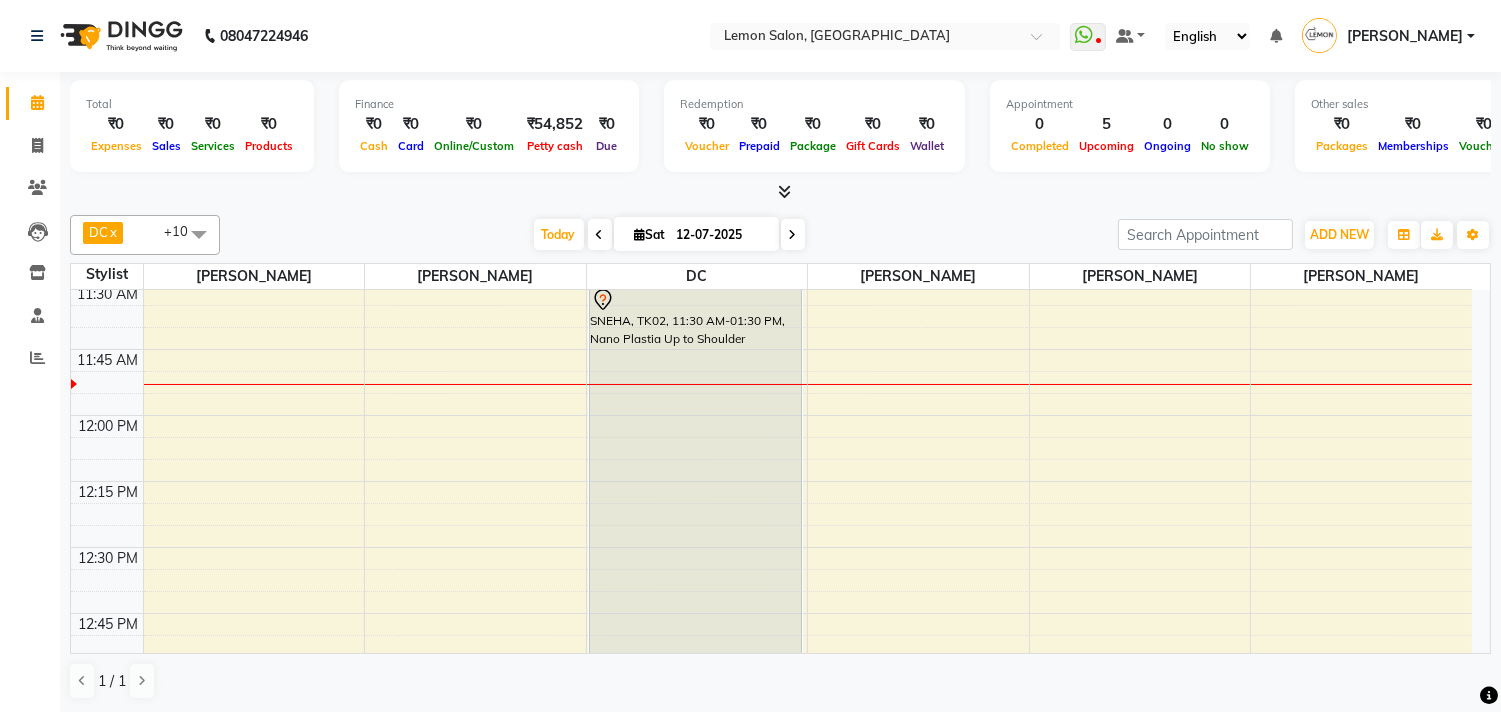 scroll, scrollTop: 555, scrollLeft: 0, axis: vertical 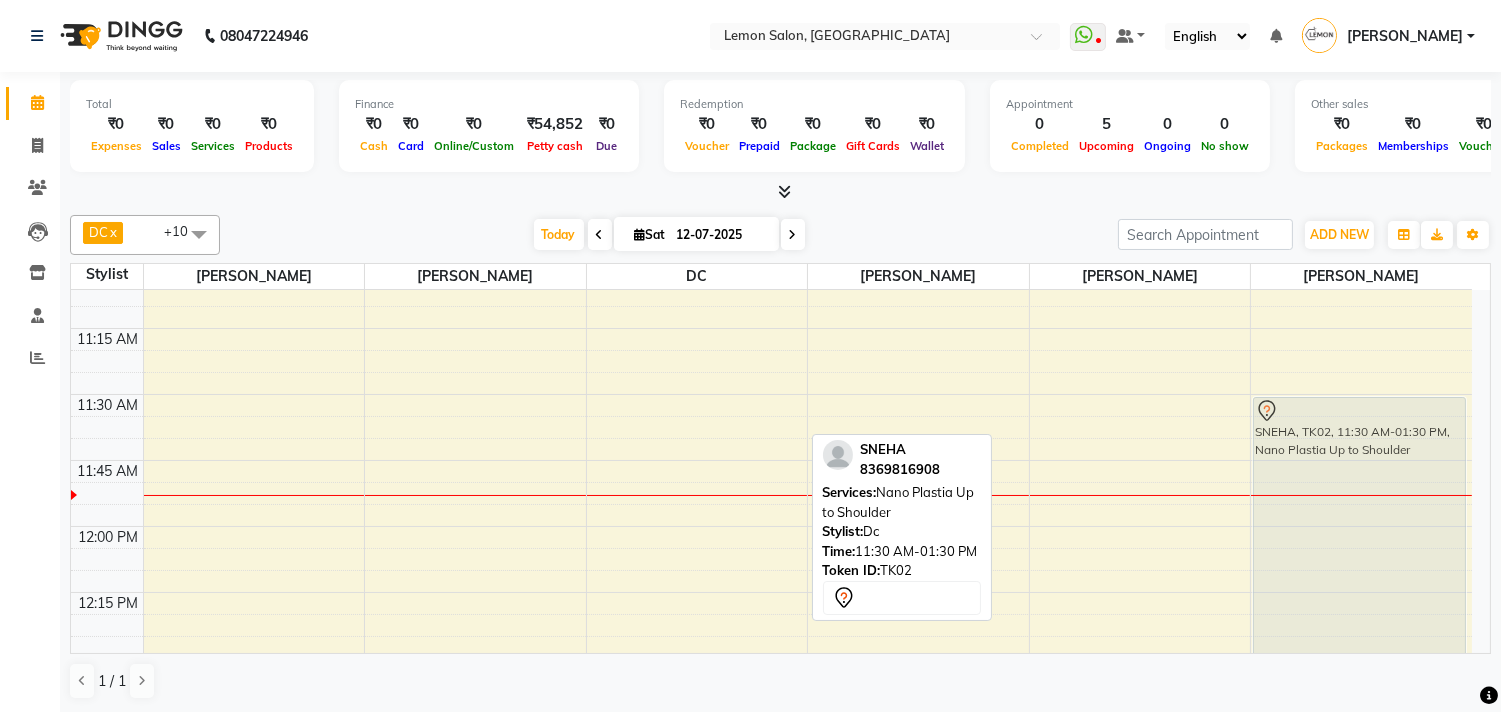 drag, startPoint x: 660, startPoint y: 423, endPoint x: 1267, endPoint y: 432, distance: 607.0667 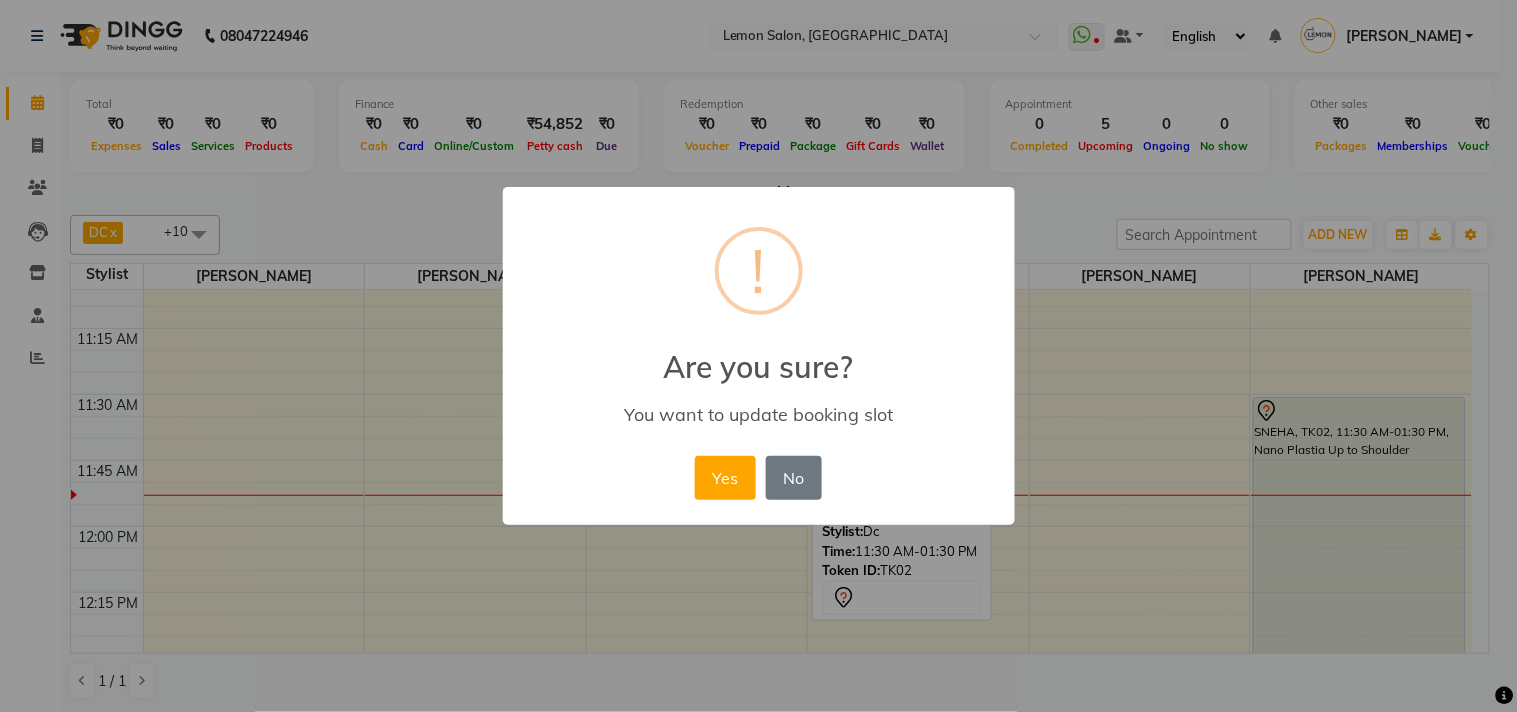 drag, startPoint x: 723, startPoint y: 476, endPoint x: 842, endPoint y: 462, distance: 119.8207 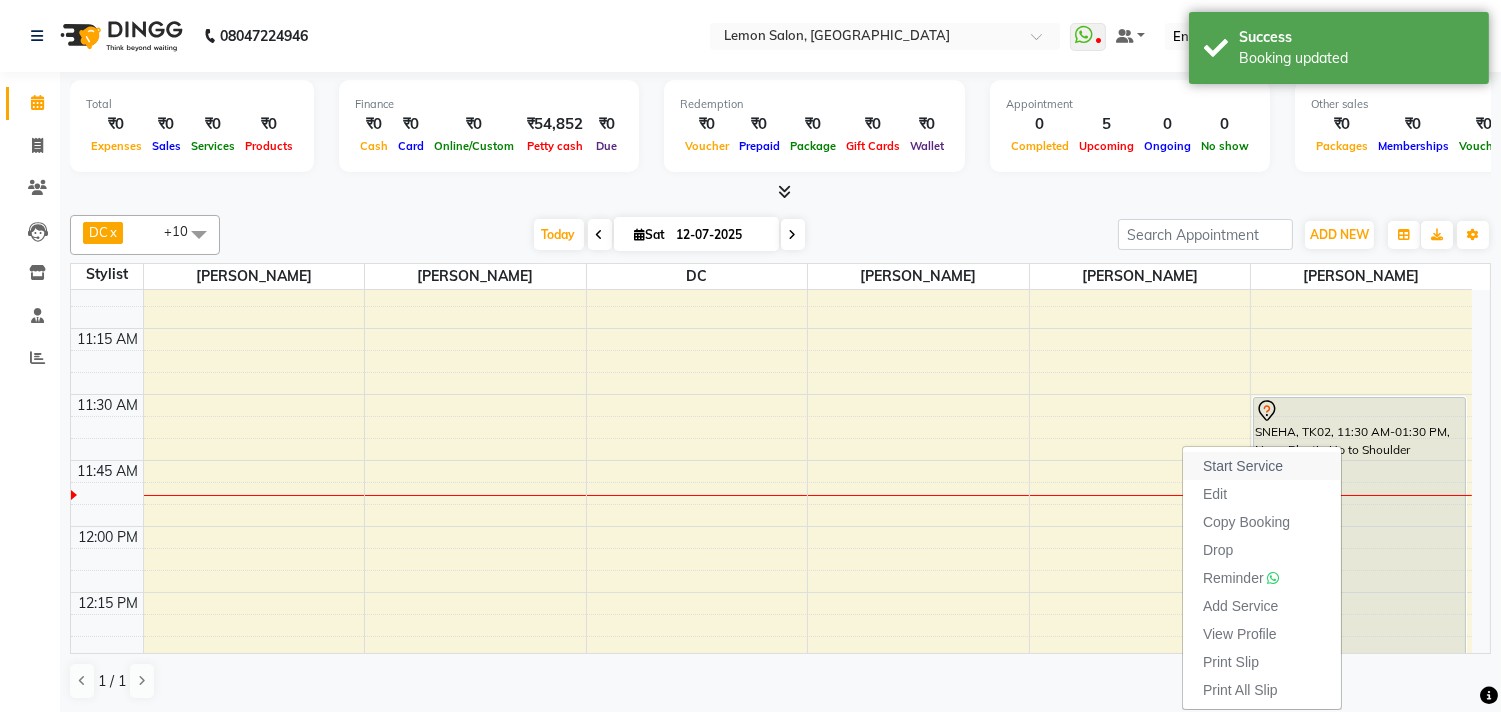 click on "Start Service" at bounding box center (1243, 466) 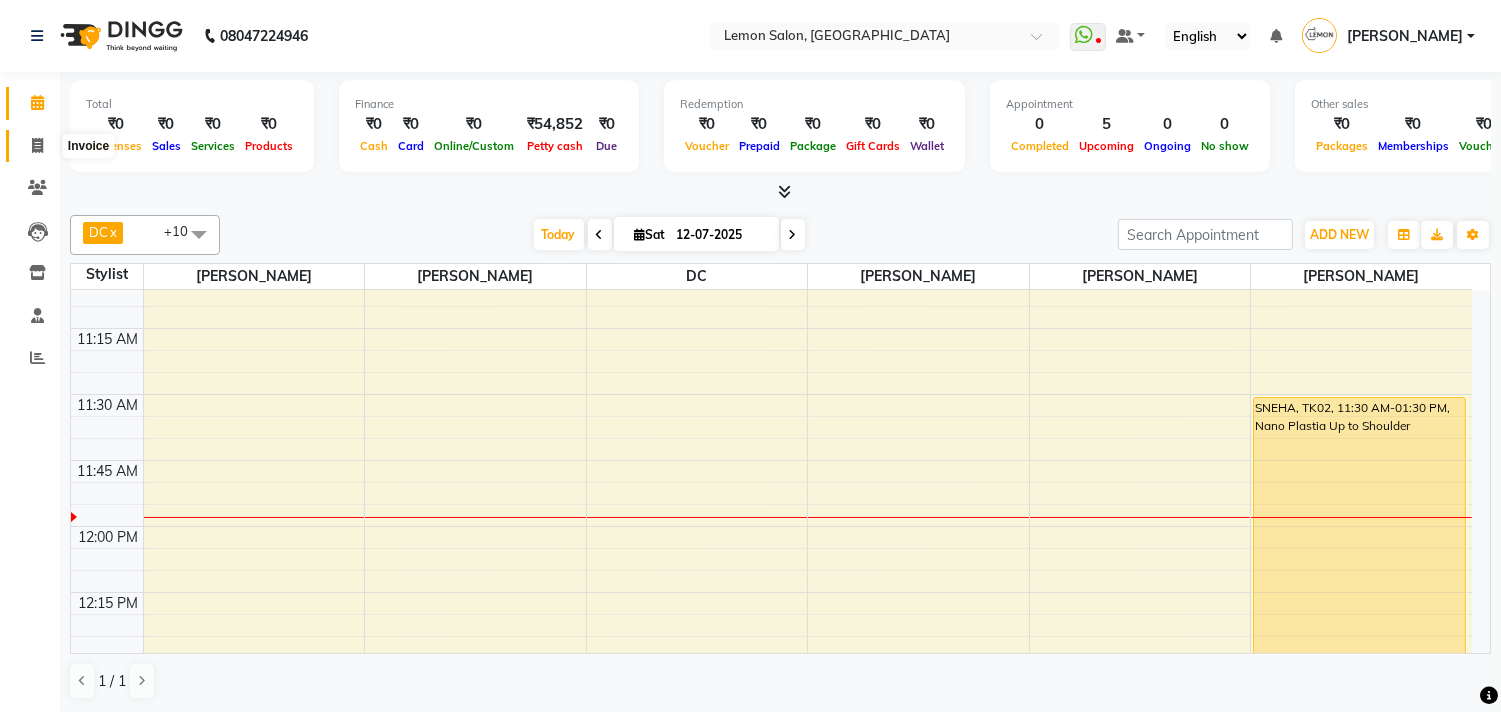 click 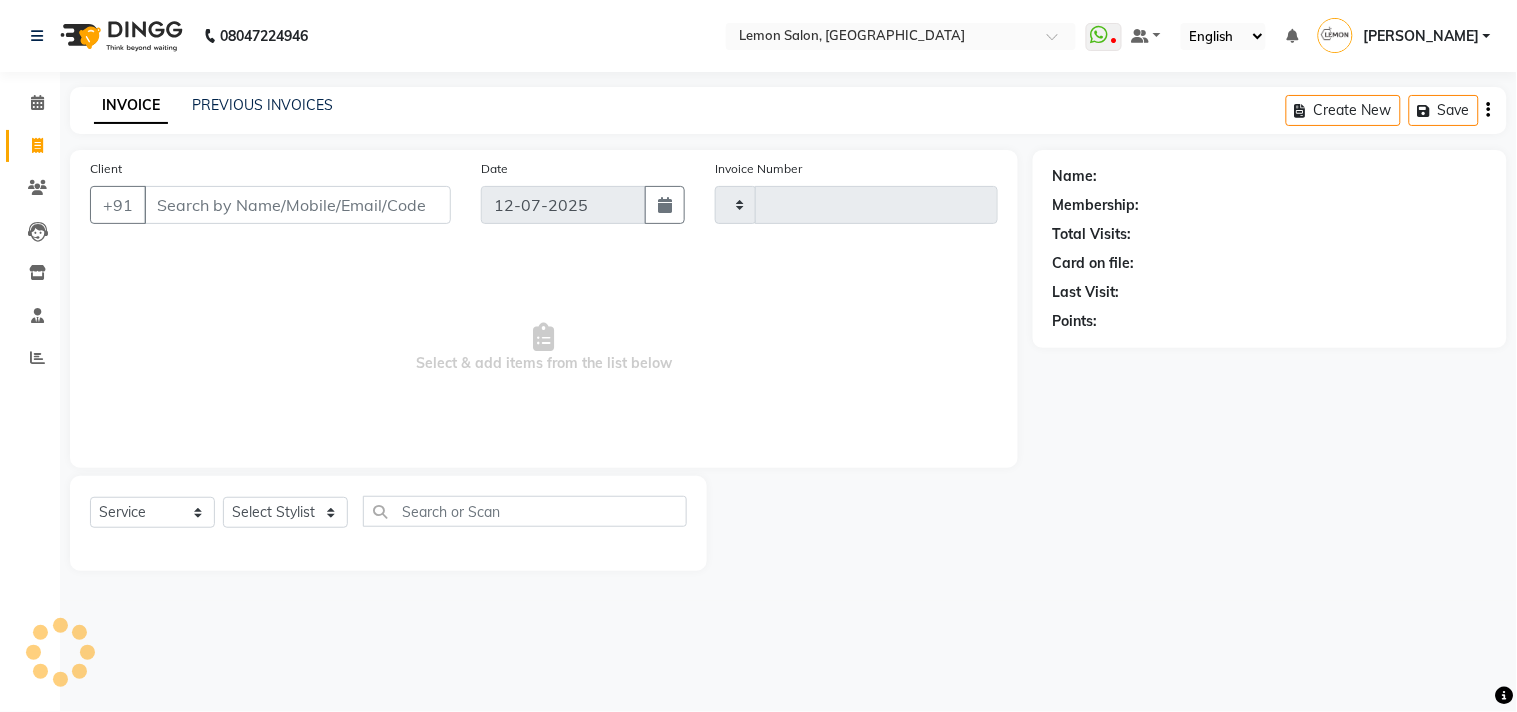 type on "1086" 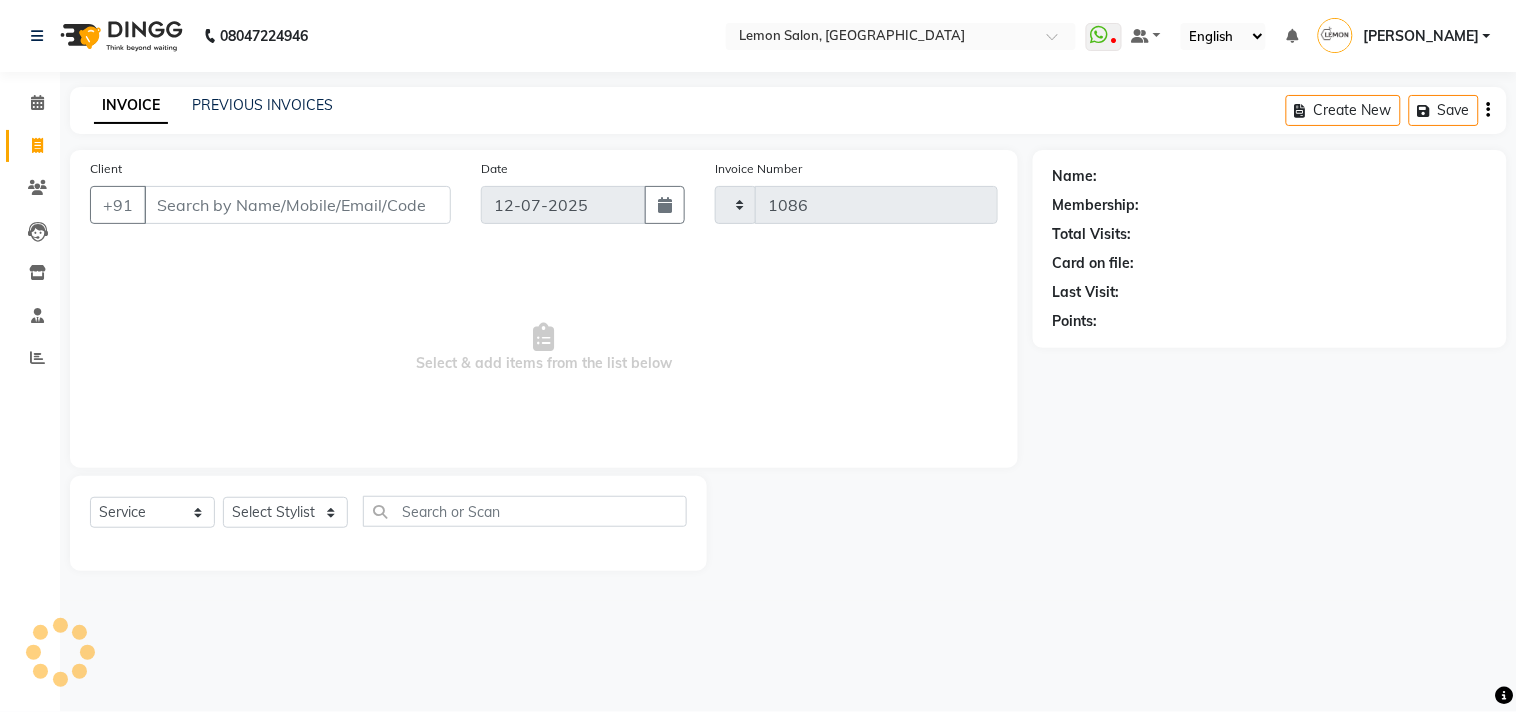 select on "569" 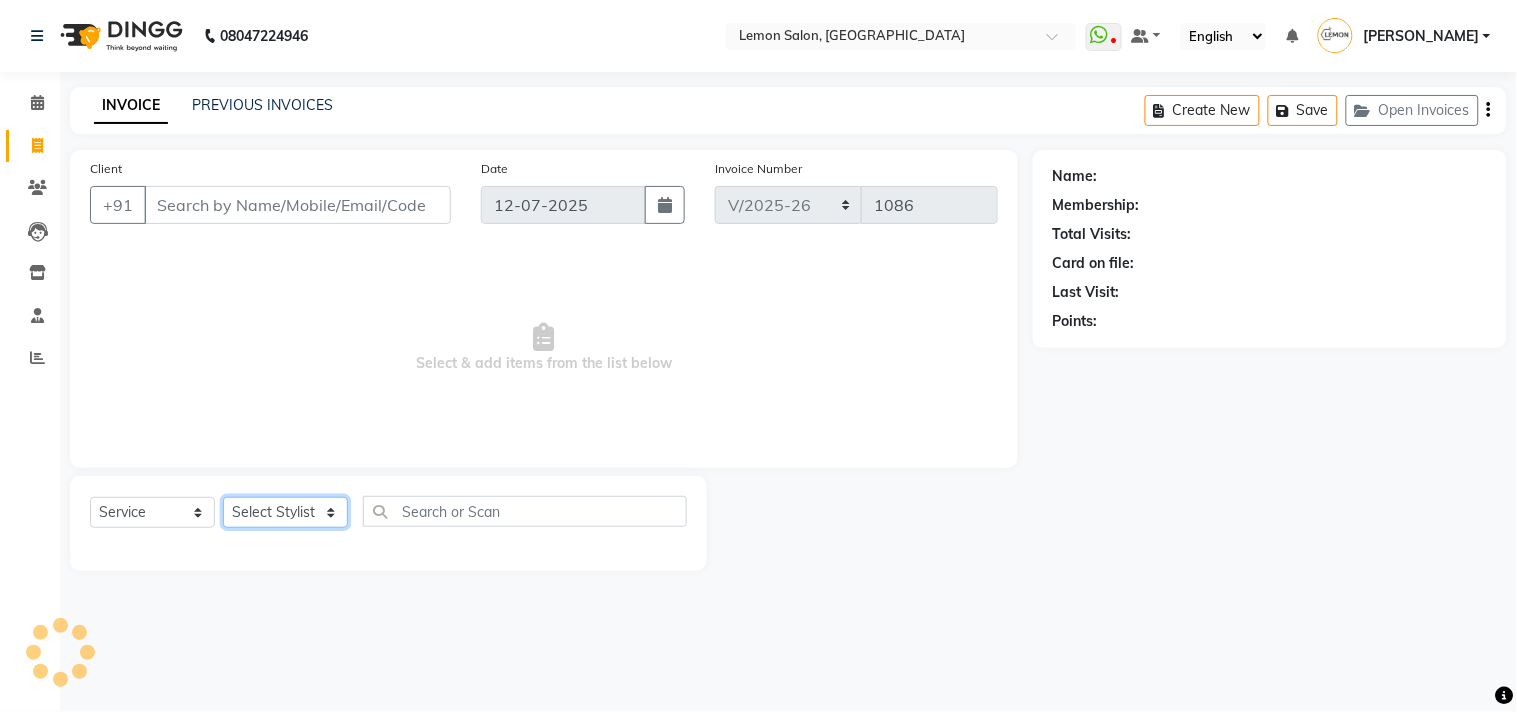click on "Select Stylist" 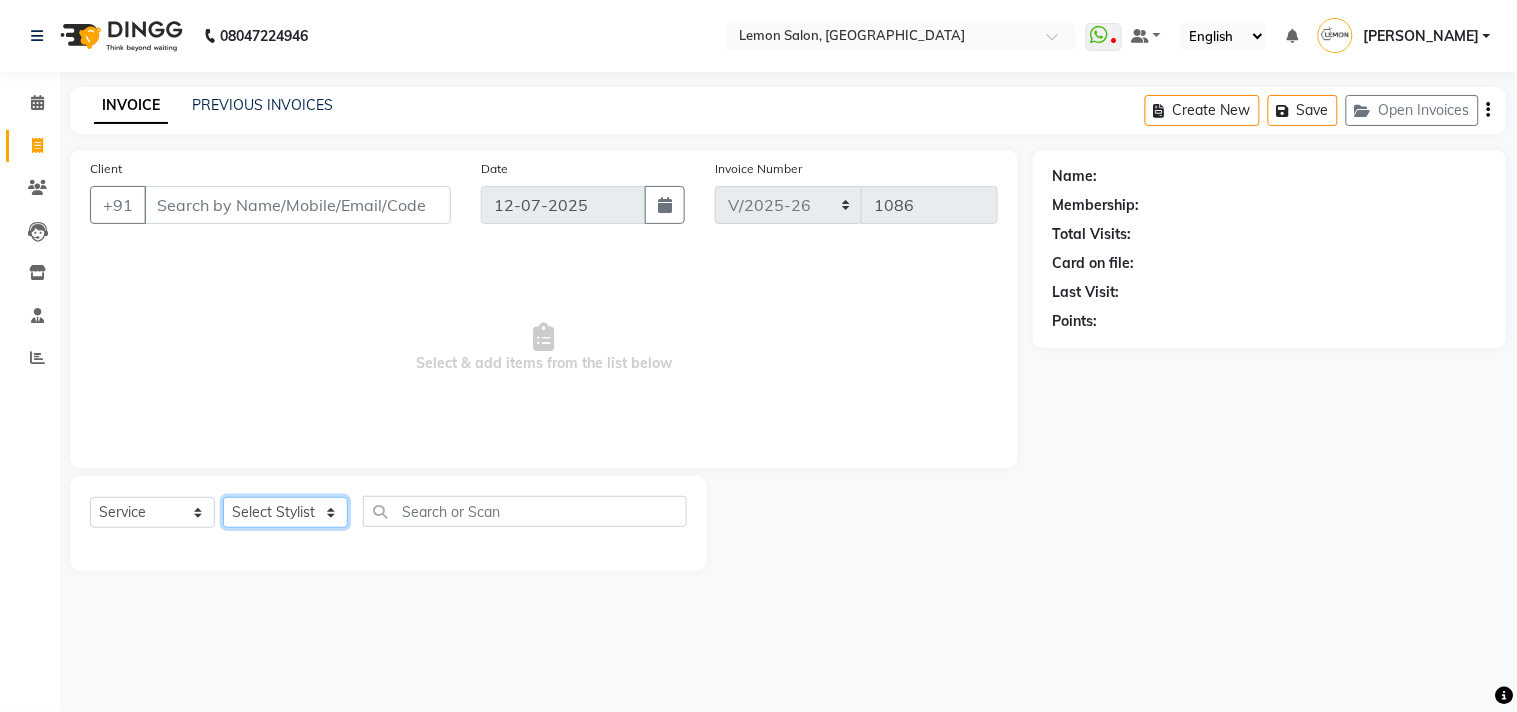 select on "7383" 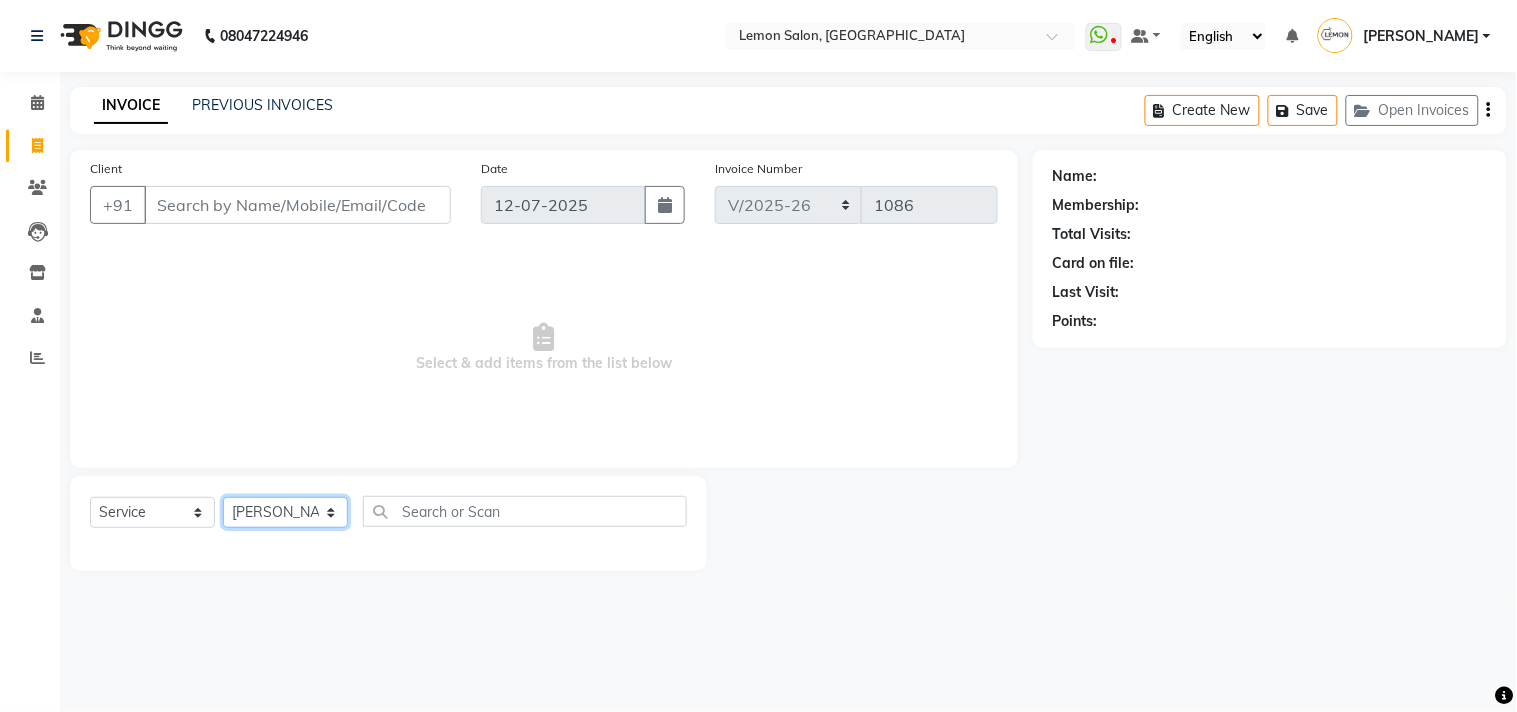 click on "Select Stylist Arun Arndive DC Faheem Malik Gufran Salmani Payal Maurya Riya Adawade Shoeb Salmani Kandivali Swati Sharma Yunus Yusuf Shaikh" 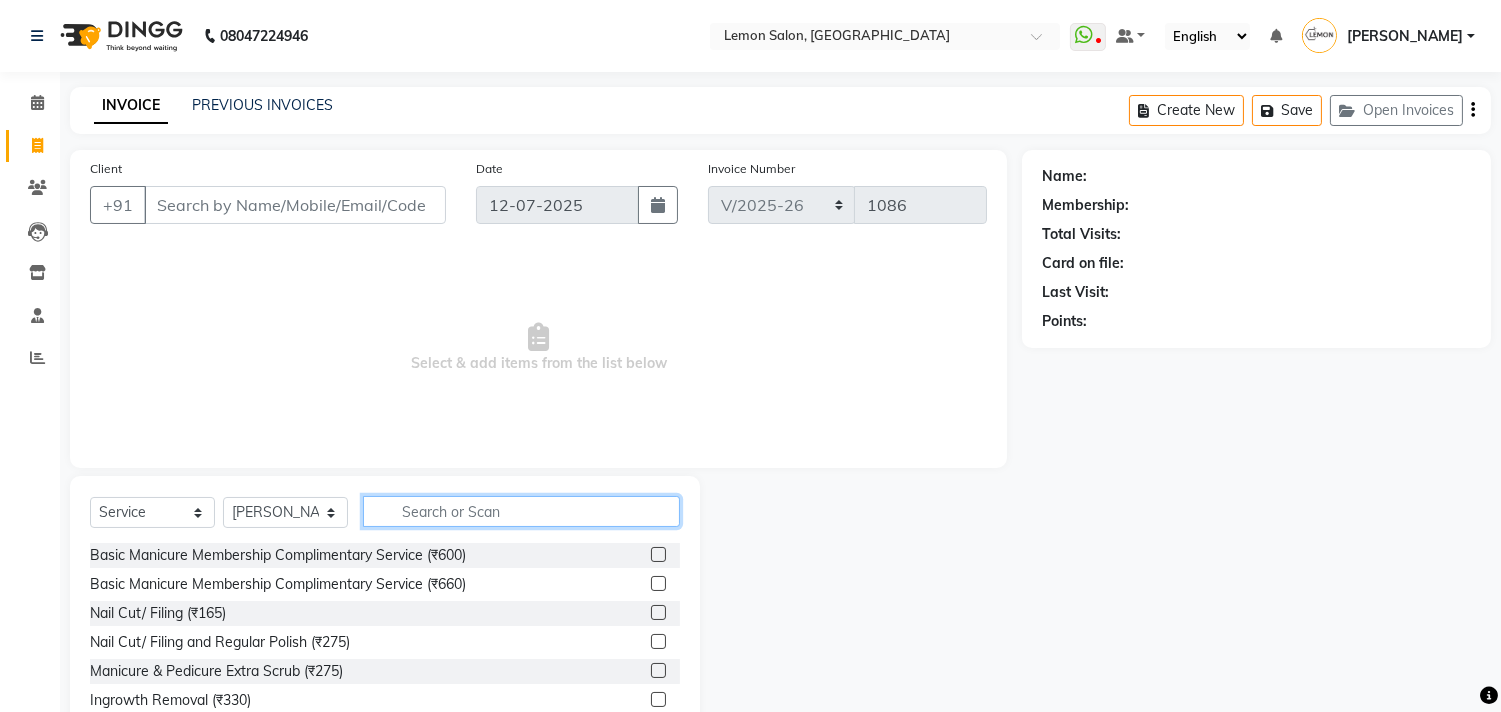 click 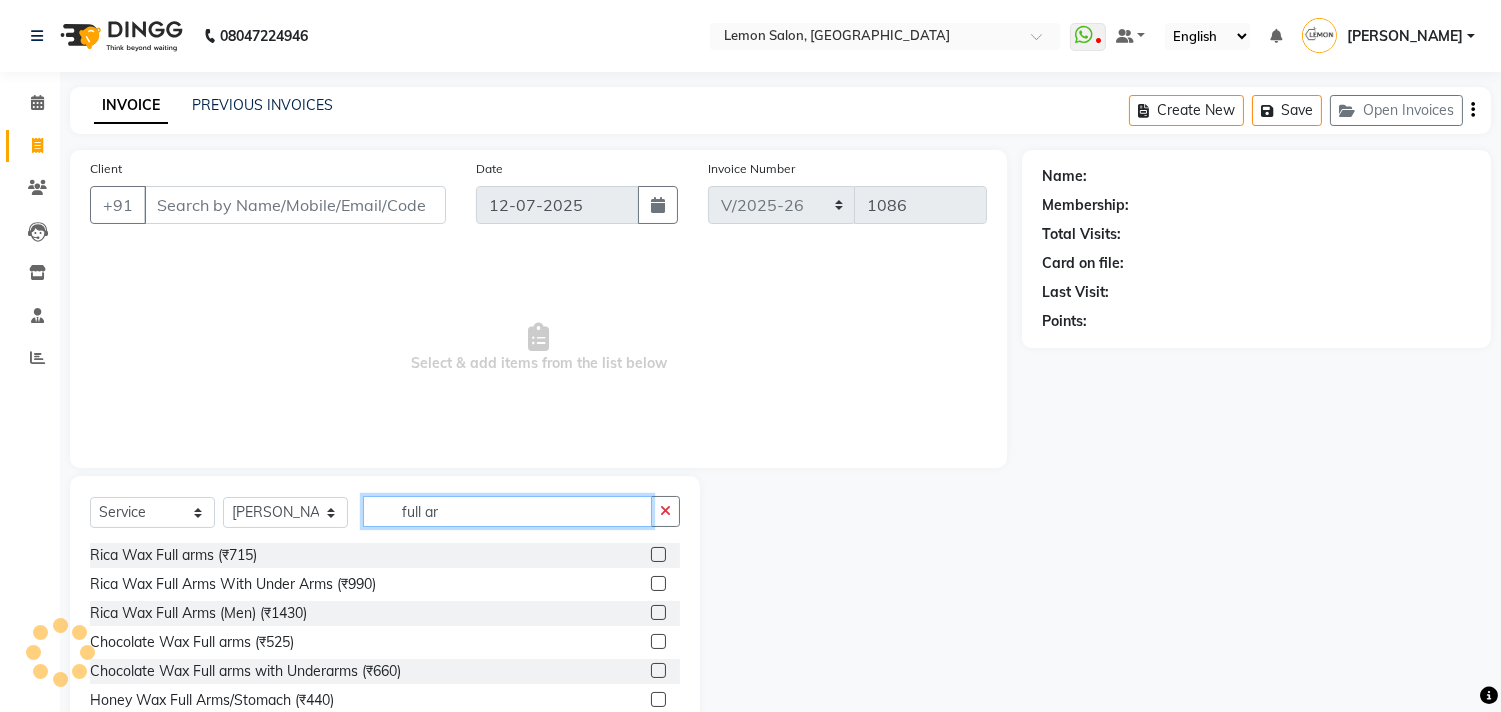 type on "full ar" 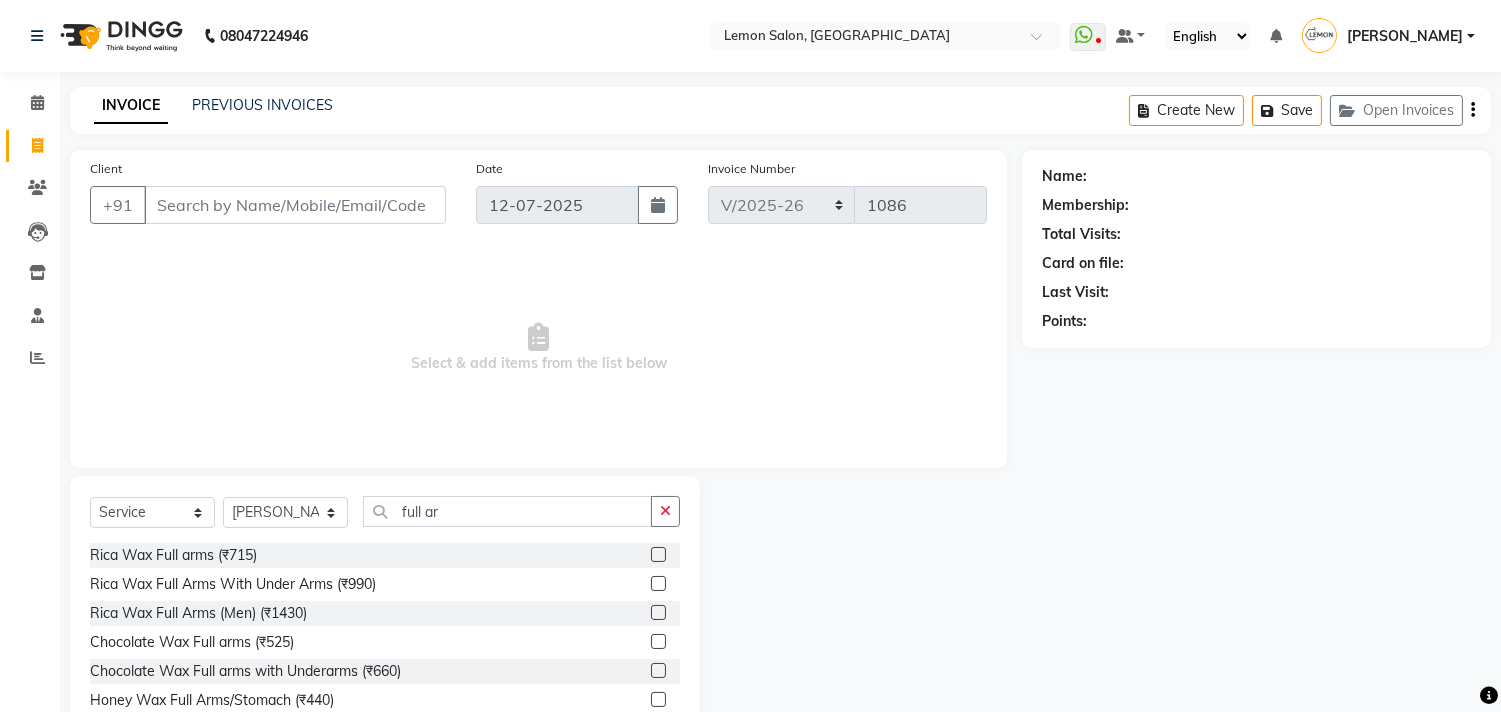 click 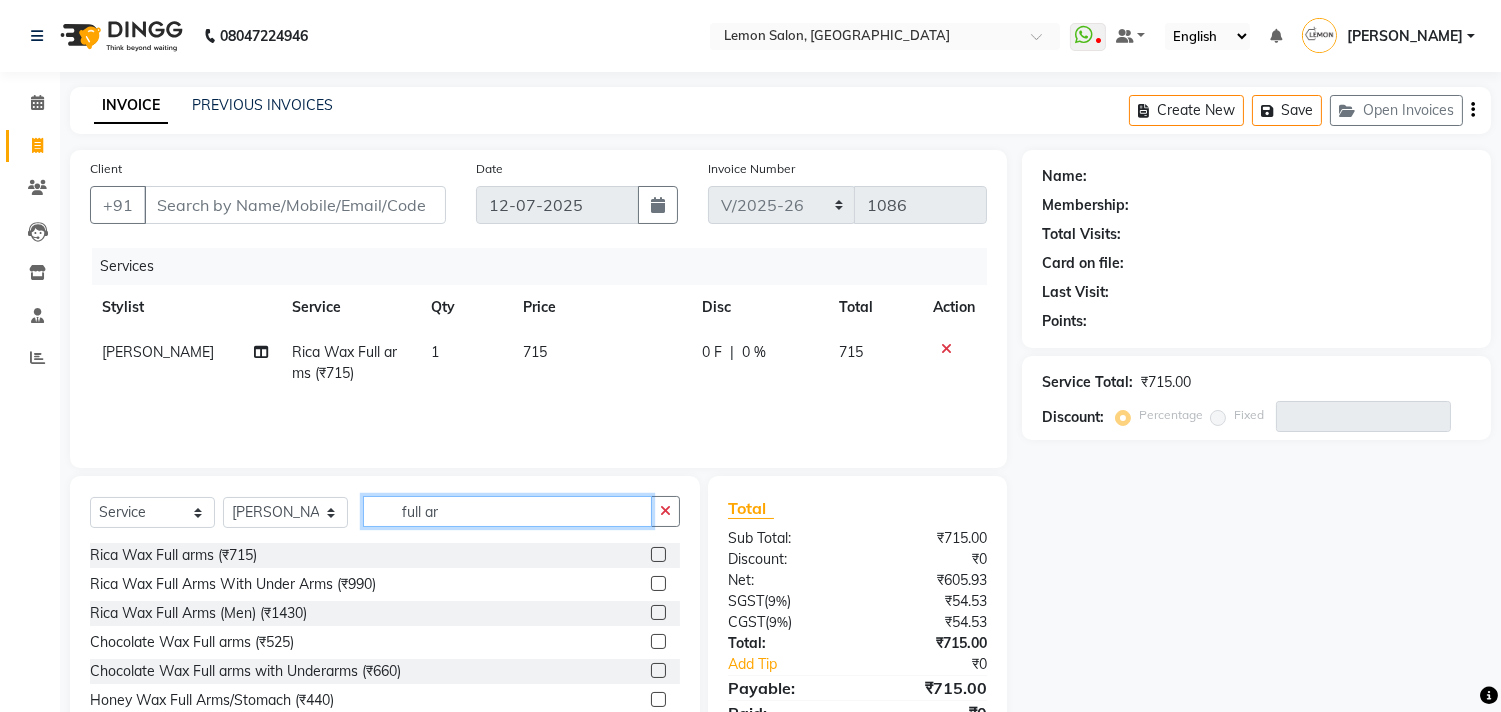 checkbox on "false" 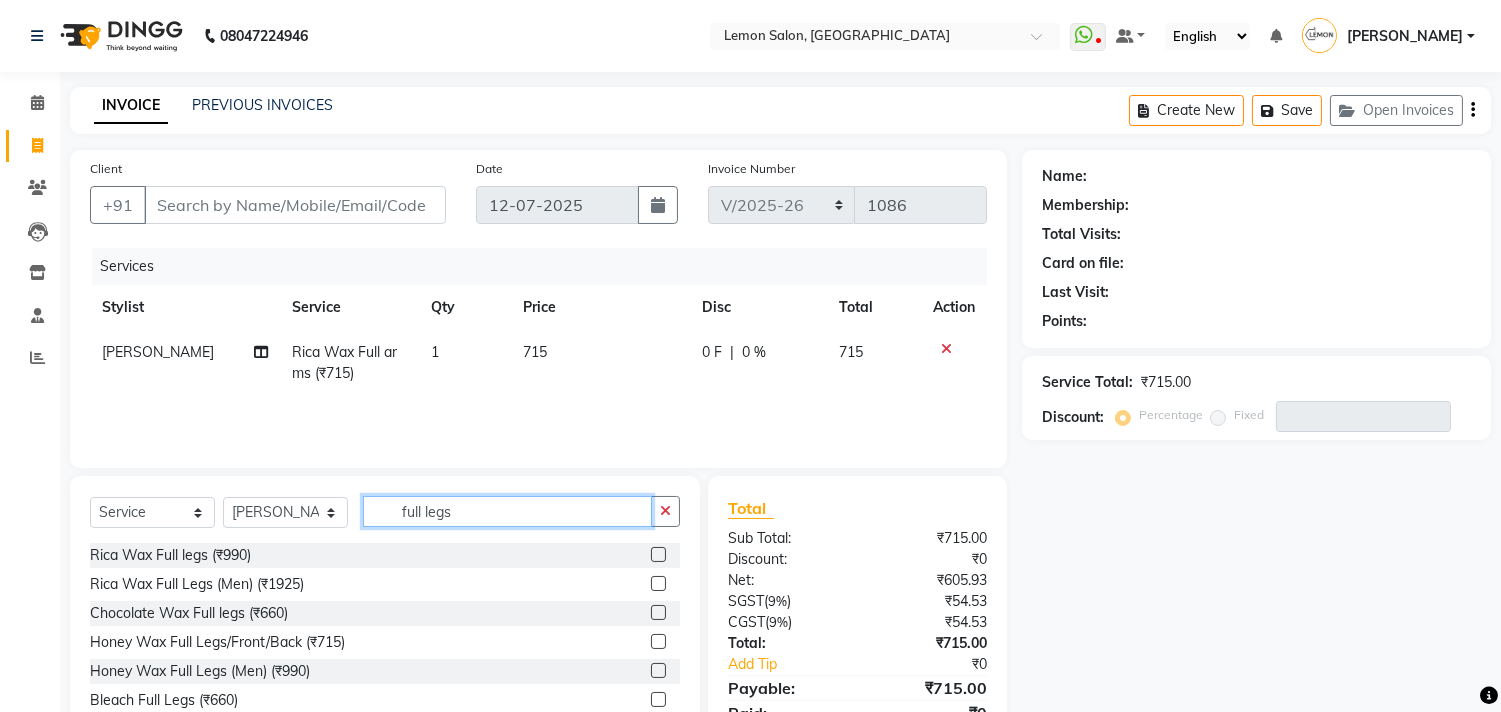 type on "full legs" 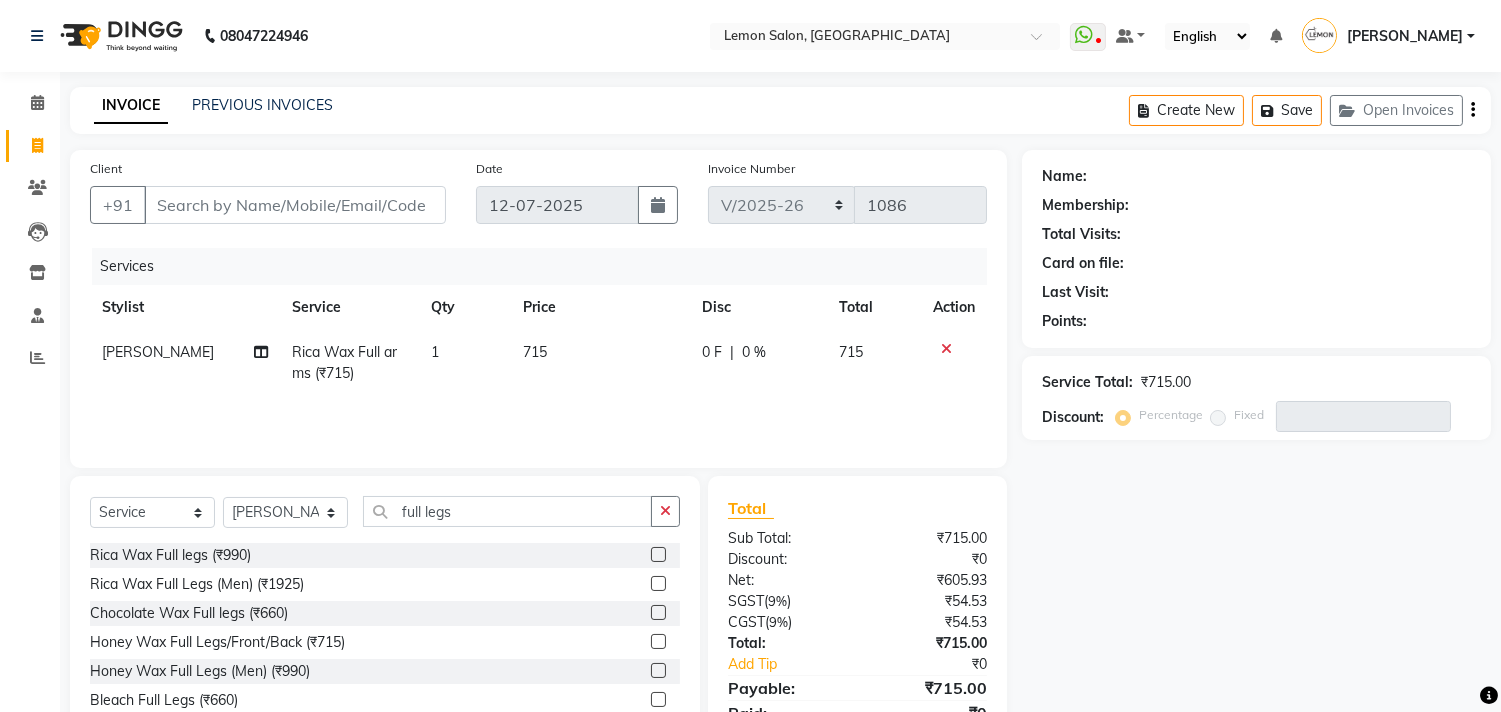 click 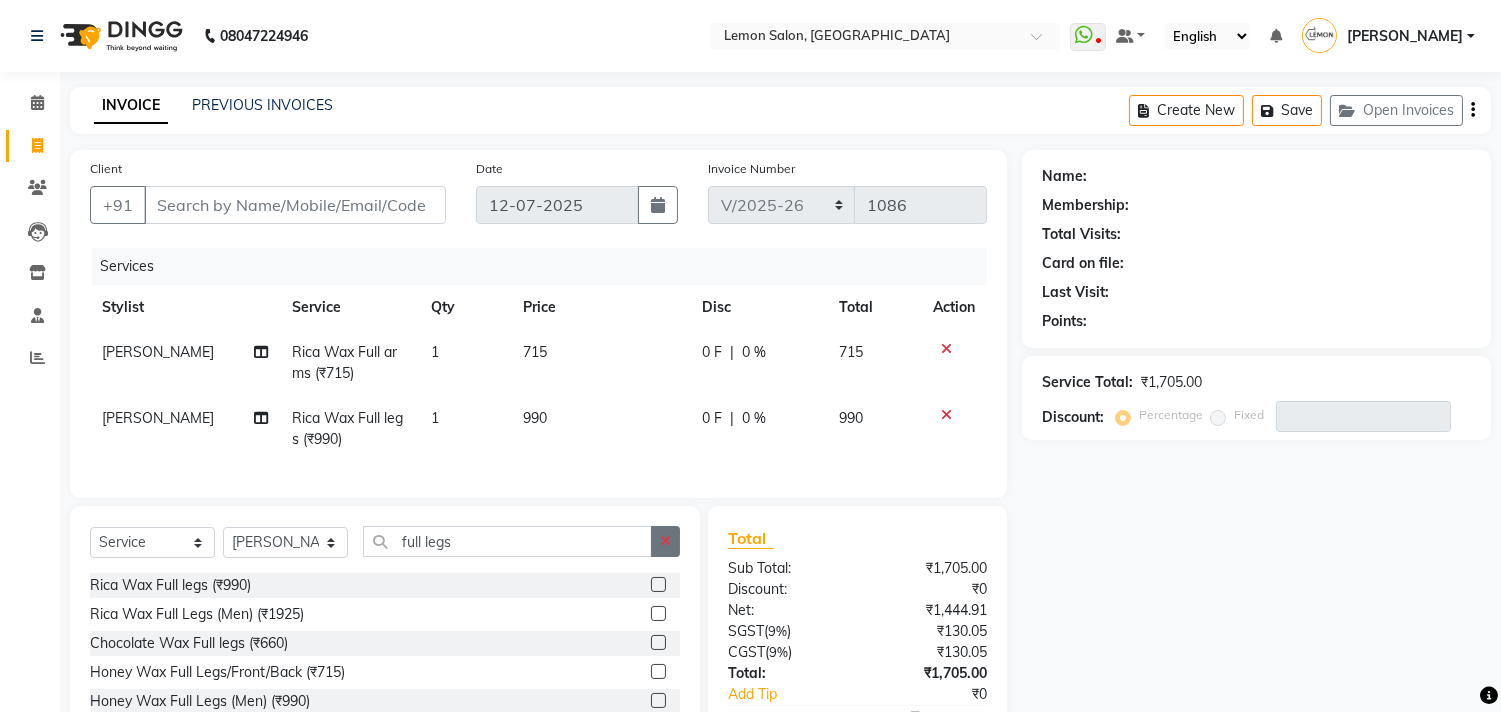 checkbox on "false" 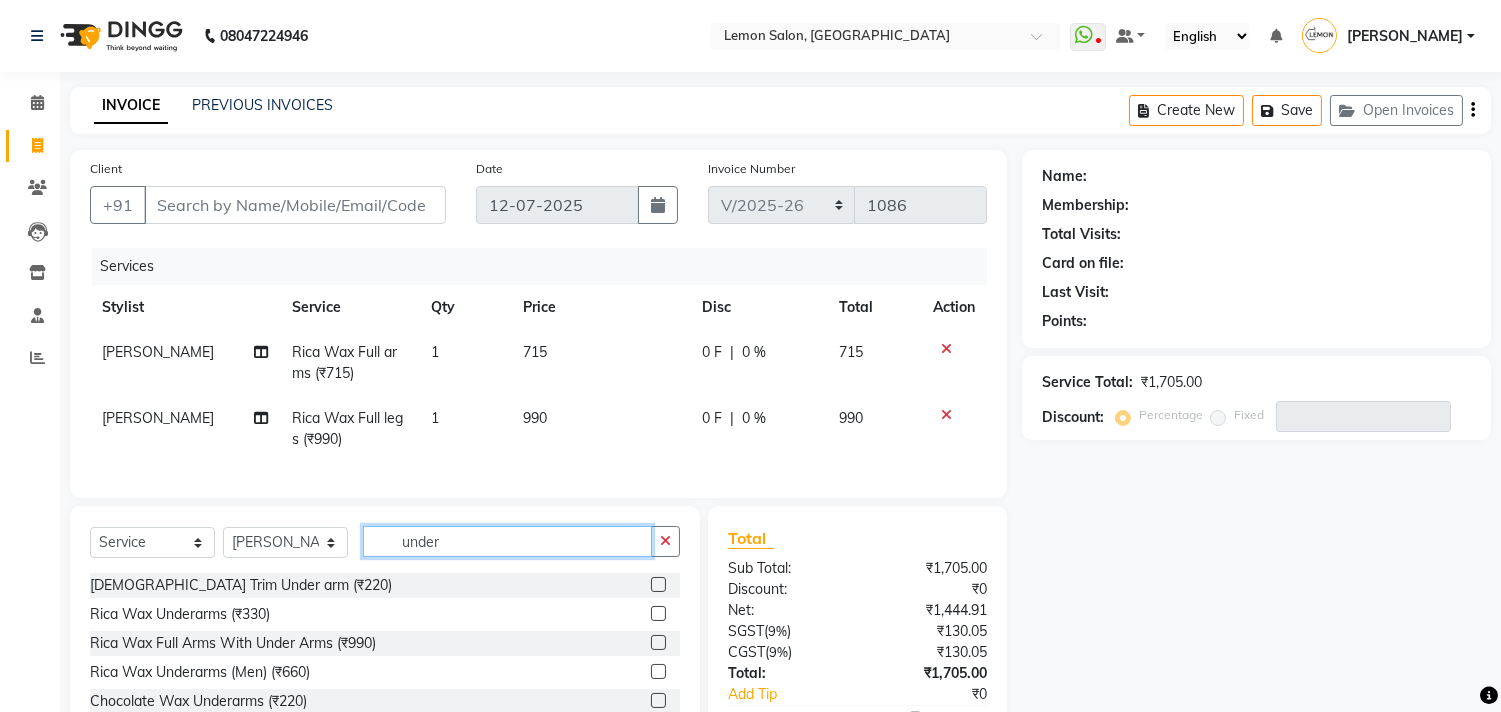 type on "under" 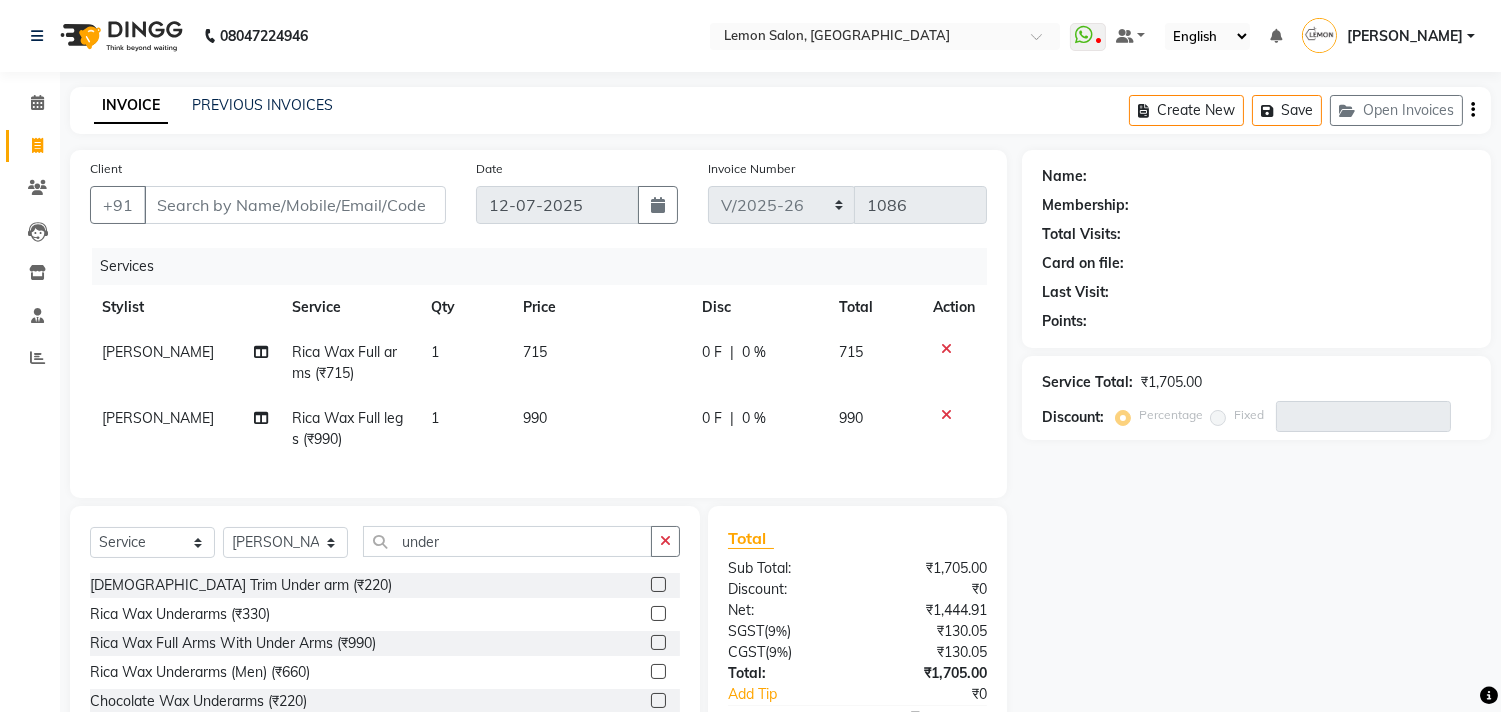 click 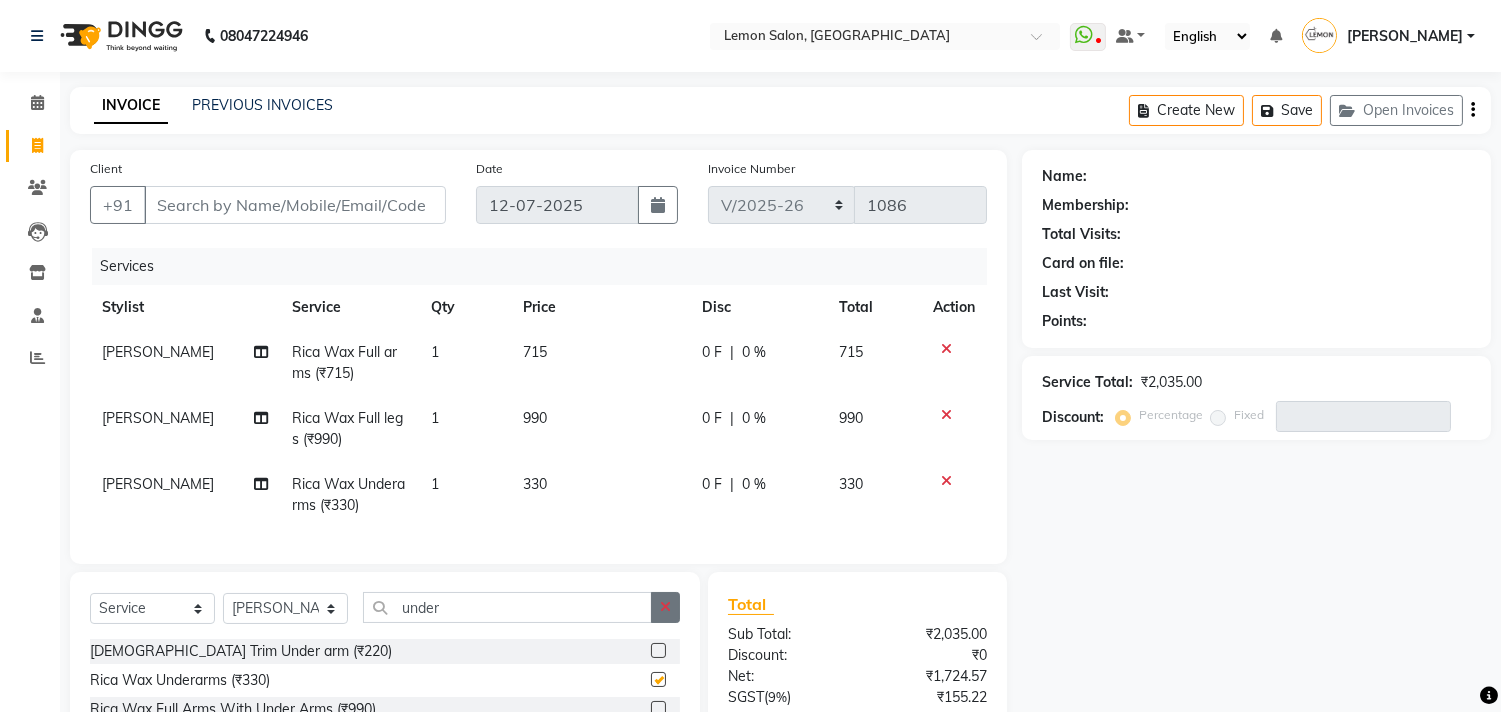 checkbox on "false" 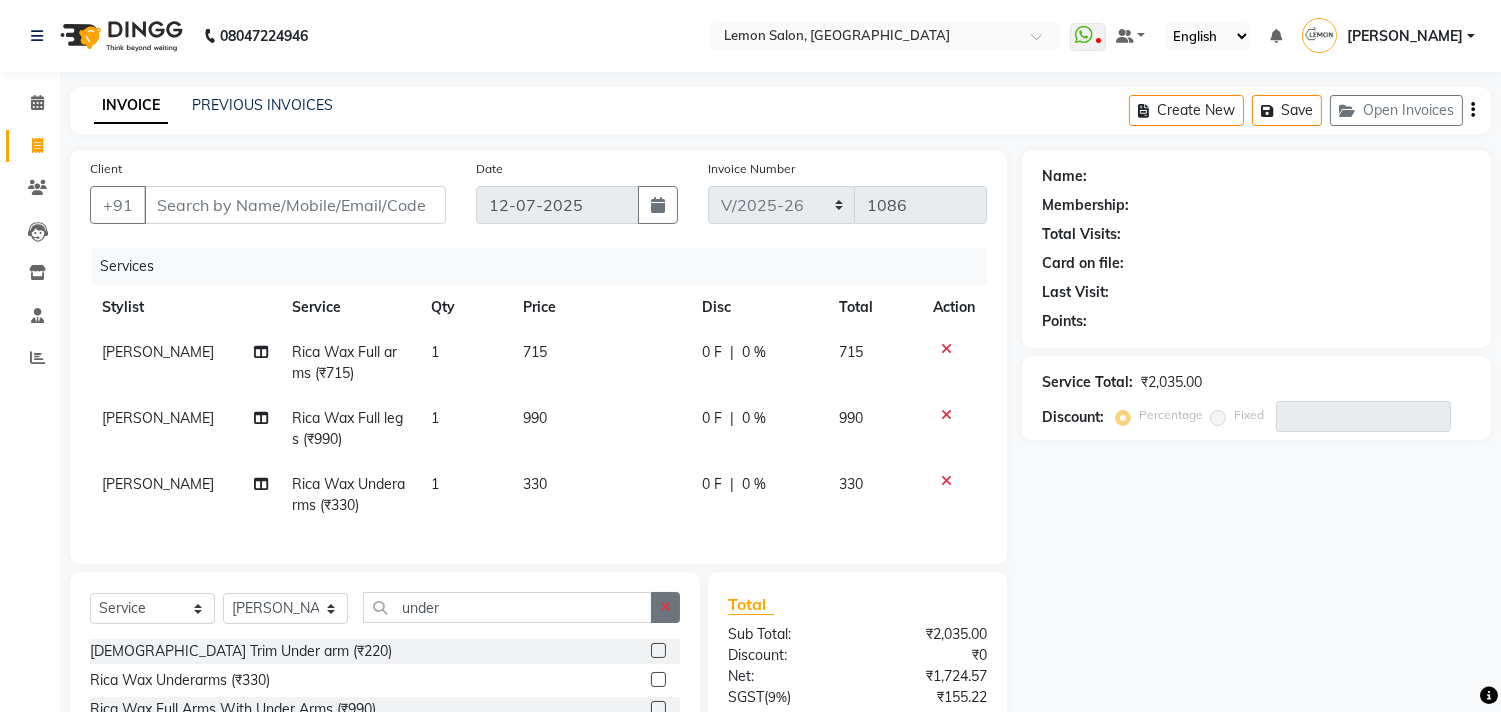 click 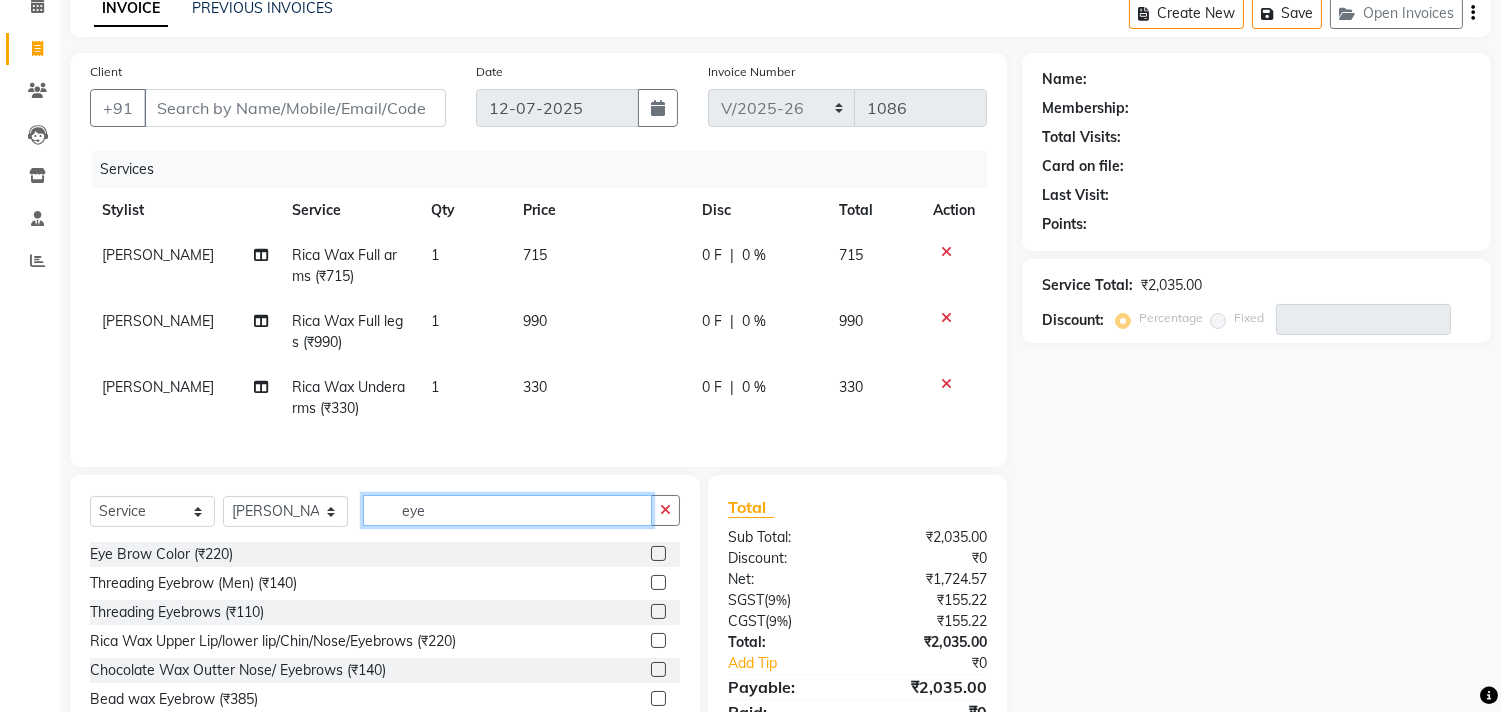 scroll, scrollTop: 111, scrollLeft: 0, axis: vertical 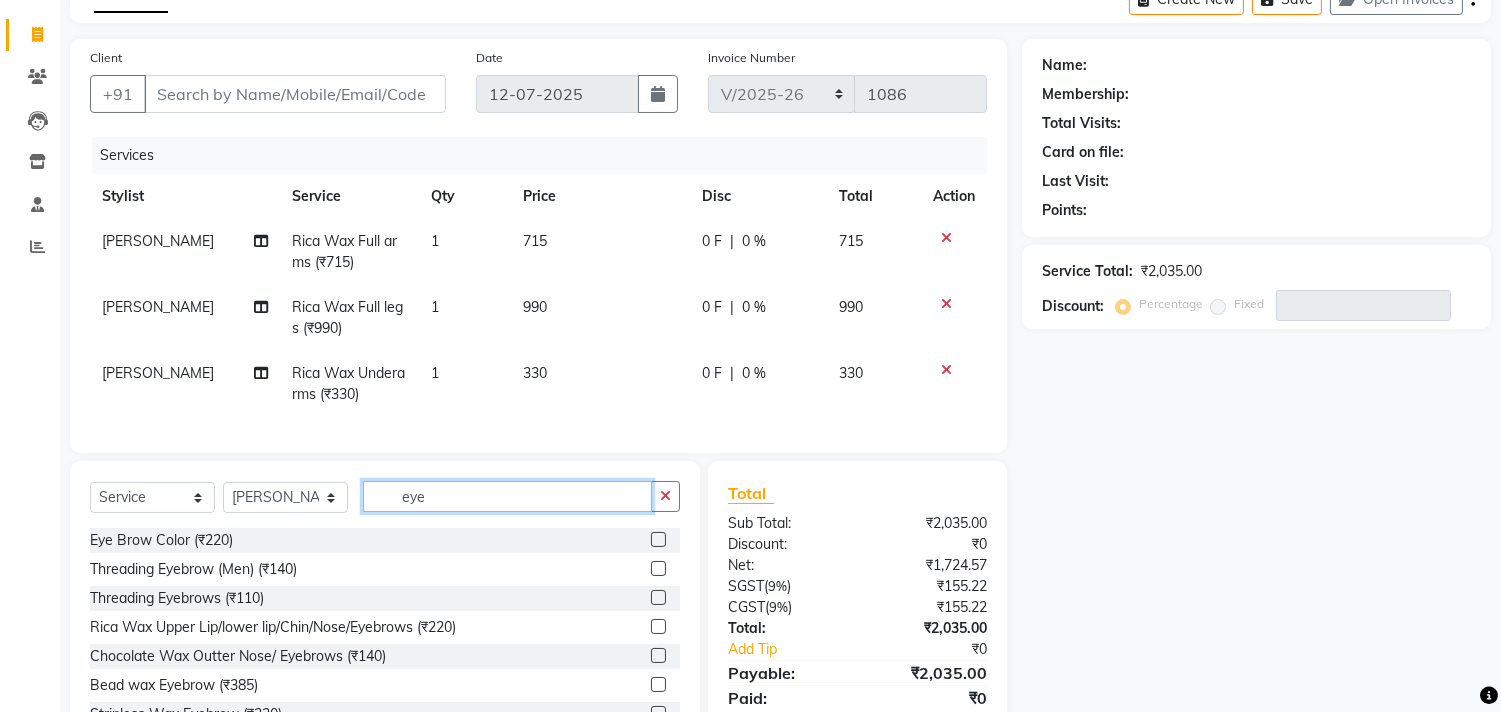 type on "eye" 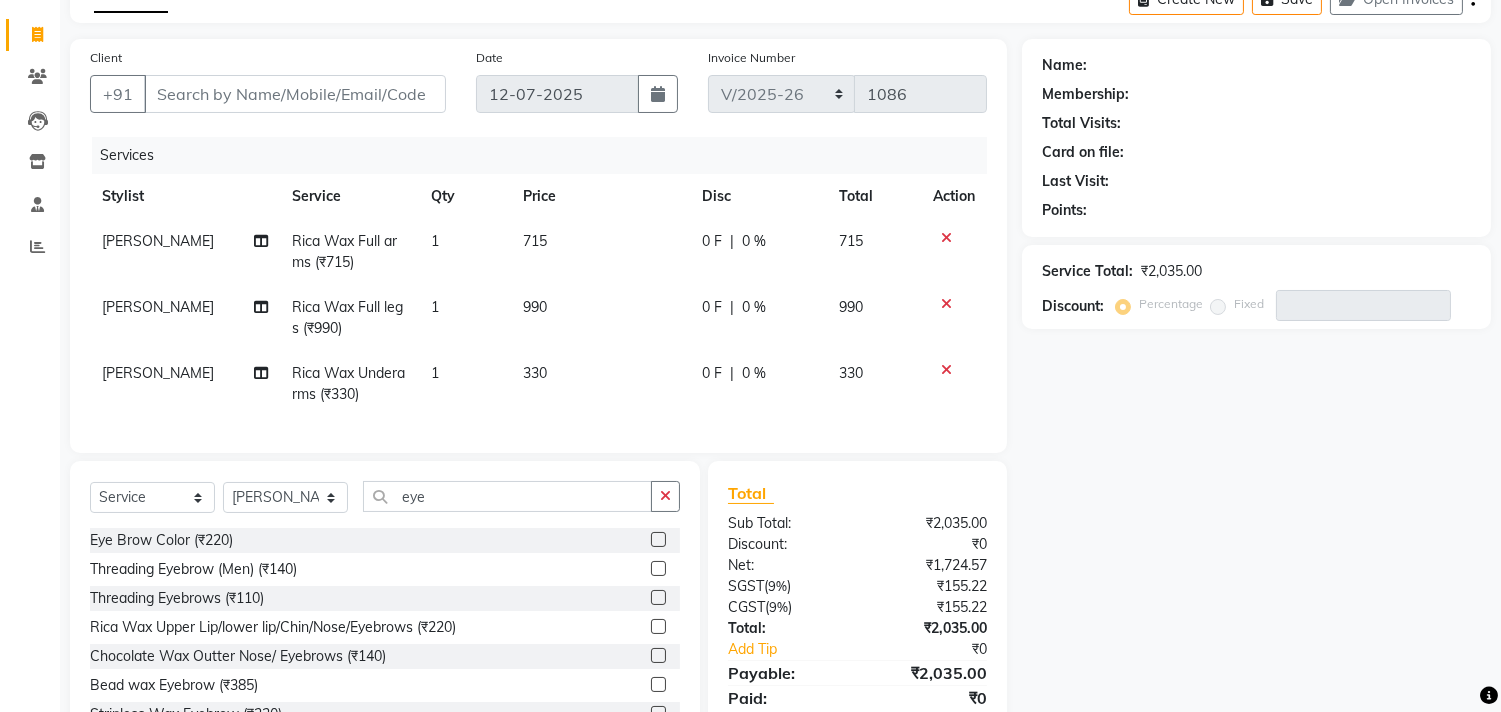 click 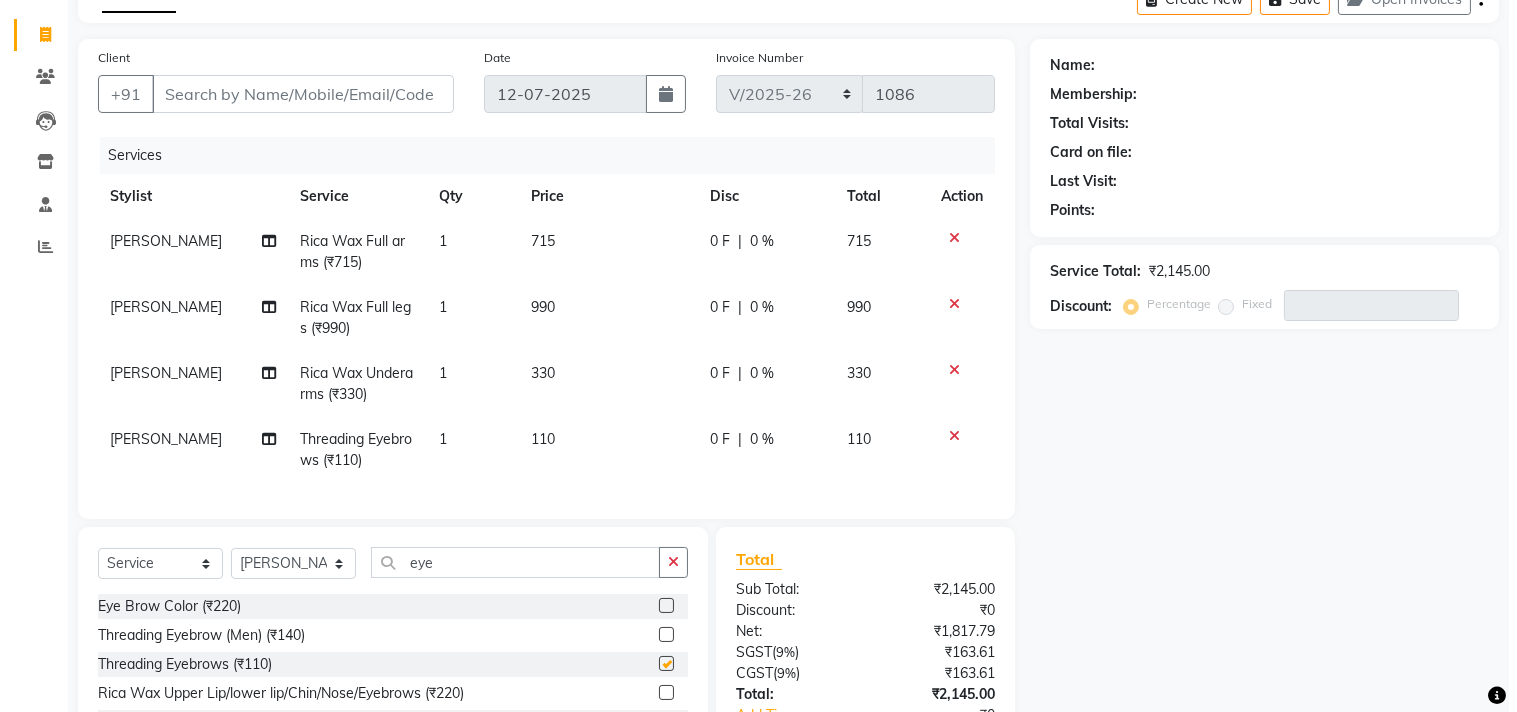 scroll, scrollTop: 0, scrollLeft: 0, axis: both 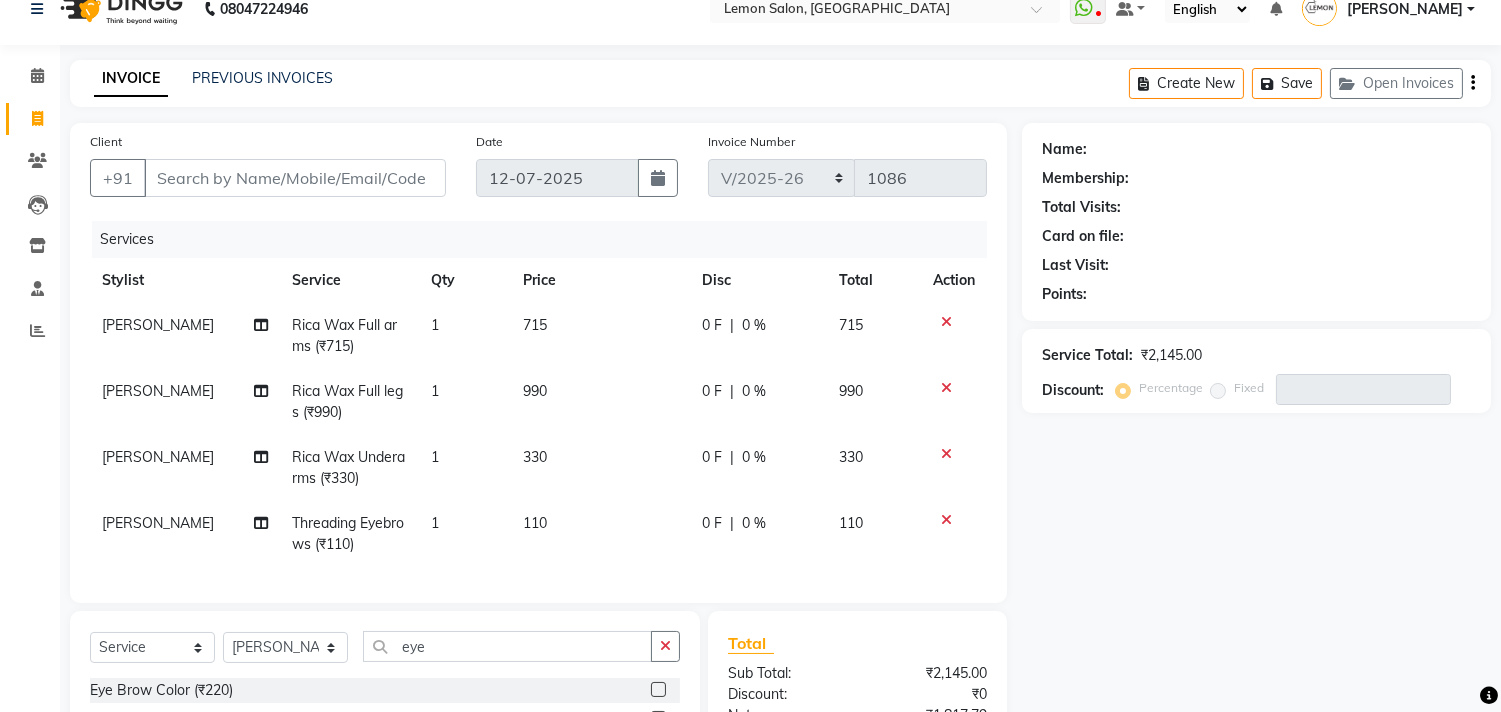 checkbox on "false" 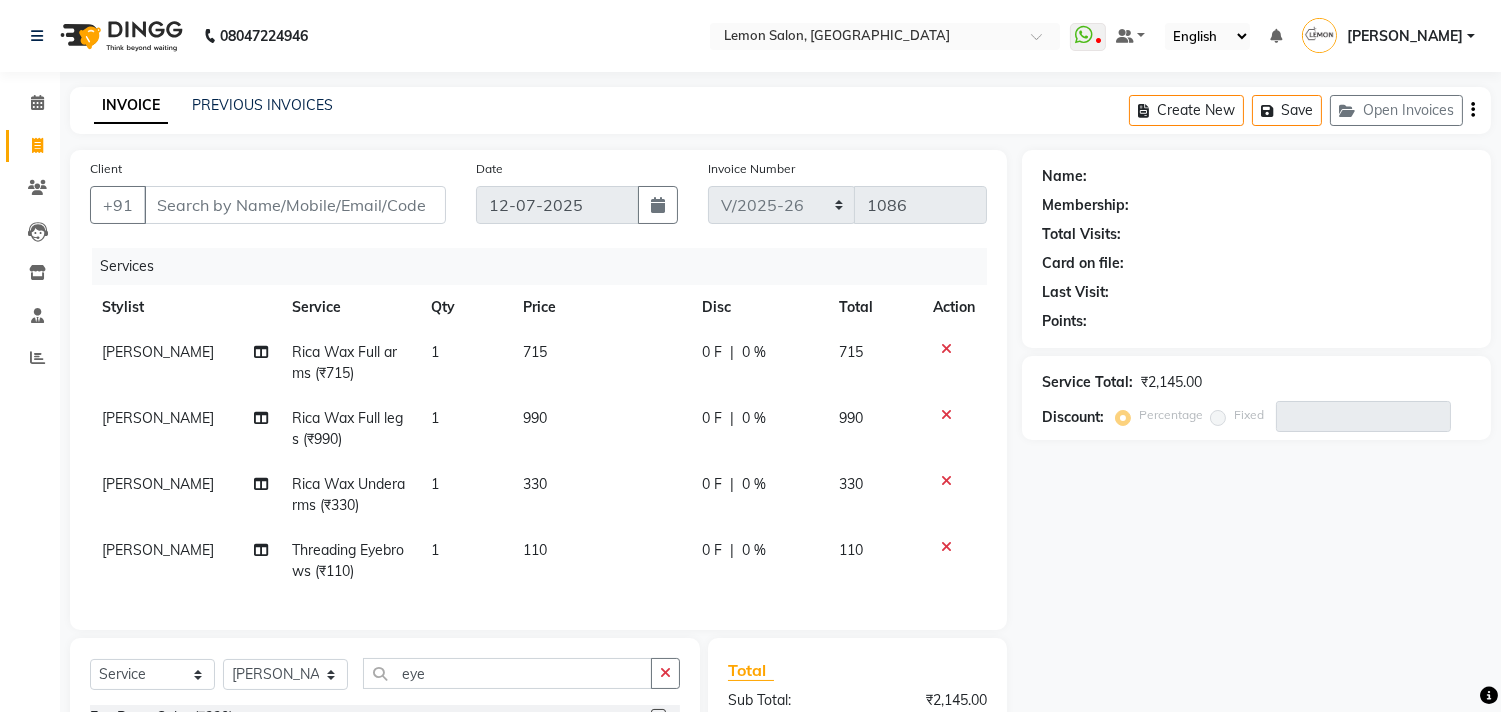 click on "Client +91" 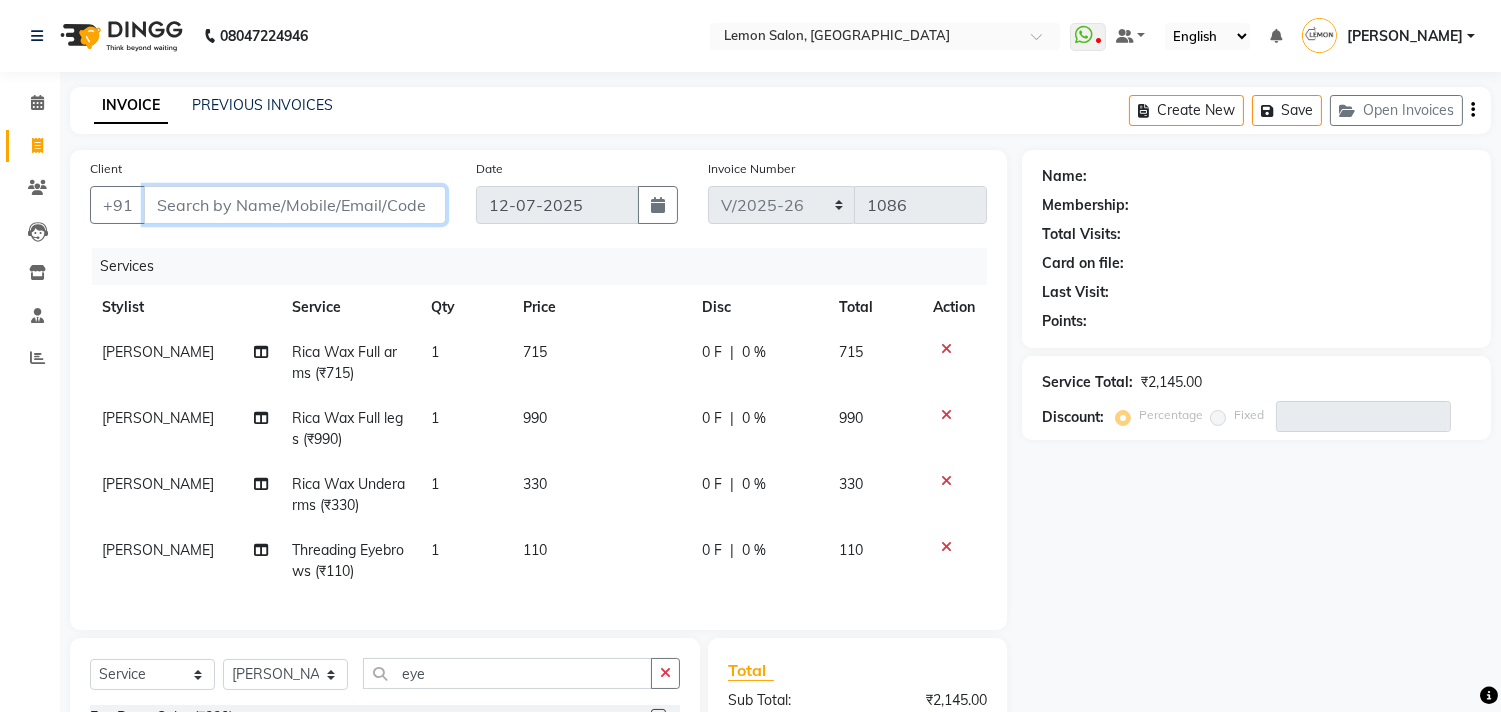click on "Client" at bounding box center [295, 205] 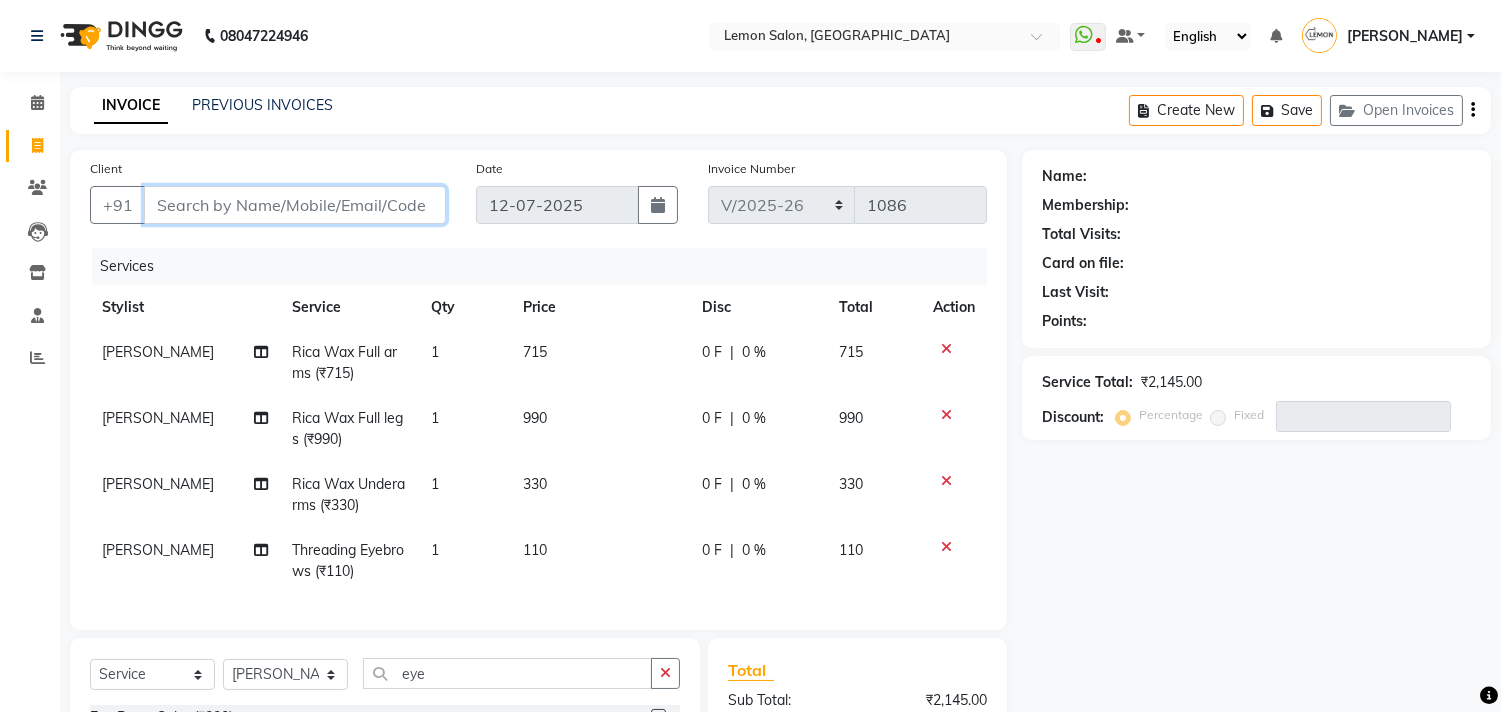 type on "7" 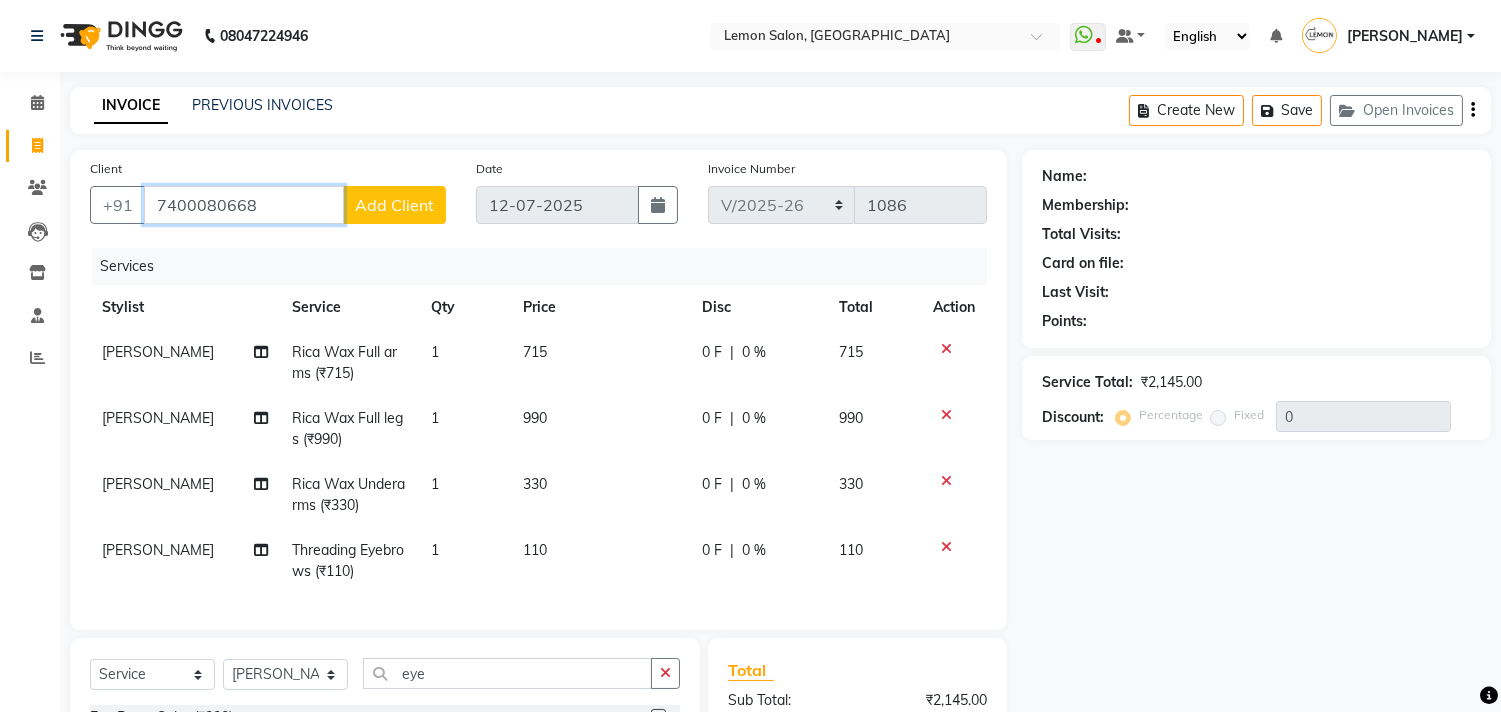 type on "7400080668" 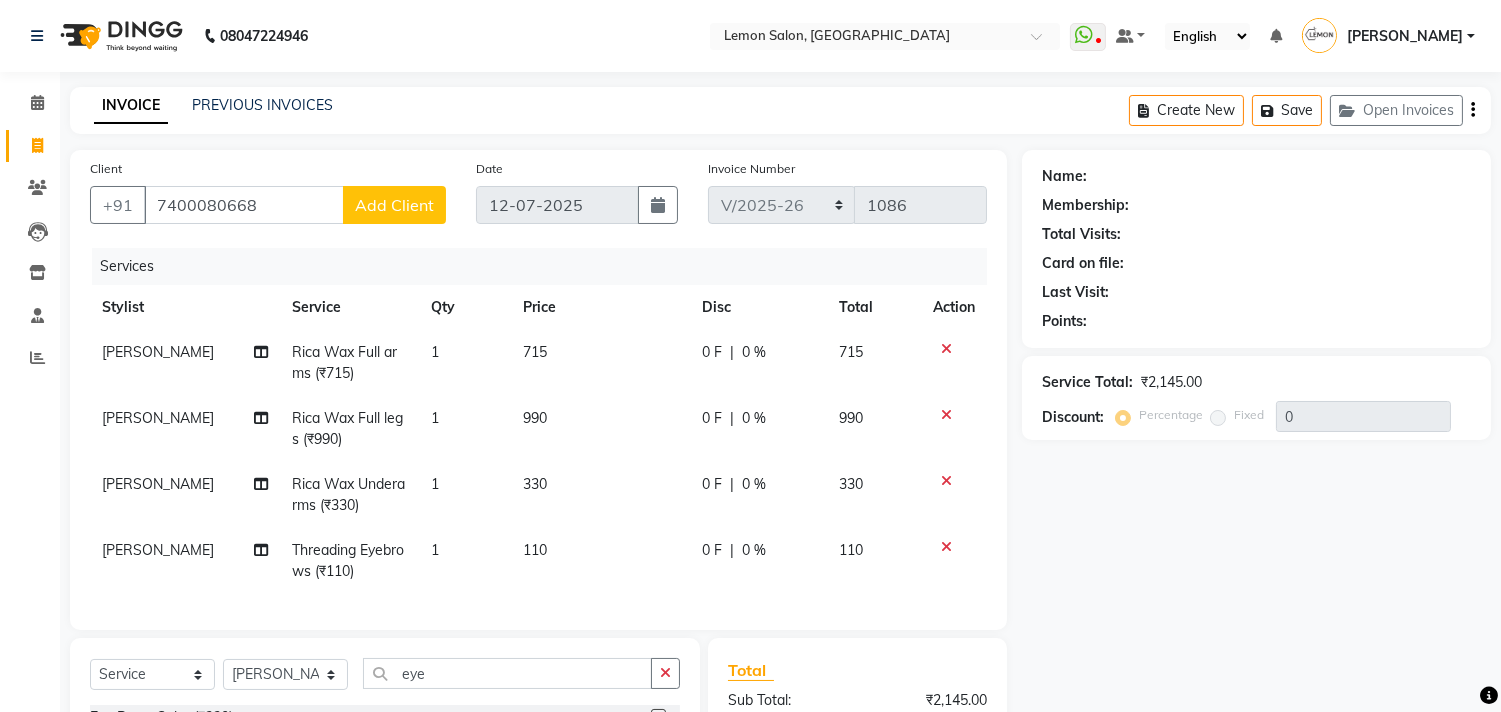 click on "Add Client" 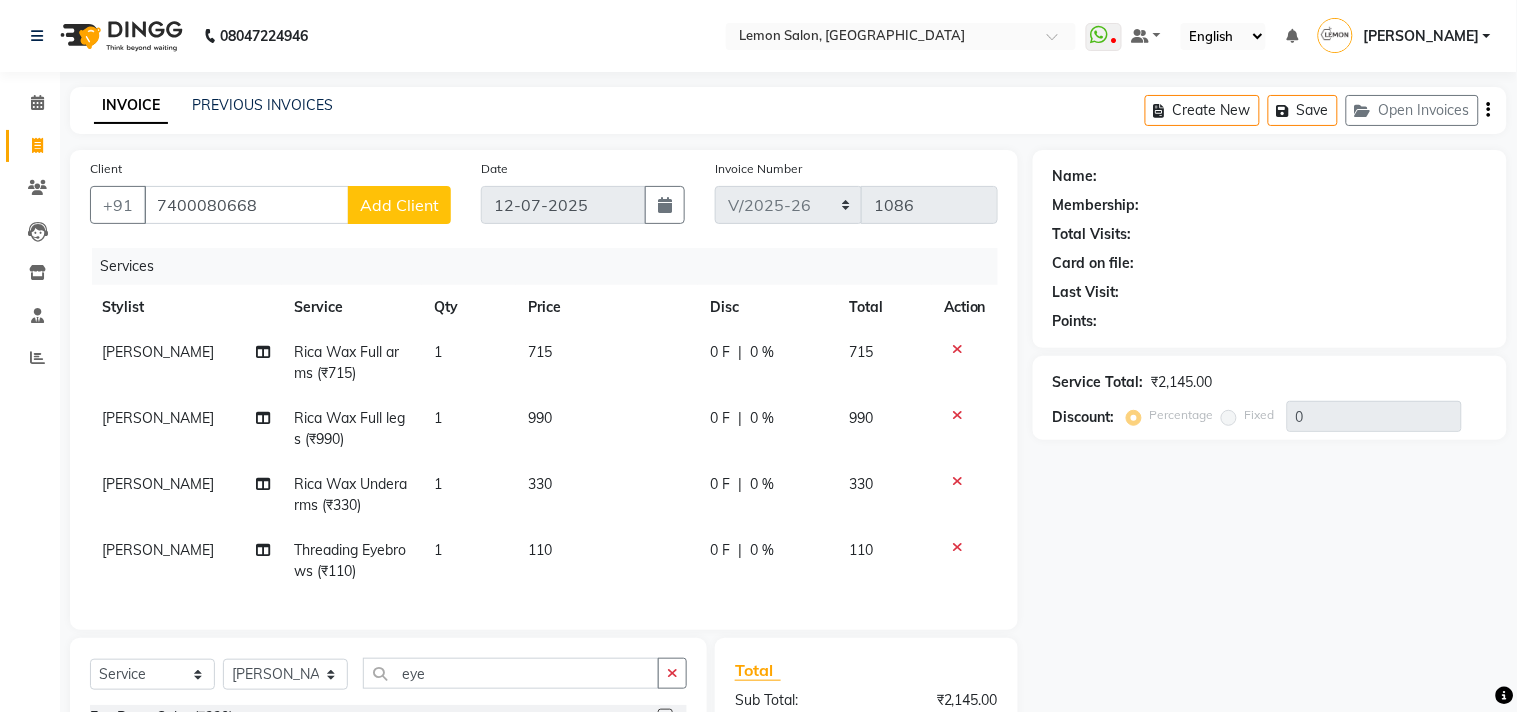 select on "22" 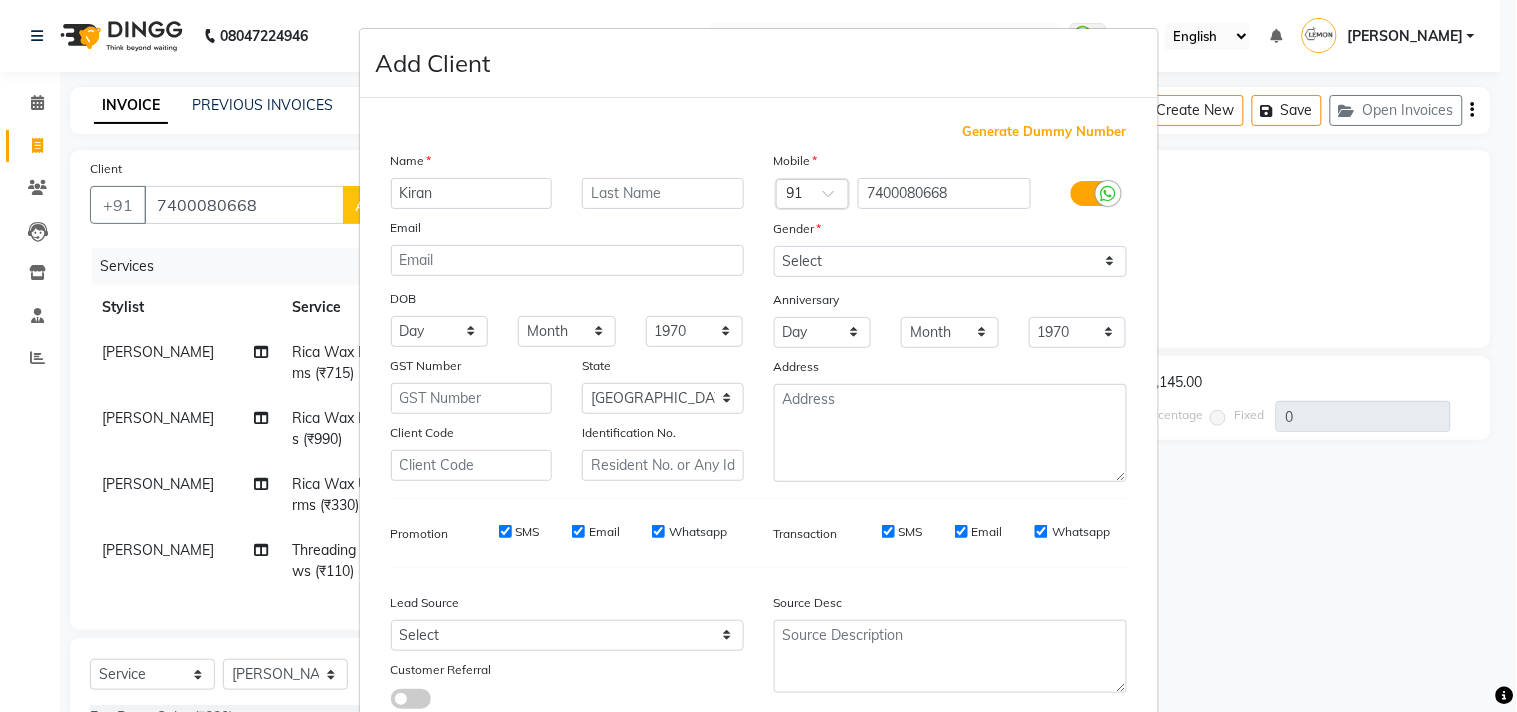 type on "Kiran" 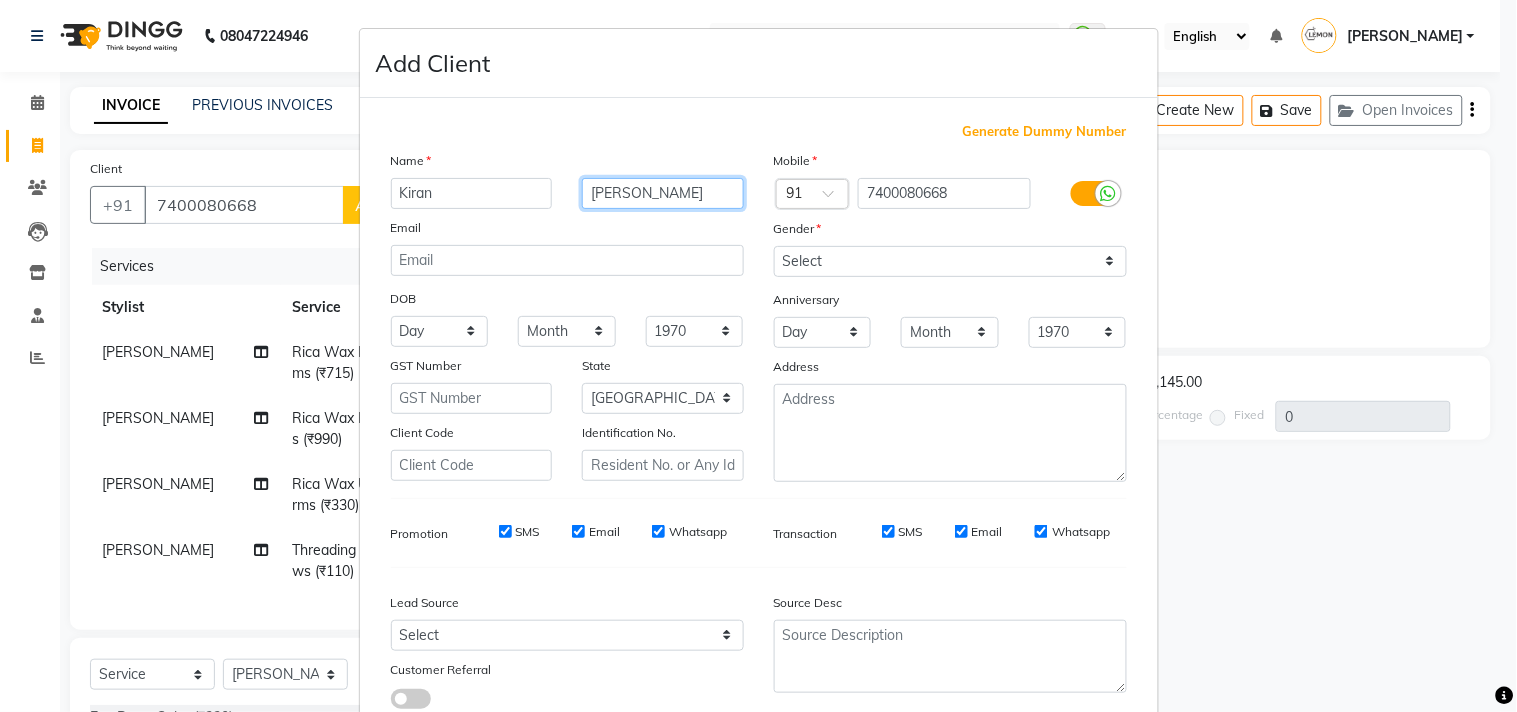 type on "Gohil" 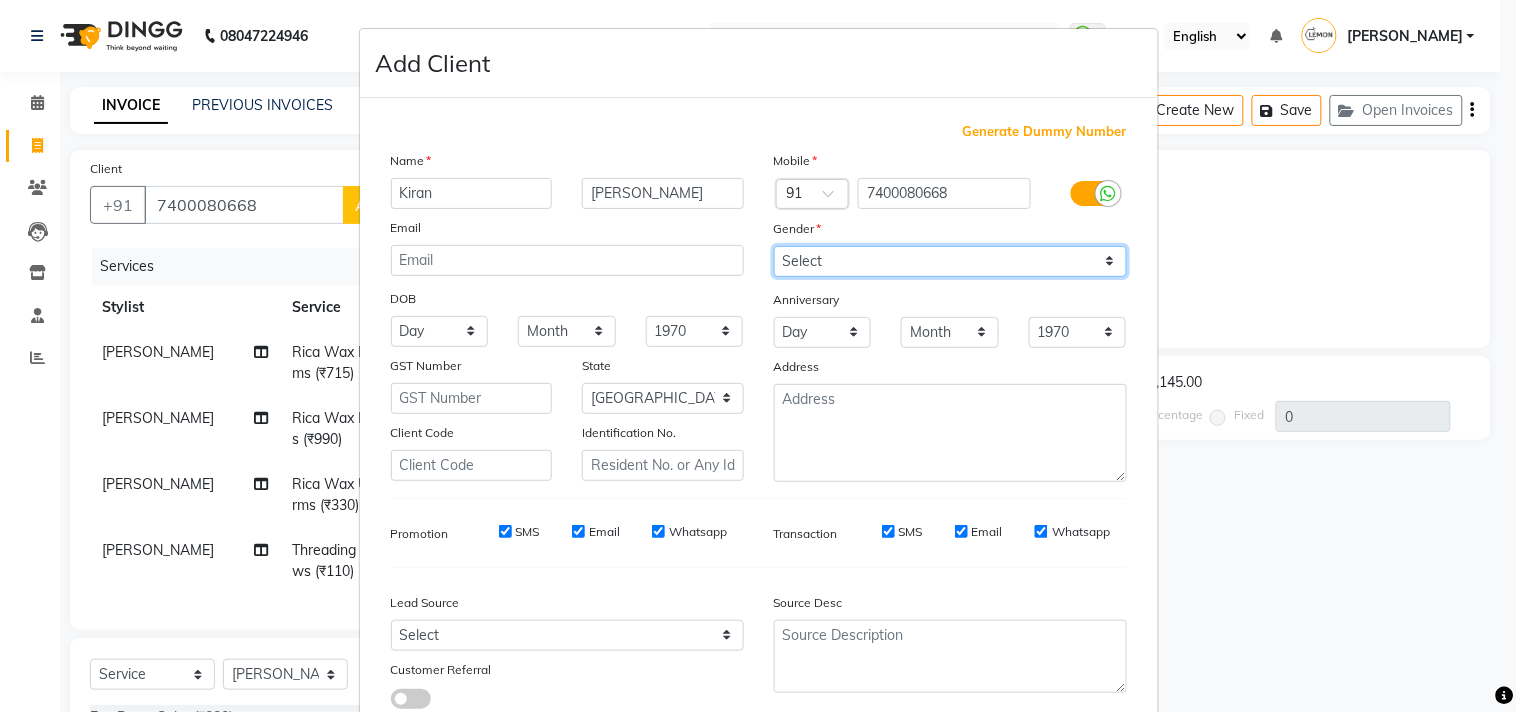 click on "Select Male Female Other Prefer Not To Say" at bounding box center [950, 261] 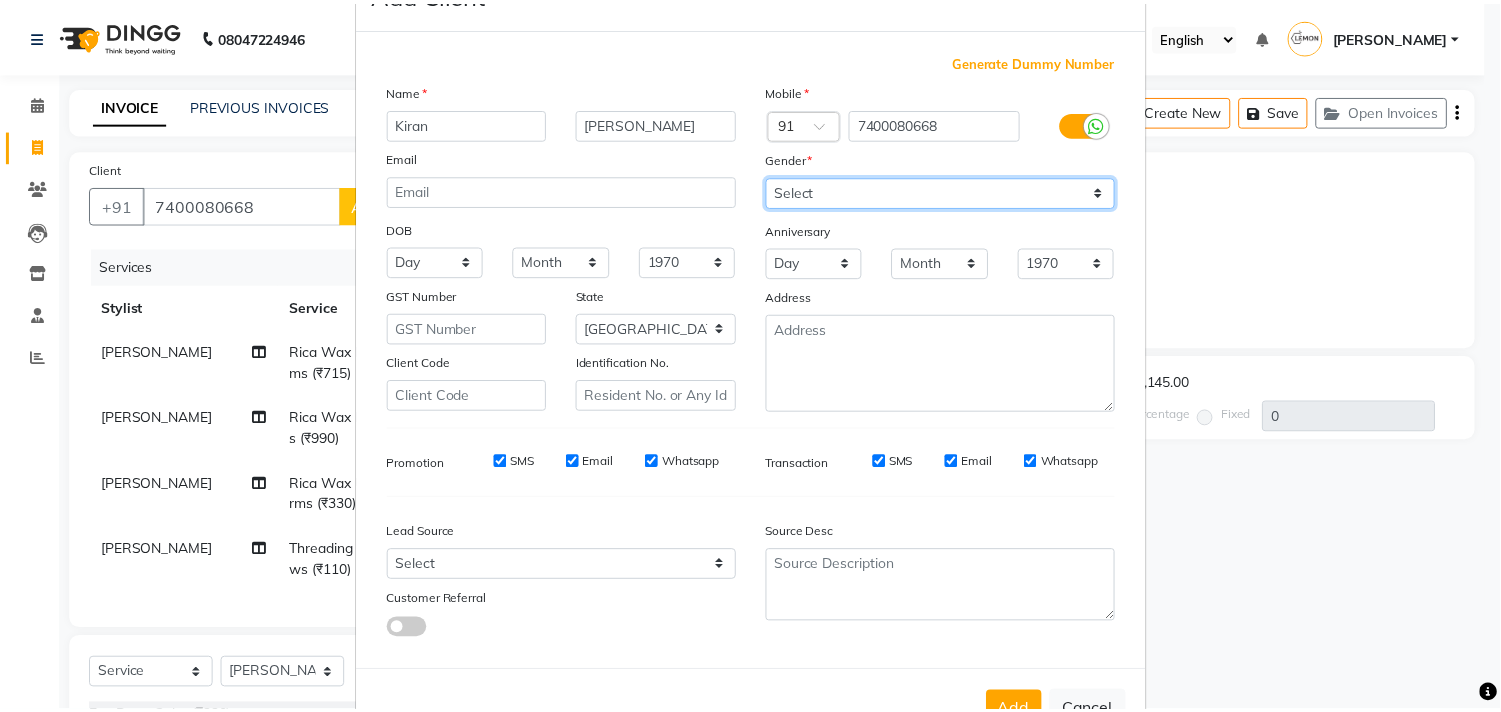 scroll, scrollTop: 138, scrollLeft: 0, axis: vertical 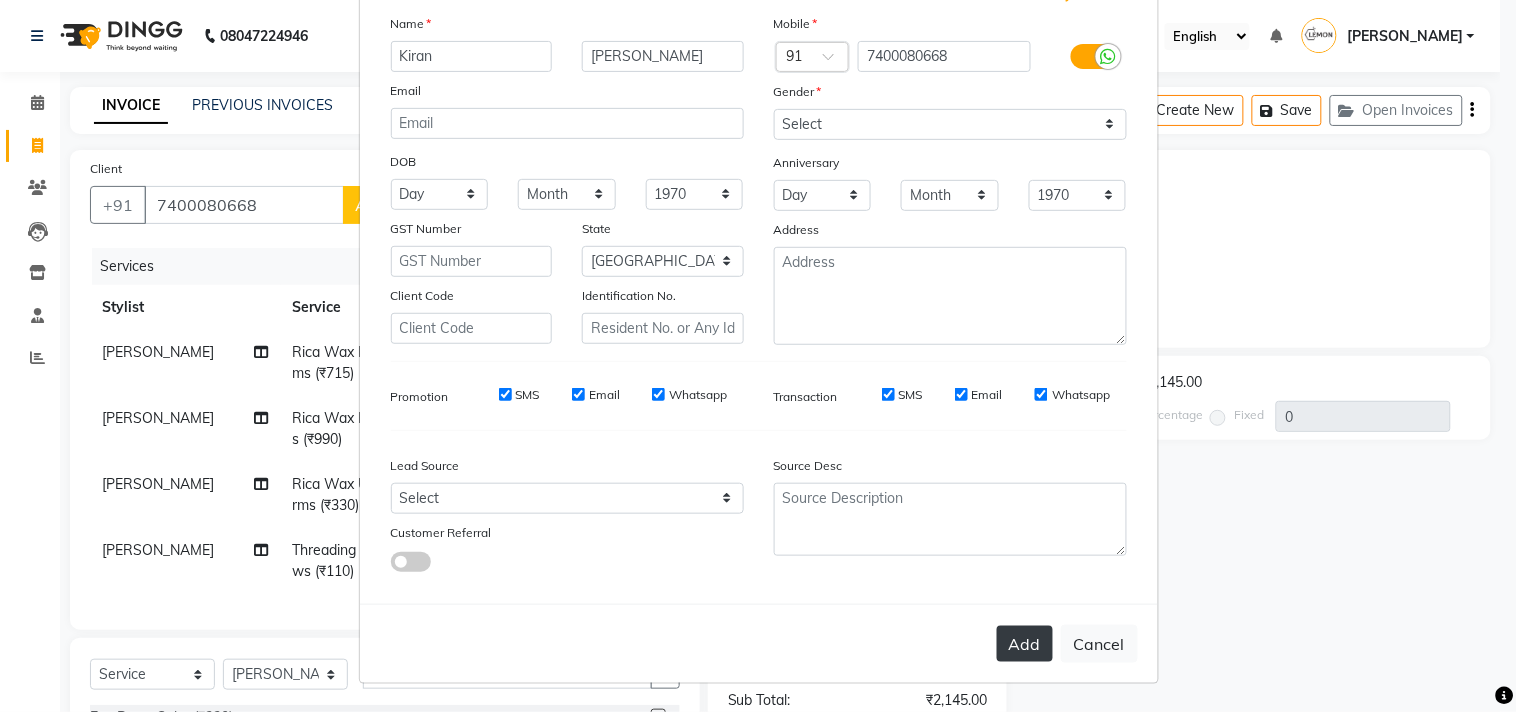 click on "Add" at bounding box center (1025, 644) 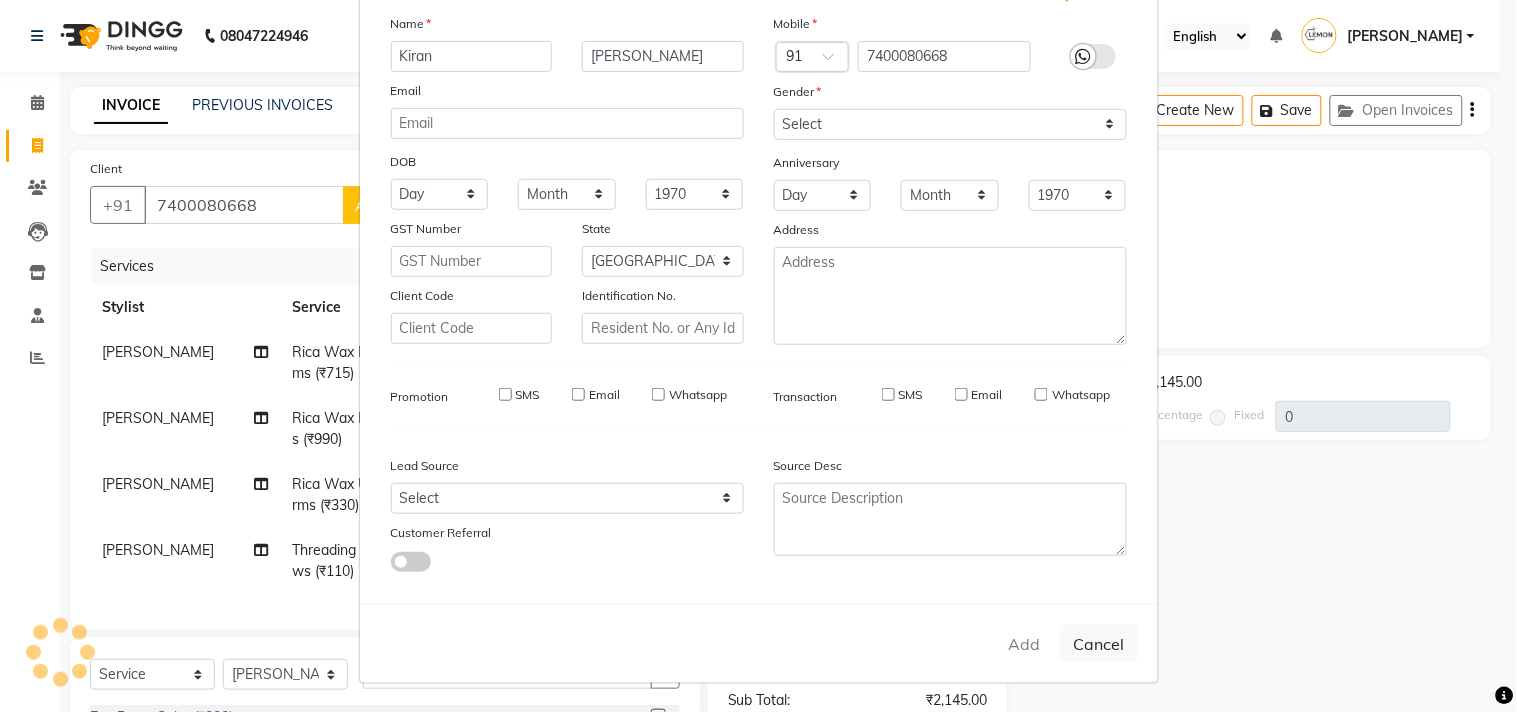 type 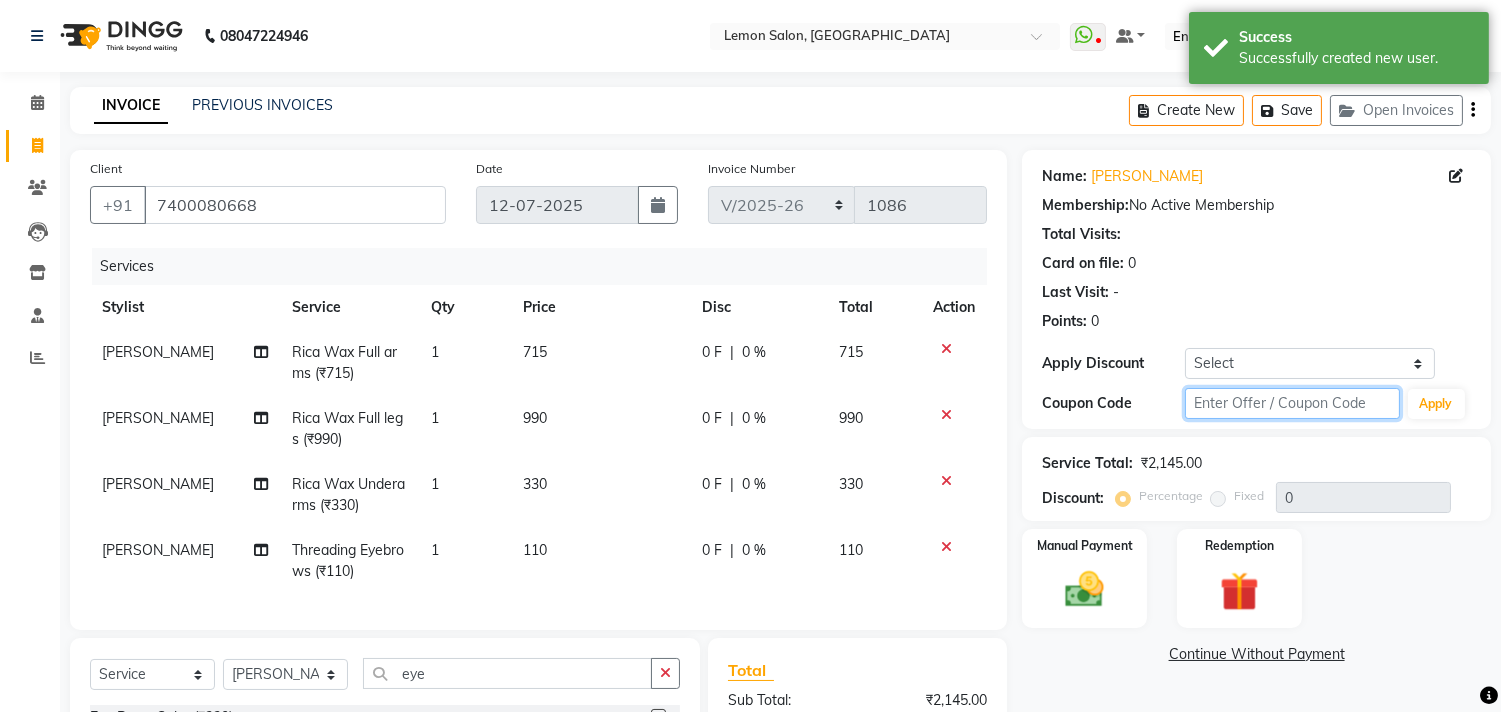 click 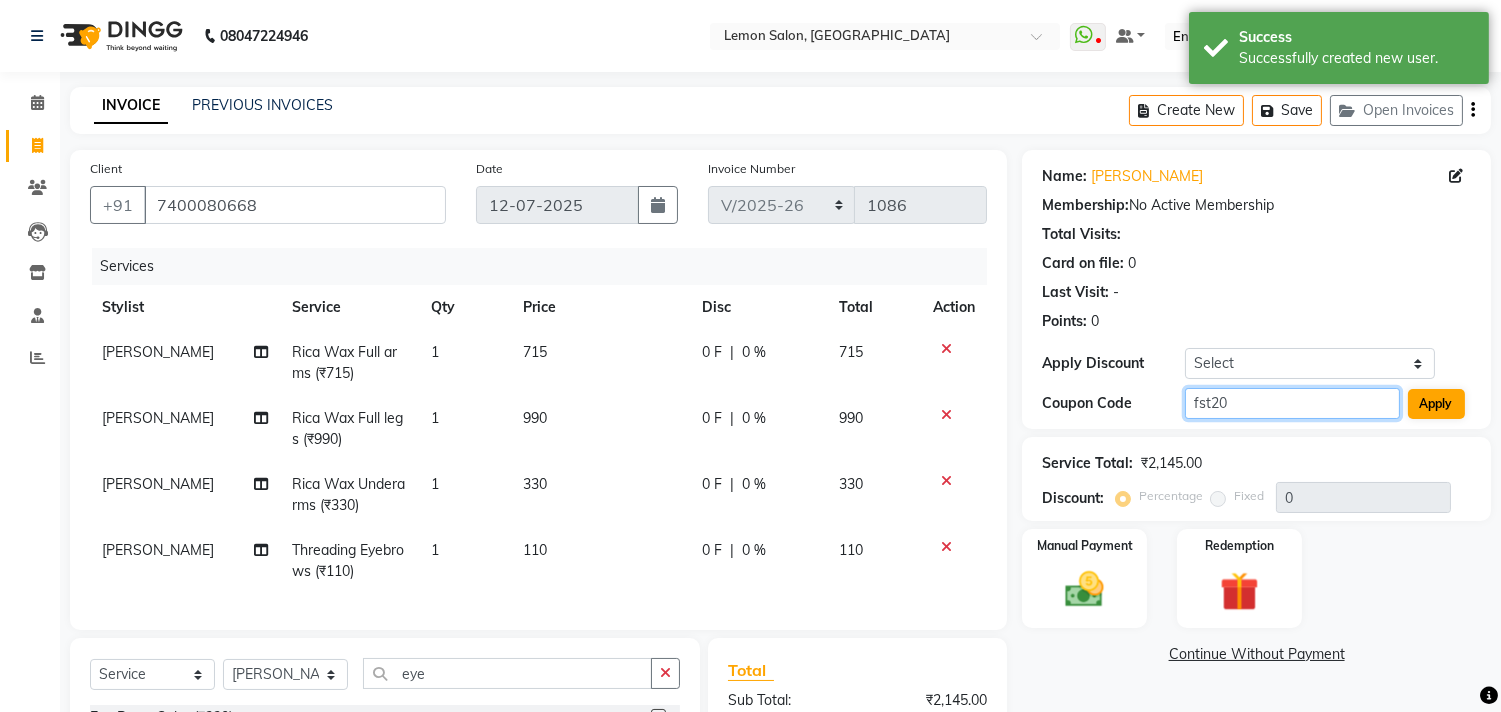 type on "fst20" 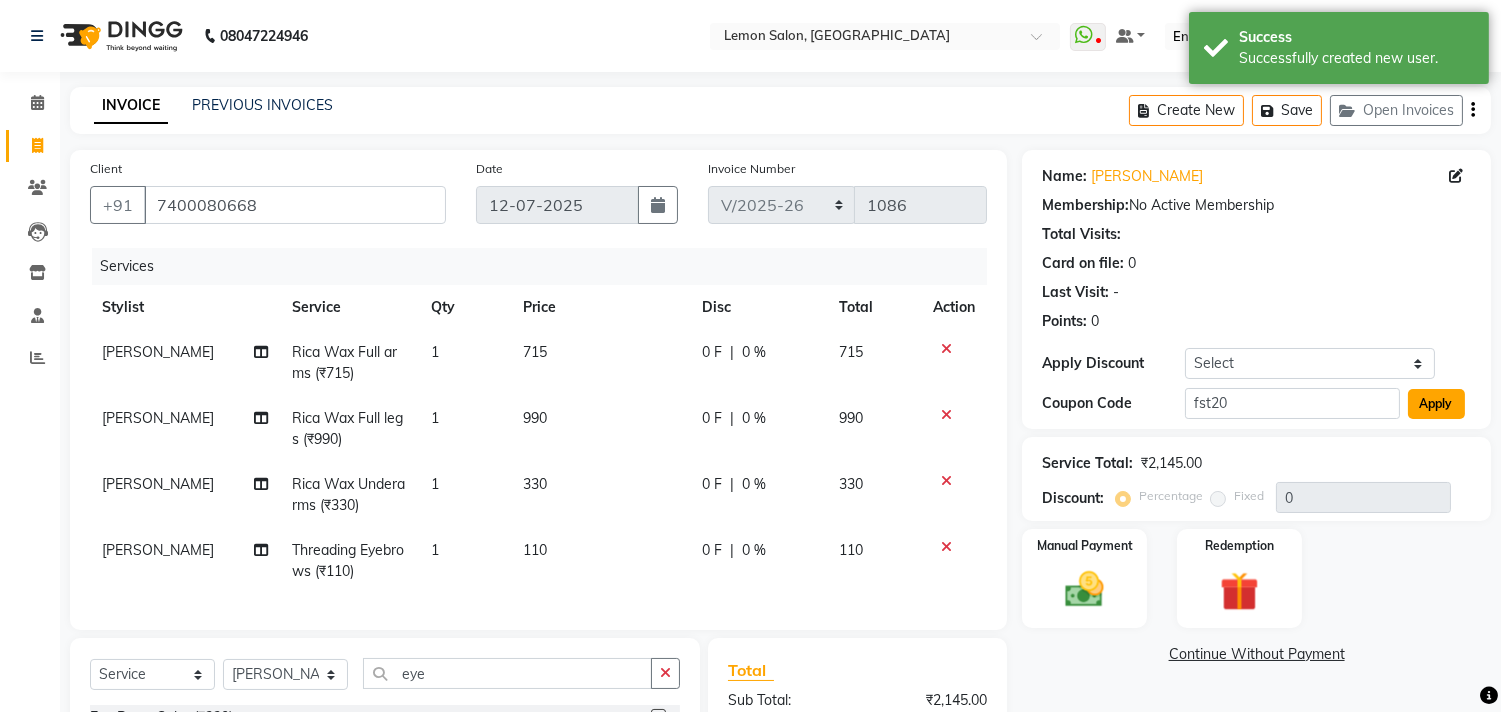 click on "Apply" 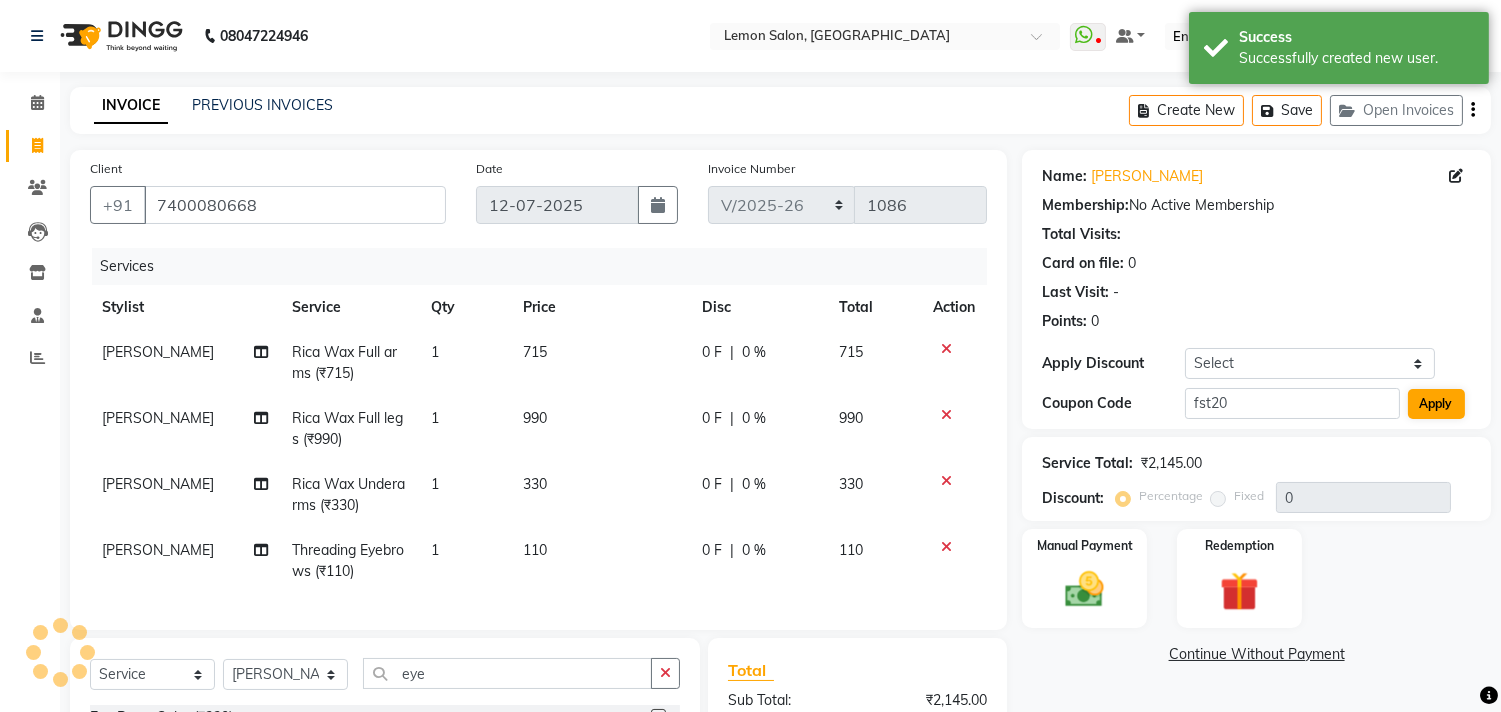 type on "20" 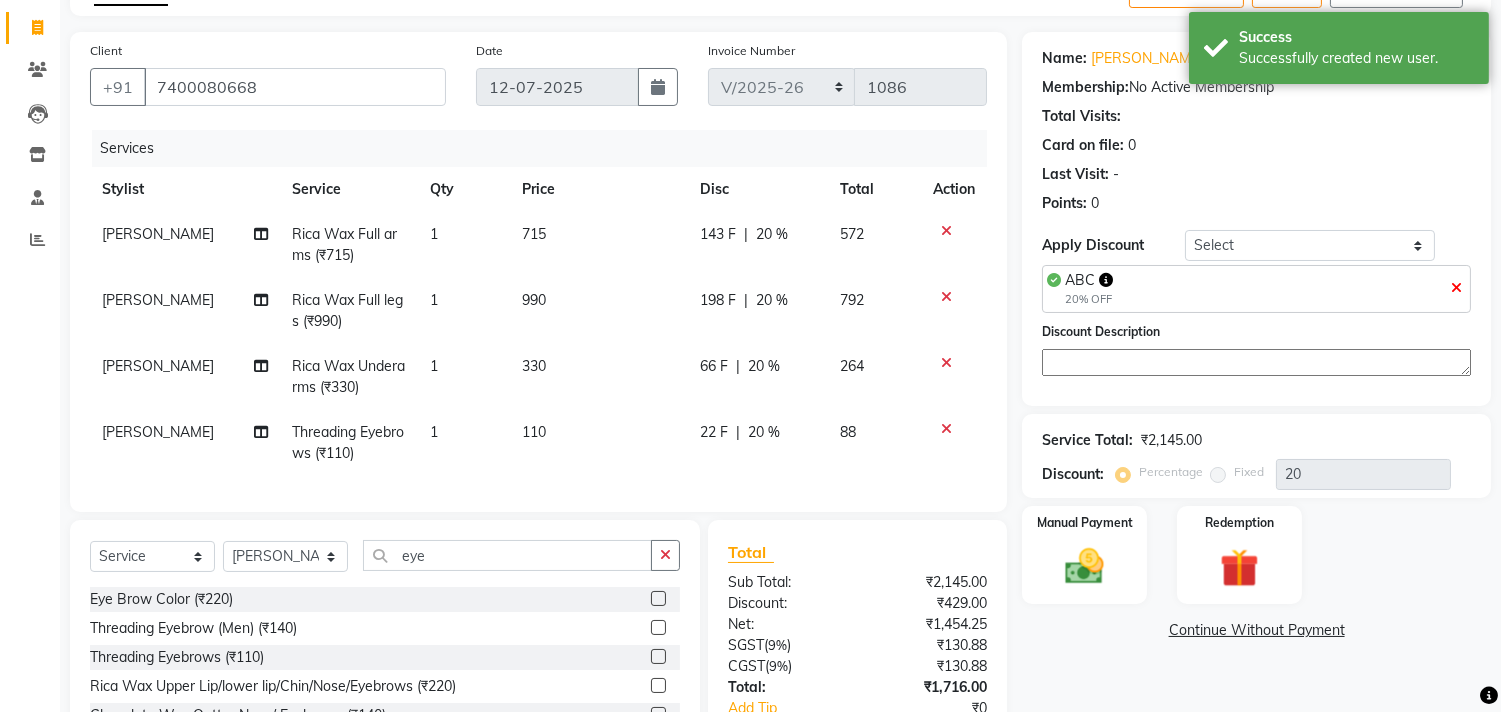 scroll, scrollTop: 267, scrollLeft: 0, axis: vertical 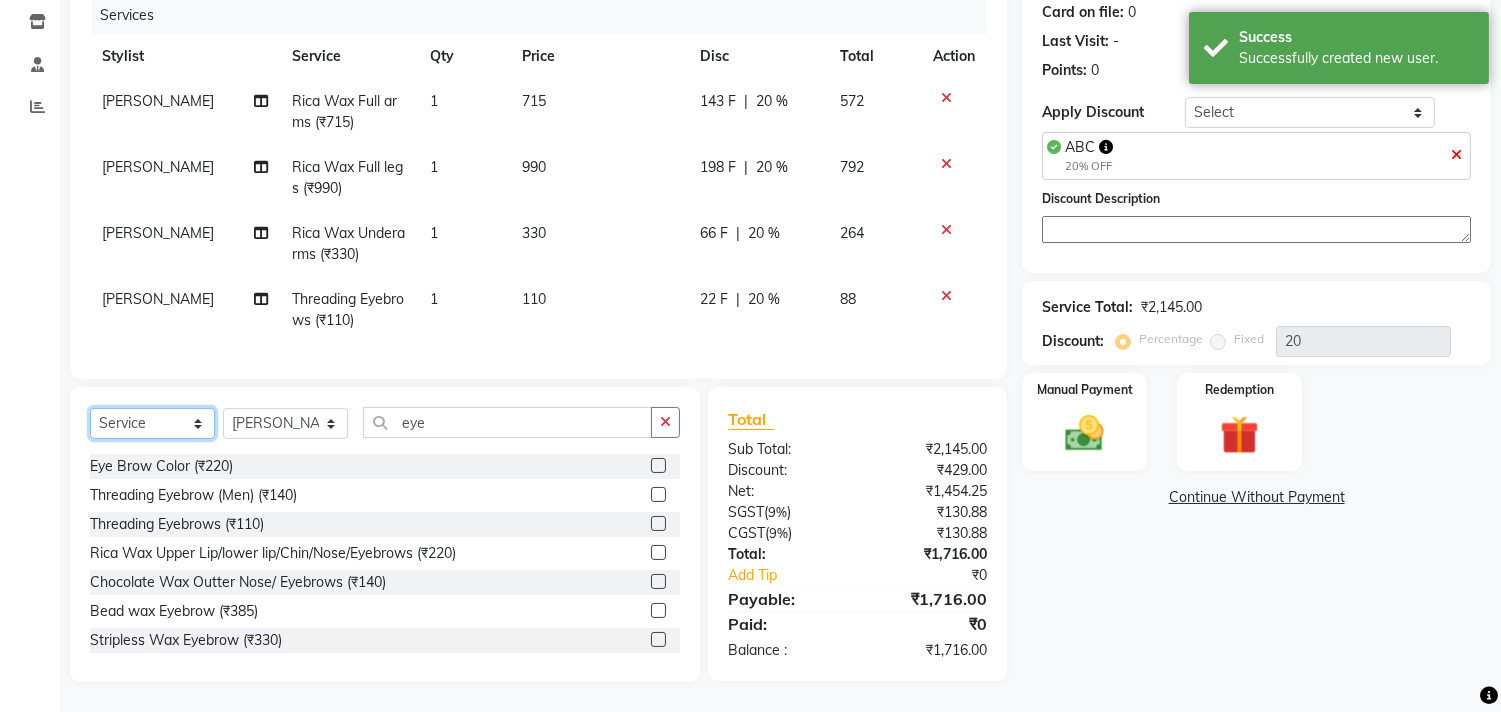 click on "Select  Service  Product  Membership  Package Voucher Prepaid Gift Card" 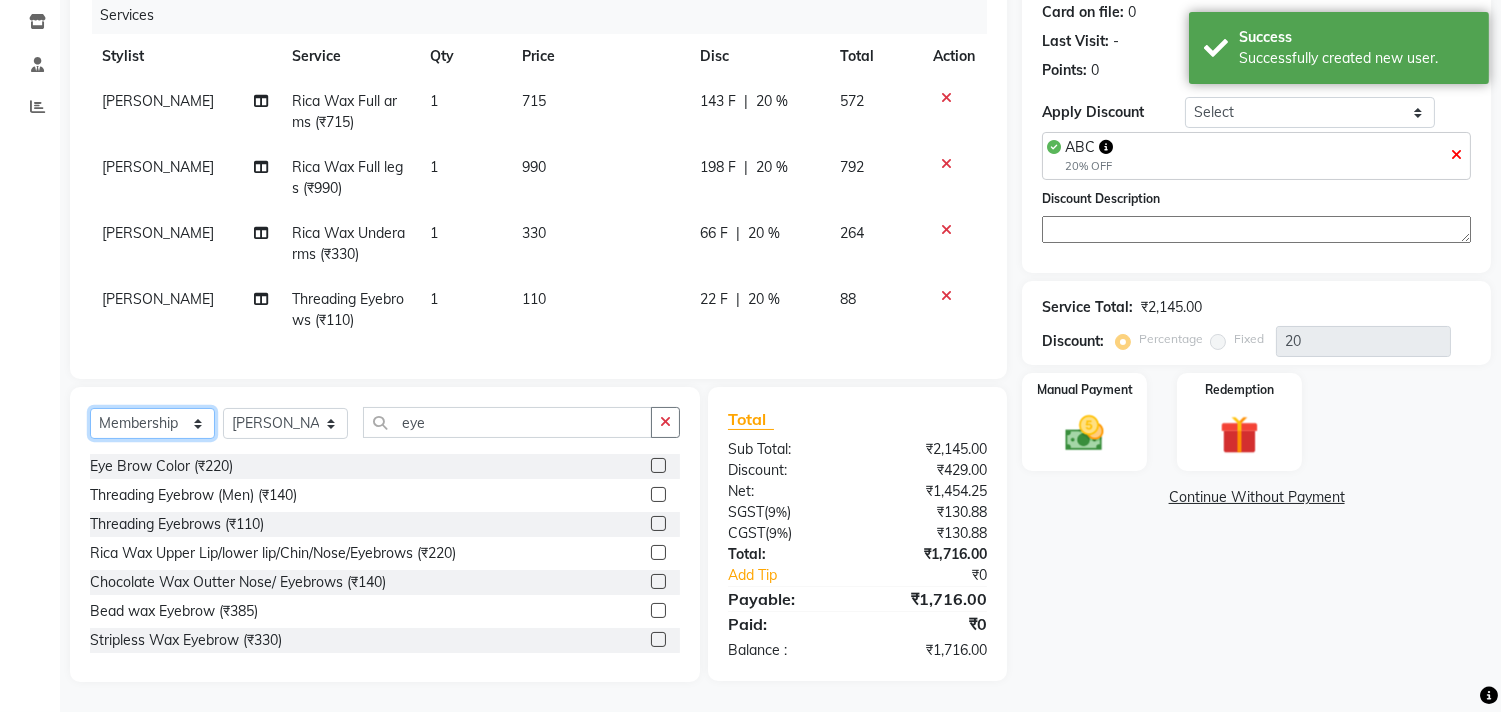 click on "Select  Service  Product  Membership  Package Voucher Prepaid Gift Card" 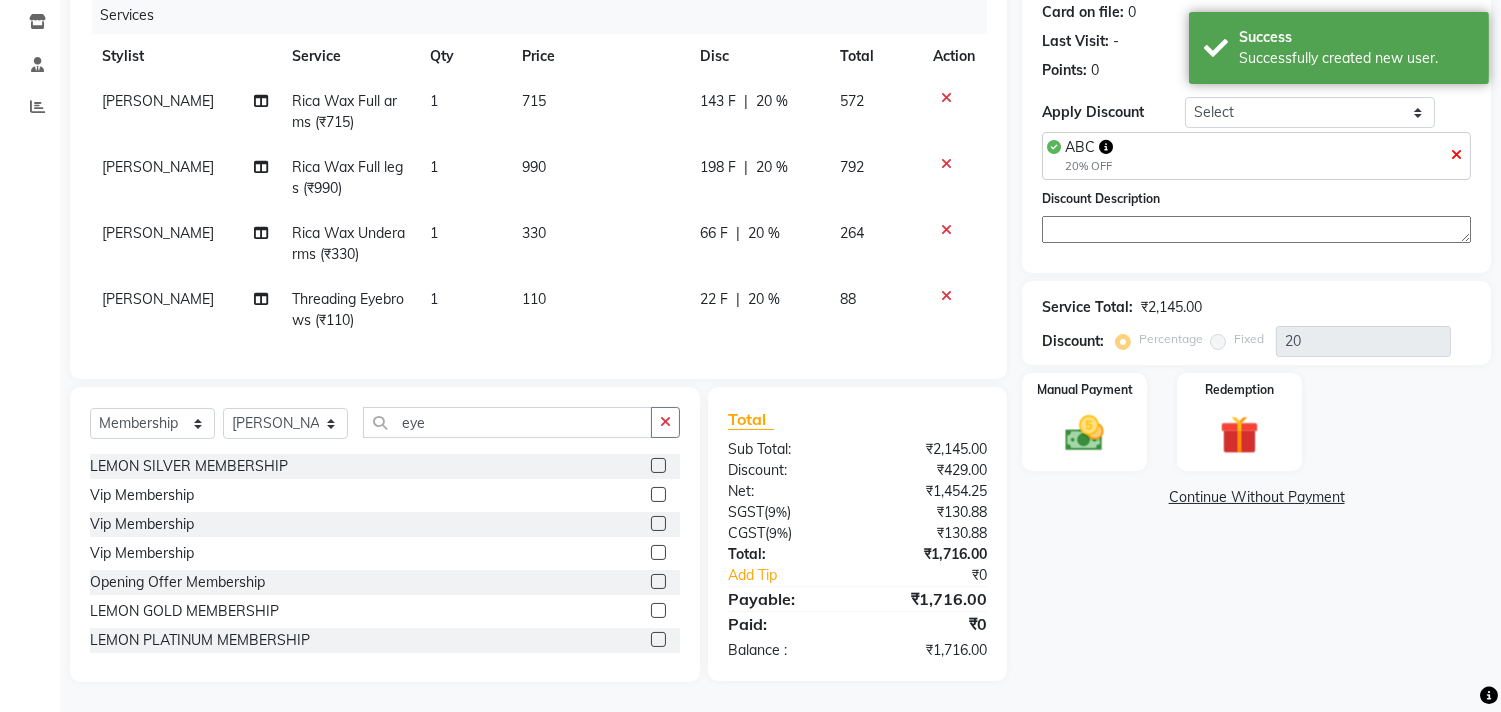click 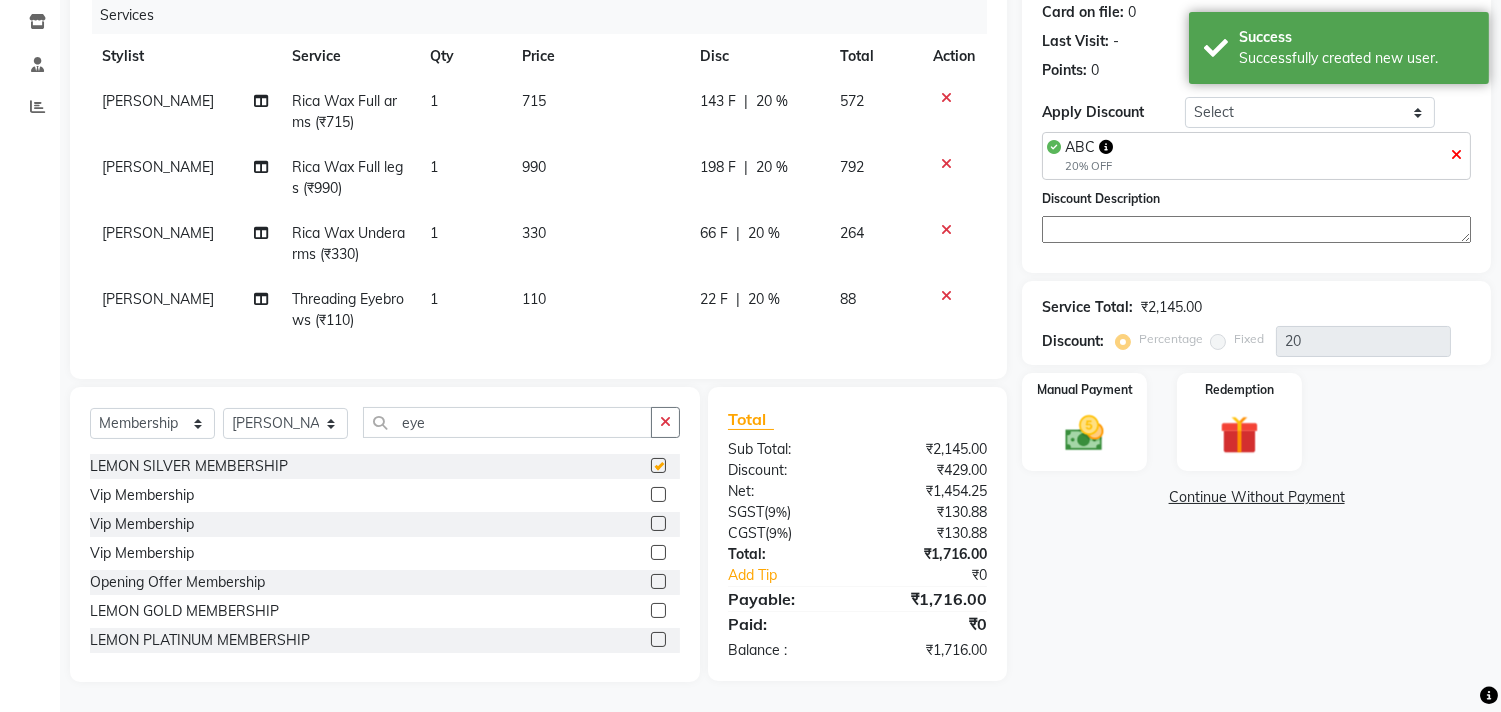 select on "select" 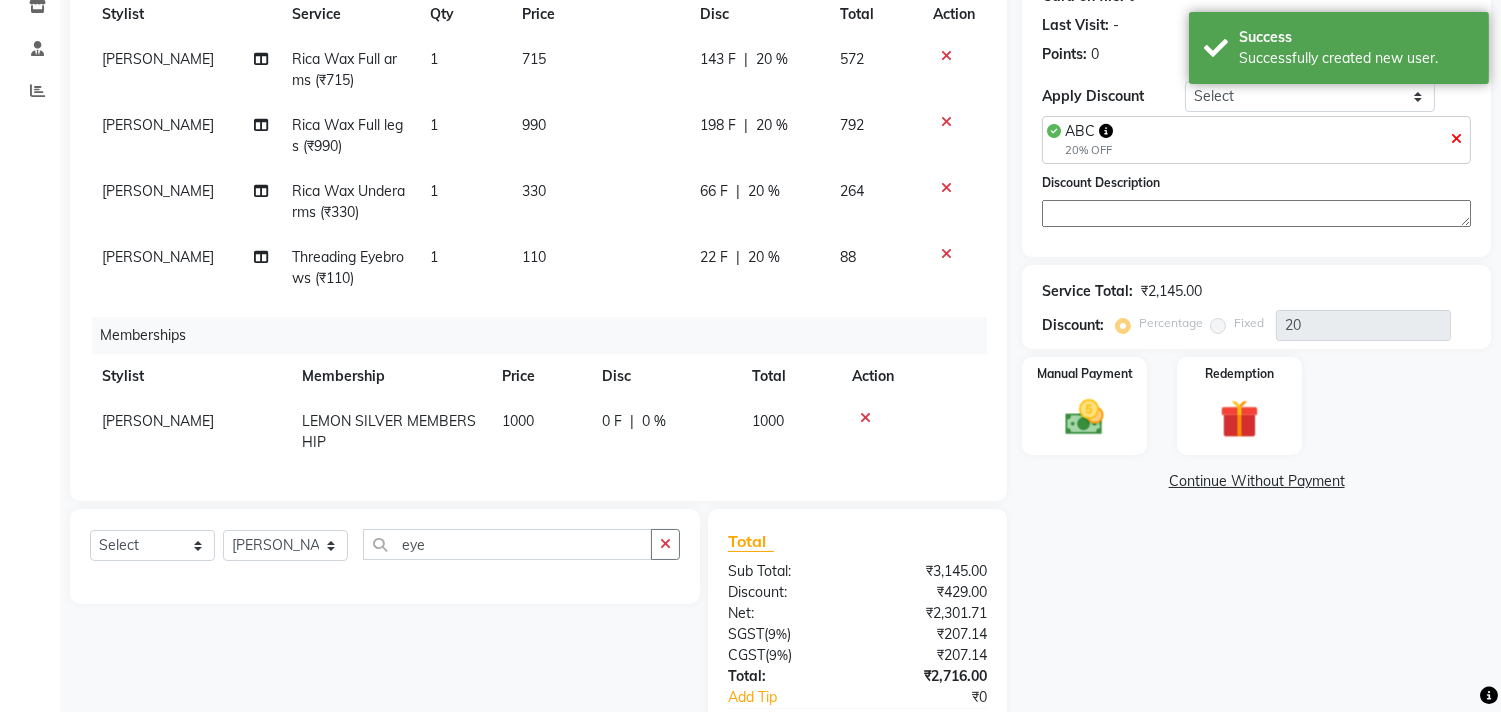 scroll, scrollTop: 42, scrollLeft: 0, axis: vertical 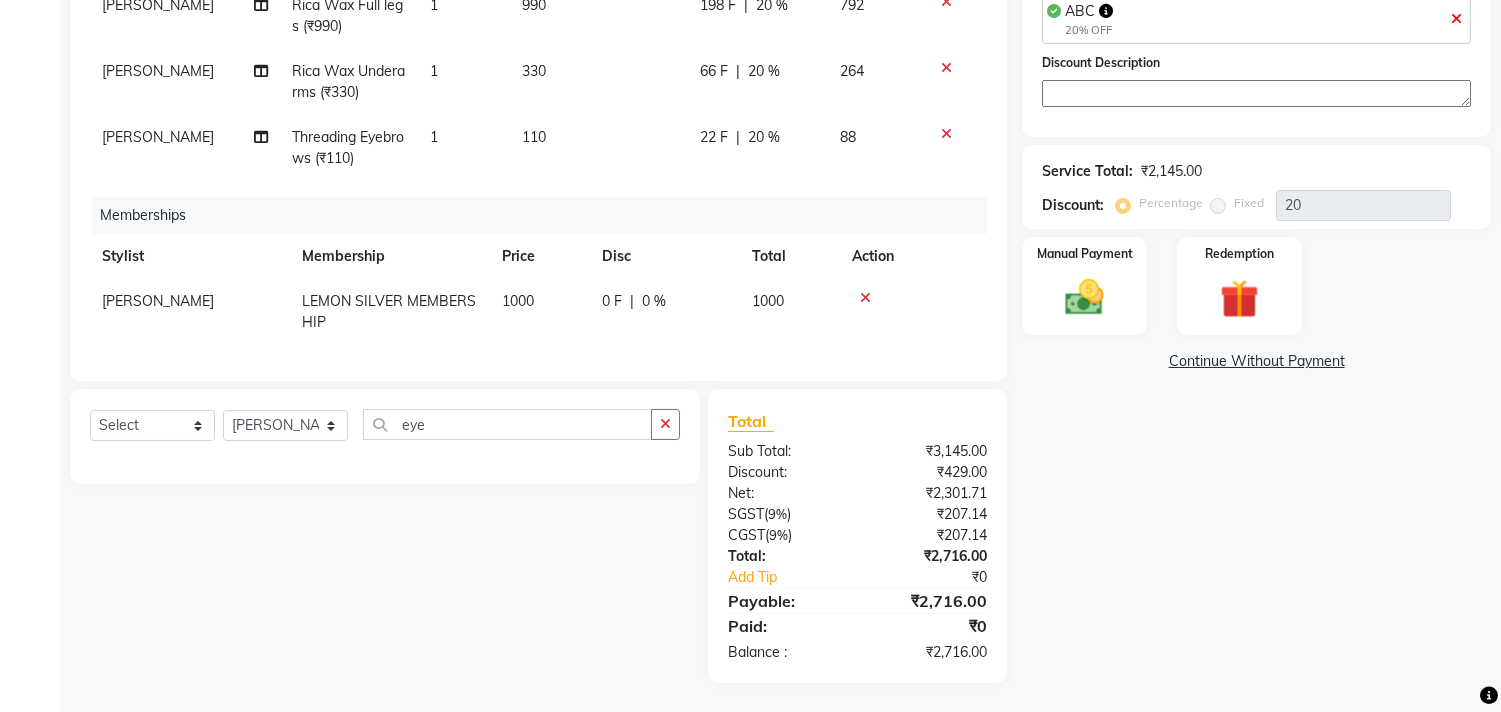 click 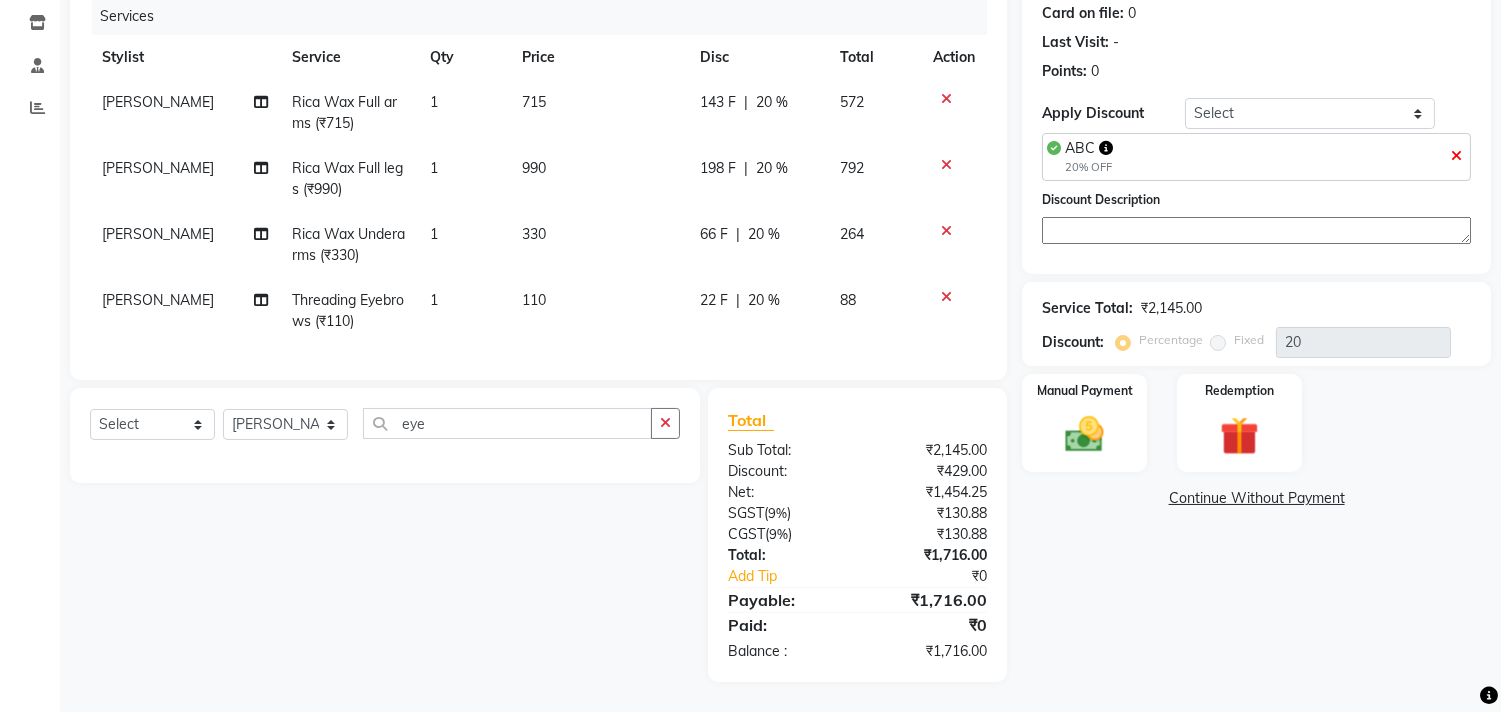 click on "ABC  20% OFF" 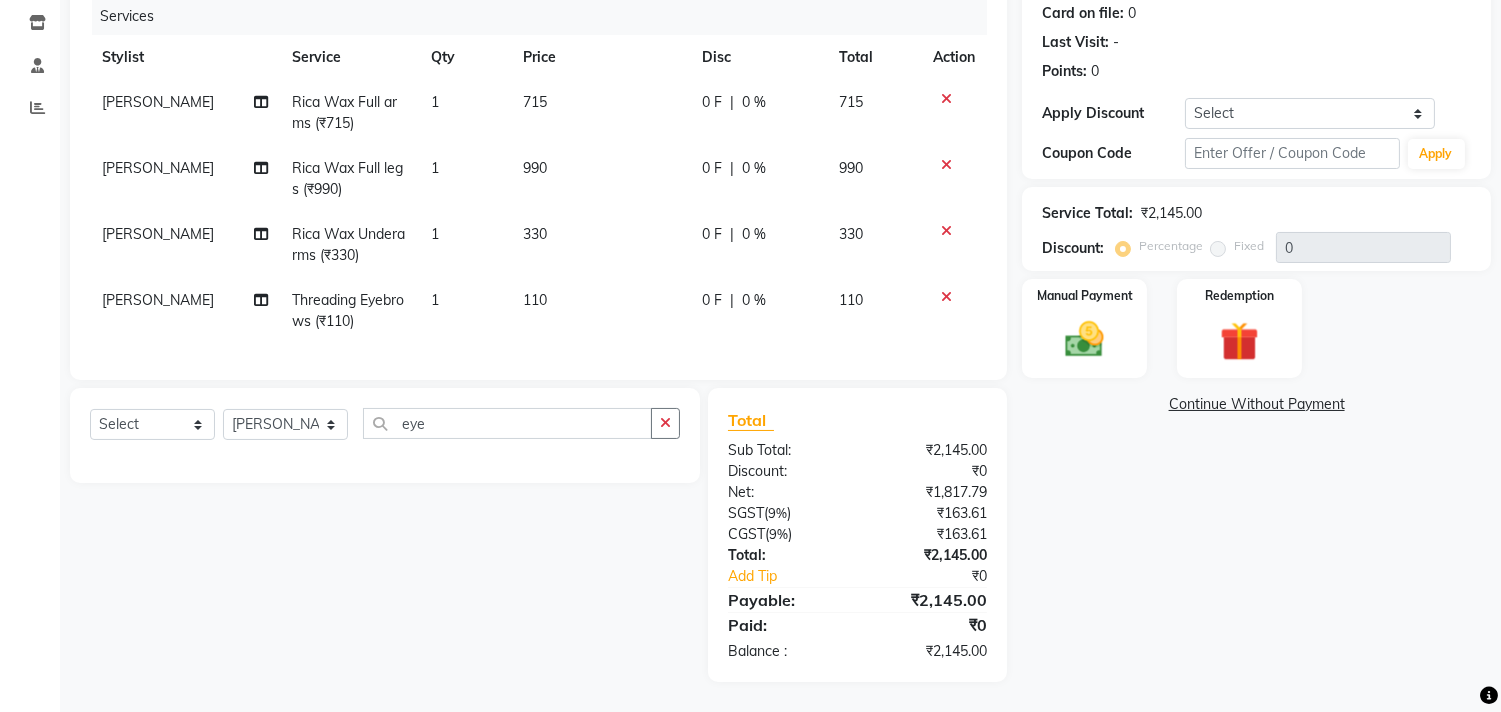scroll, scrollTop: 266, scrollLeft: 0, axis: vertical 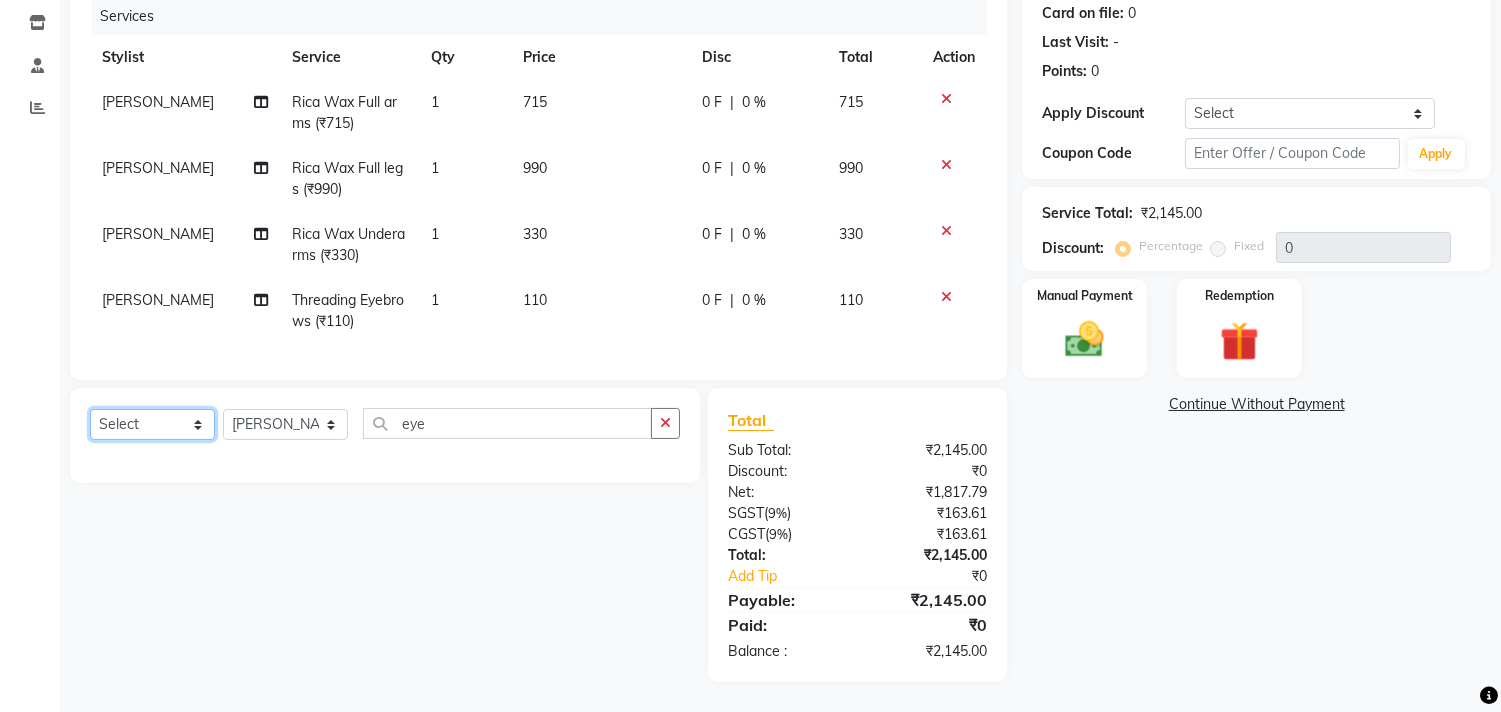 drag, startPoint x: 153, startPoint y: 437, endPoint x: 141, endPoint y: 440, distance: 12.369317 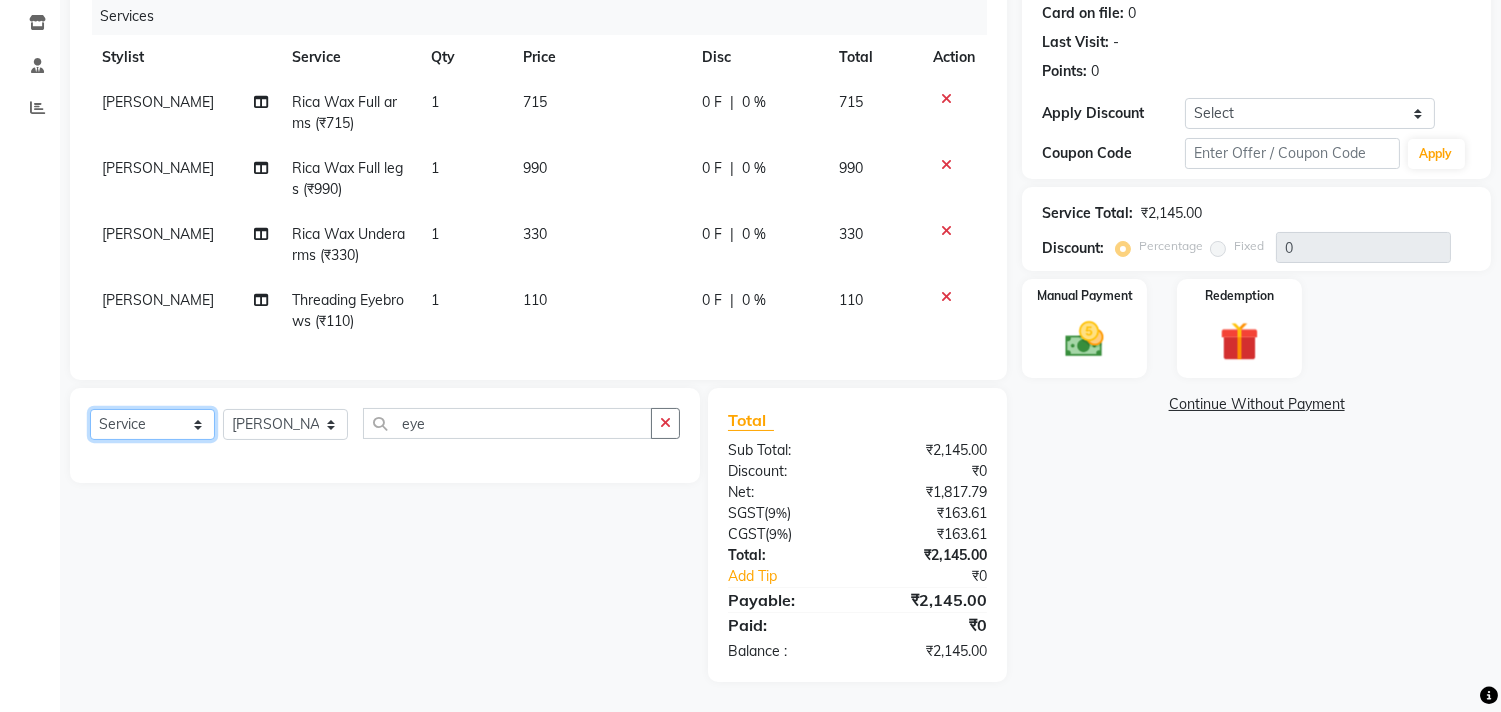 click on "Select  Service  Product  Membership  Package Voucher Prepaid Gift Card" 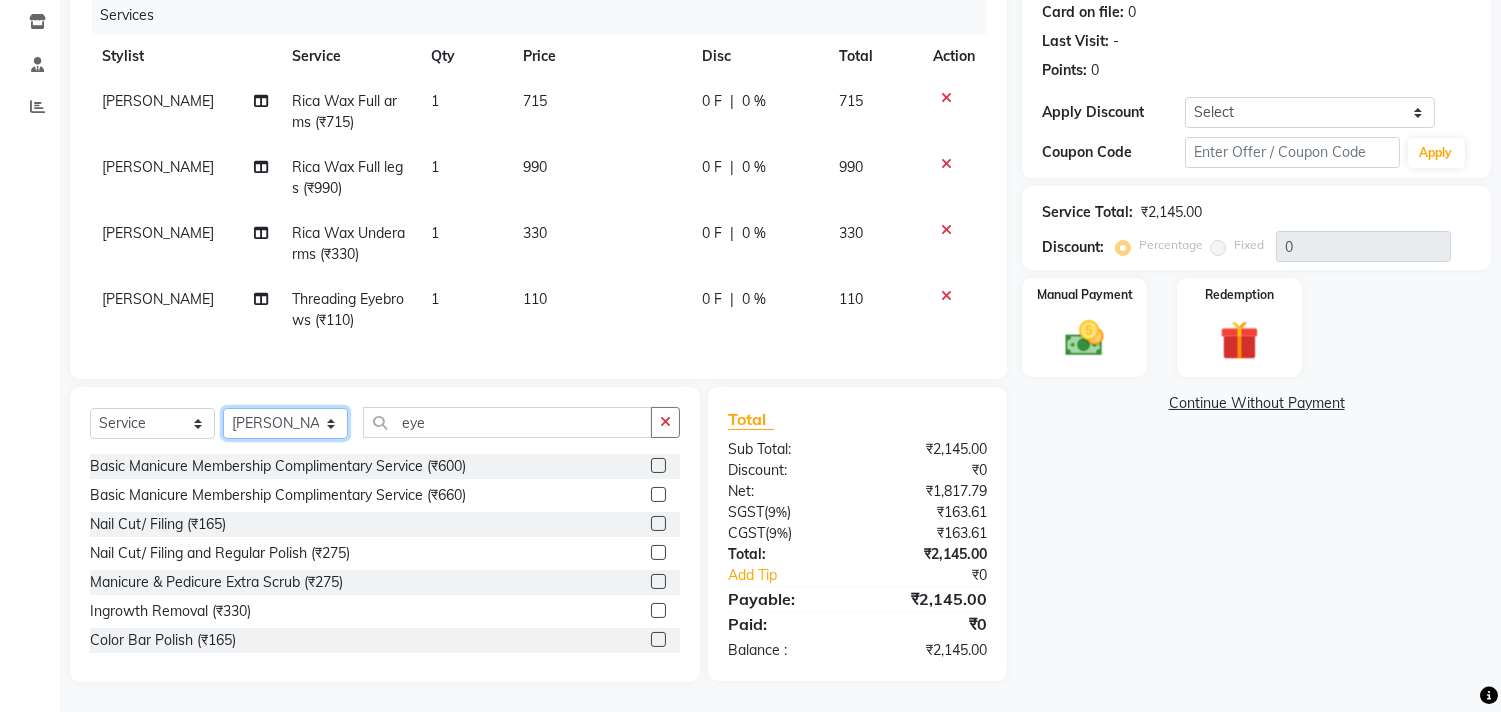 click on "Select Stylist Arun Arndive DC Faheem Malik Gufran Salmani Payal Maurya Riya Adawade Shoeb Salmani Kandivali Swati Sharma Yunus Yusuf Shaikh" 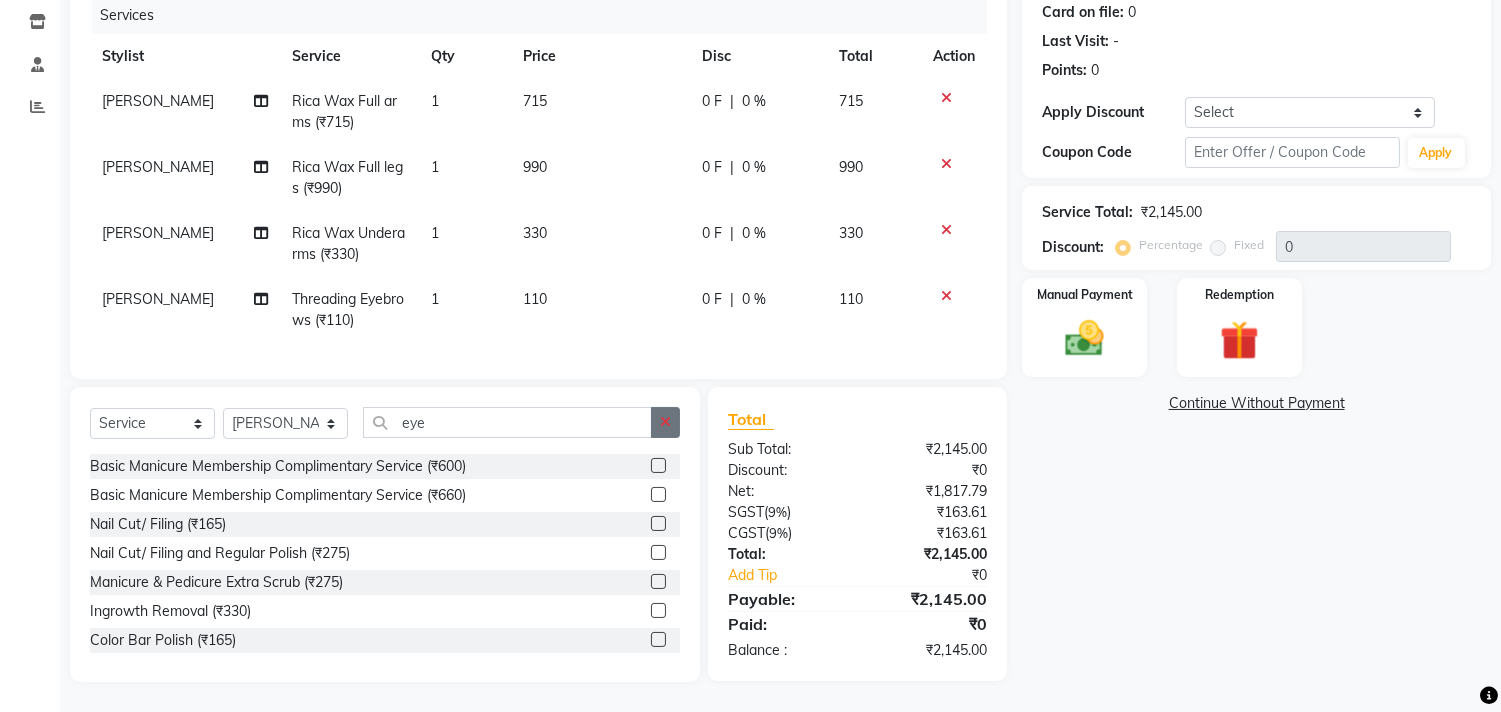 click 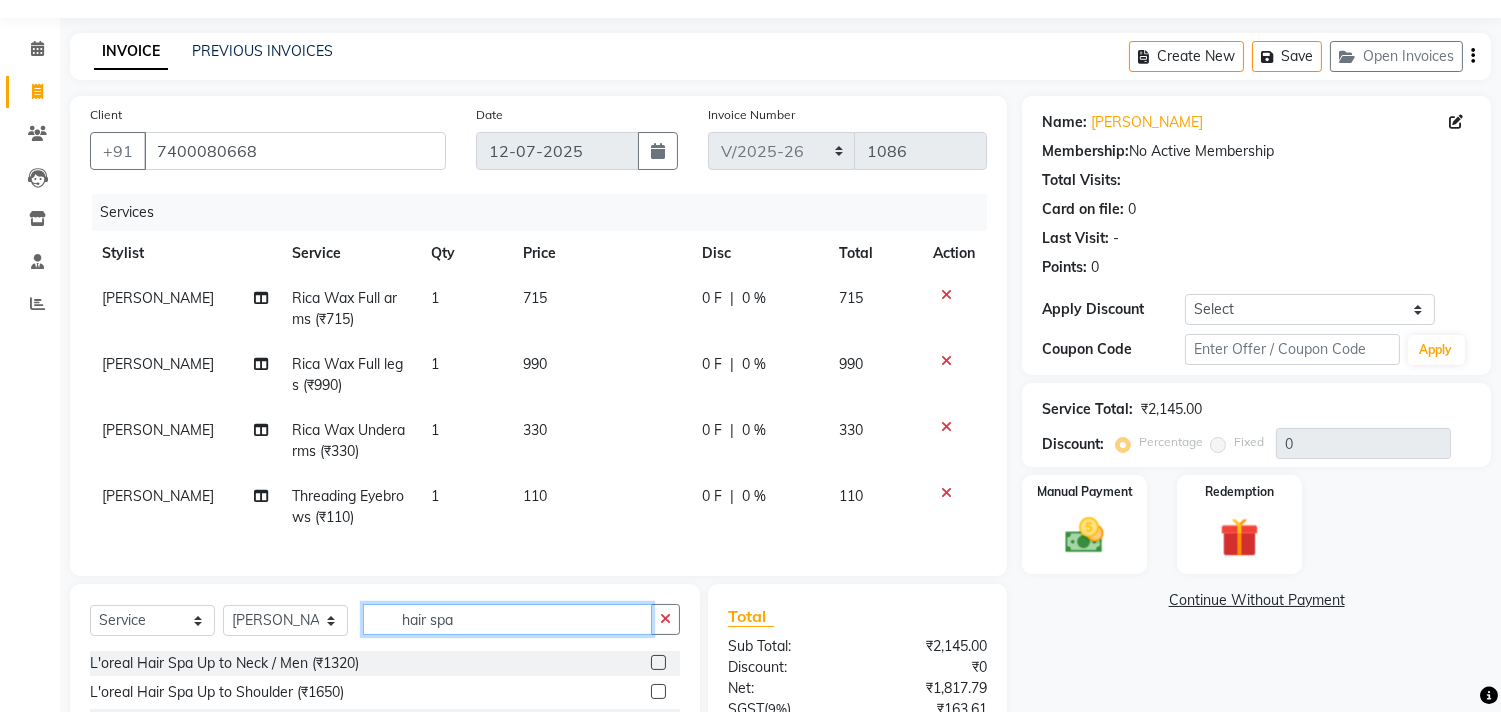 scroll, scrollTop: 44, scrollLeft: 0, axis: vertical 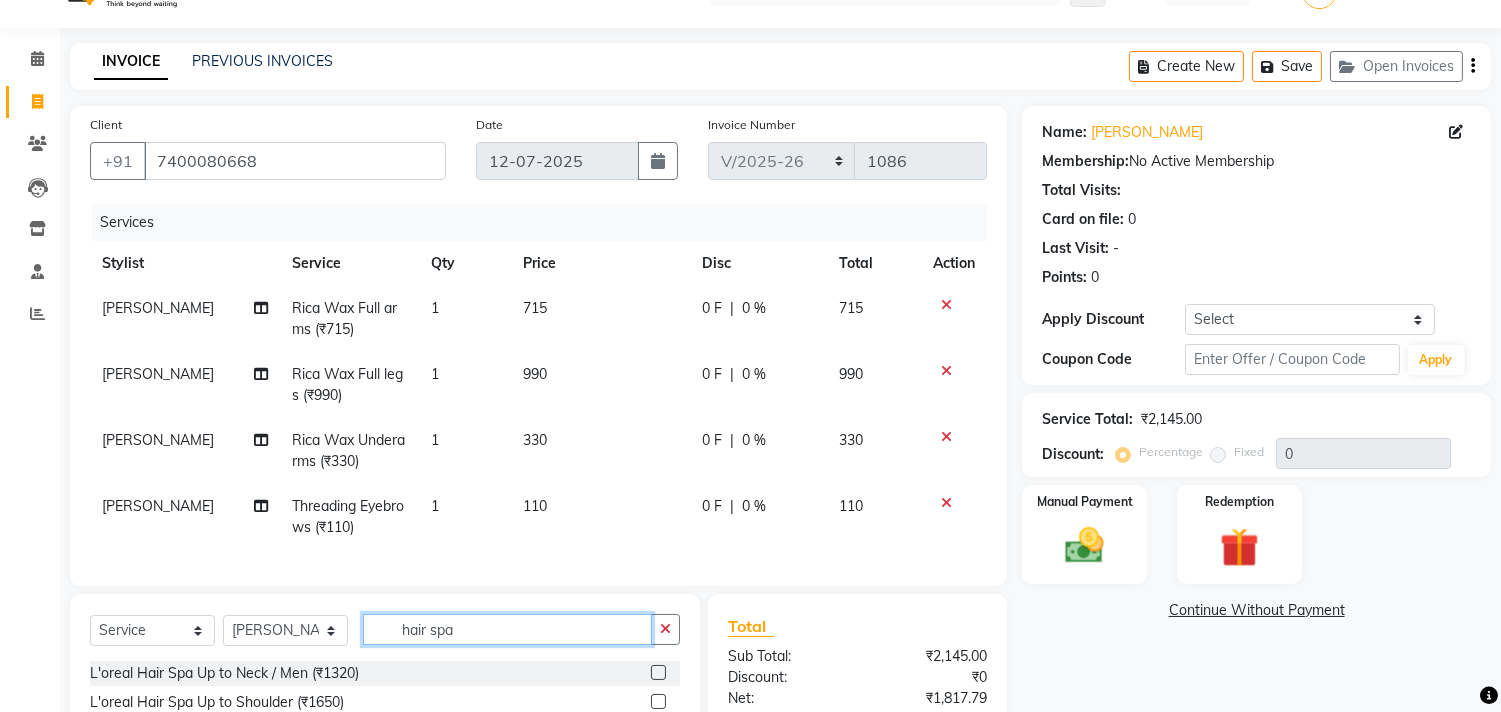 type on "hair spa" 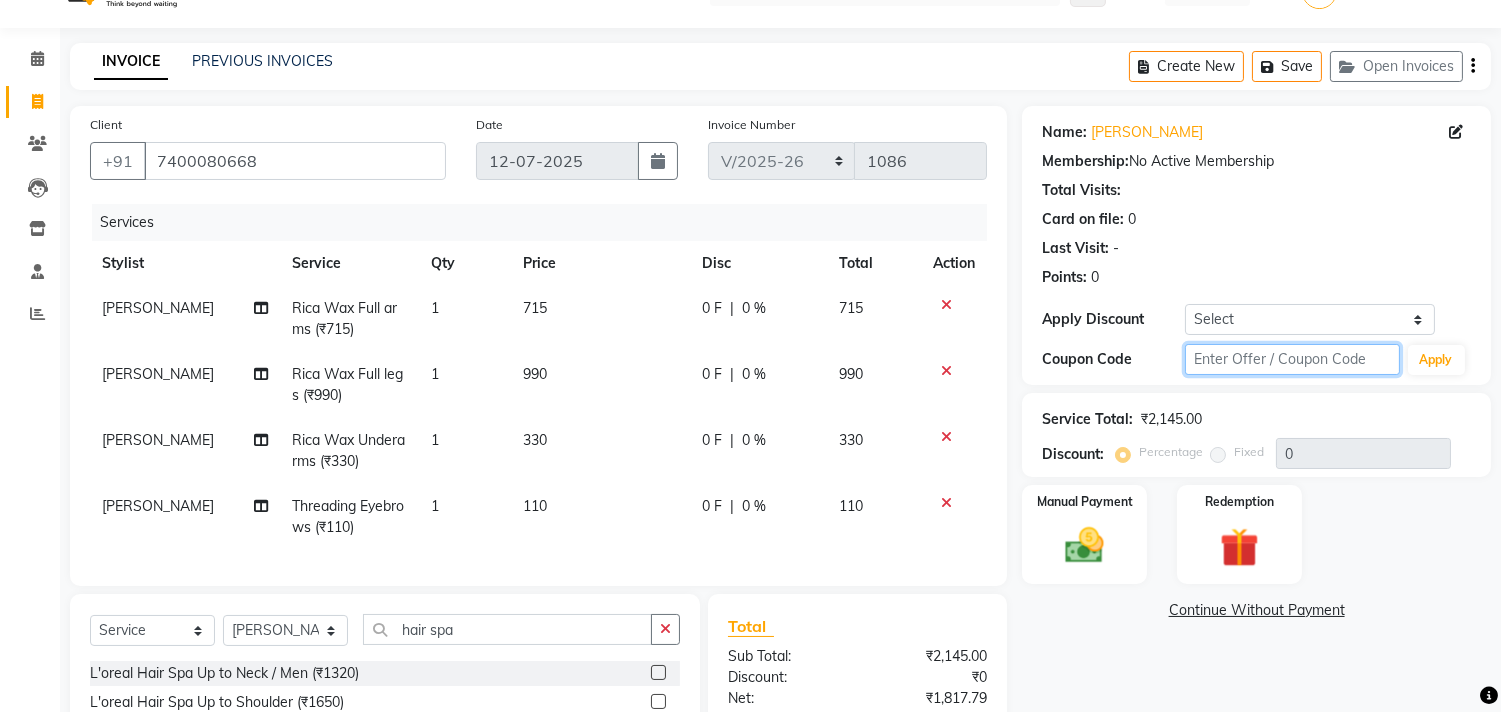 click 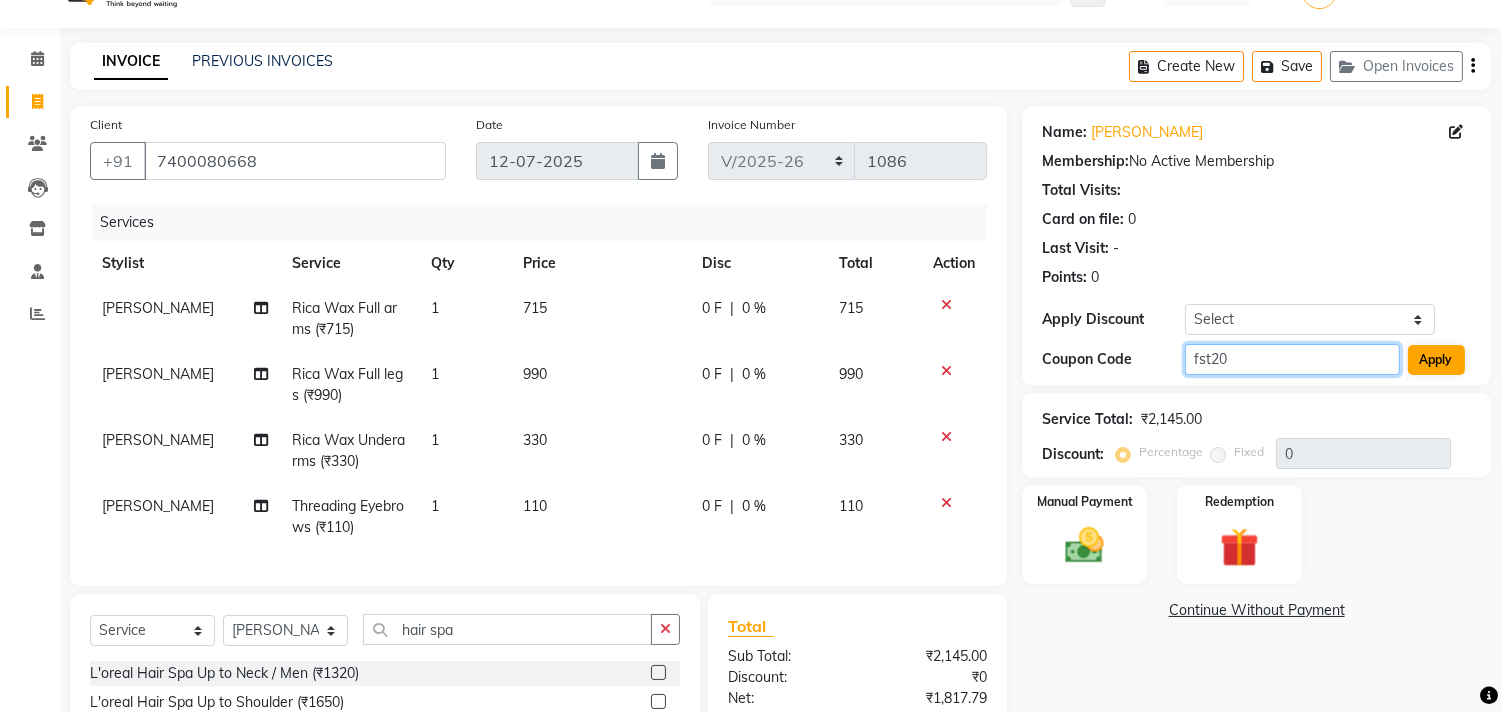 type on "fst20" 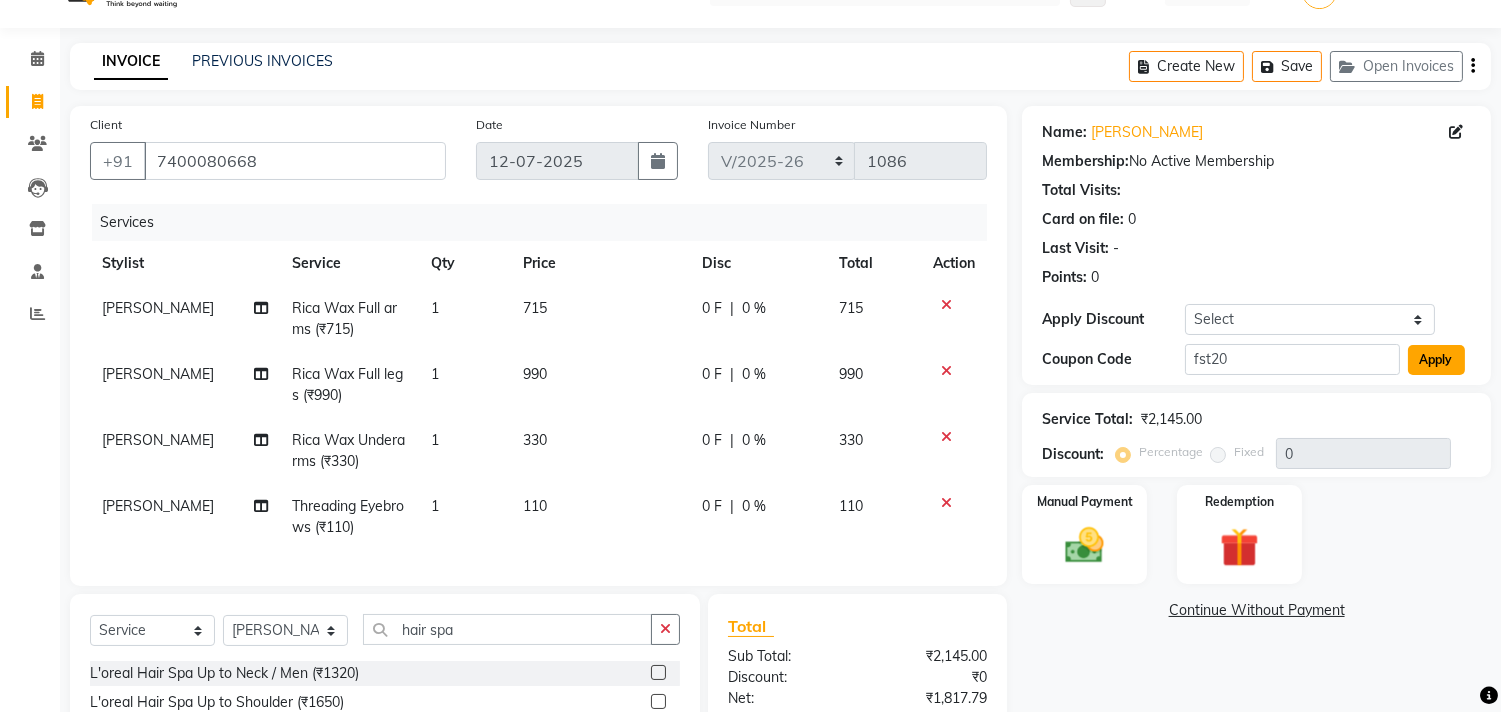 click on "Apply" 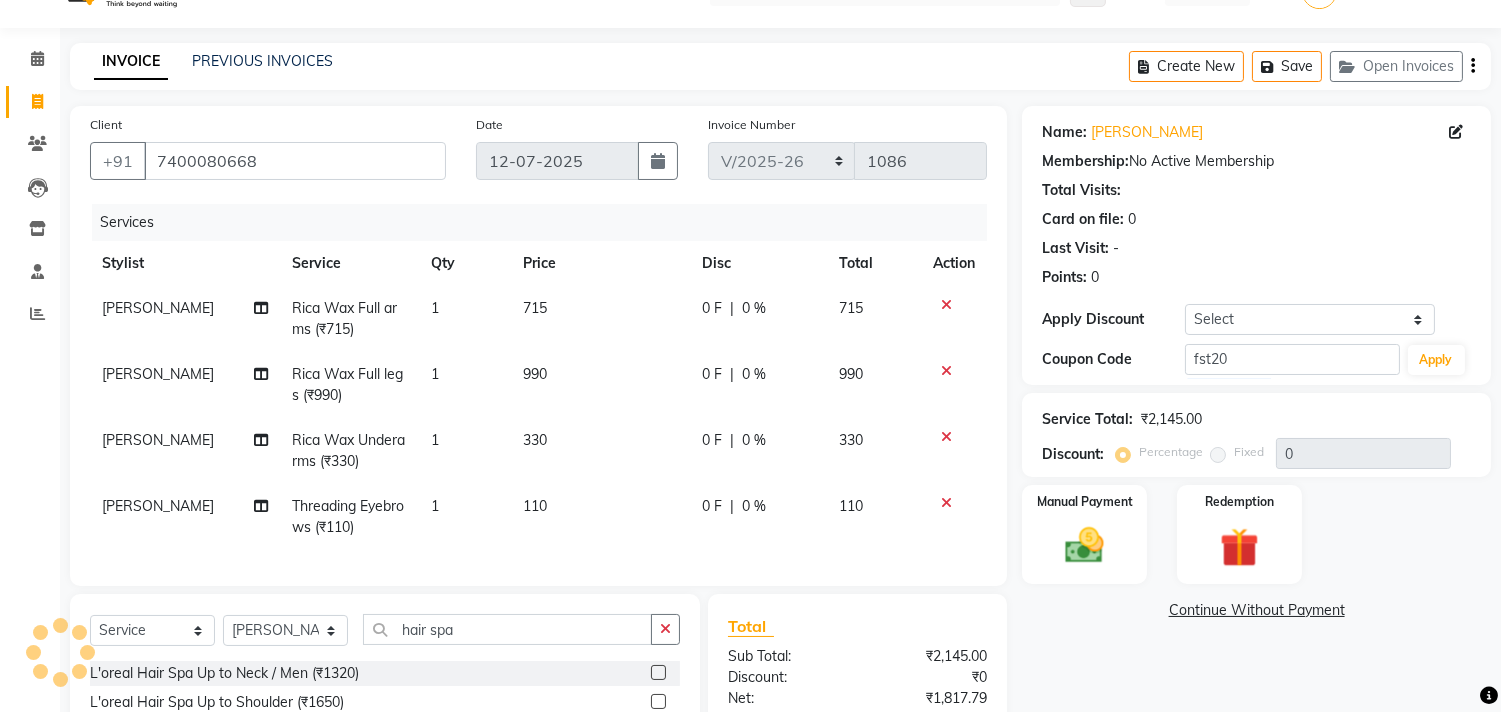 type on "20" 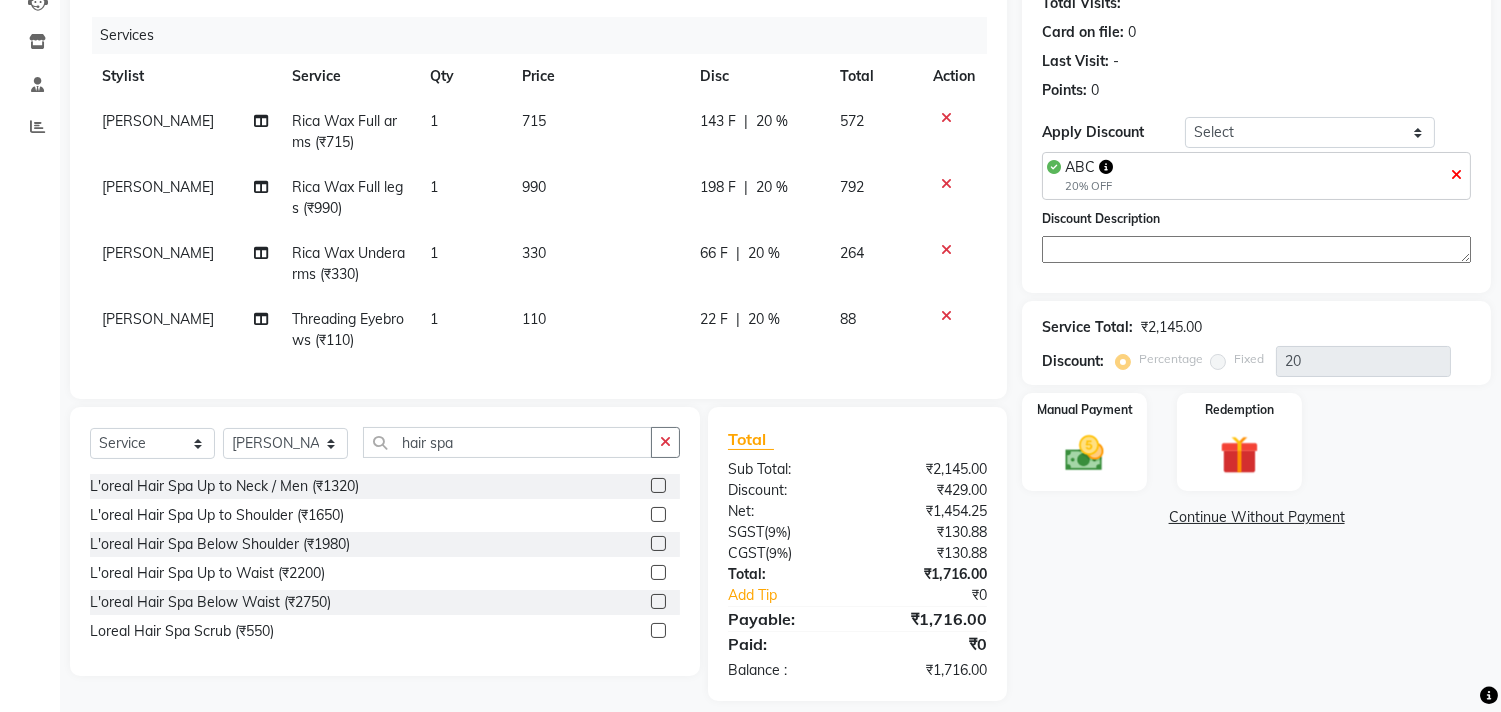 scroll, scrollTop: 266, scrollLeft: 0, axis: vertical 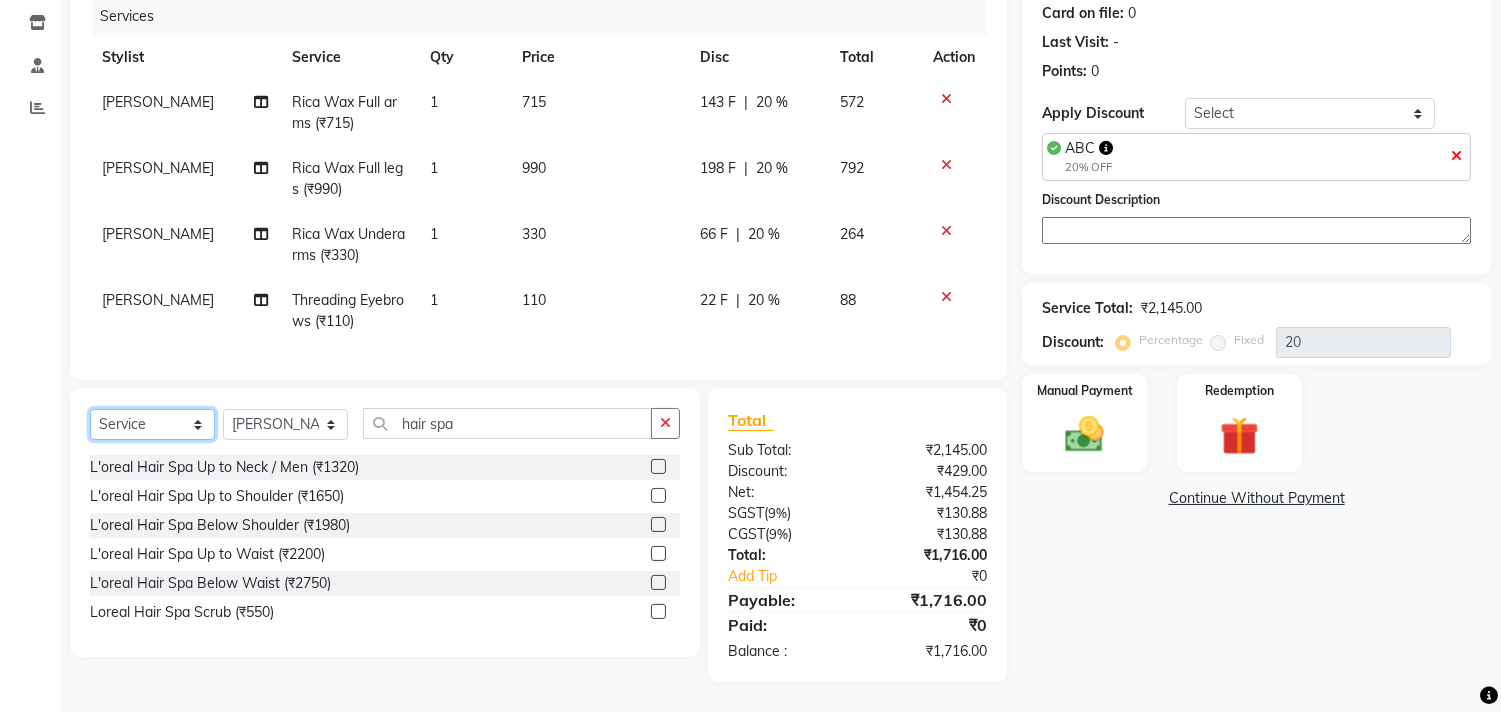 click on "Select  Service  Product  Membership  Package Voucher Prepaid Gift Card" 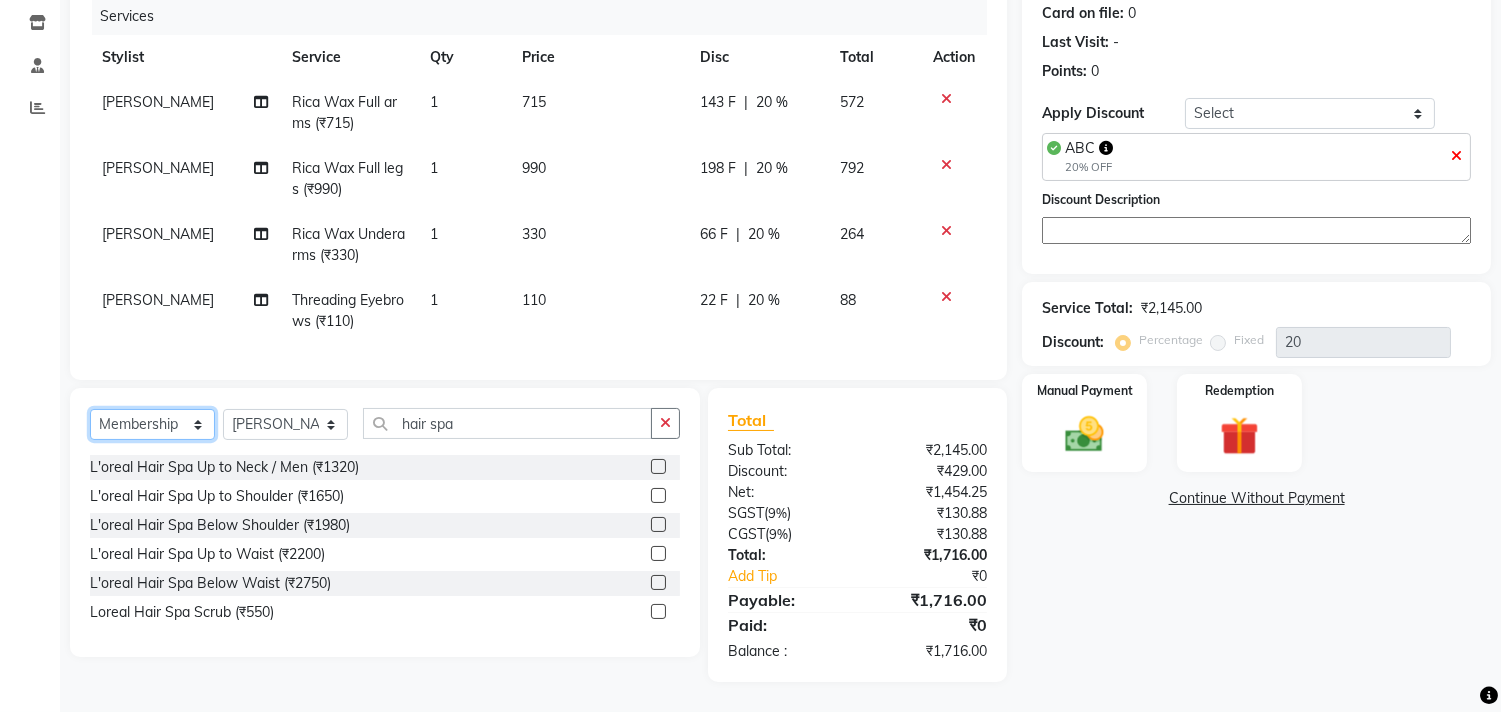 click on "Select  Service  Product  Membership  Package Voucher Prepaid Gift Card" 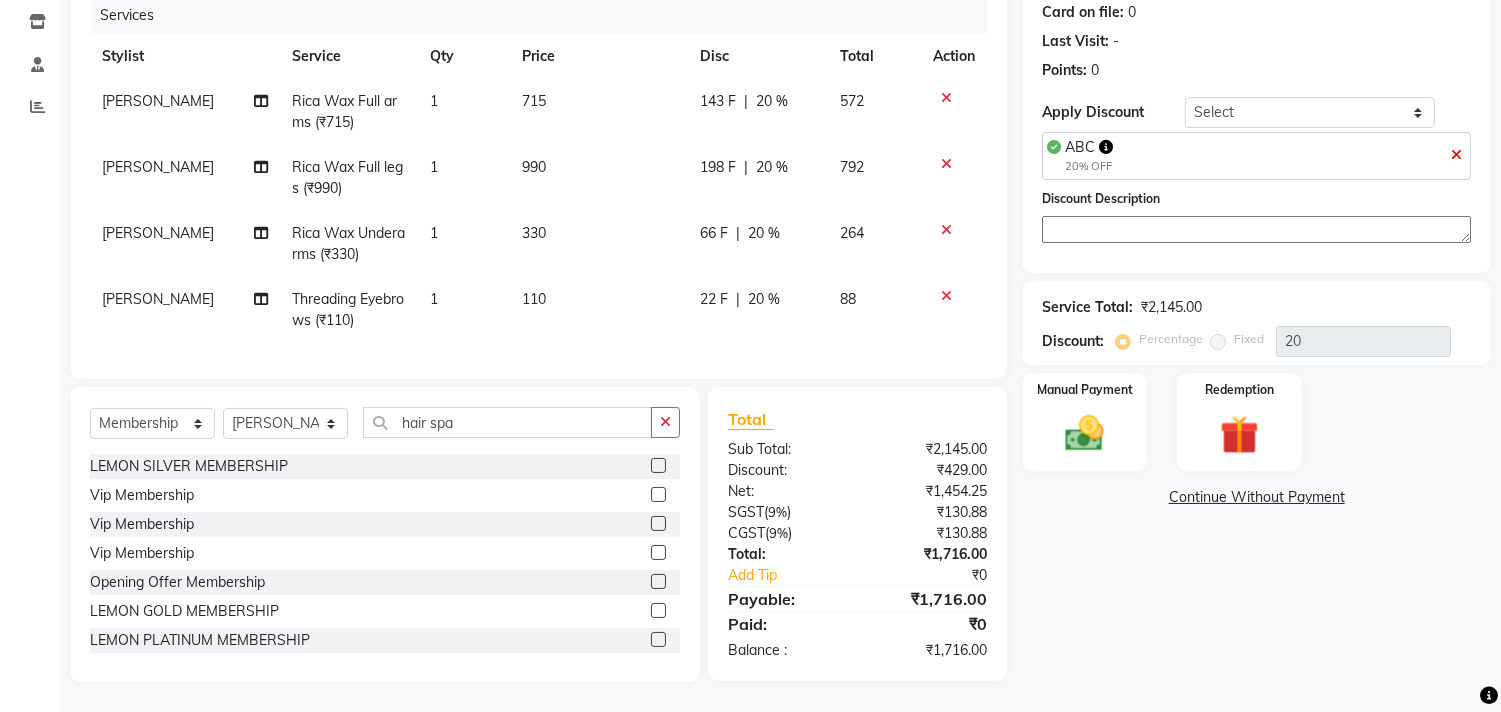 click 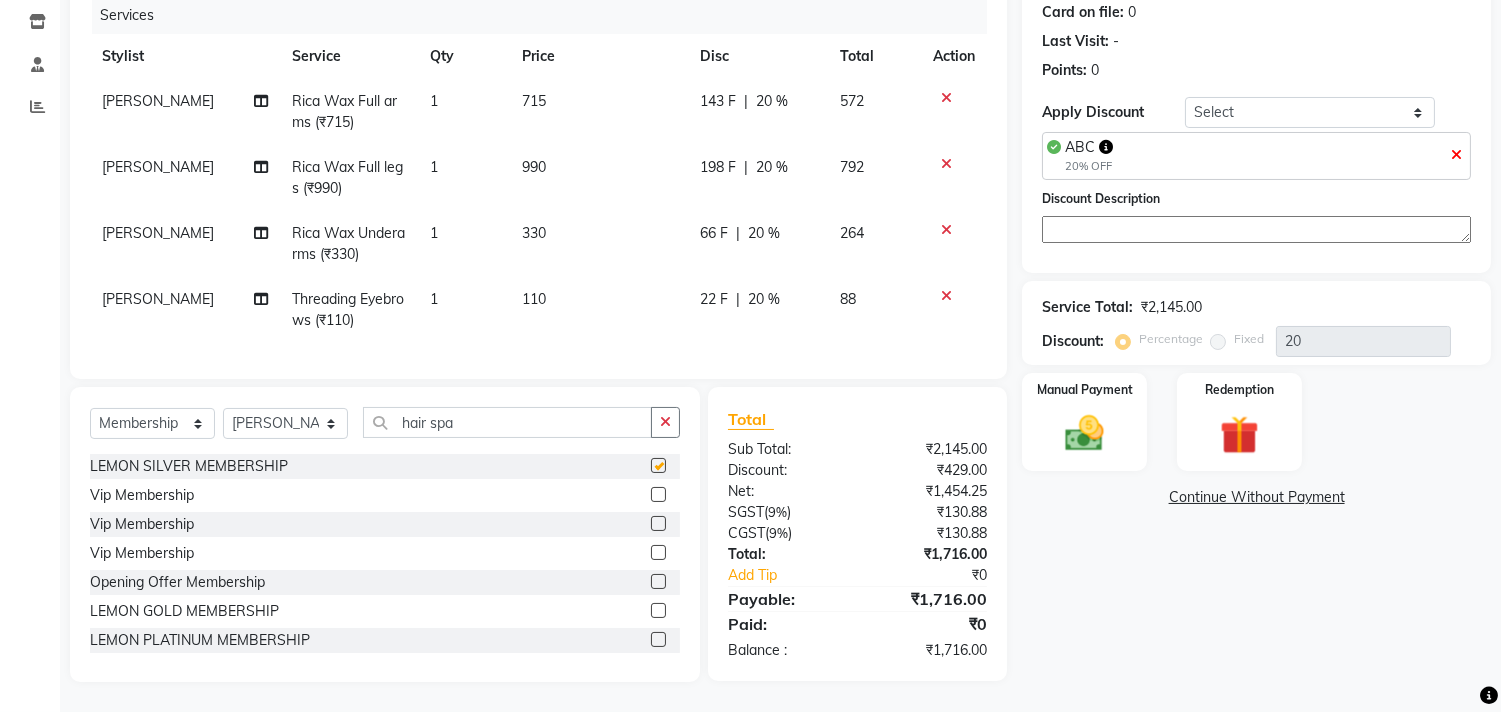 select on "select" 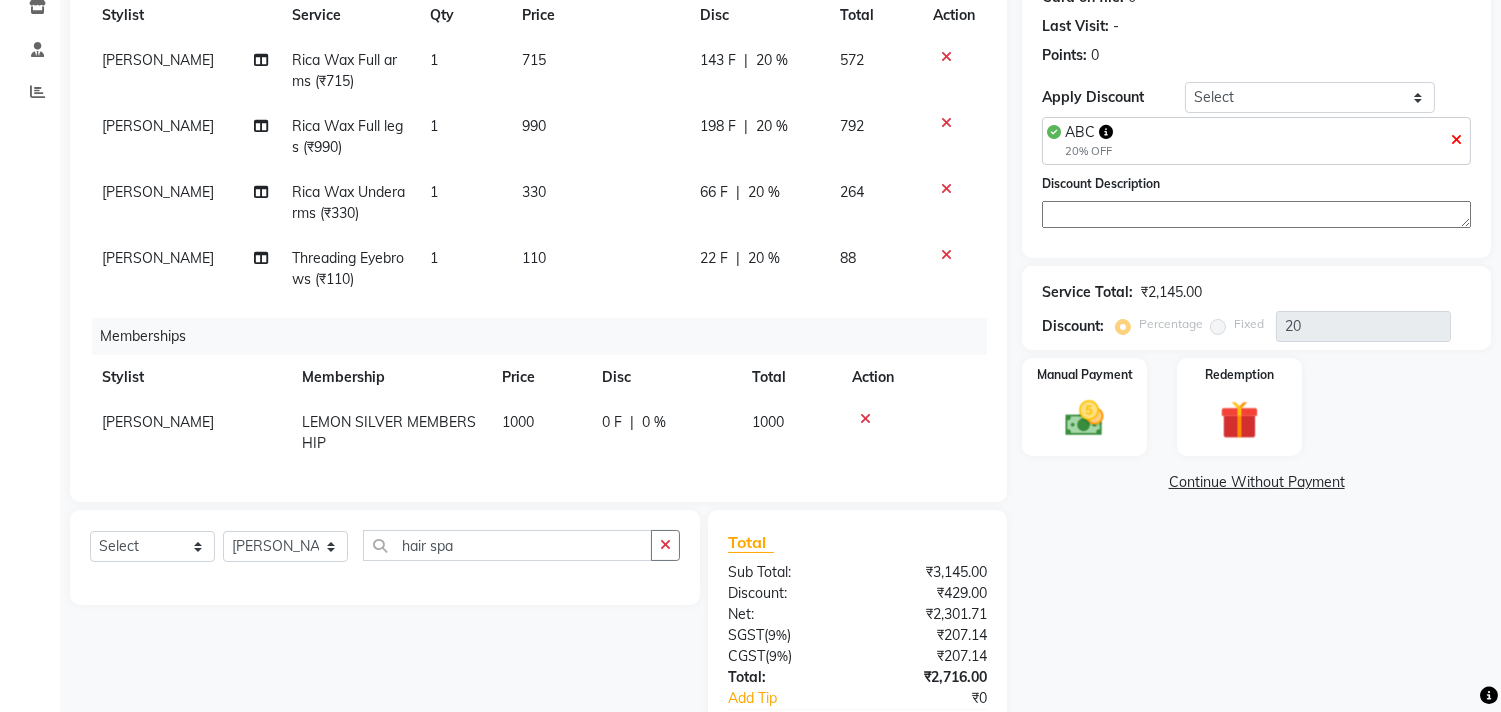 scroll, scrollTop: 42, scrollLeft: 0, axis: vertical 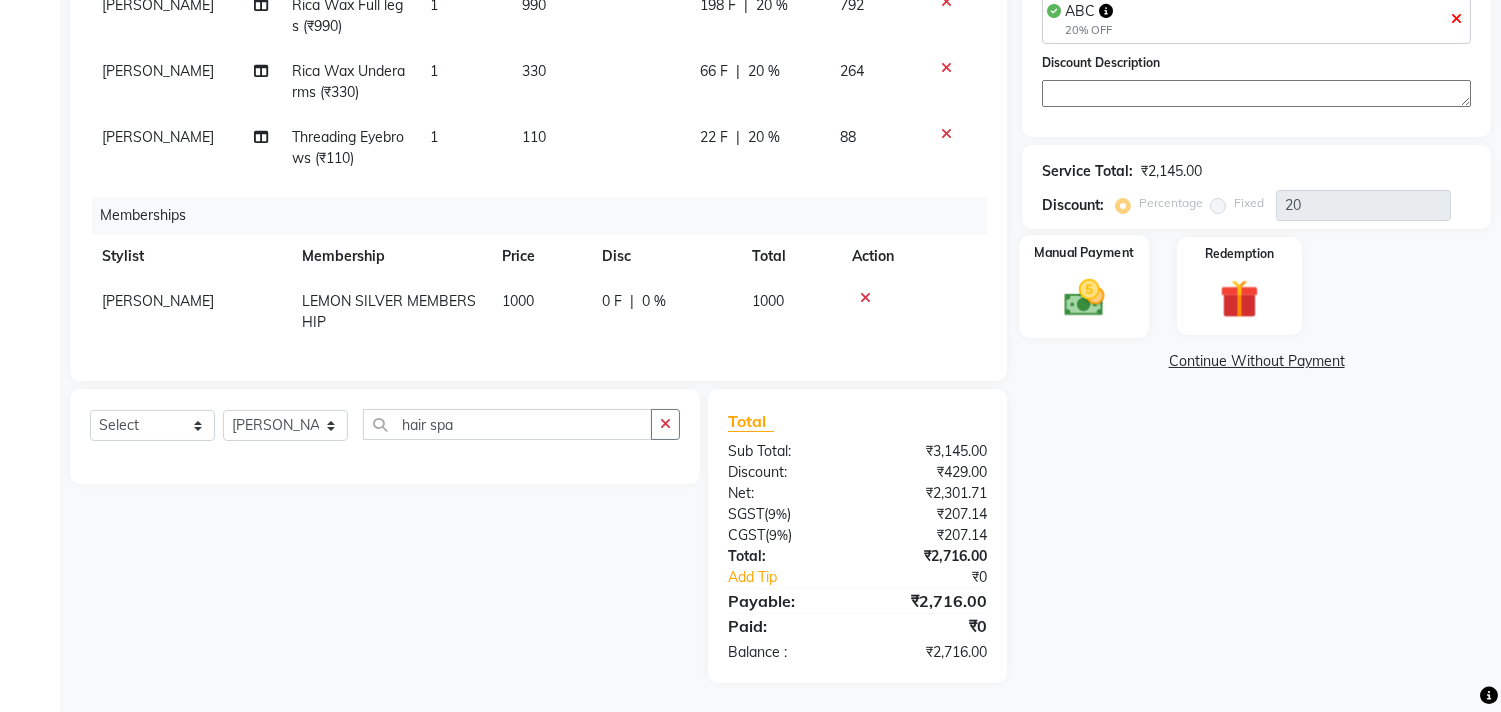 click 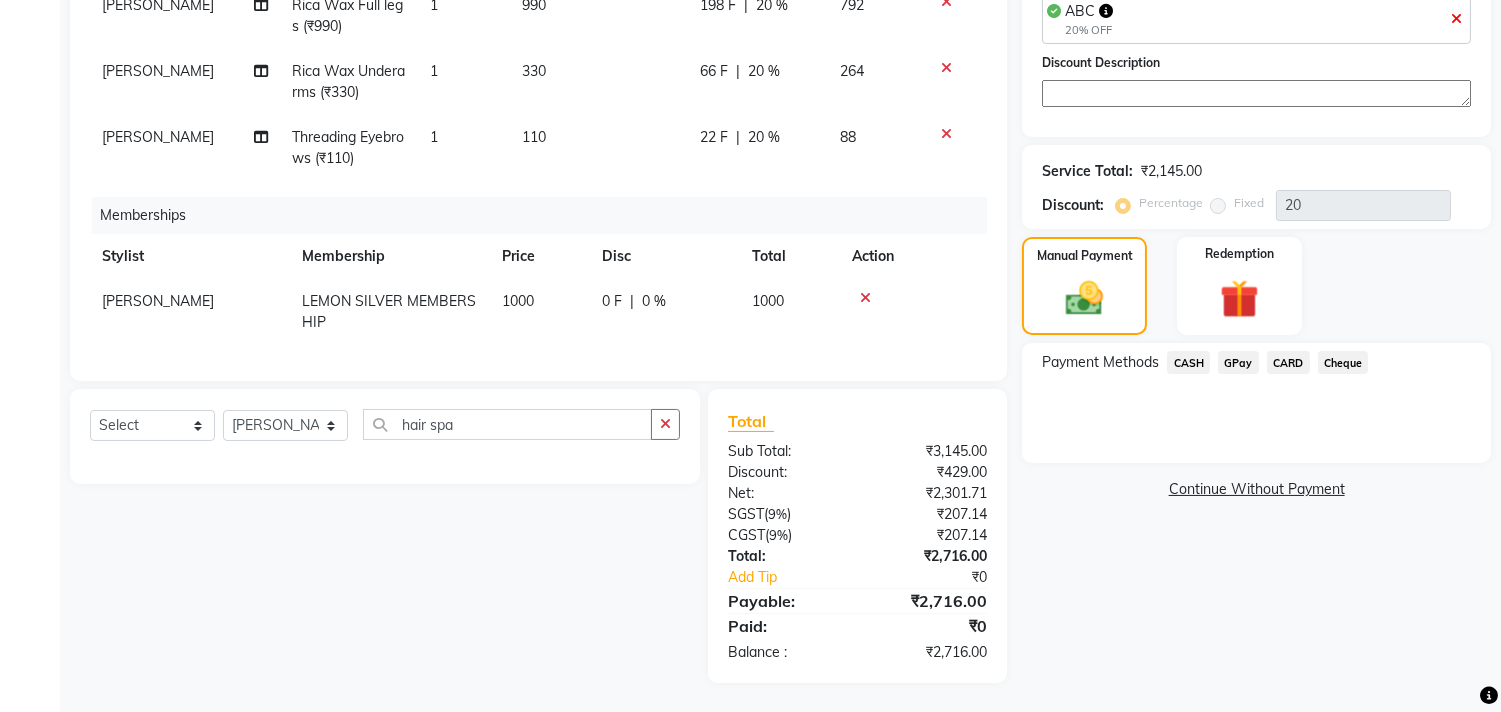 click on "GPay" 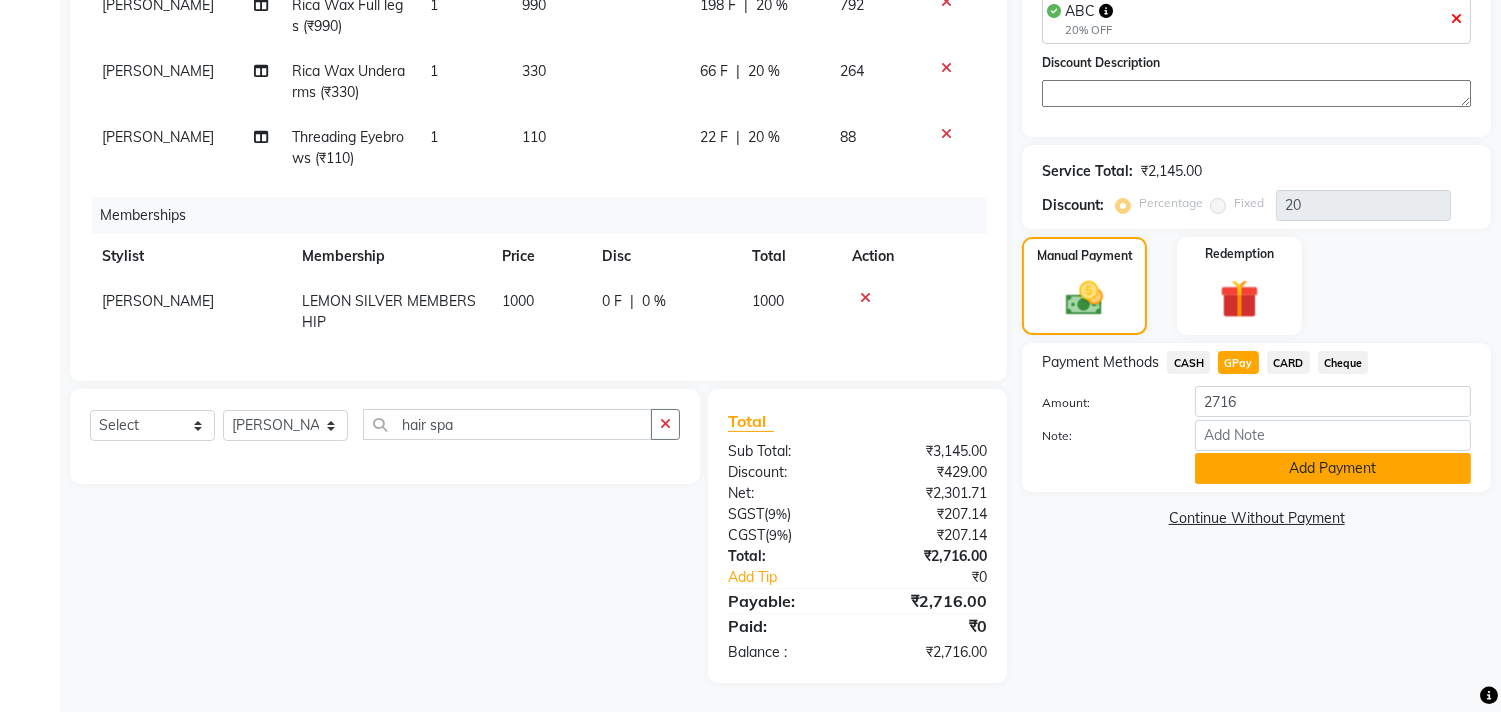 click on "Add Payment" 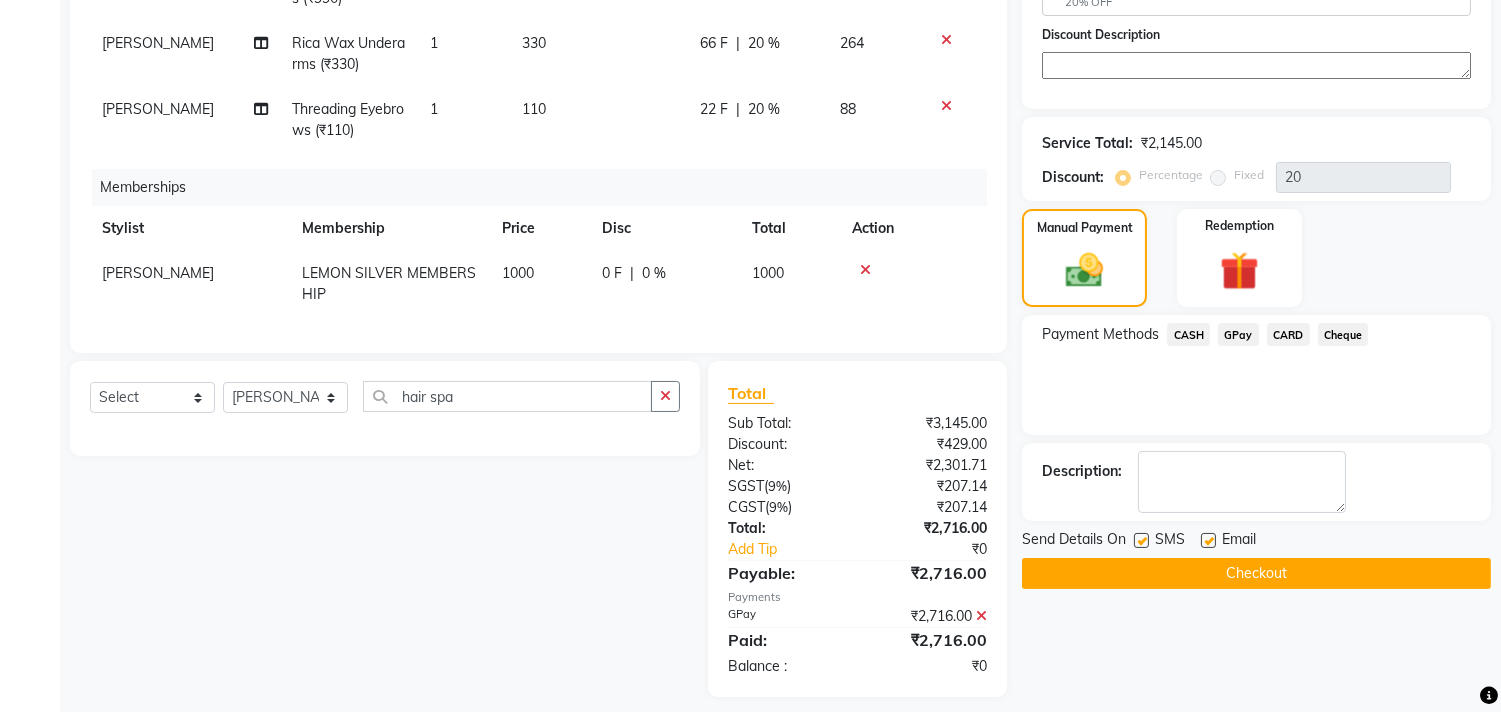 scroll, scrollTop: 430, scrollLeft: 0, axis: vertical 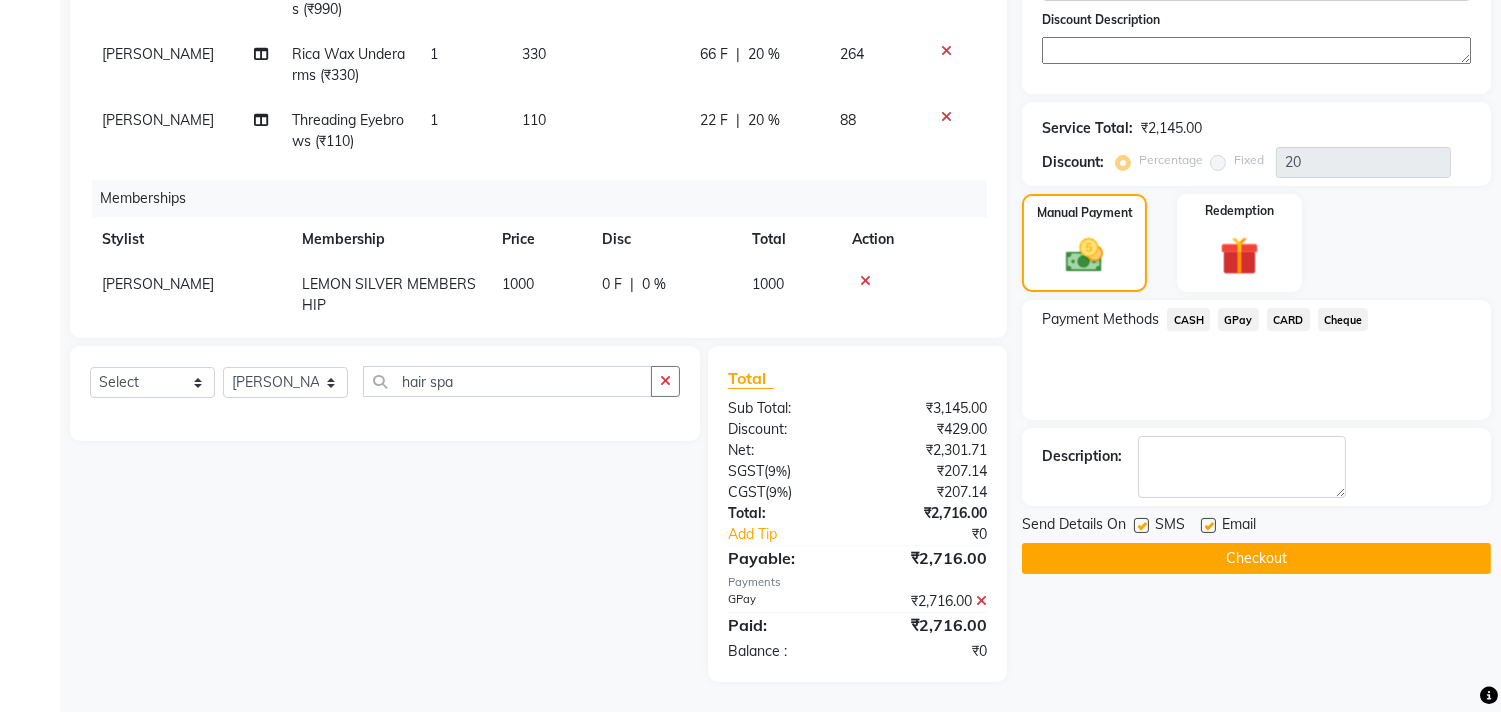 click on "Checkout" 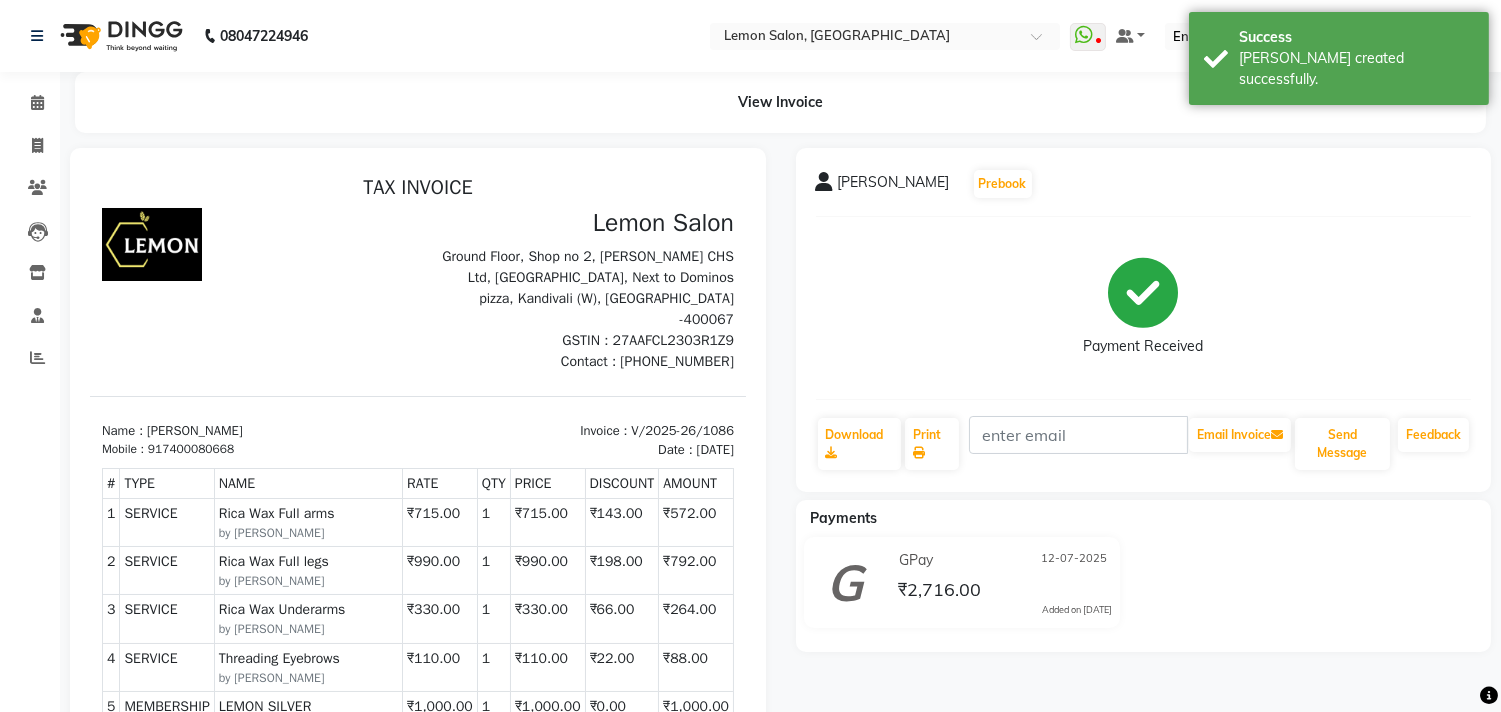scroll, scrollTop: 0, scrollLeft: 0, axis: both 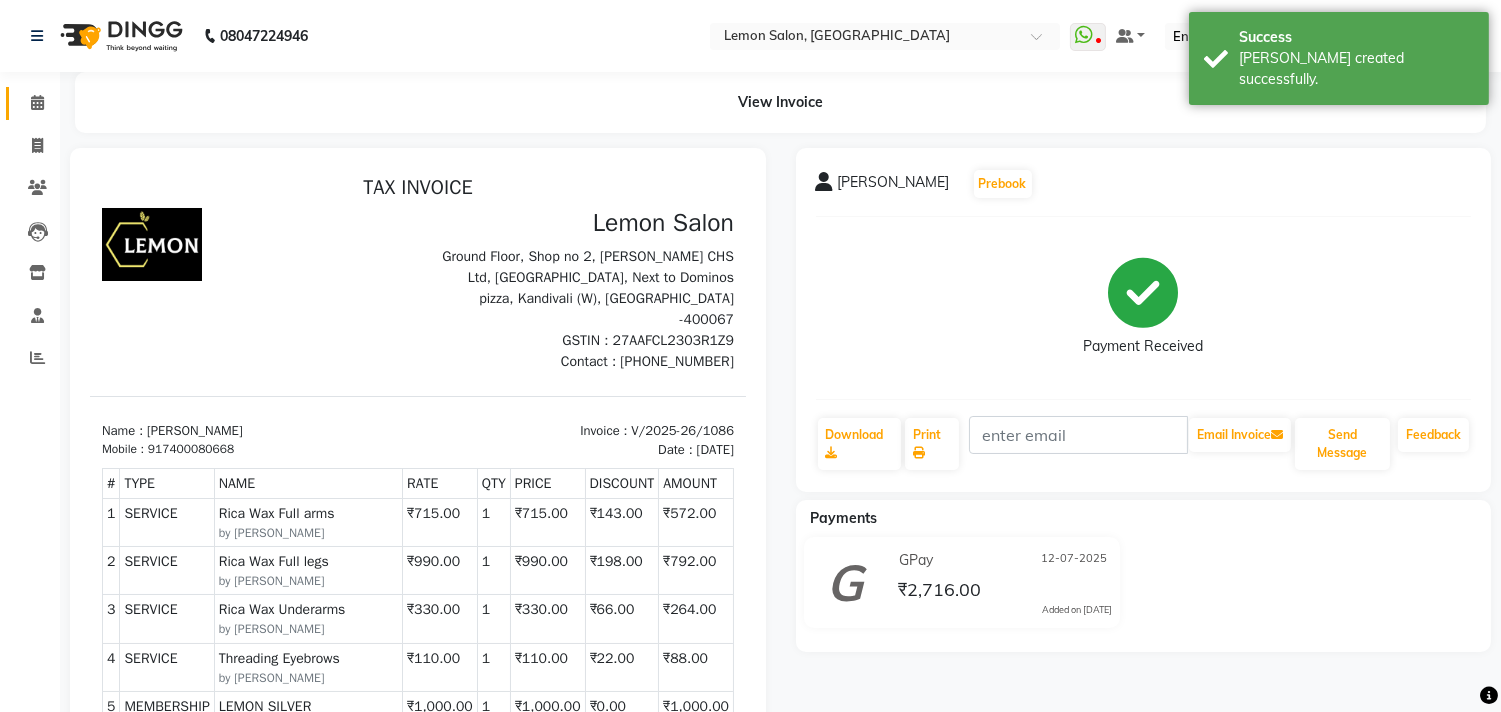 click on "Calendar" 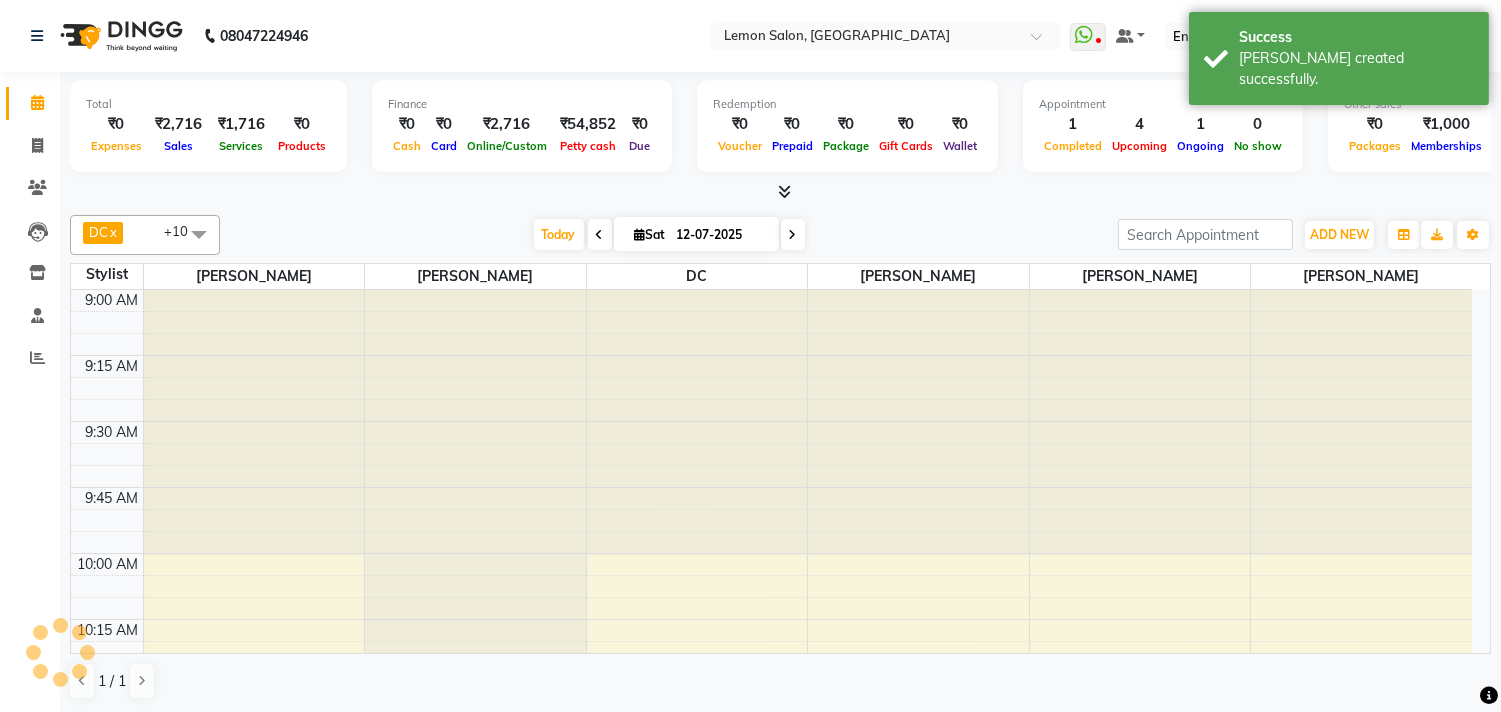 scroll, scrollTop: 0, scrollLeft: 0, axis: both 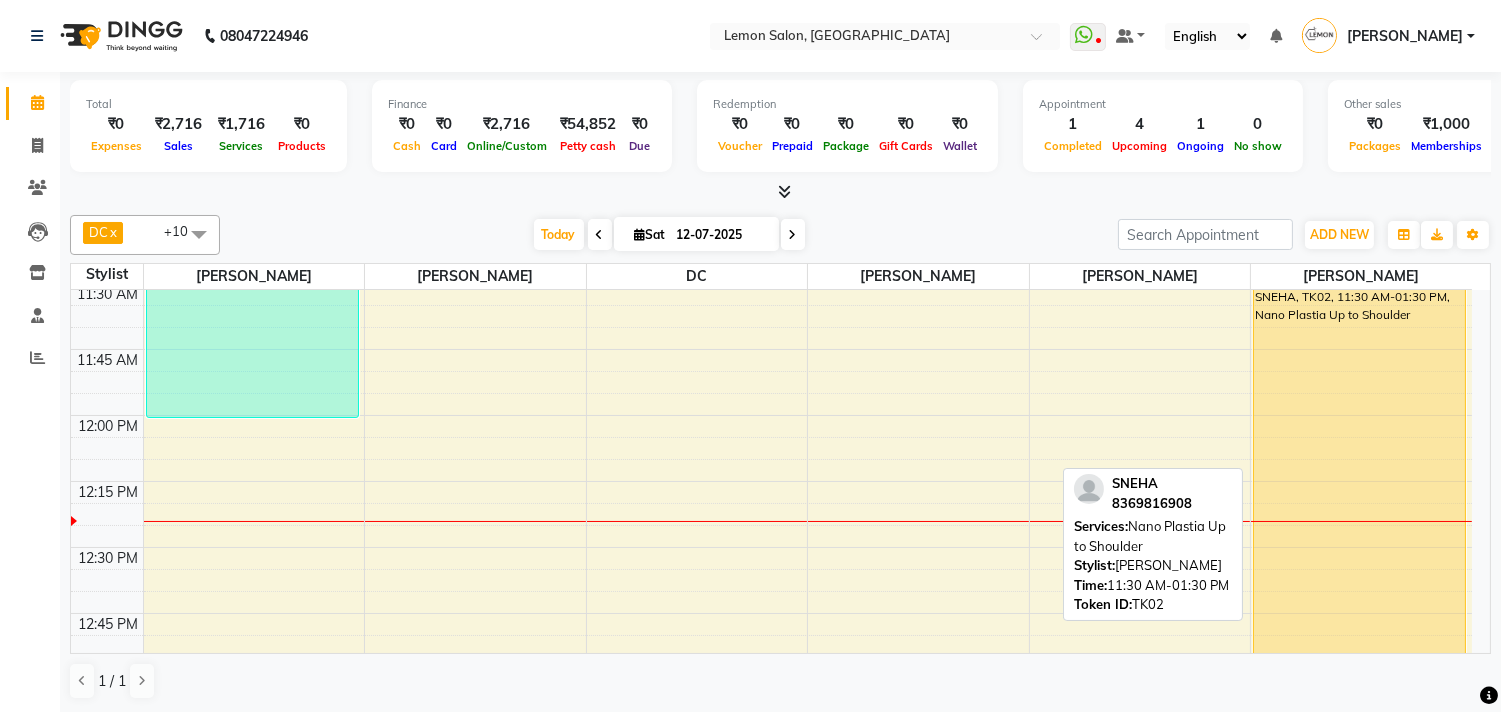 click on "SNEHA, TK02, 11:30 AM-01:30 PM, Nano Plastia Up to Shoulder" at bounding box center (1359, 551) 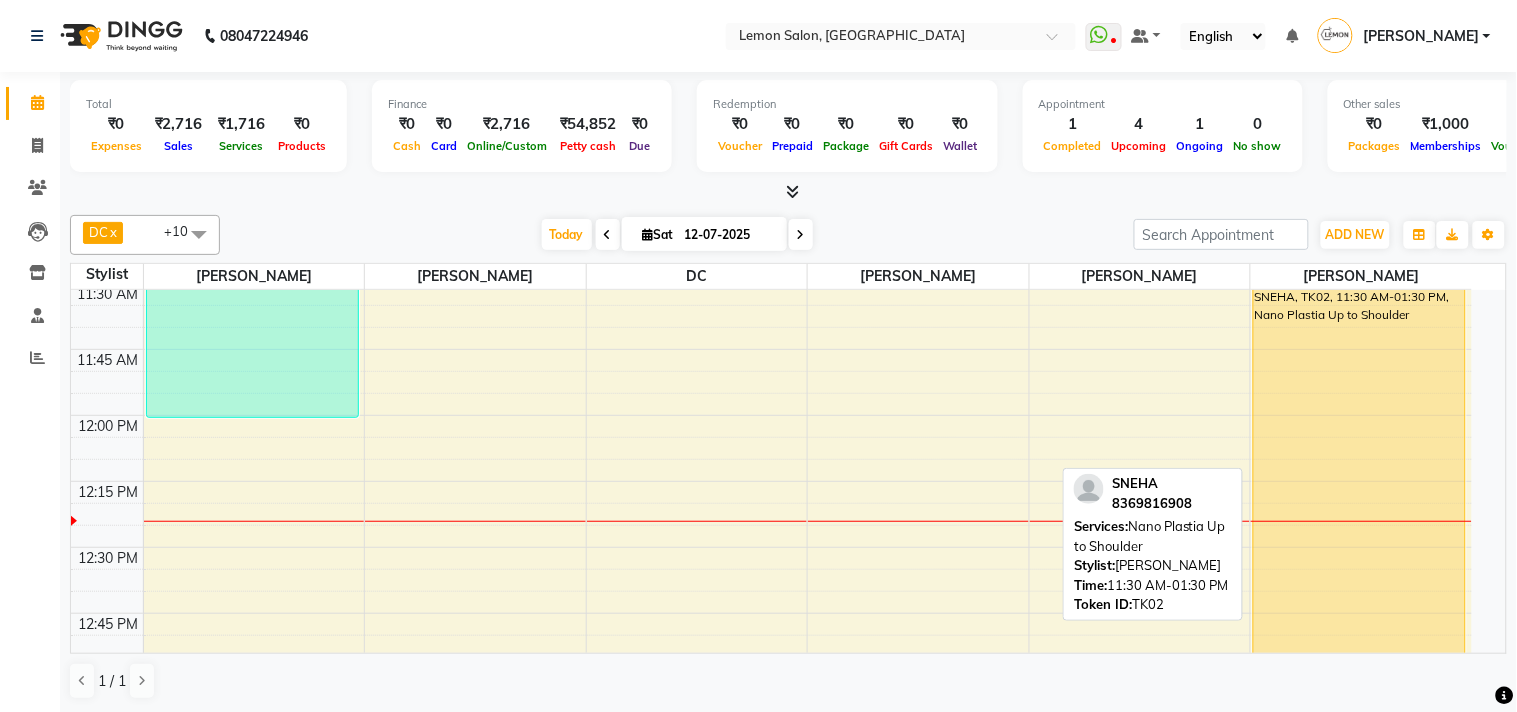 select on "1" 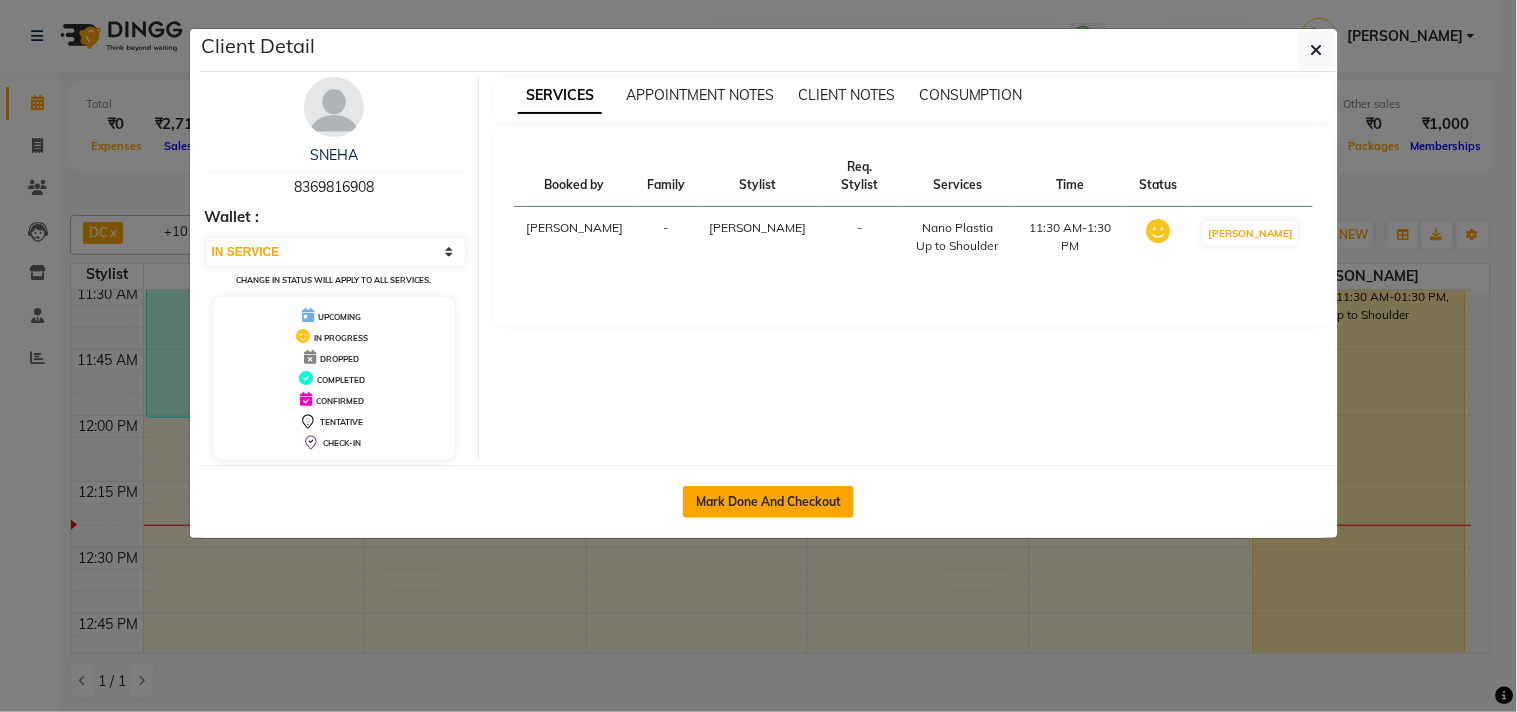 click on "Mark Done And Checkout" 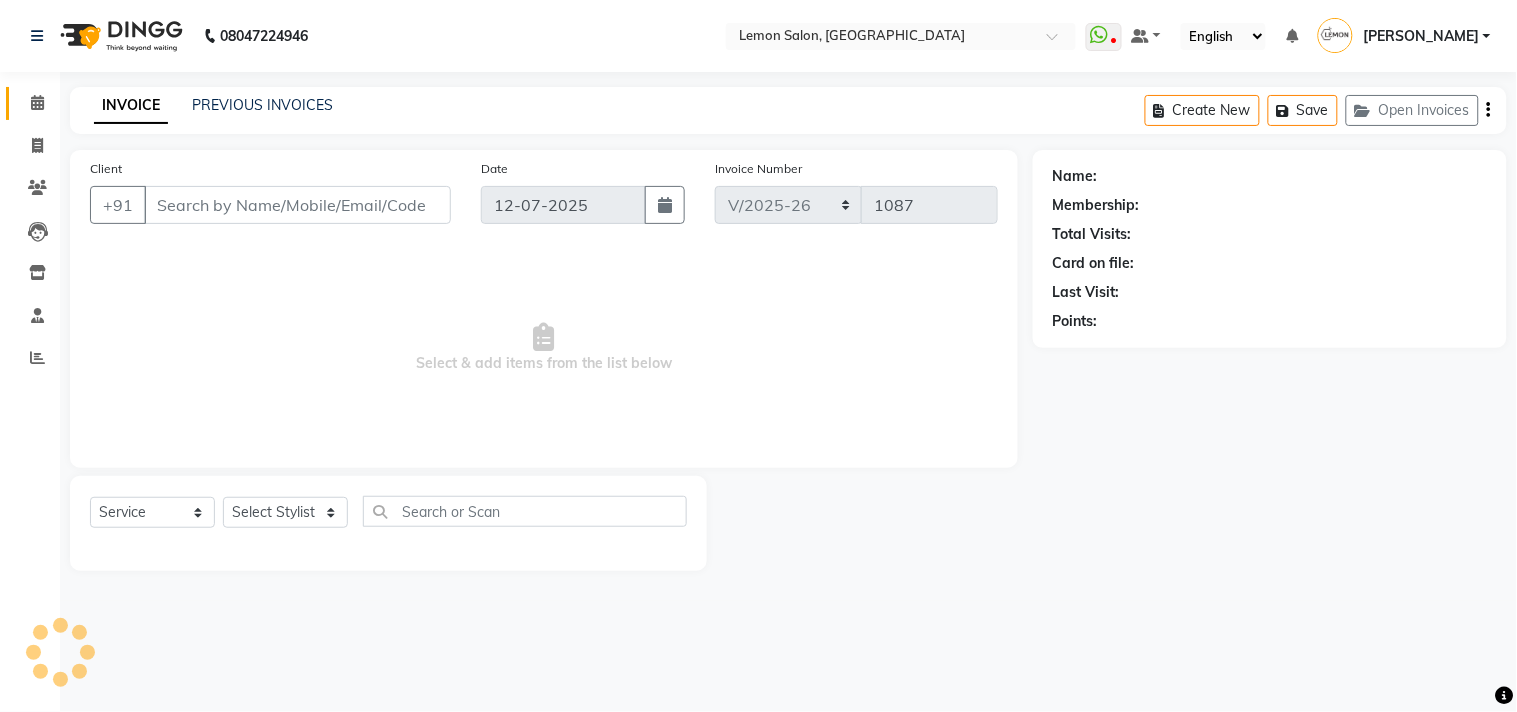 type on "8369816908" 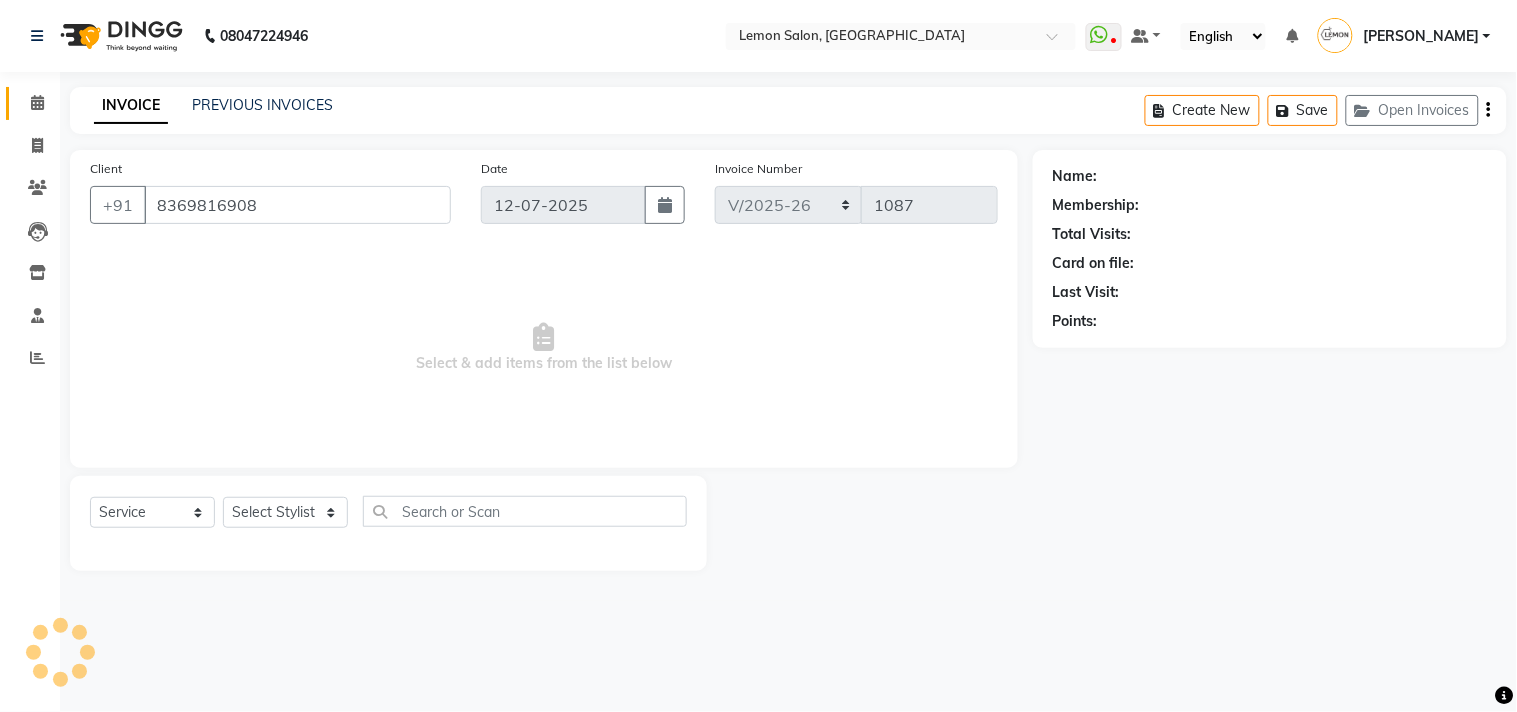select on "78780" 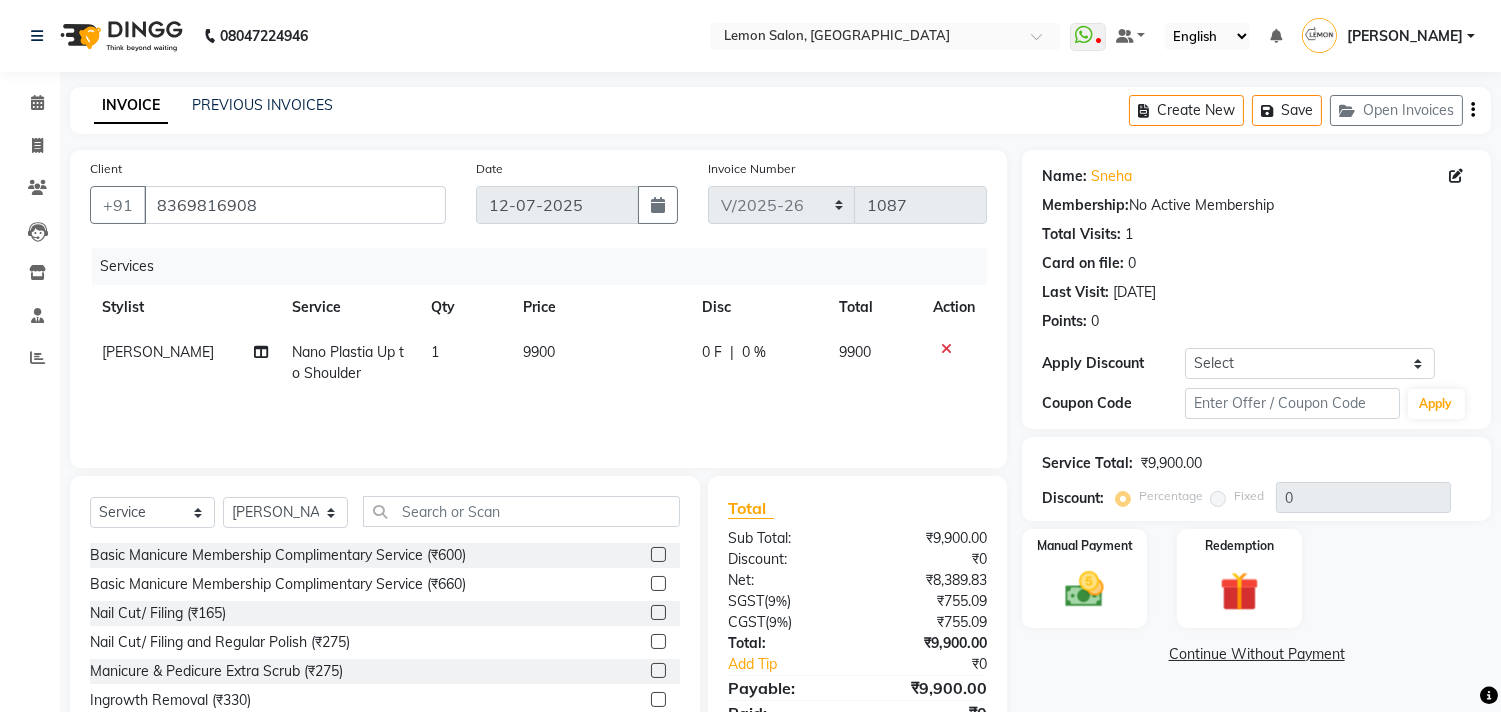 click on "Services Stylist Service Qty Price Disc Total Action Gufran Salmani Nano Plastia Up to Shoulder 1 9900 0 F | 0 % 9900" 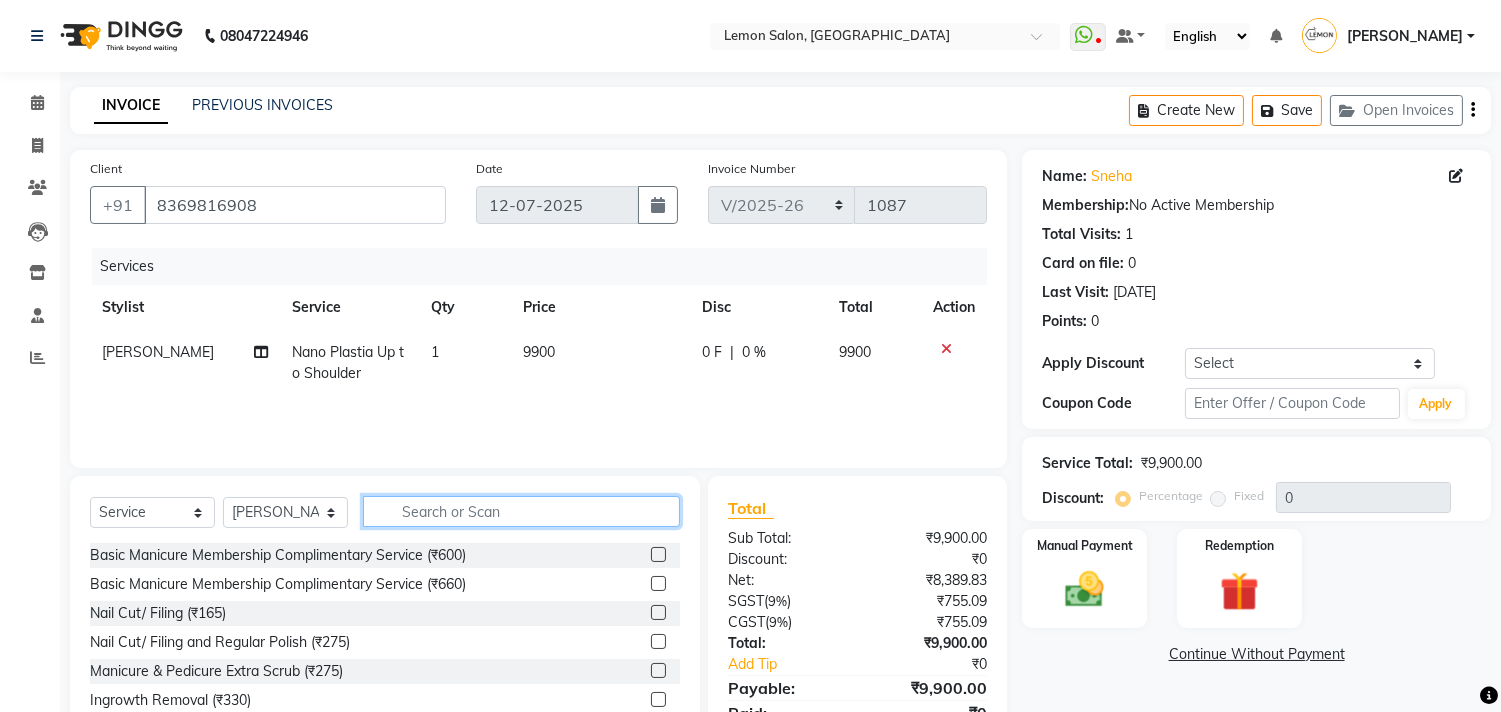 click 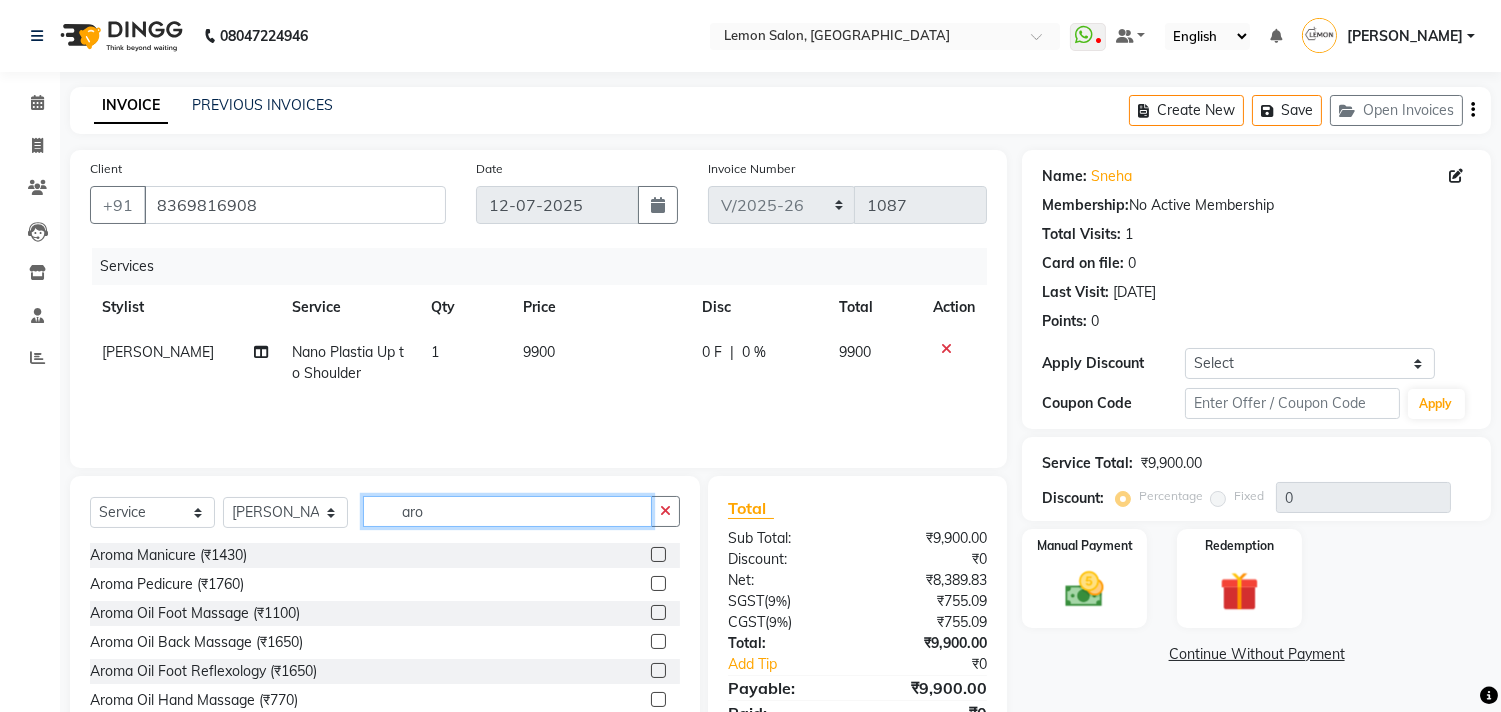 type on "arom" 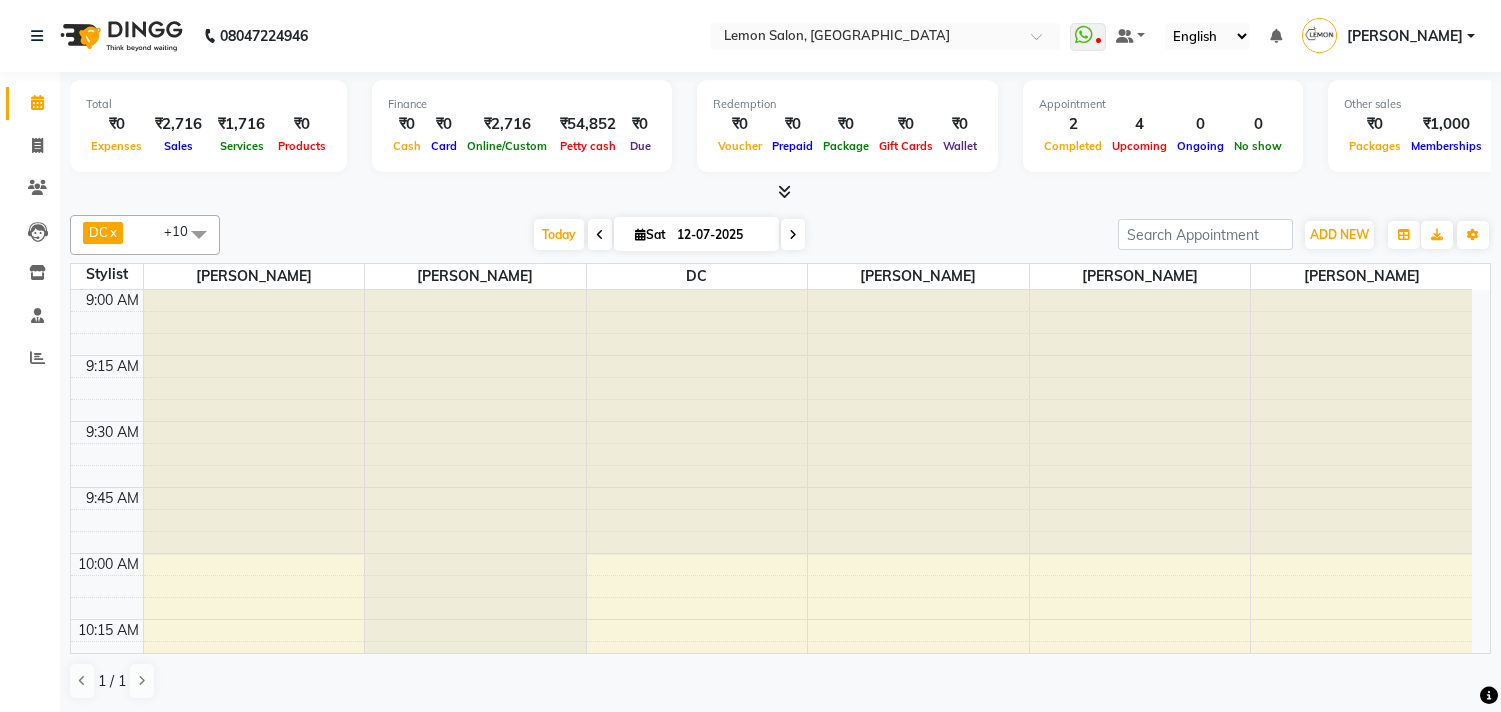 scroll, scrollTop: 0, scrollLeft: 0, axis: both 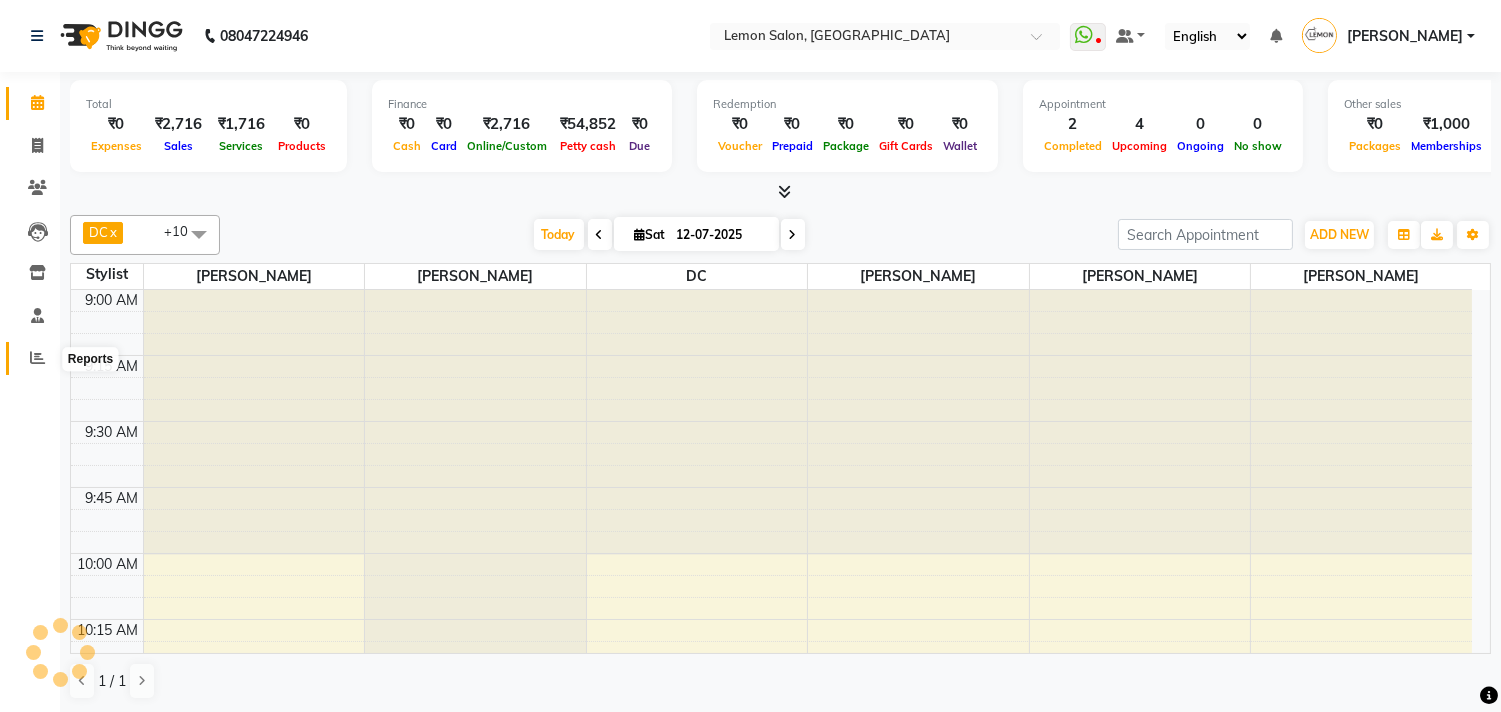 click 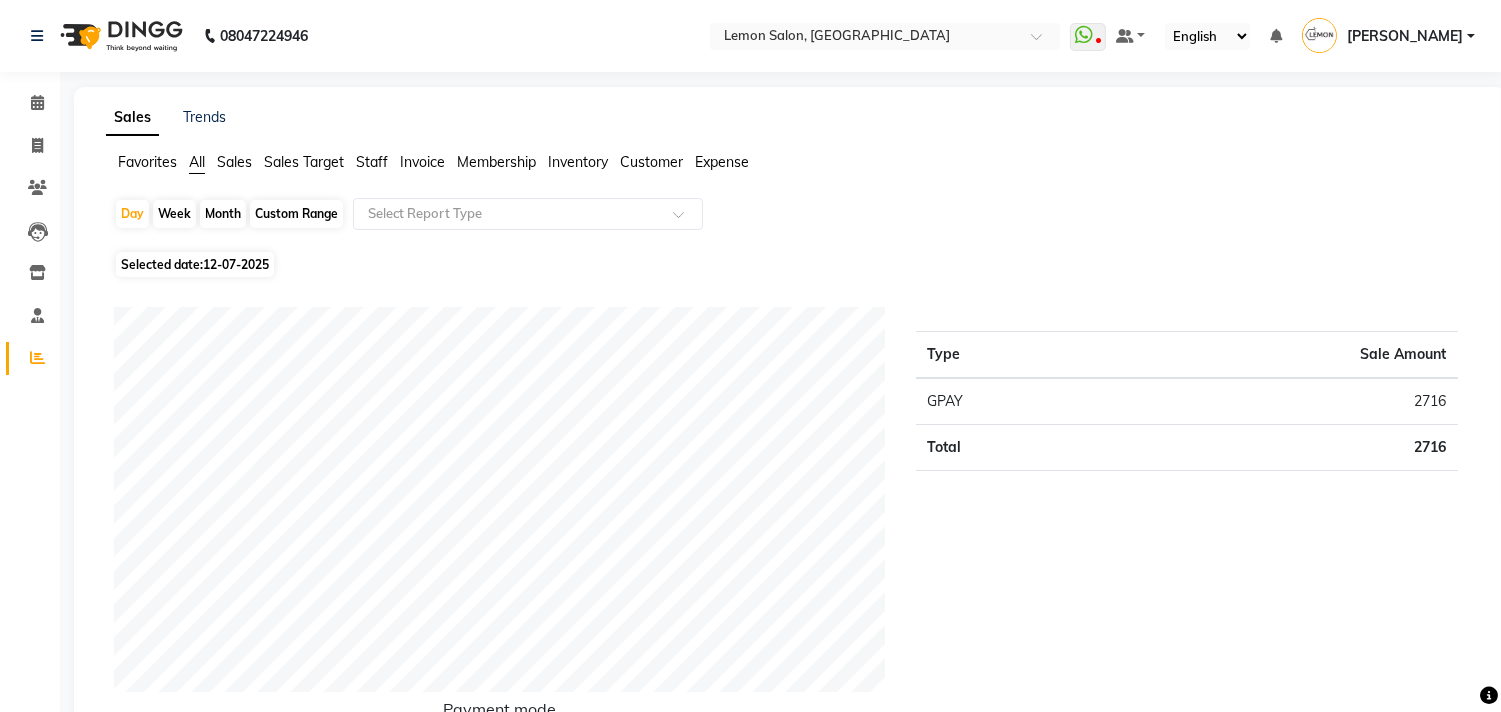 click on "Expense" 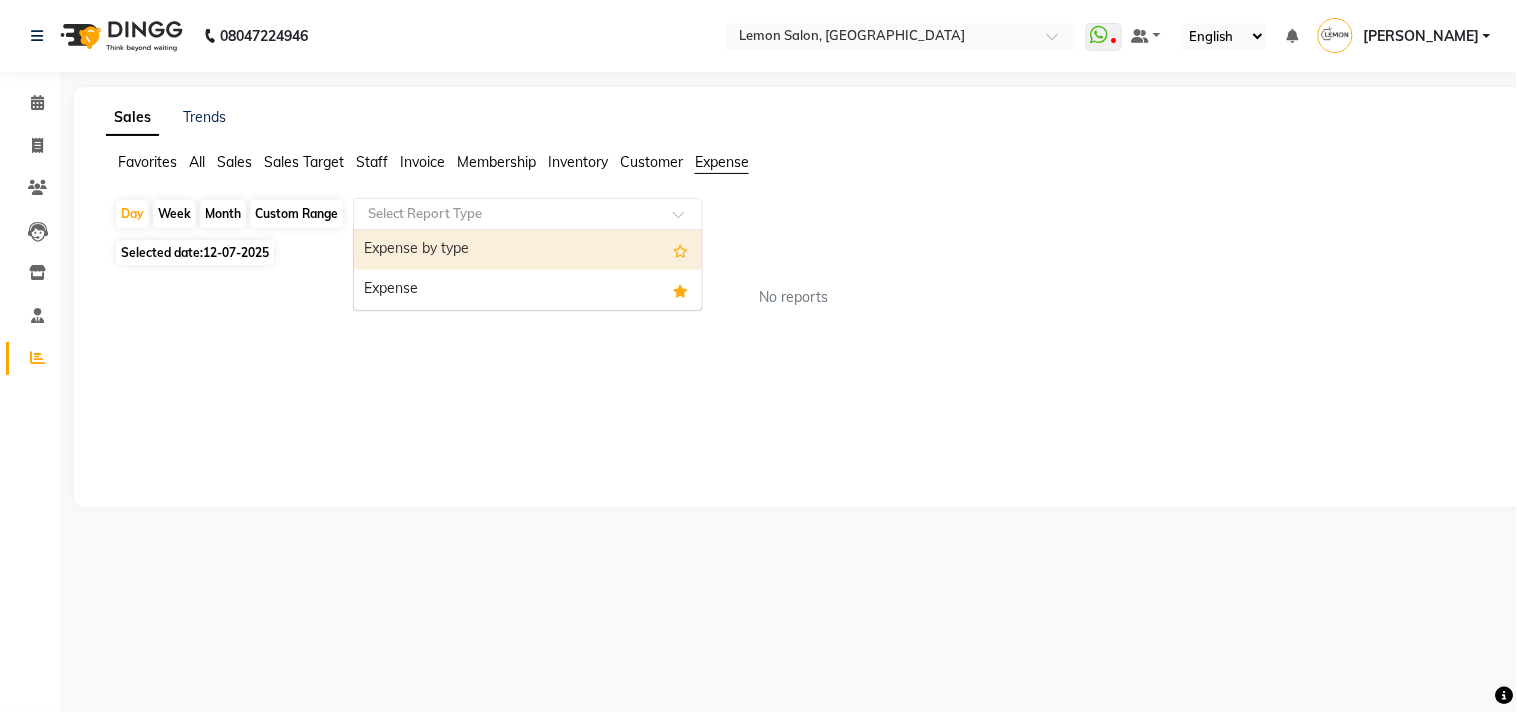 click on "Select Report Type" 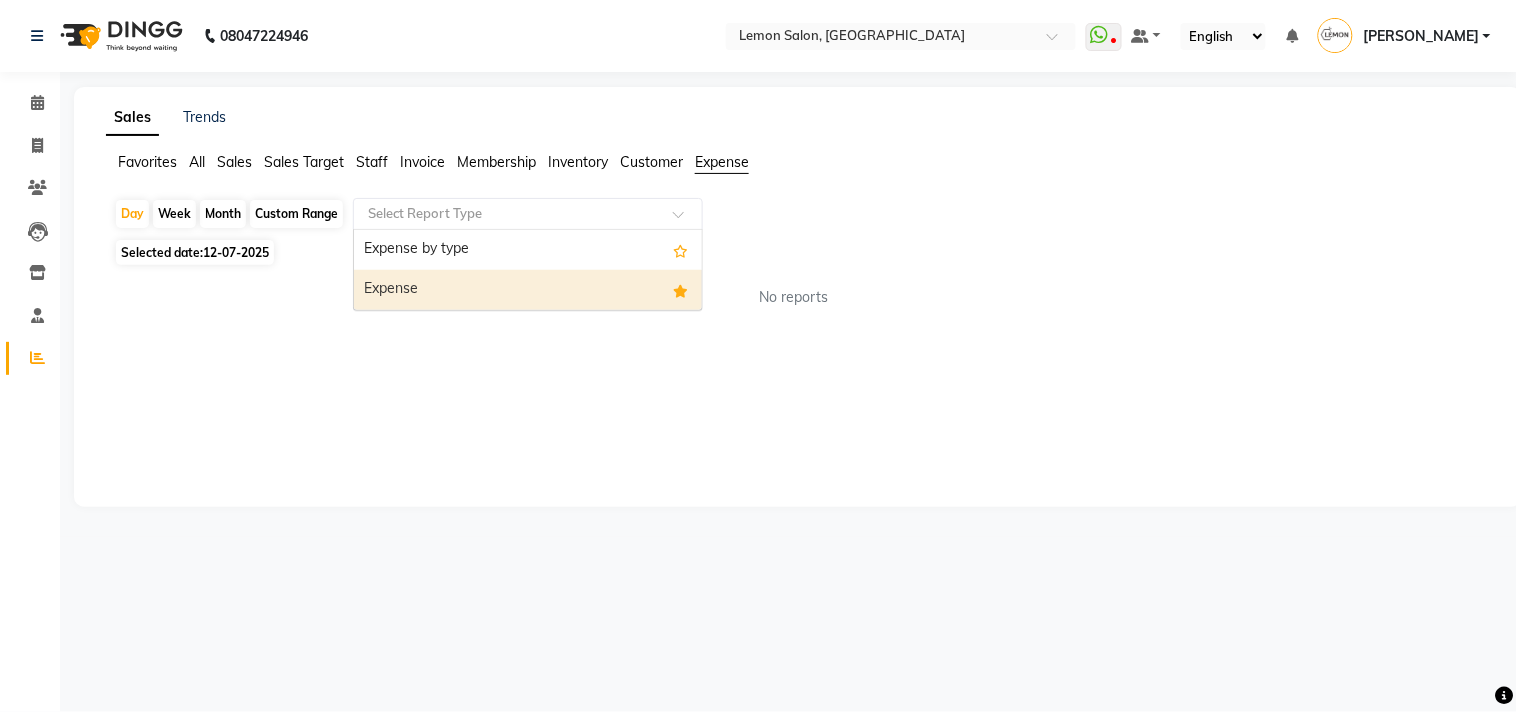 click on "Expense" at bounding box center [528, 290] 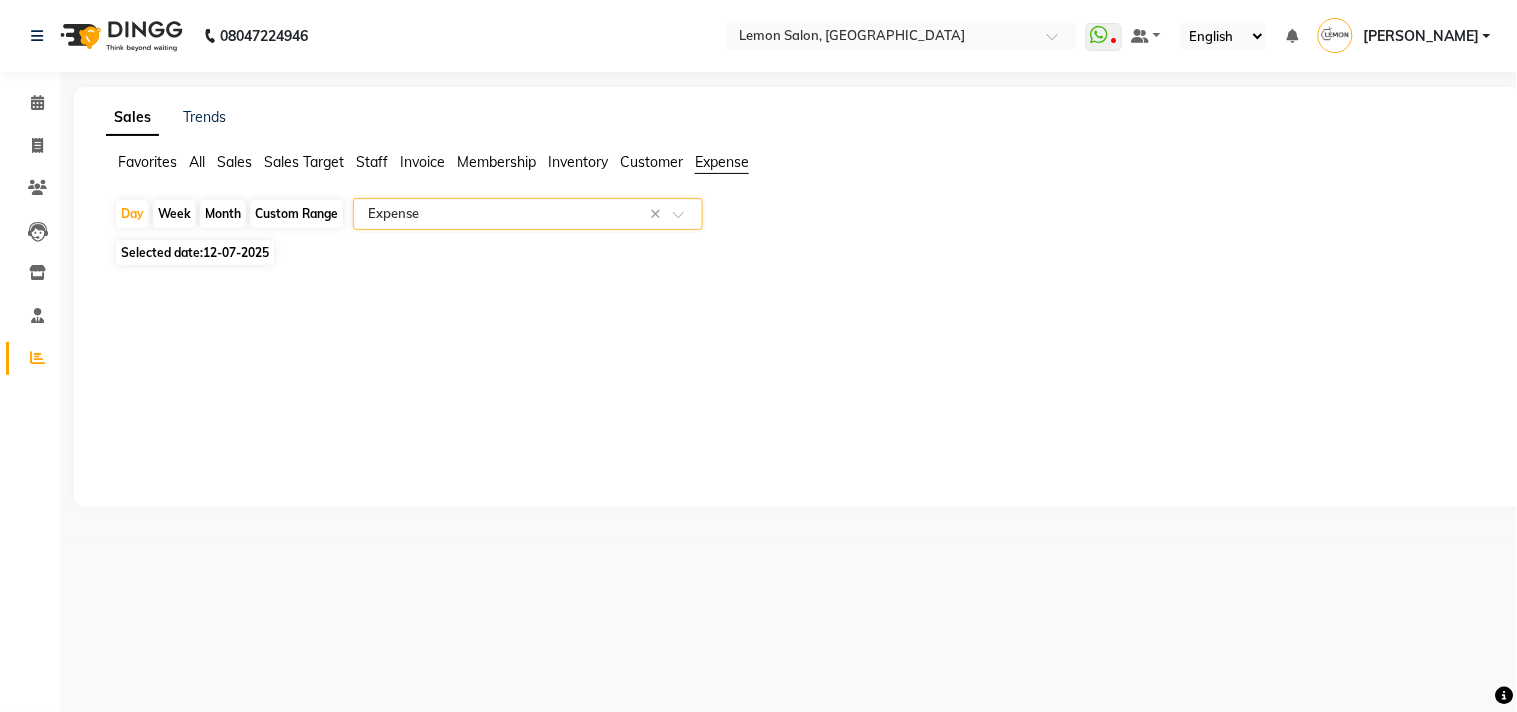 click on "Custom Range" 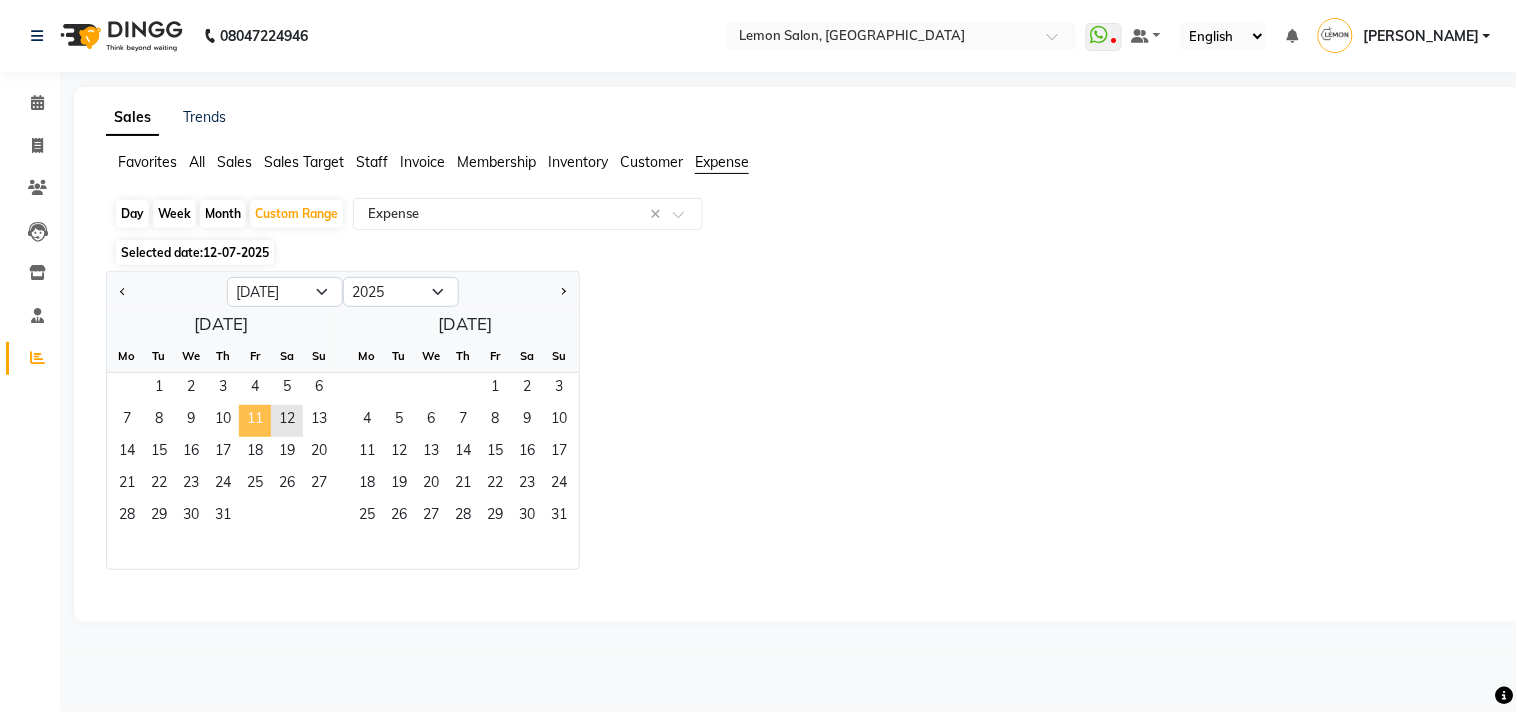 click on "11" 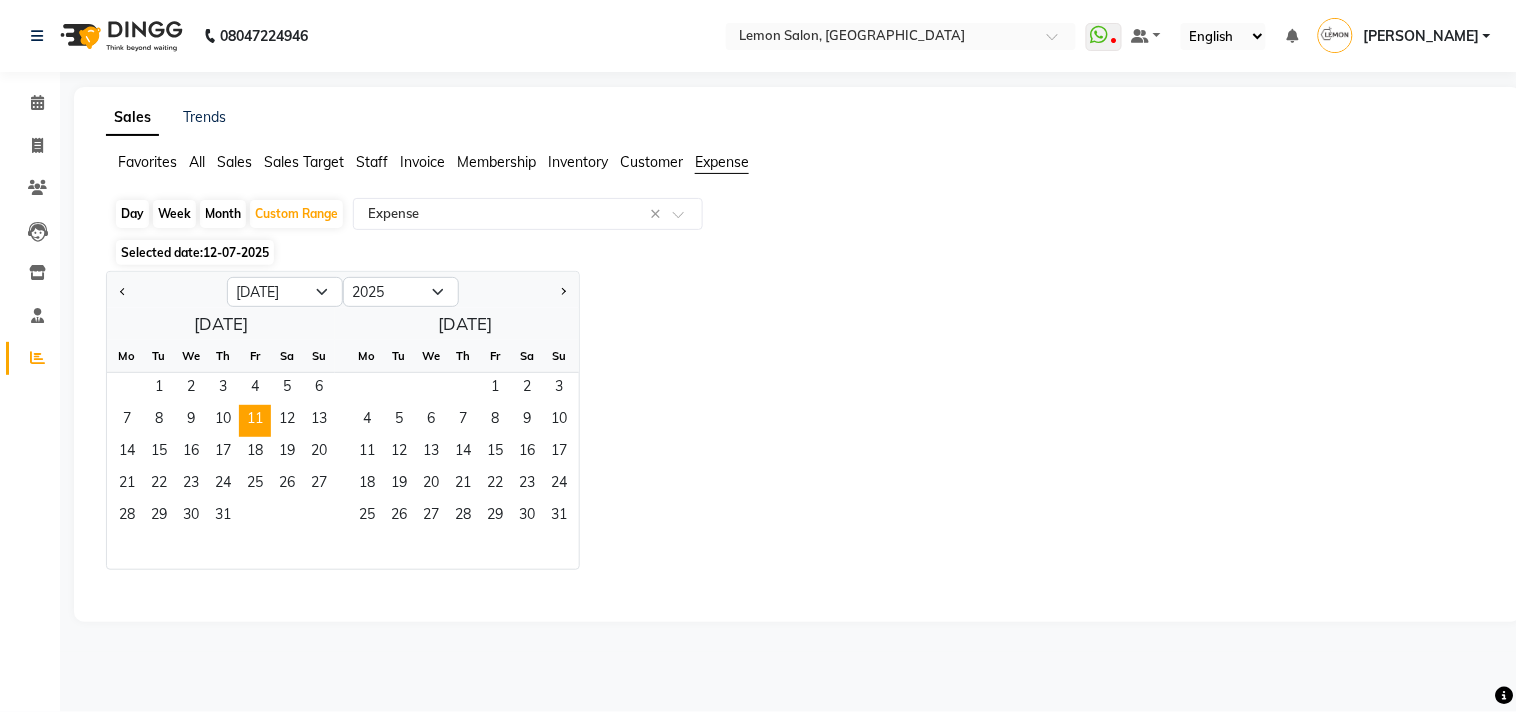 click on "Selected date:  12-07-2025" 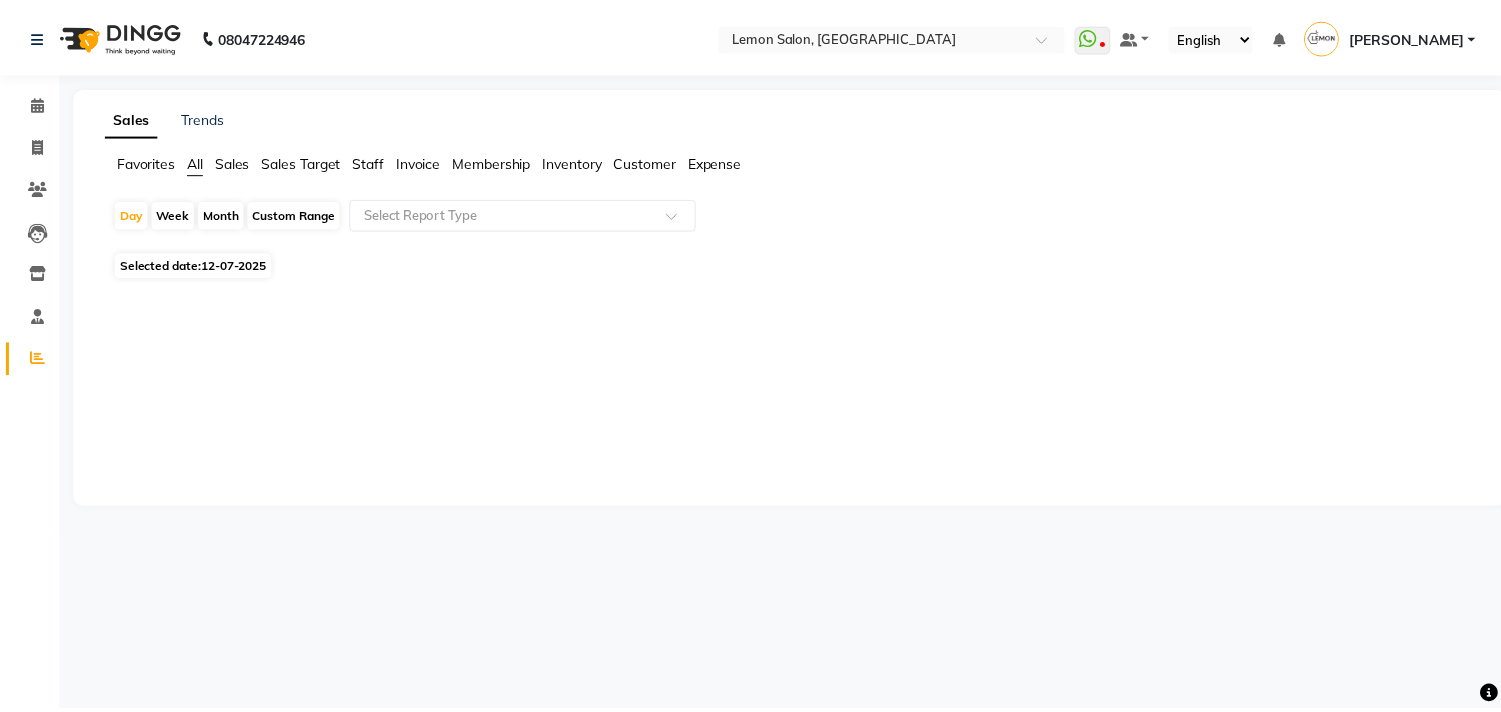 scroll, scrollTop: 0, scrollLeft: 0, axis: both 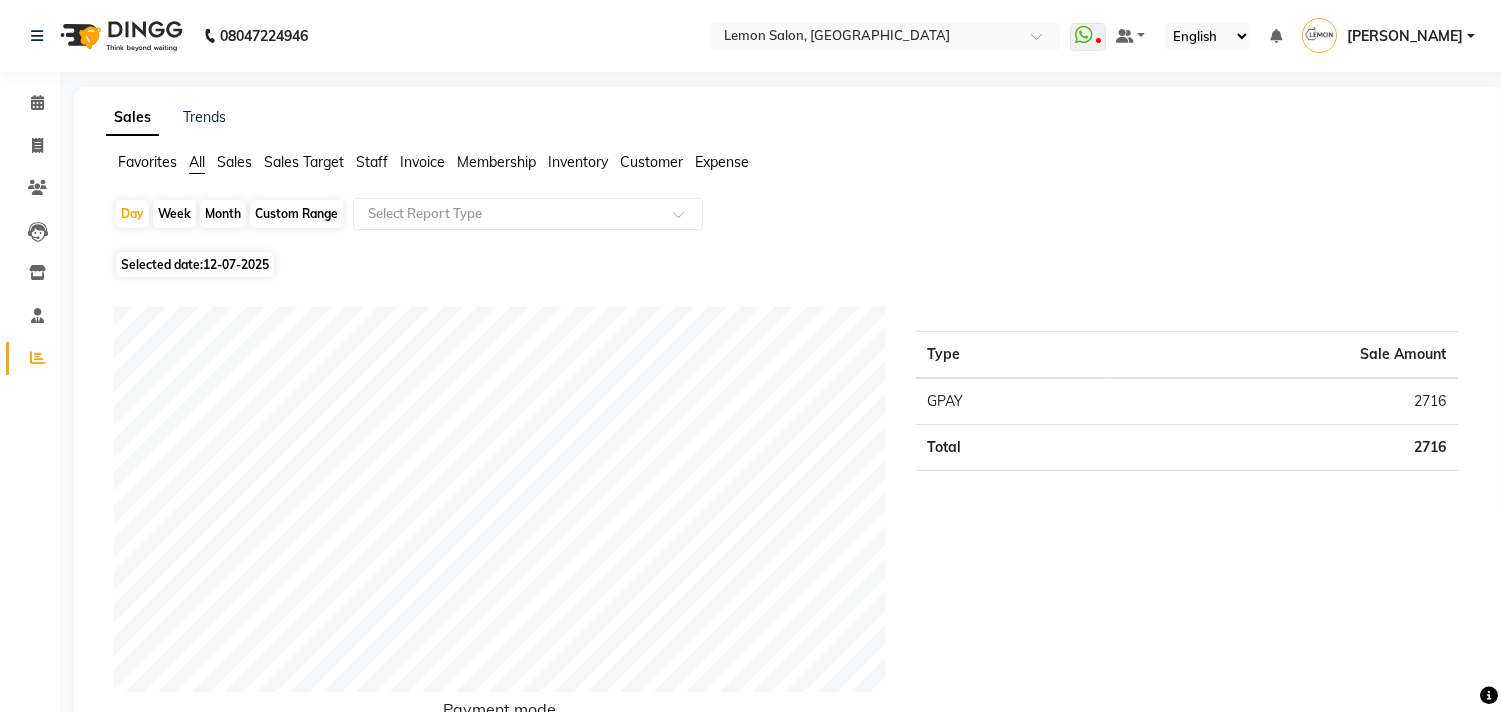 click on "Expense" 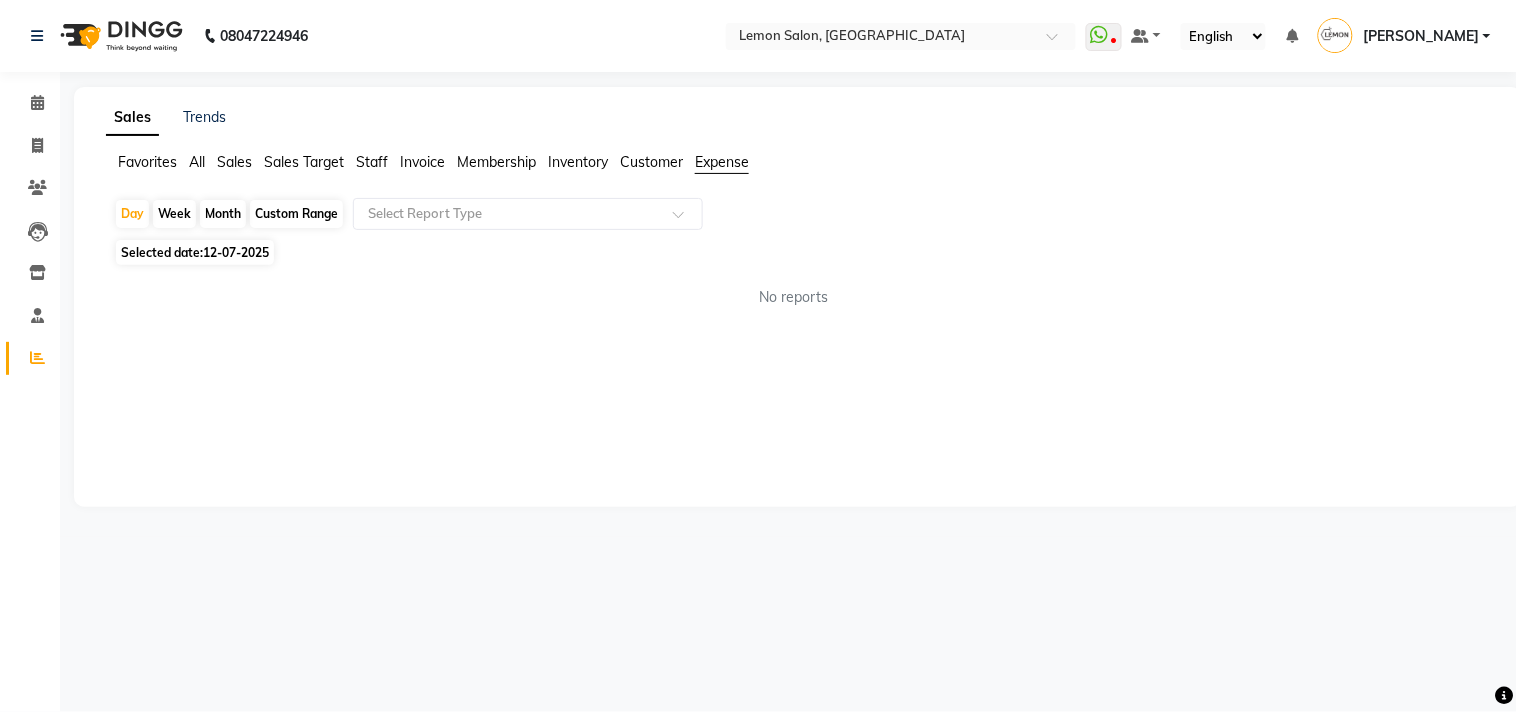 click on "Custom Range" 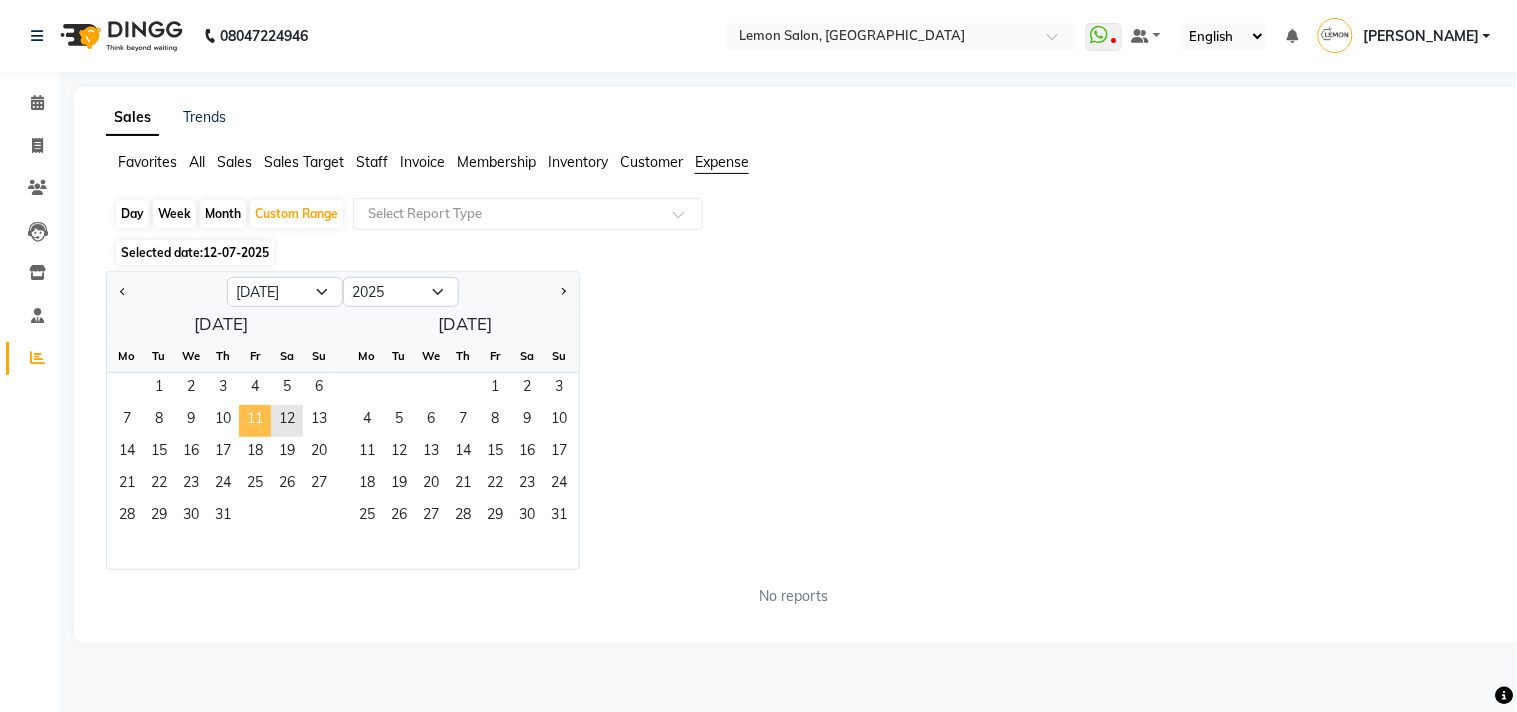 click on "11" 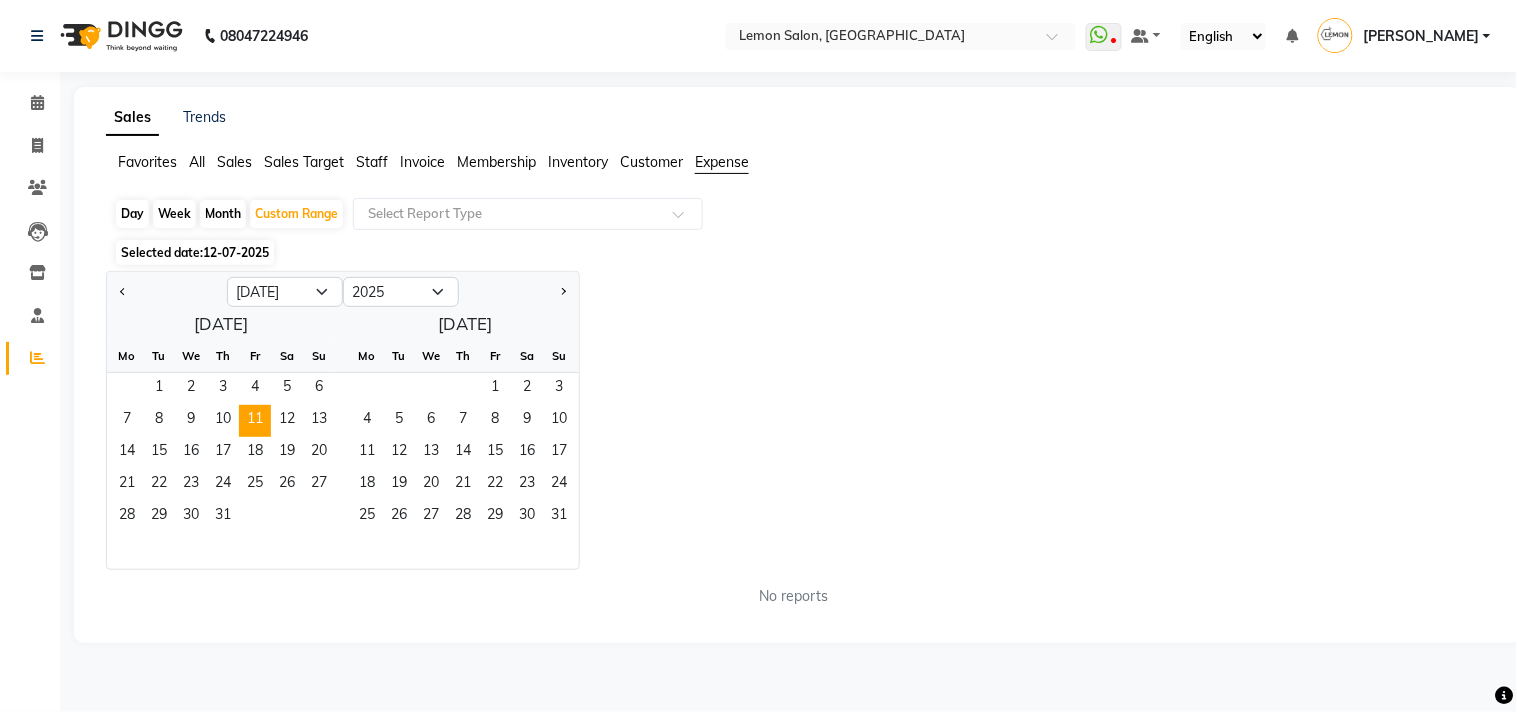 click on "Selected date:  12-07-2025" 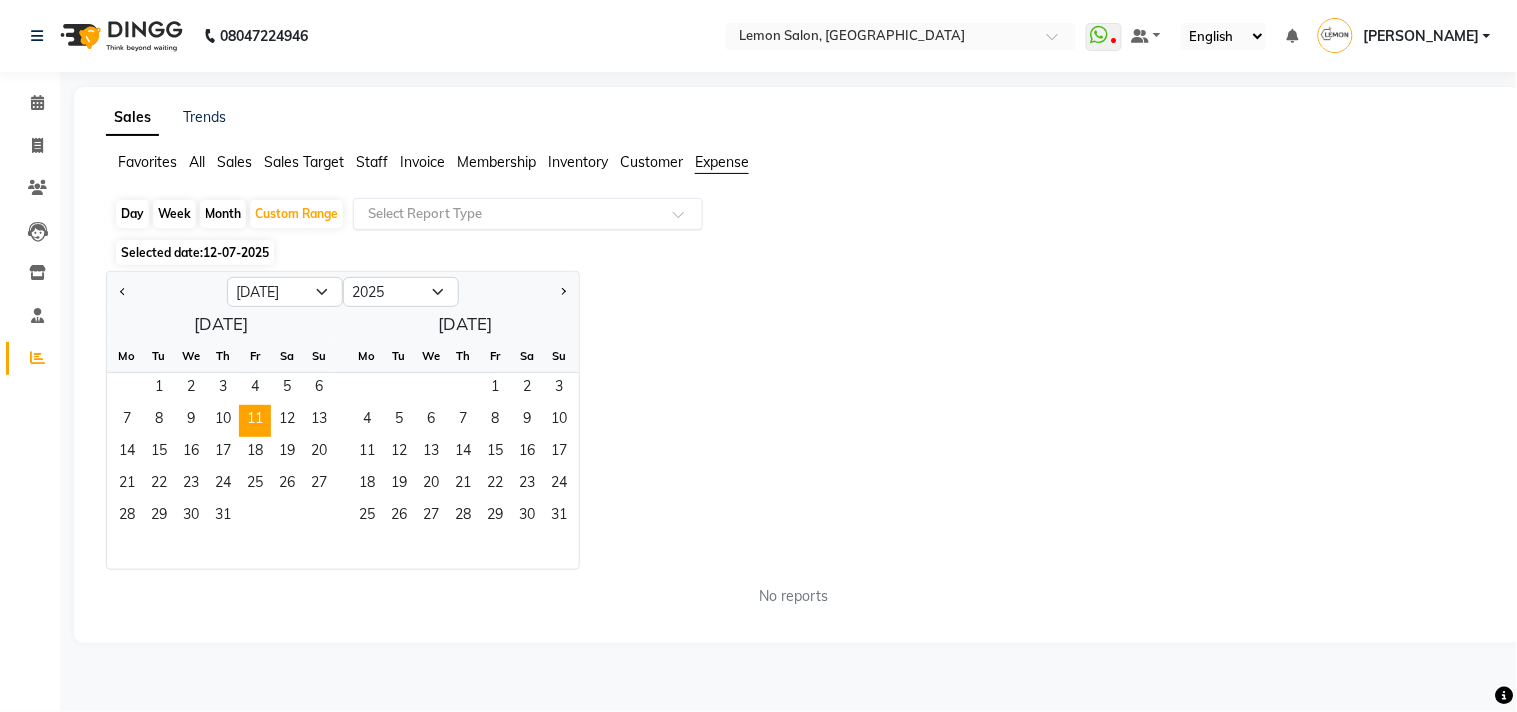click on "Select Report Type" 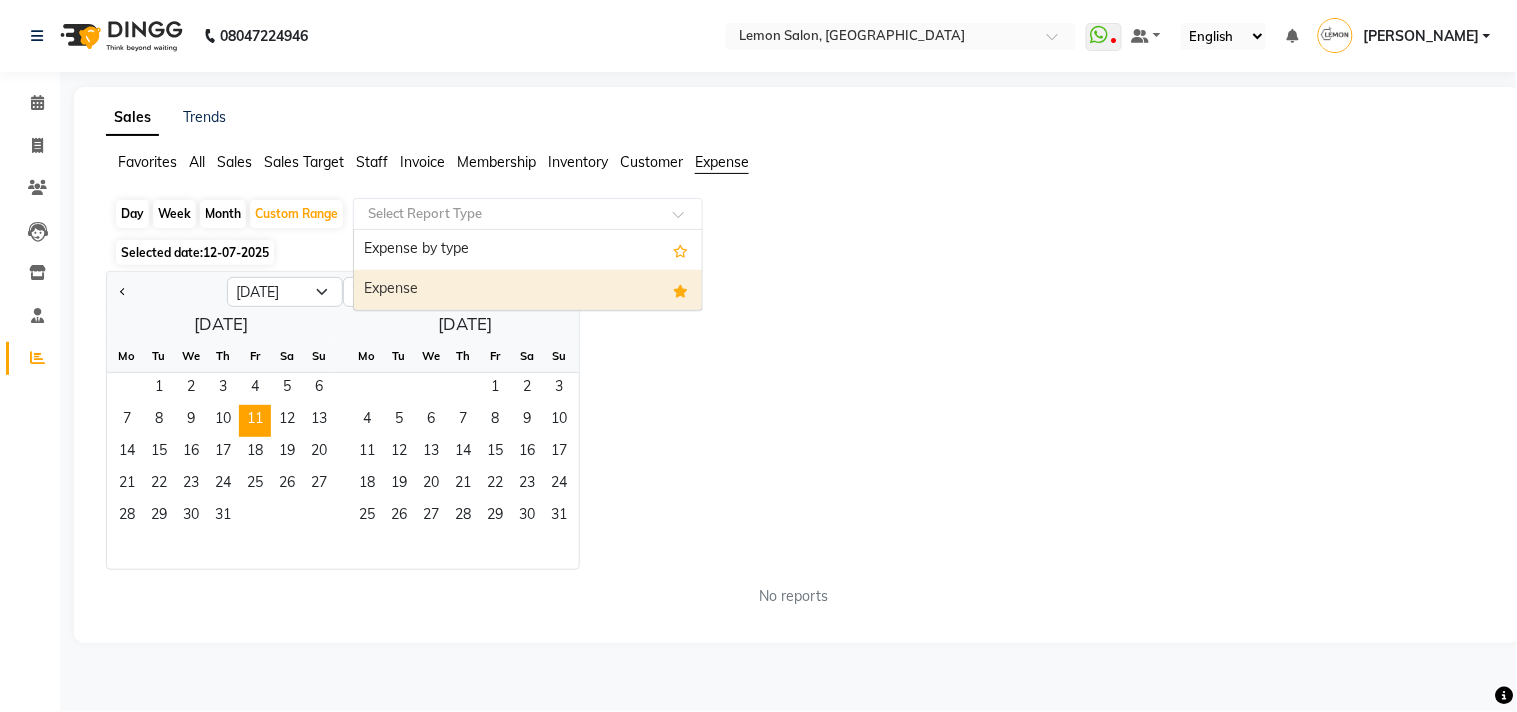 click on "Expense" at bounding box center (528, 290) 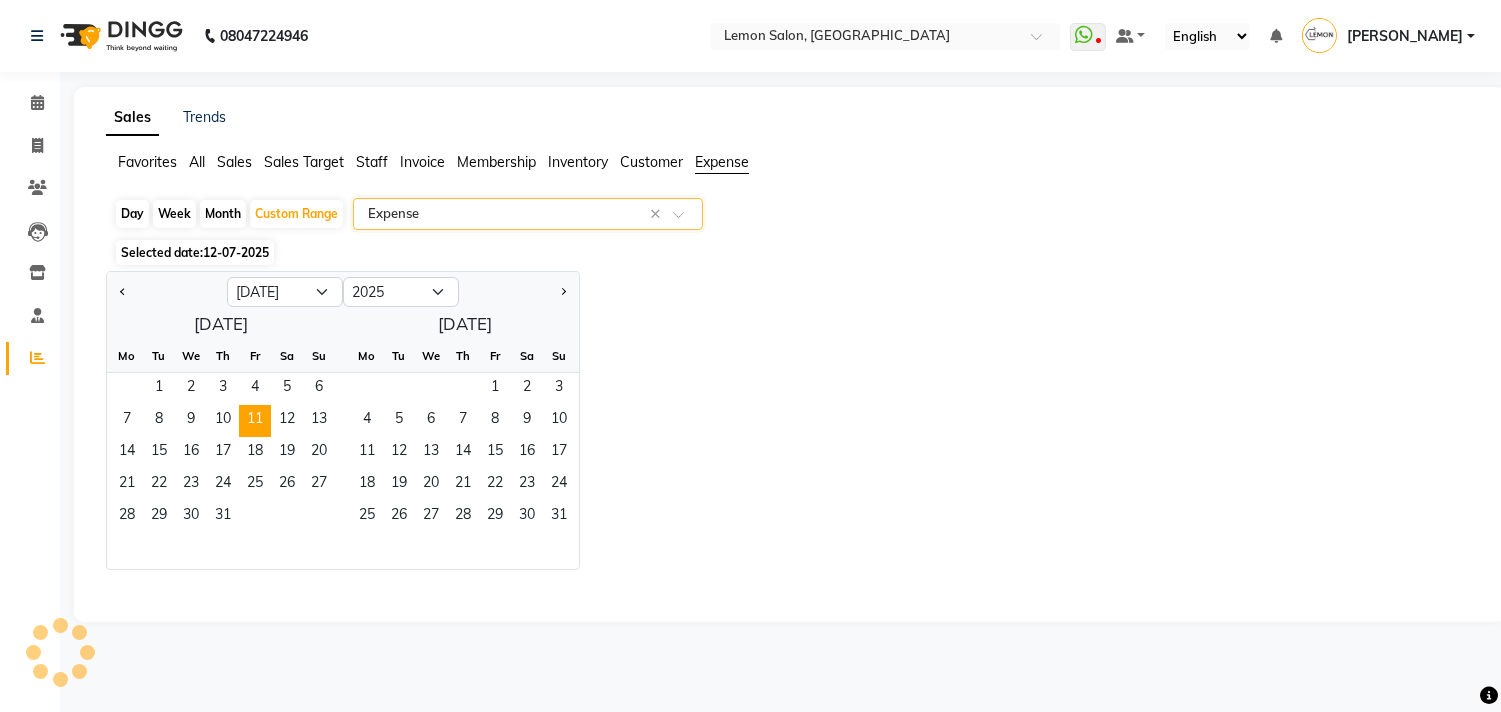 select on "csv" 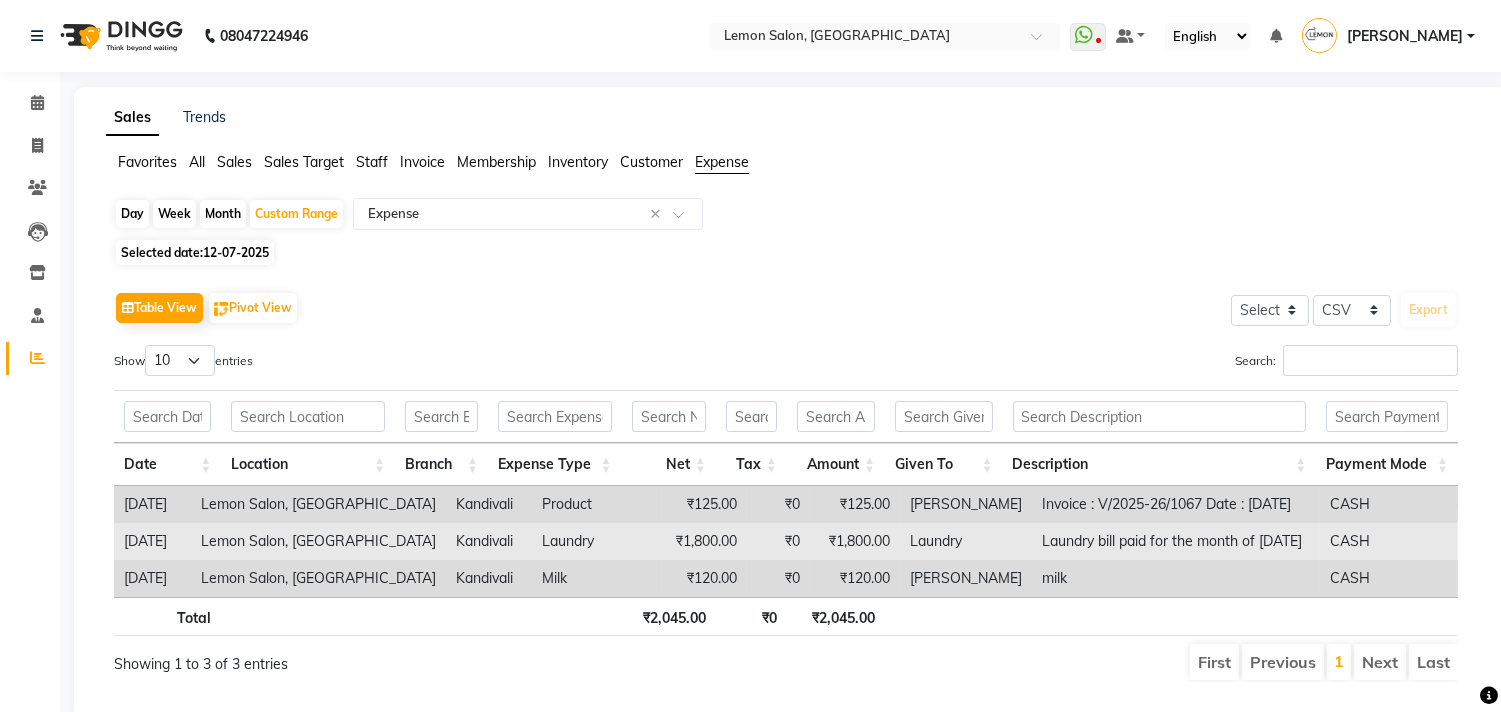 drag, startPoint x: 1005, startPoint y: 547, endPoint x: 1286, endPoint y: 550, distance: 281.01602 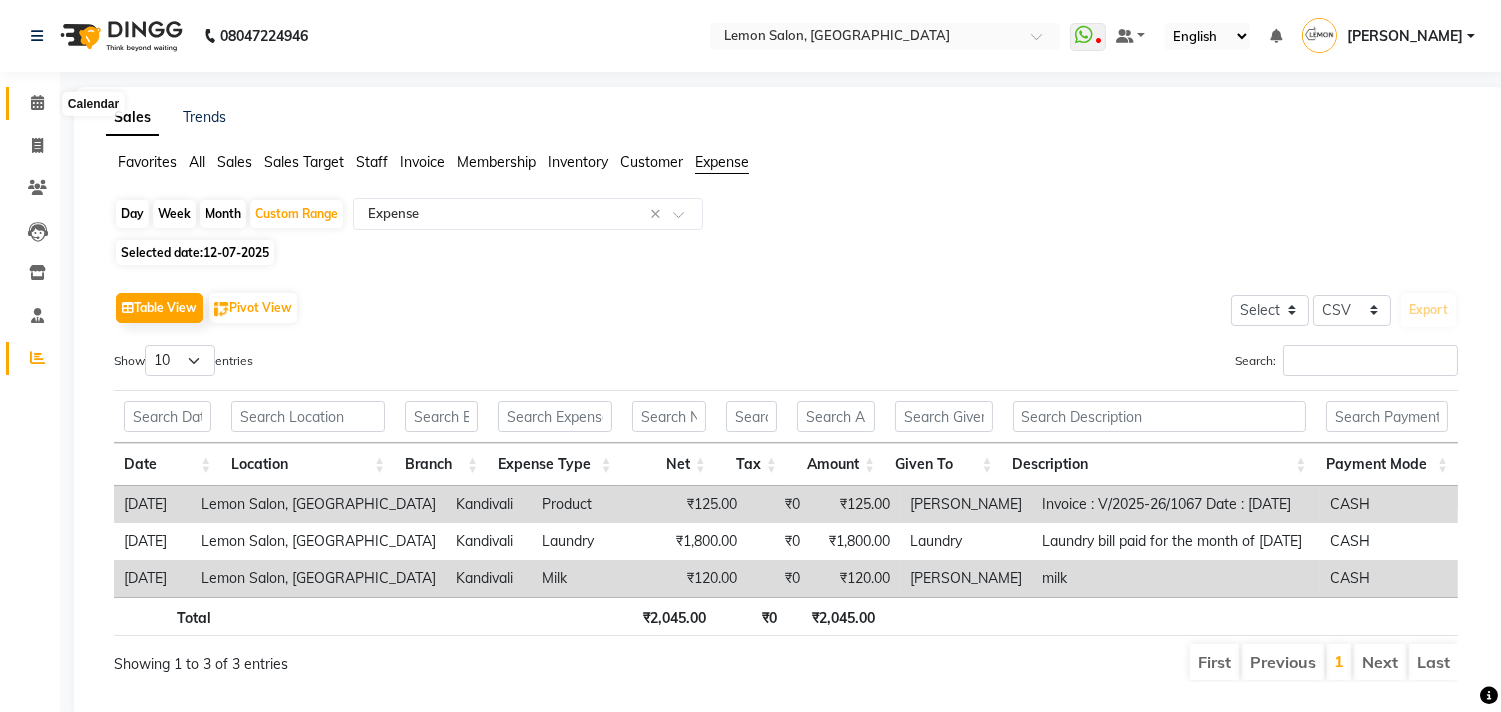 click 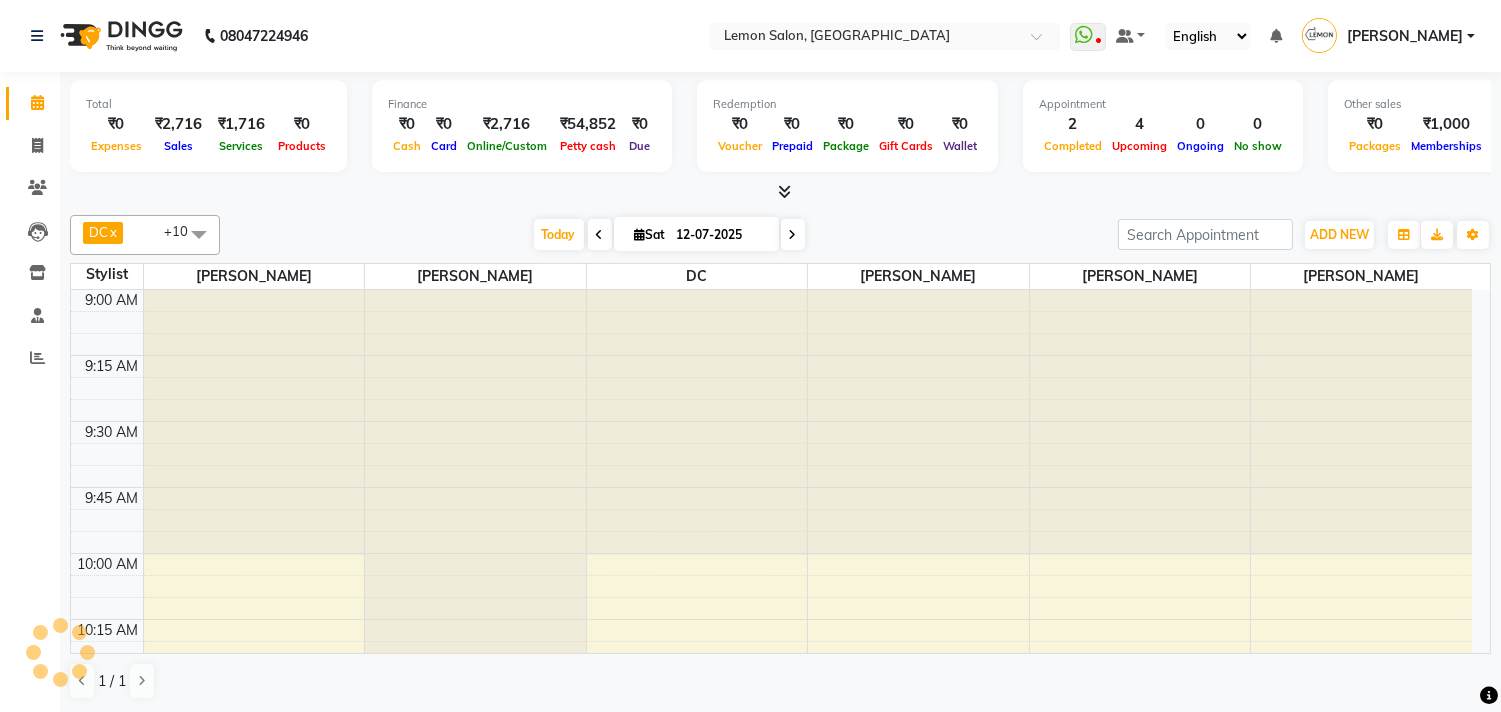 scroll, scrollTop: 0, scrollLeft: 0, axis: both 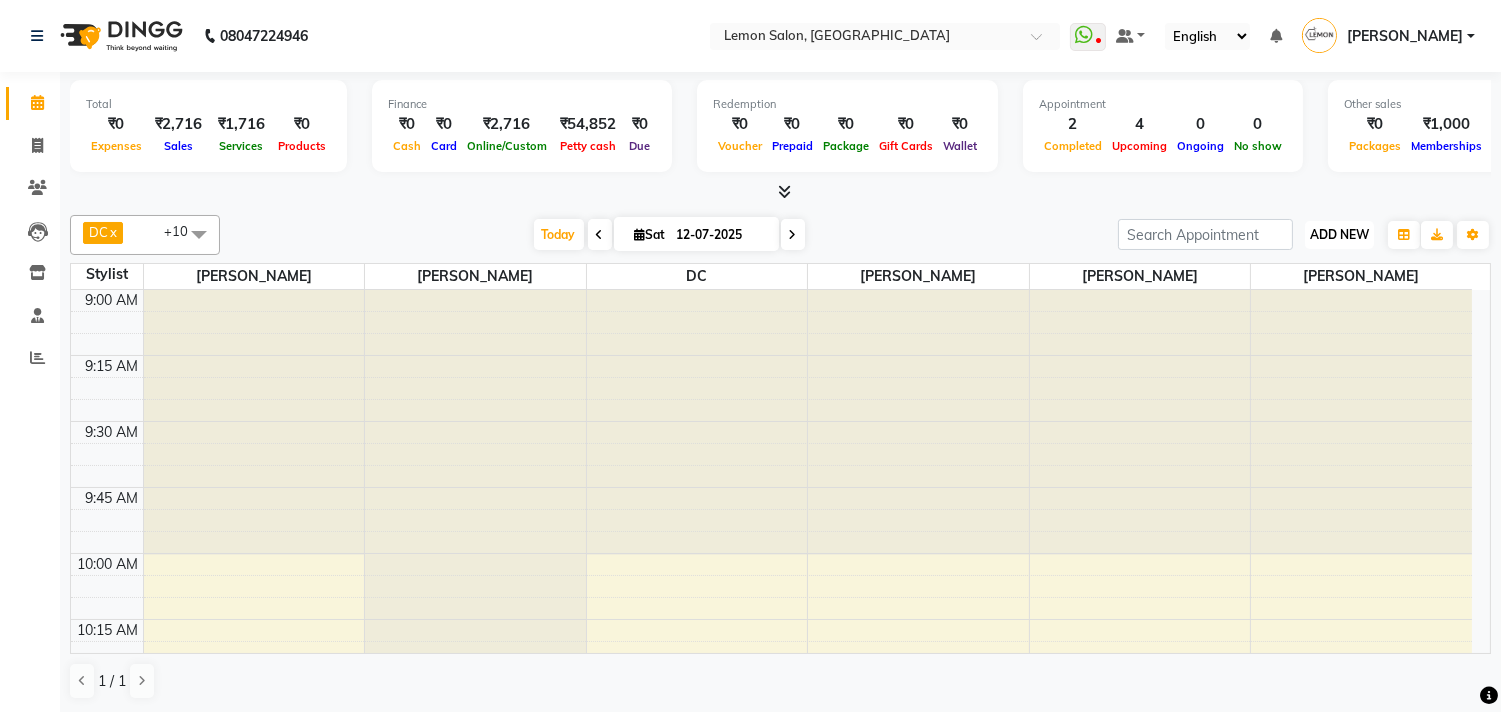 click on "ADD NEW" at bounding box center [1339, 234] 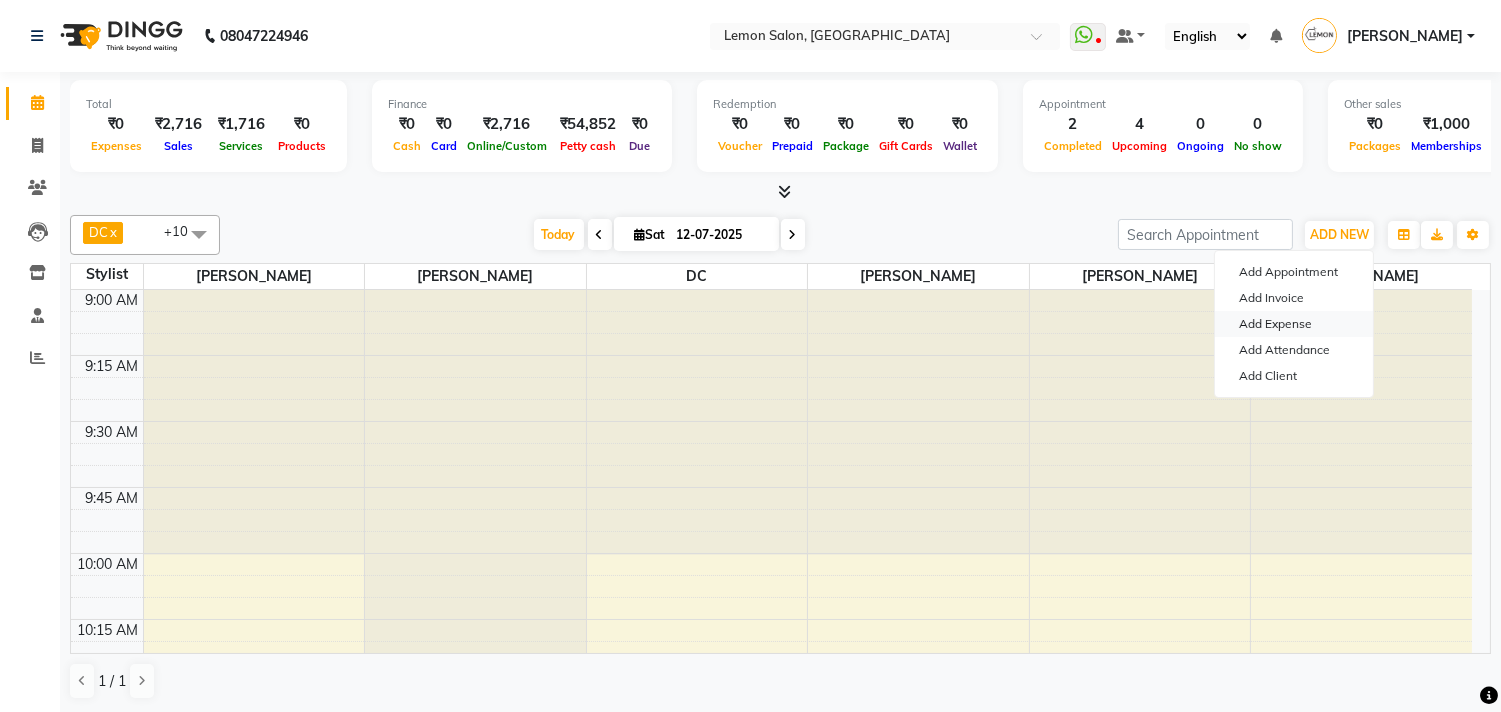 click on "Add Expense" at bounding box center [1294, 324] 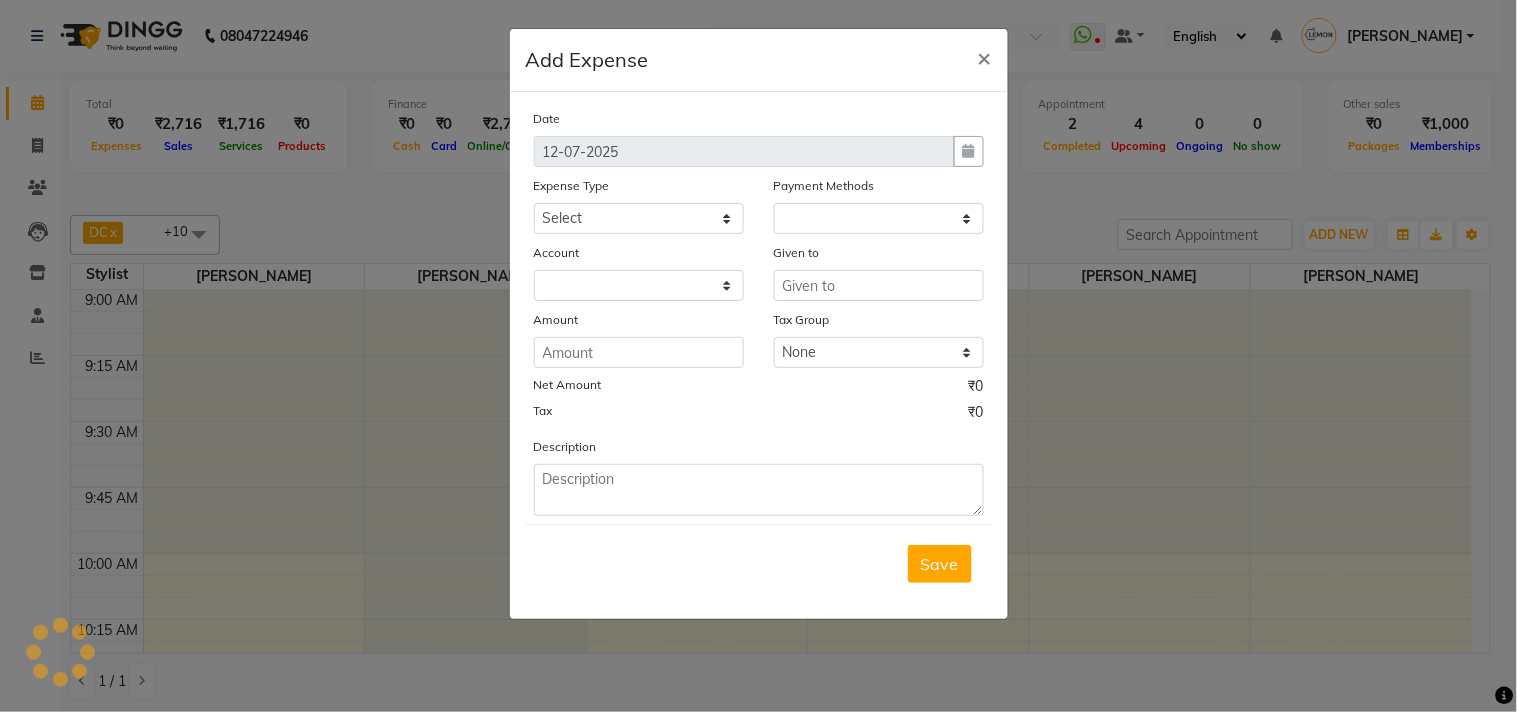 select on "1" 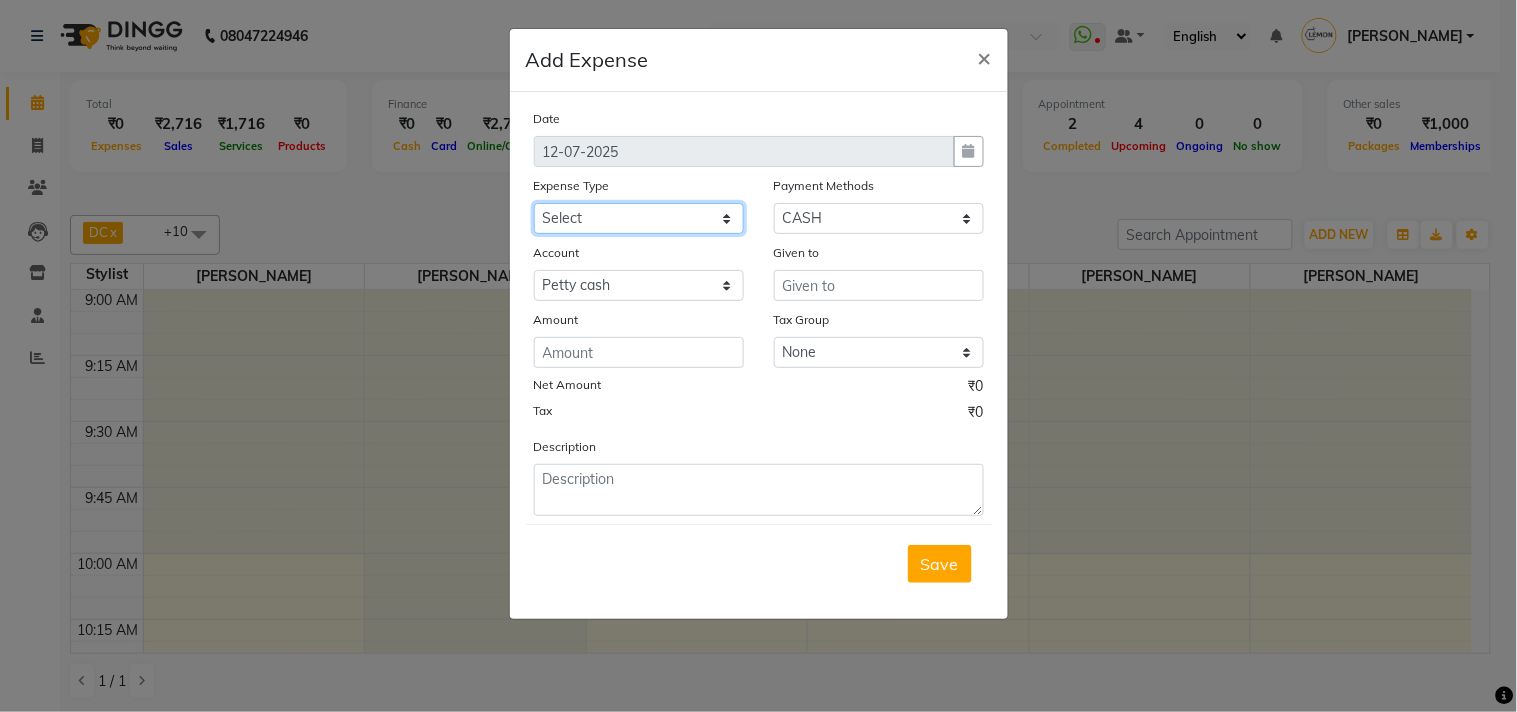 click on "Select Advance Cash transfer to hub Laundry Loan Membership Milk Miscellaneous MONTHLY GROCERY Prepaid Product Tip" 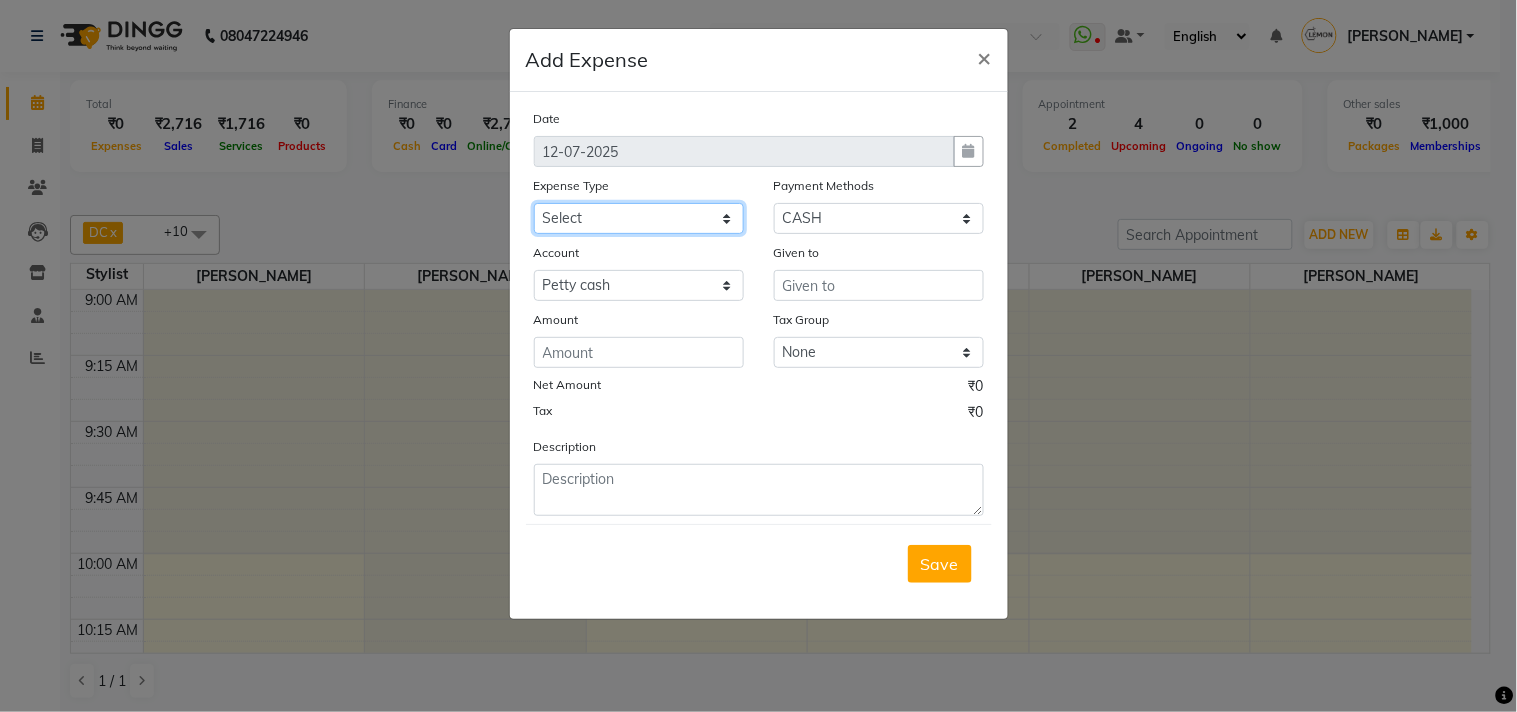 select on "5145" 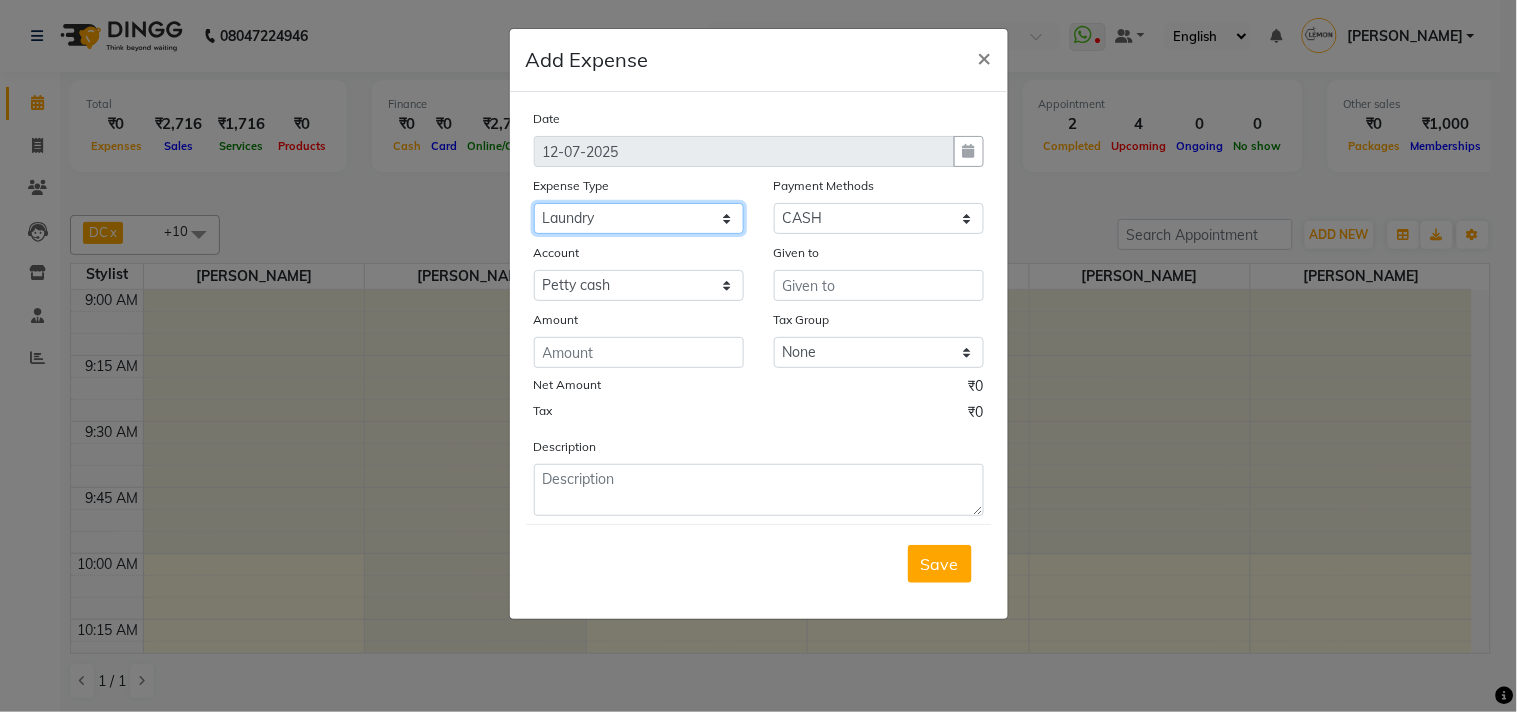 click on "Select Advance Cash transfer to hub Laundry Loan Membership Milk Miscellaneous MONTHLY GROCERY Prepaid Product Tip" 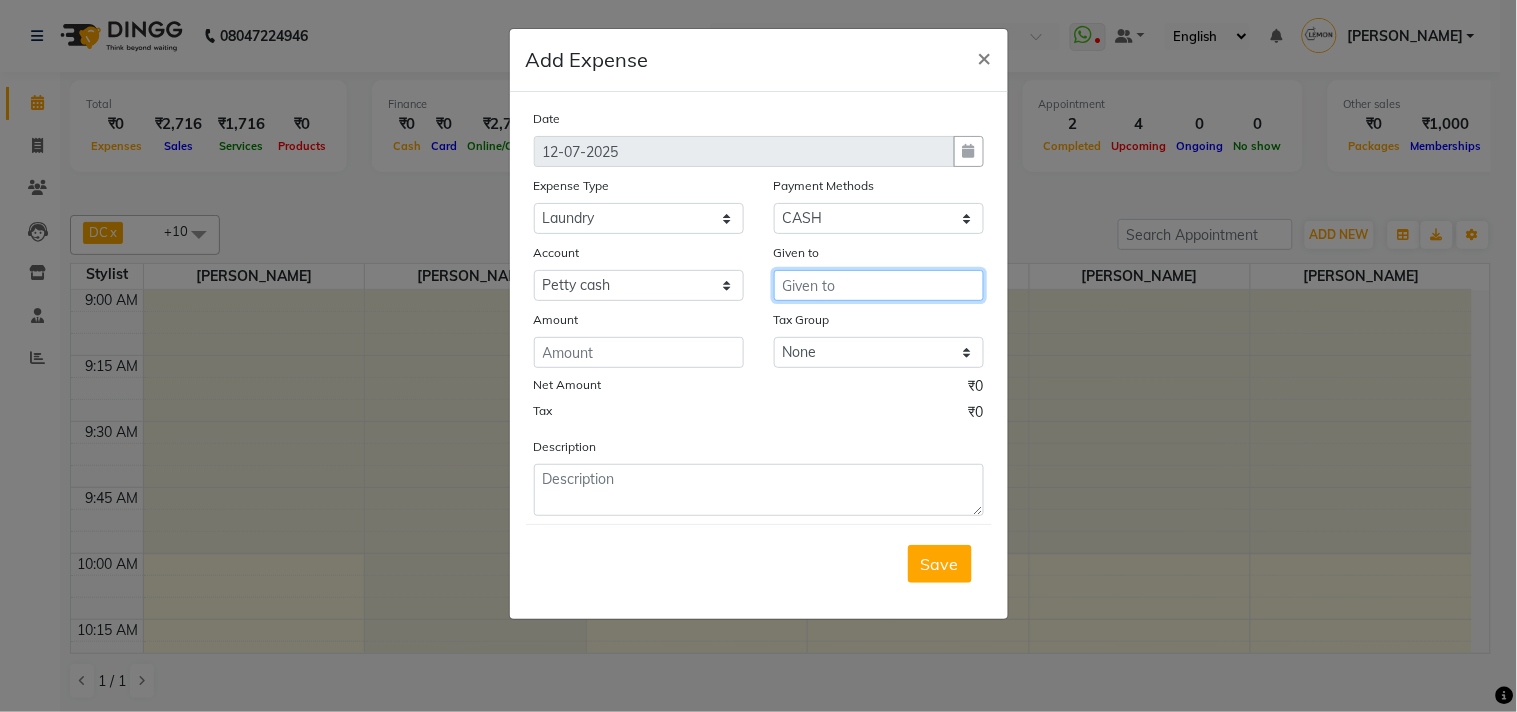 click at bounding box center (879, 285) 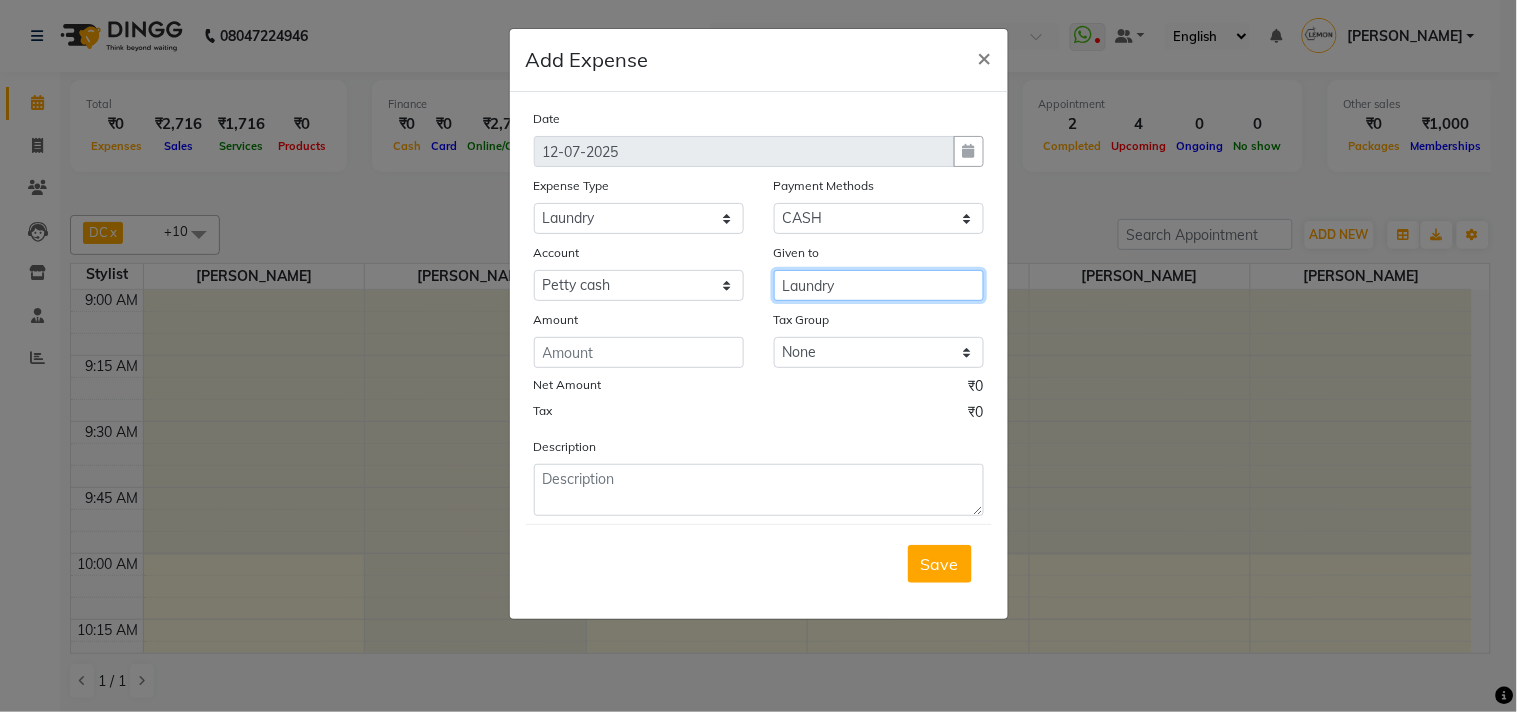 type on "Laundry" 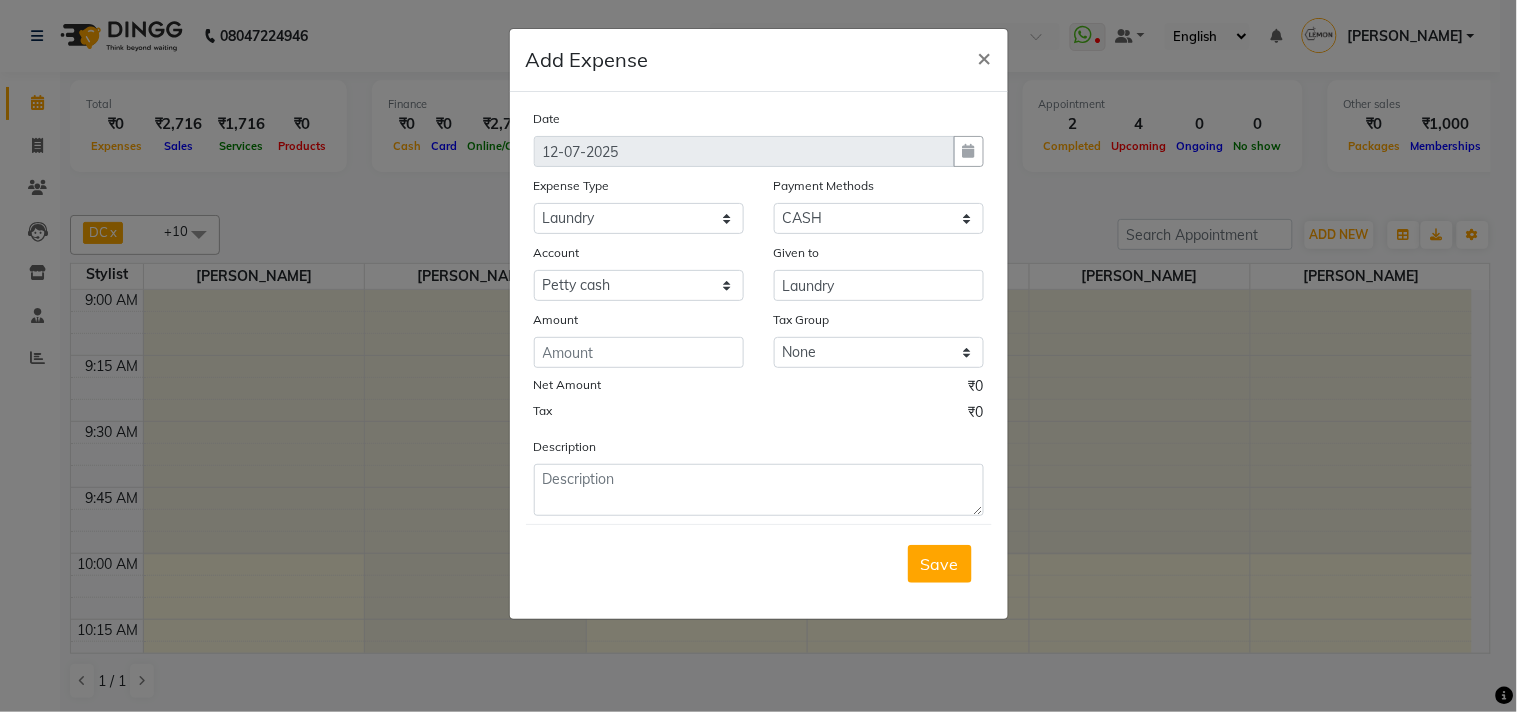 click on "Date 12-07-2025 Expense Type Select Advance Cash transfer to hub Laundry Loan Membership Milk Miscellaneous MONTHLY GROCERY Prepaid Product Tip Payment Methods Select Package Voucher Prepaid CASH GPay CARD Cheque Wallet Account Select Default account Petty cash Given to Laundry Amount Tax Group None GST Net Amount ₹0 Tax ₹0 Description" 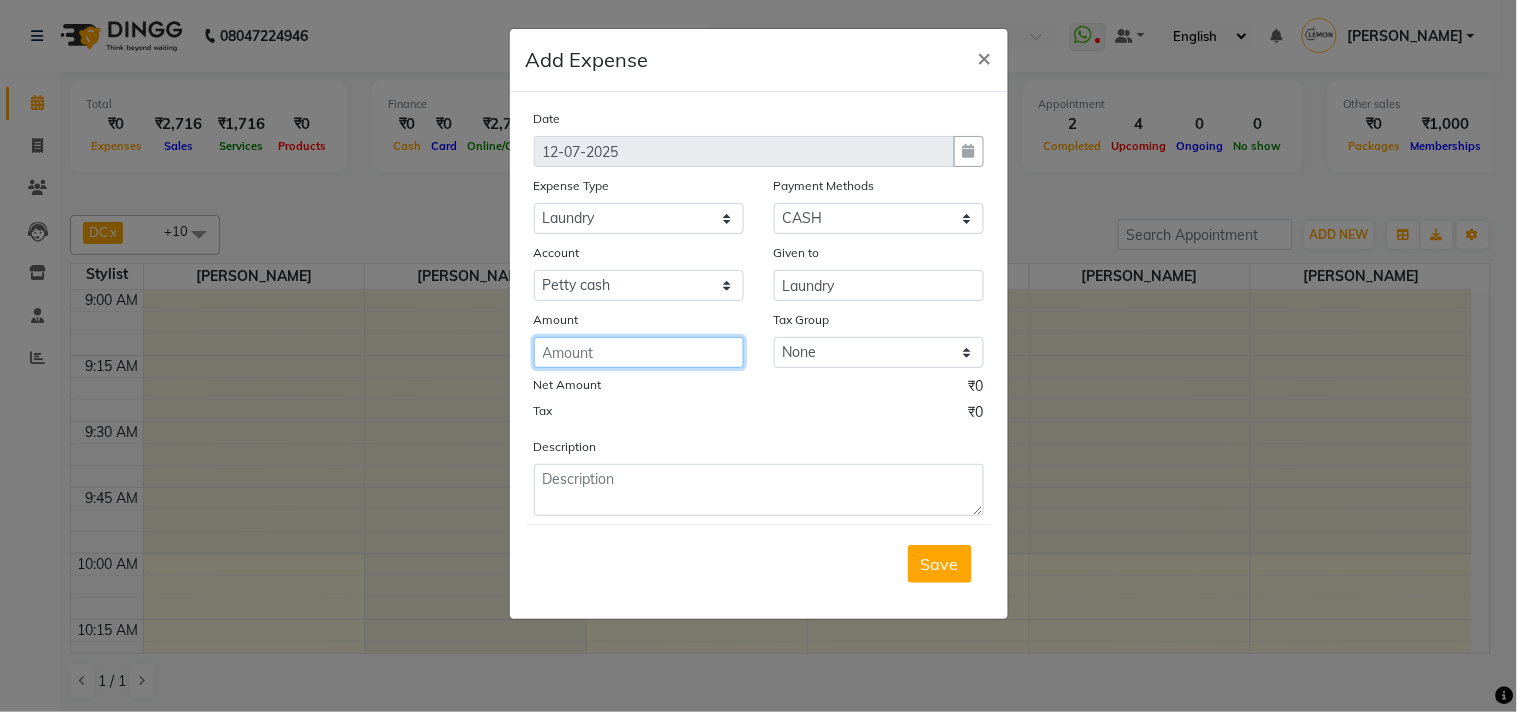 click 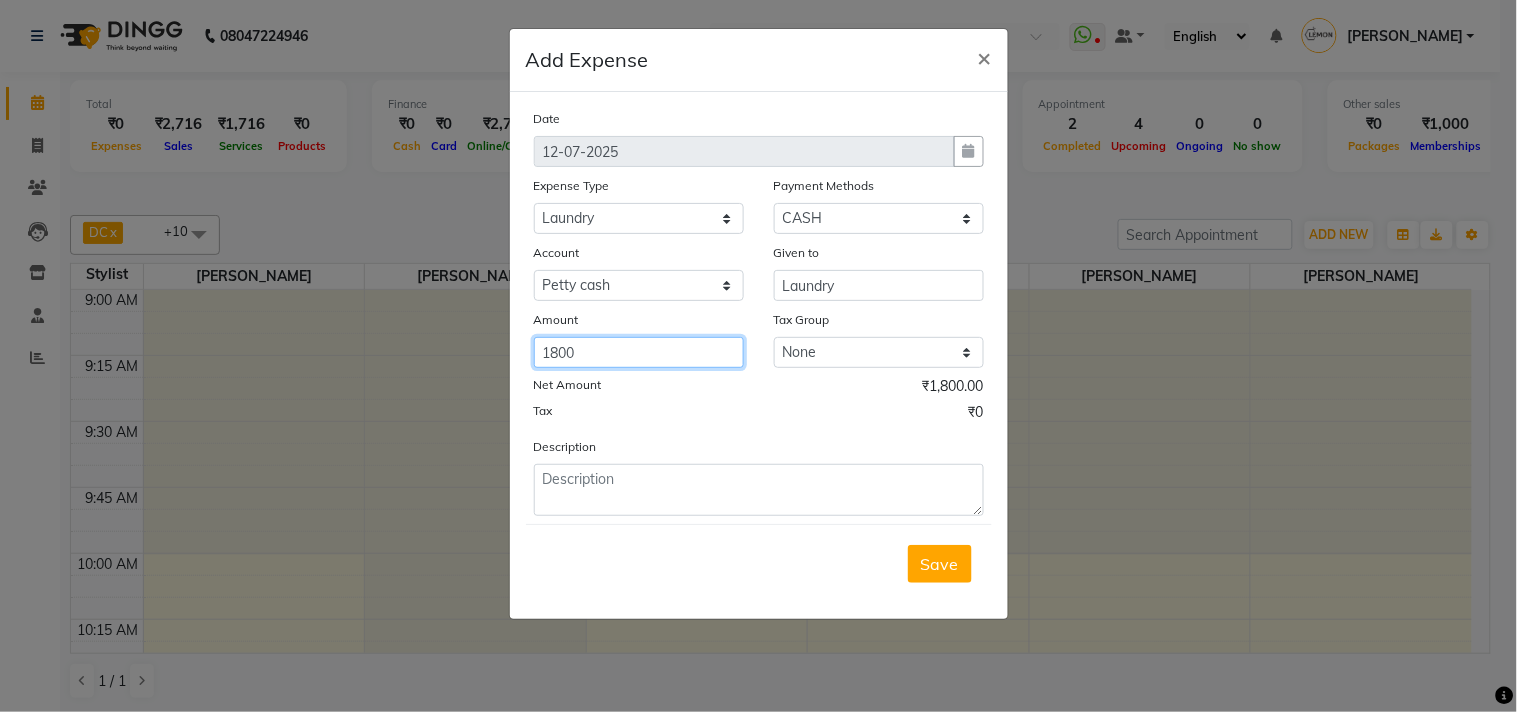 type on "1800" 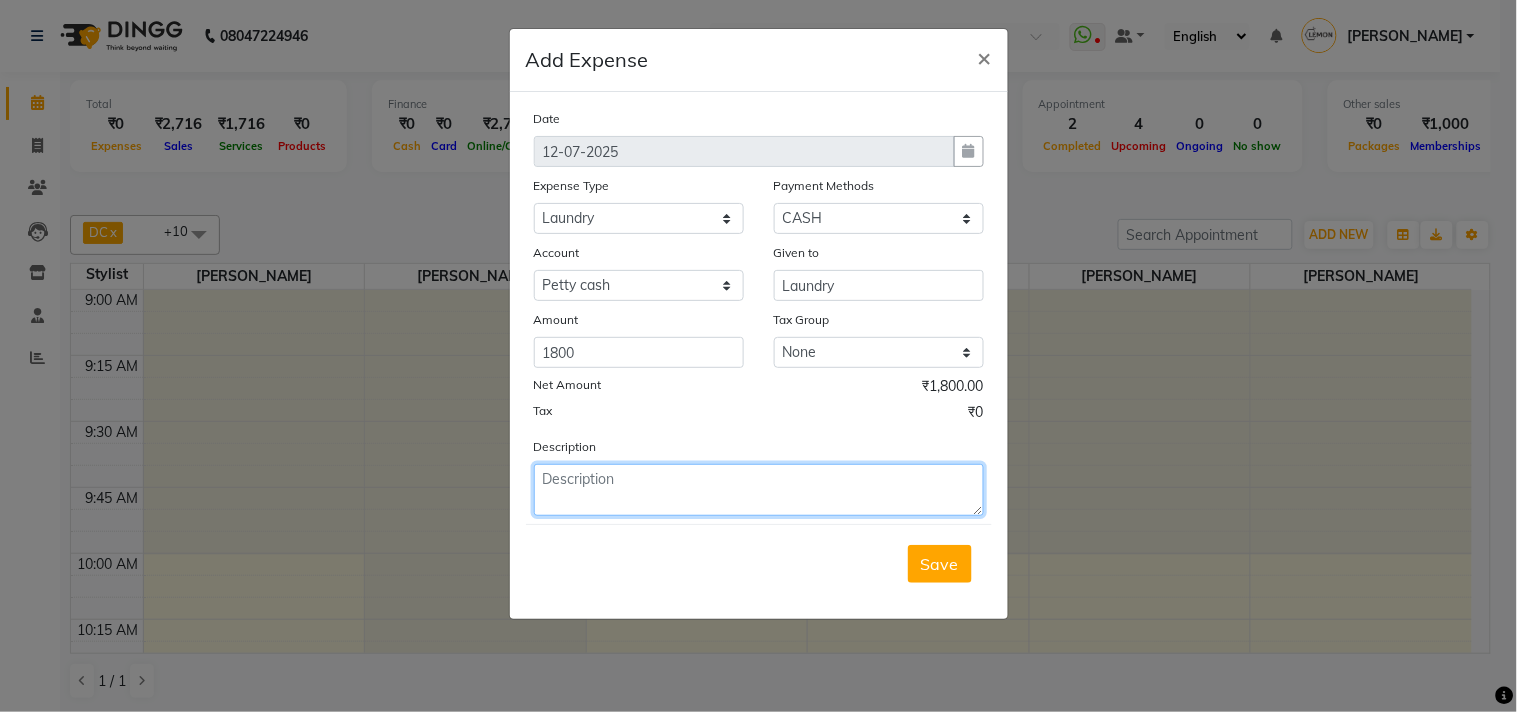 click 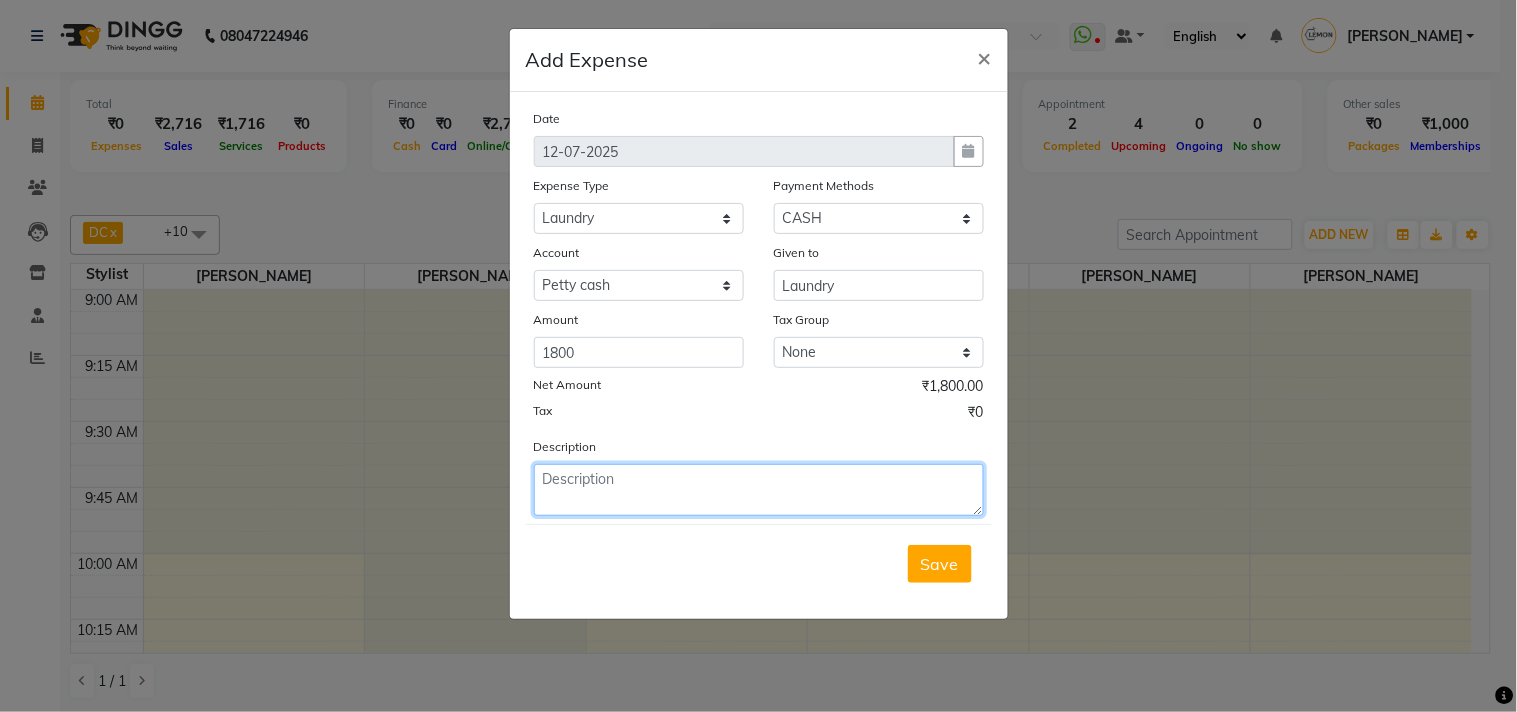 paste on "Laundry bill paid for the month of June'25" 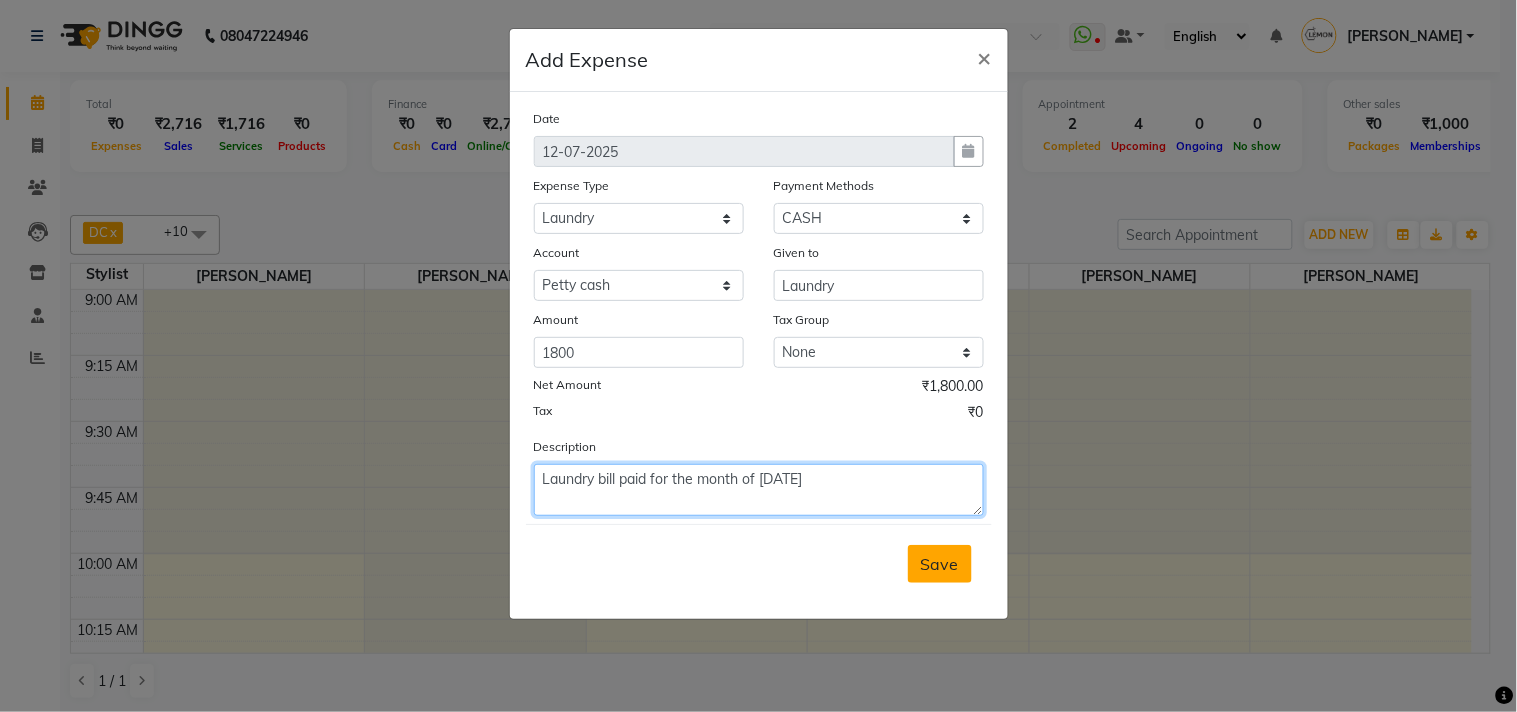 type on "Laundry bill paid for the month of June'25" 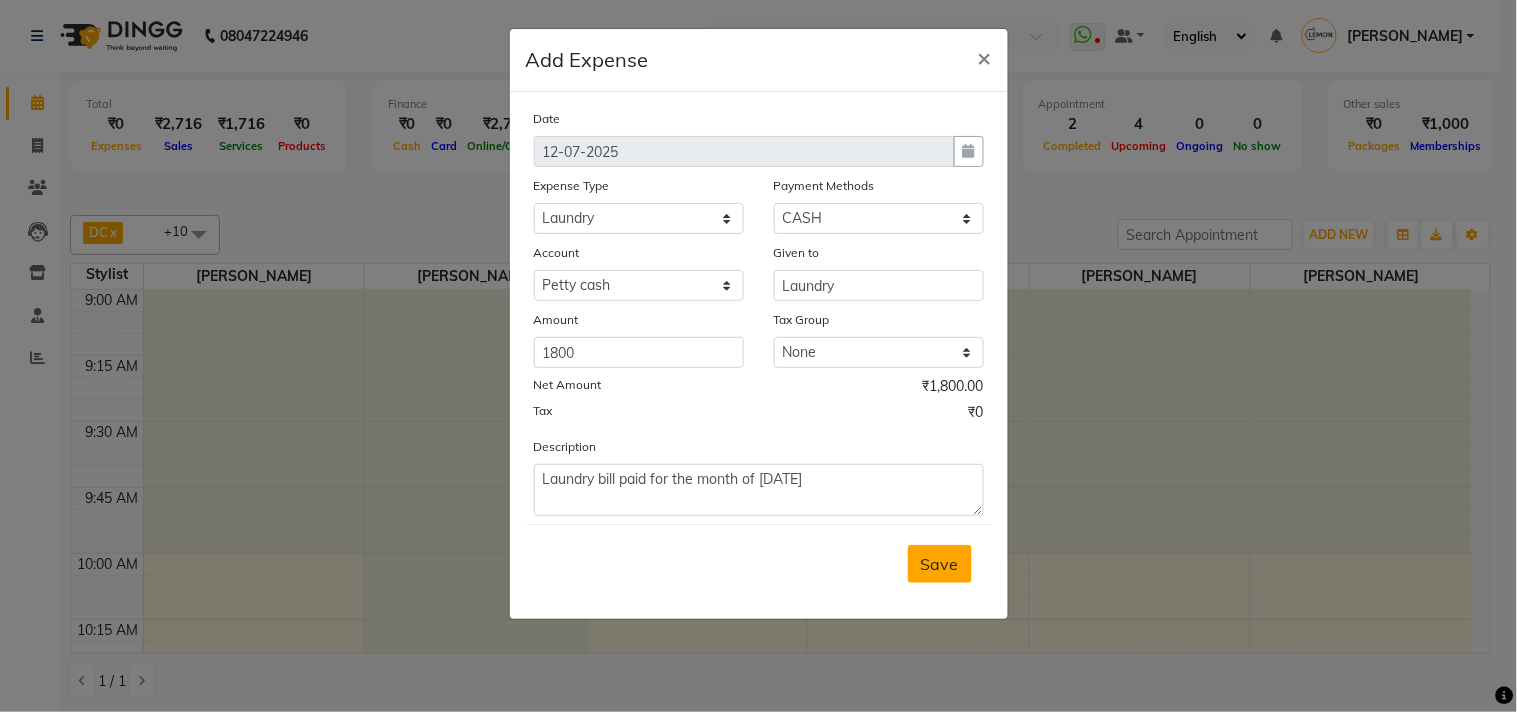 click on "Save" at bounding box center (940, 564) 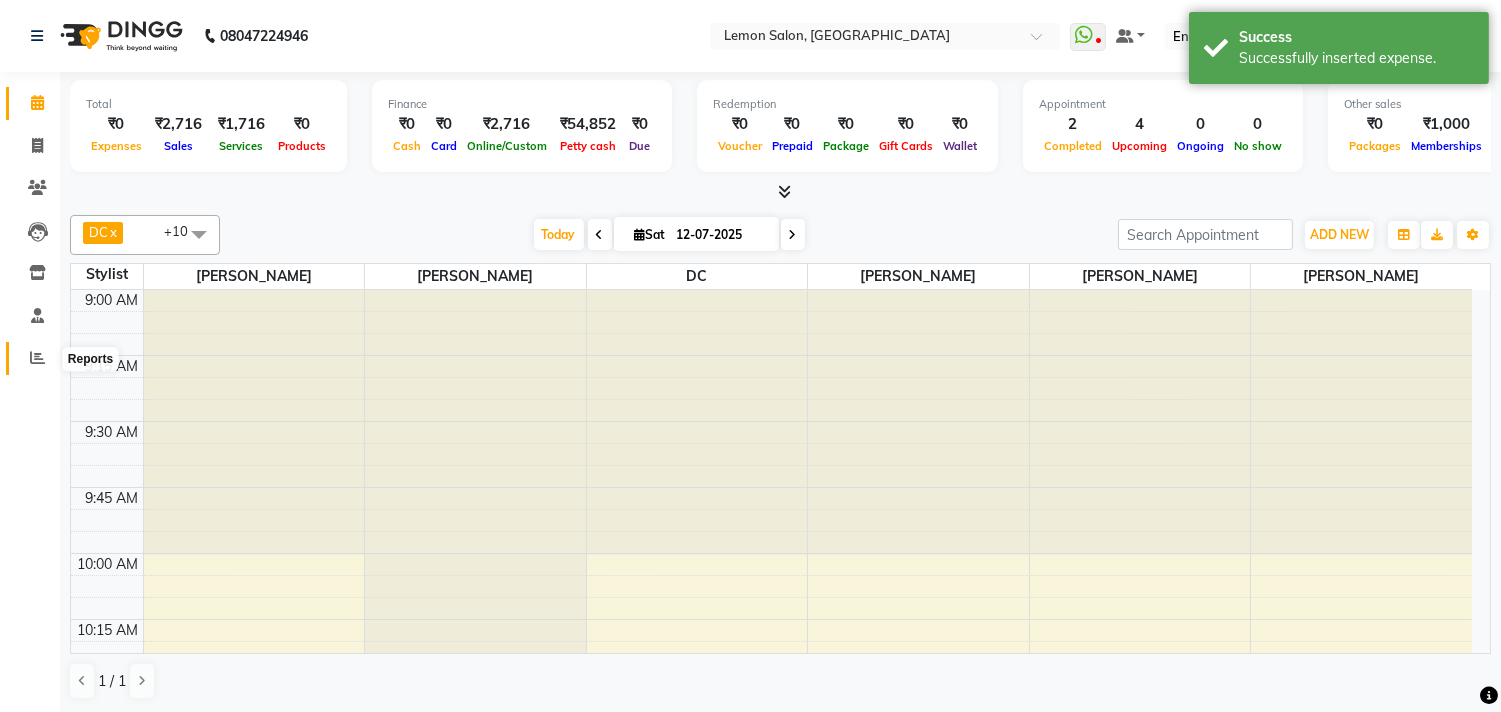 click 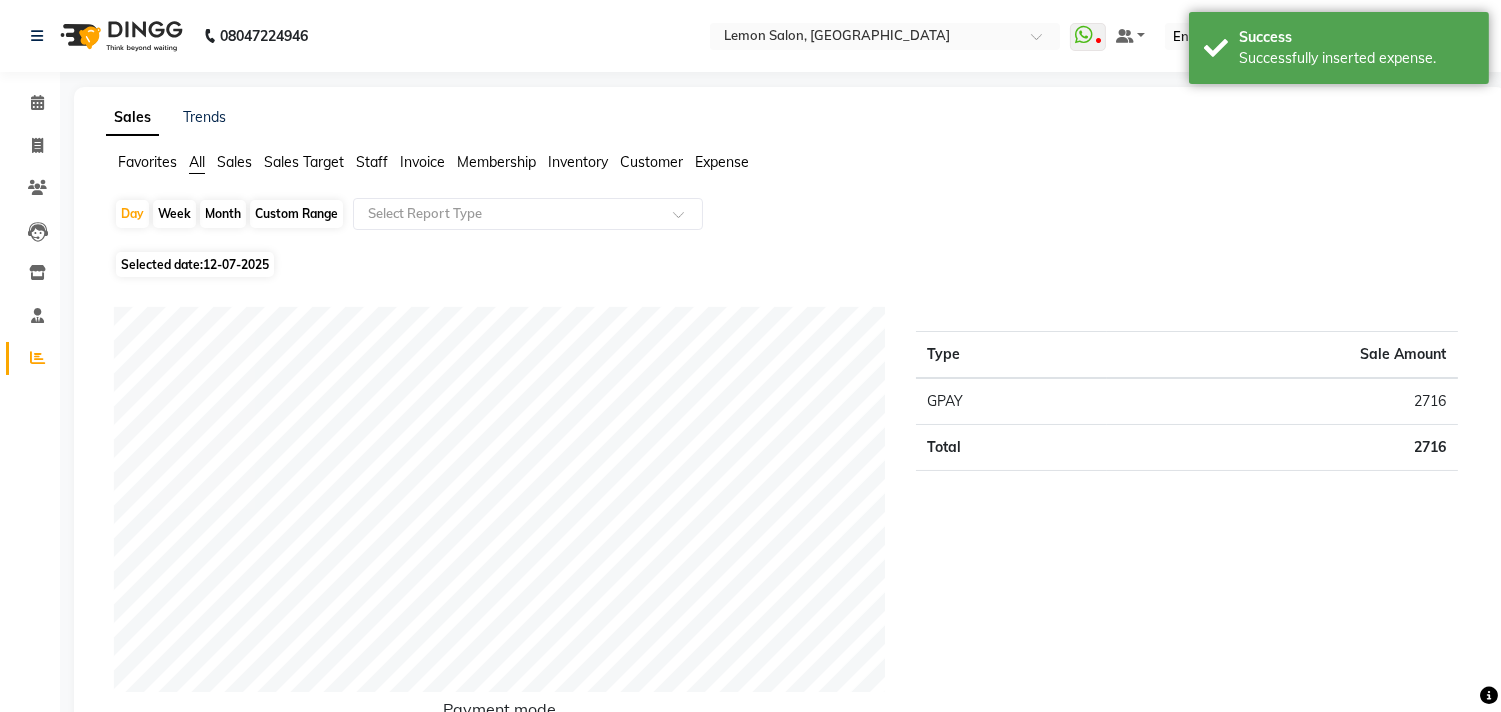 click on "Expense" 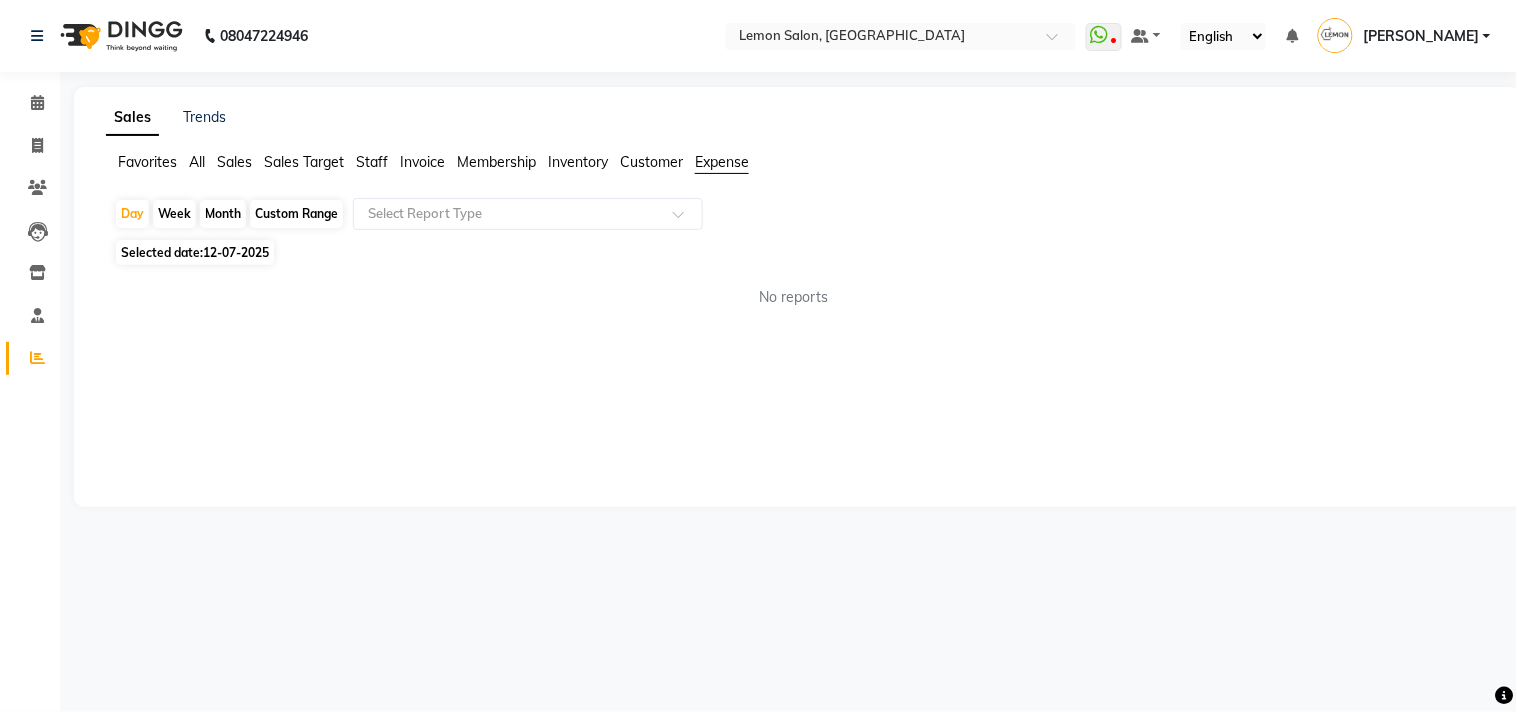 click on "Custom Range" 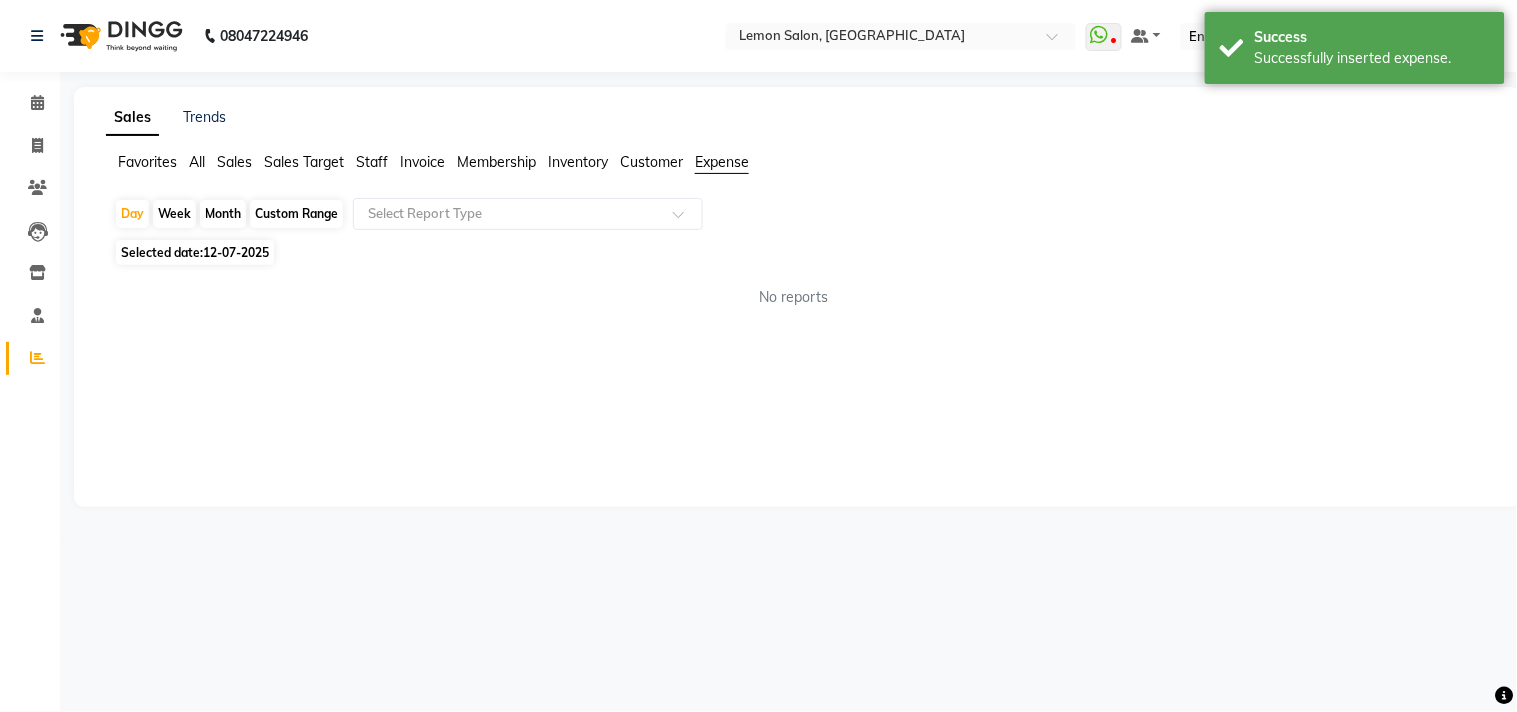 select on "7" 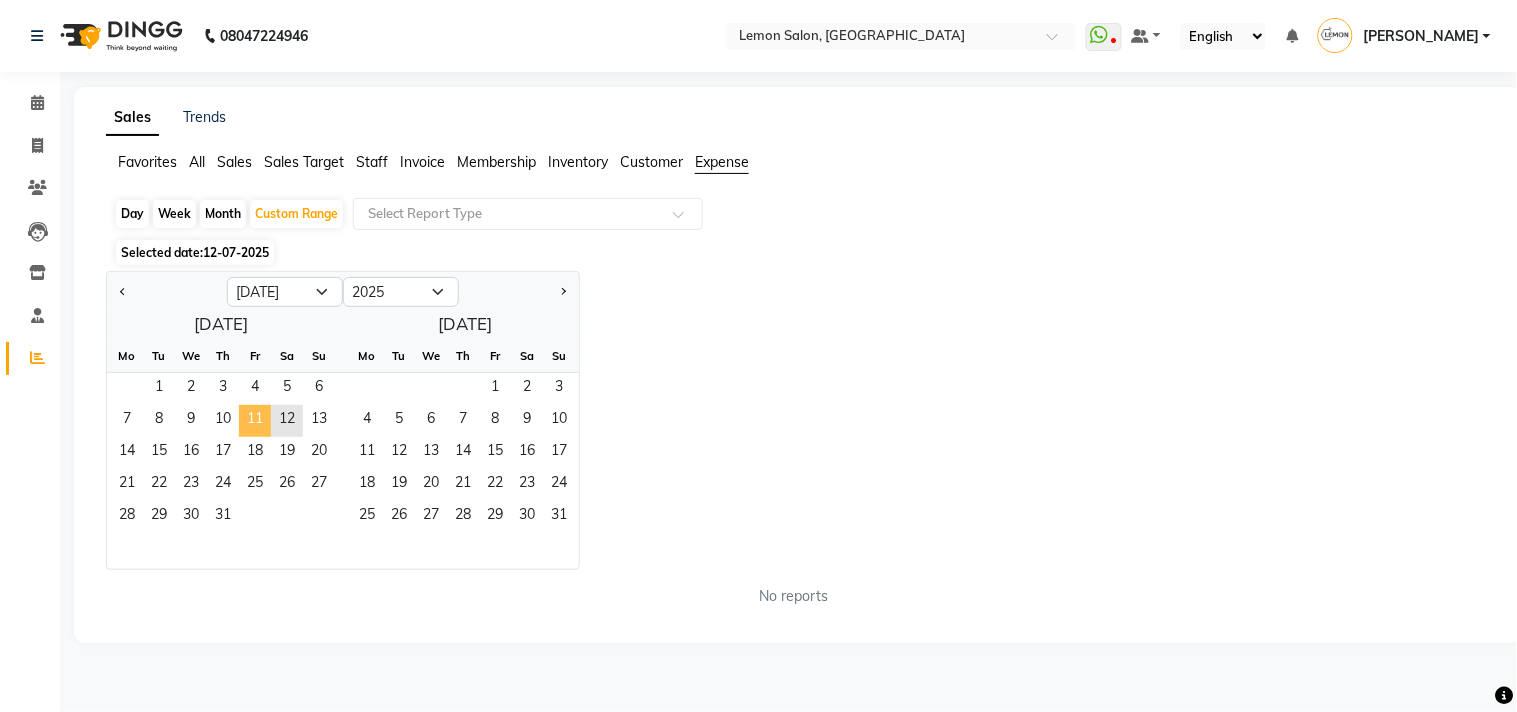 click on "11" 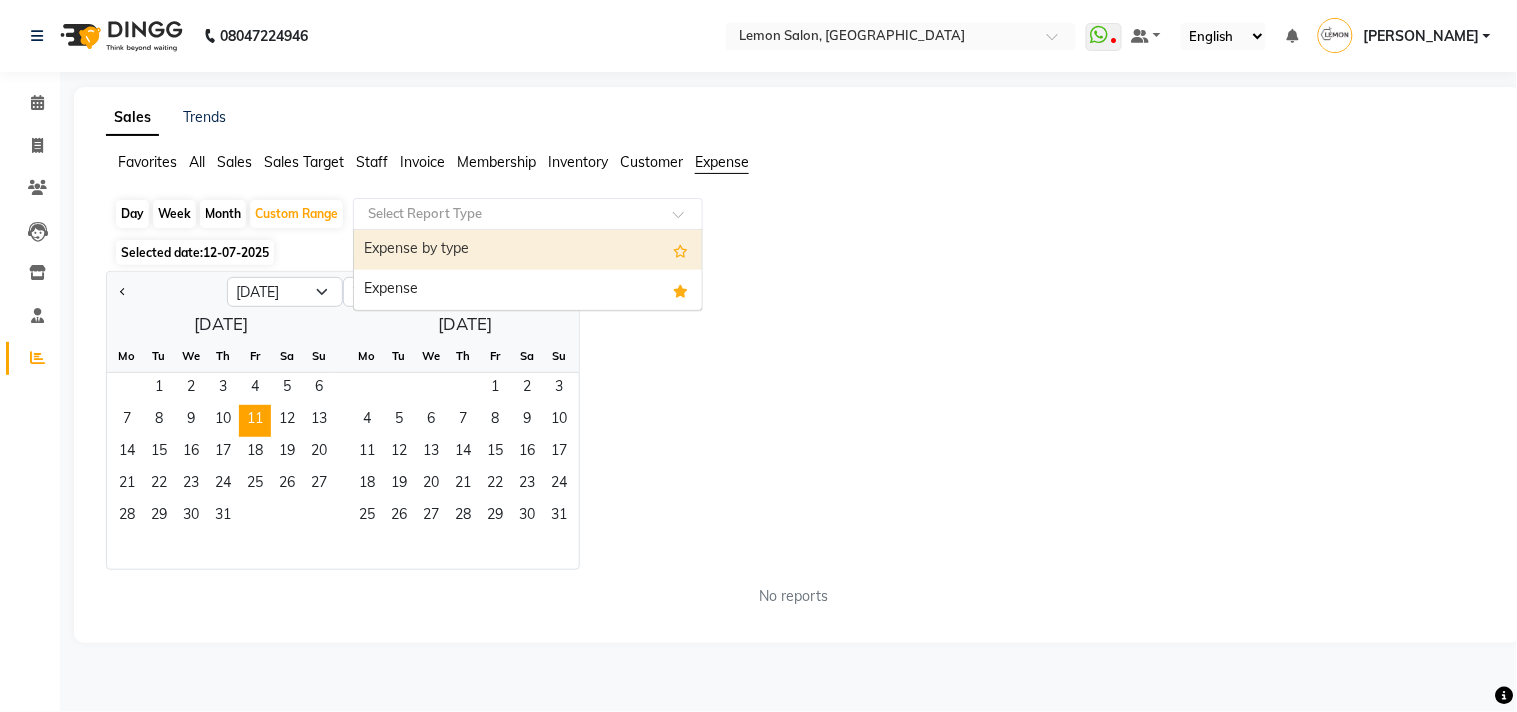 click 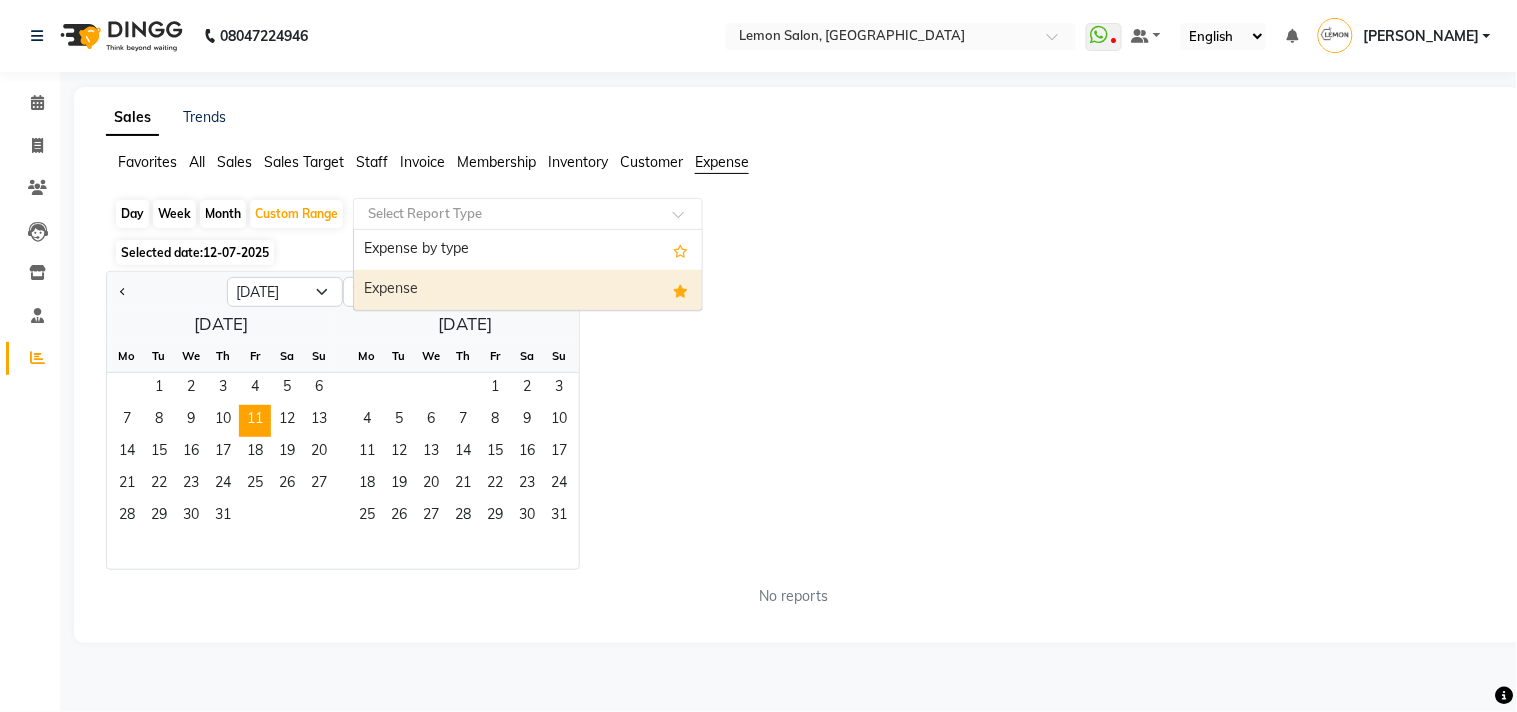 click on "Expense" at bounding box center (528, 290) 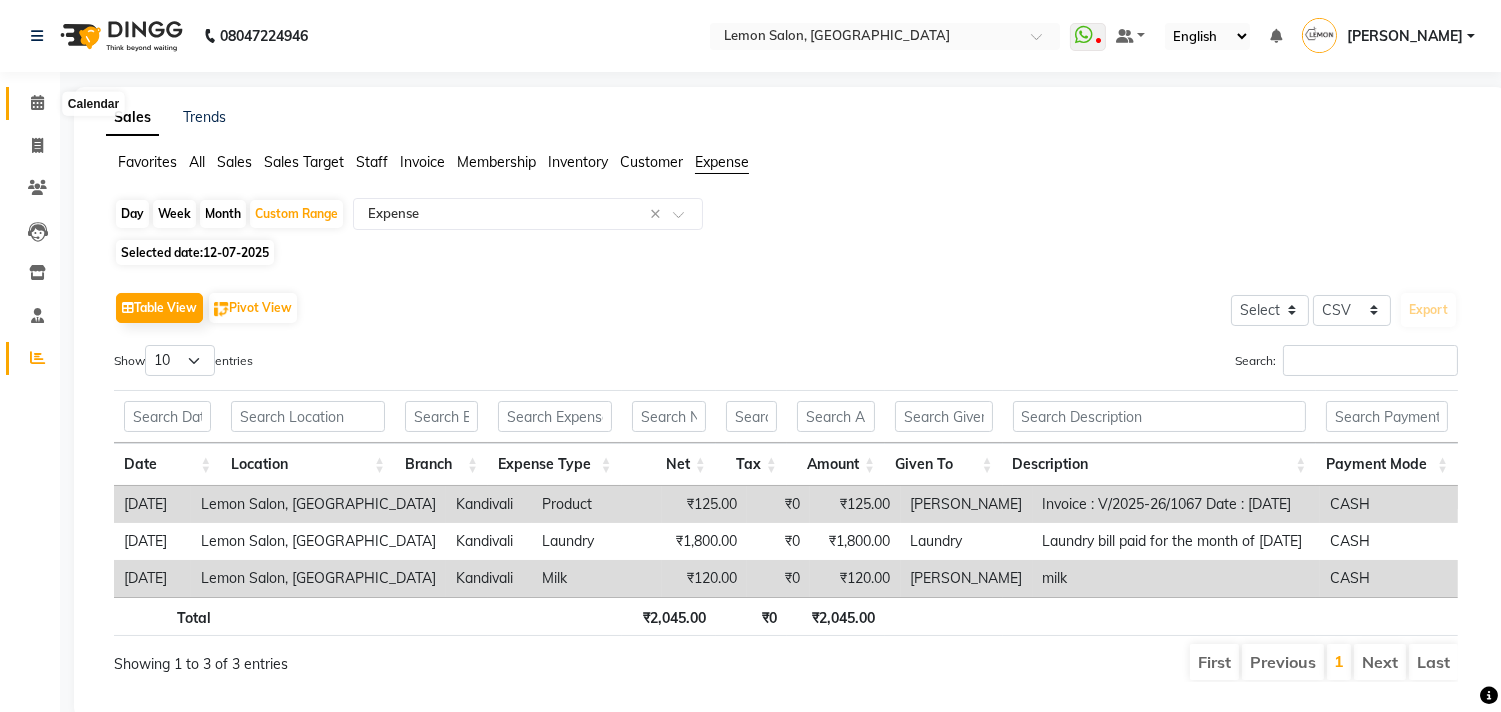 click 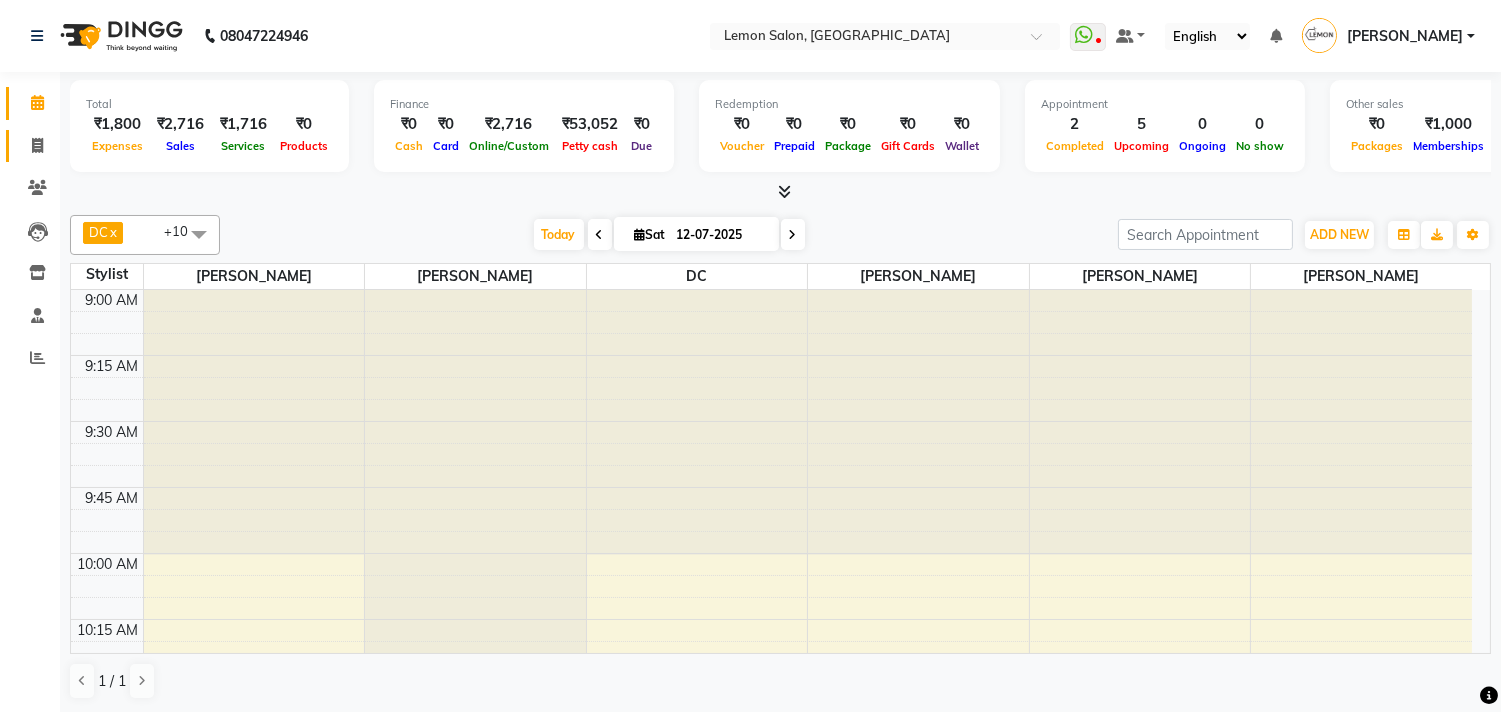 click on "Invoice" 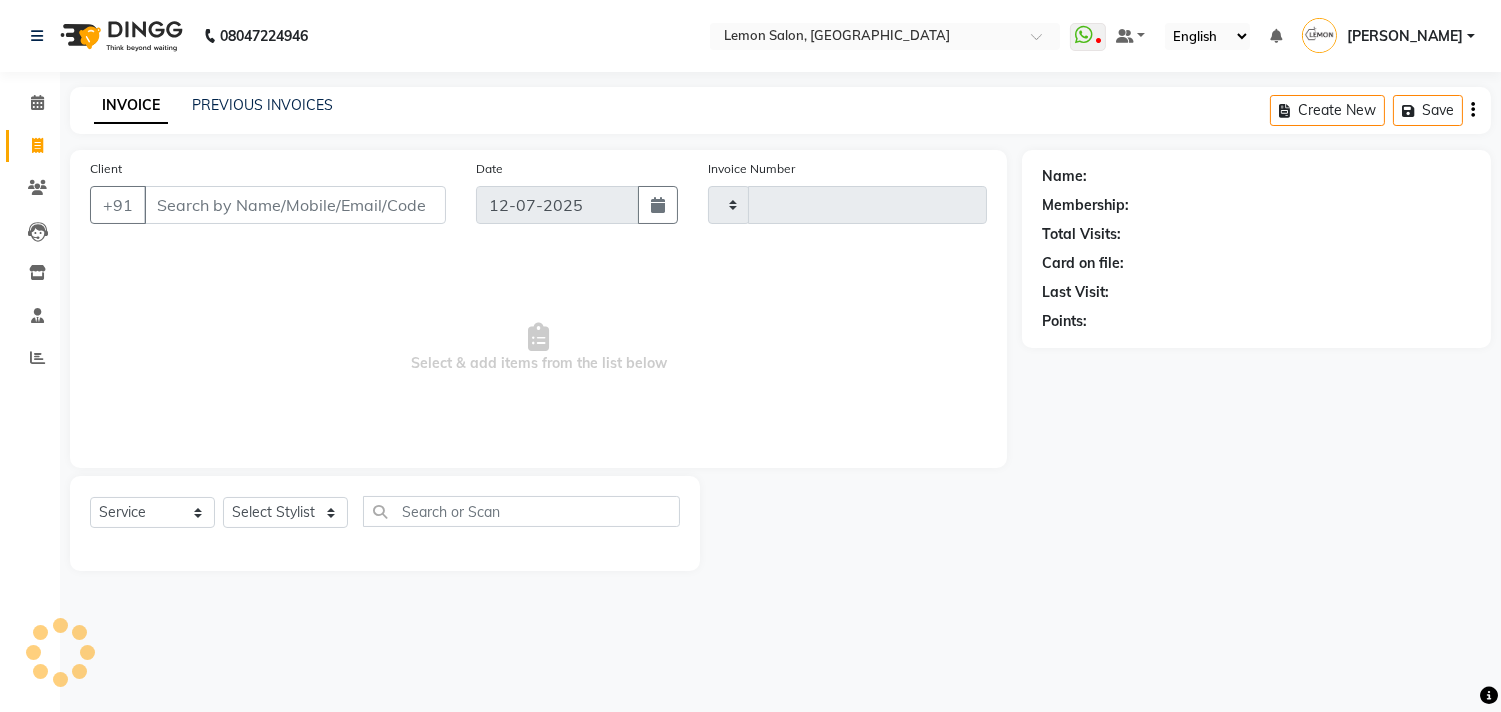 type on "1087" 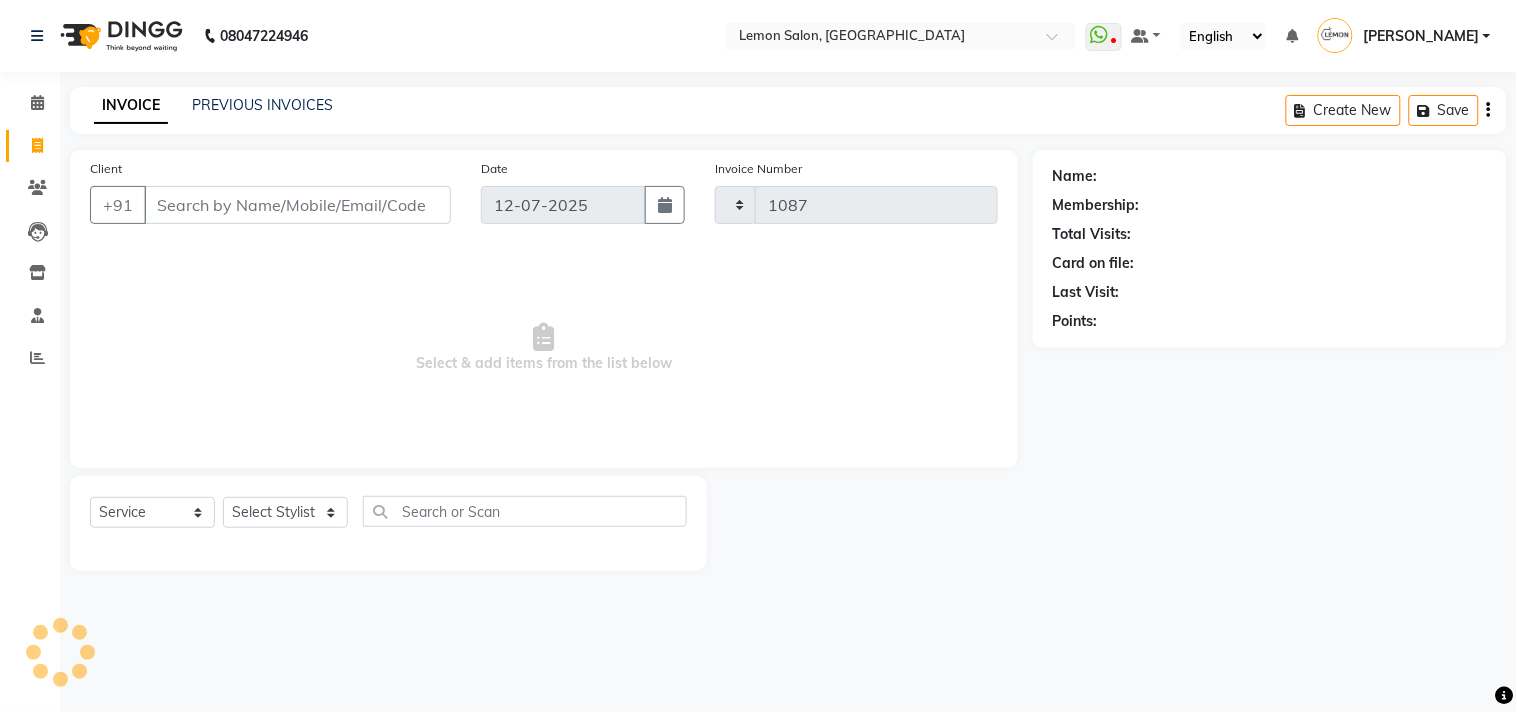select on "569" 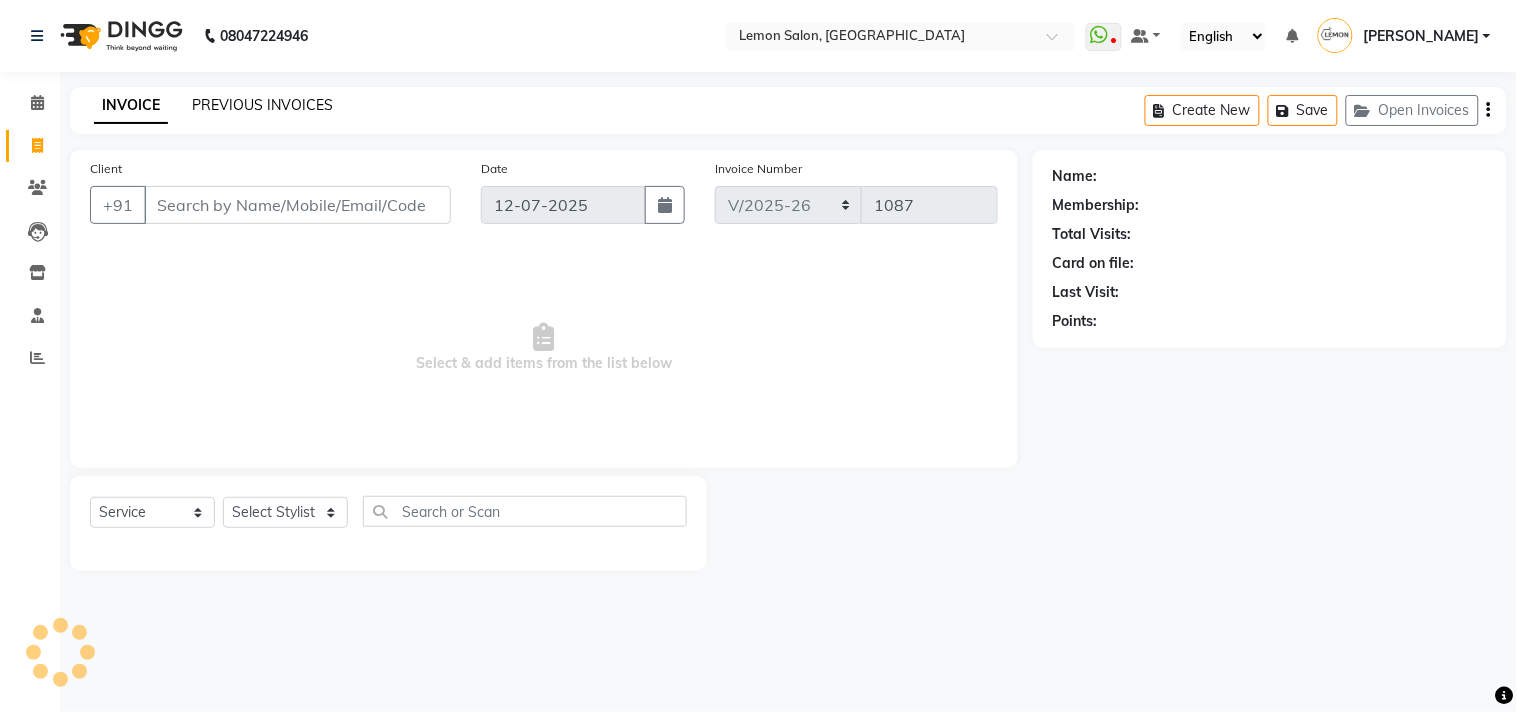 click on "PREVIOUS INVOICES" 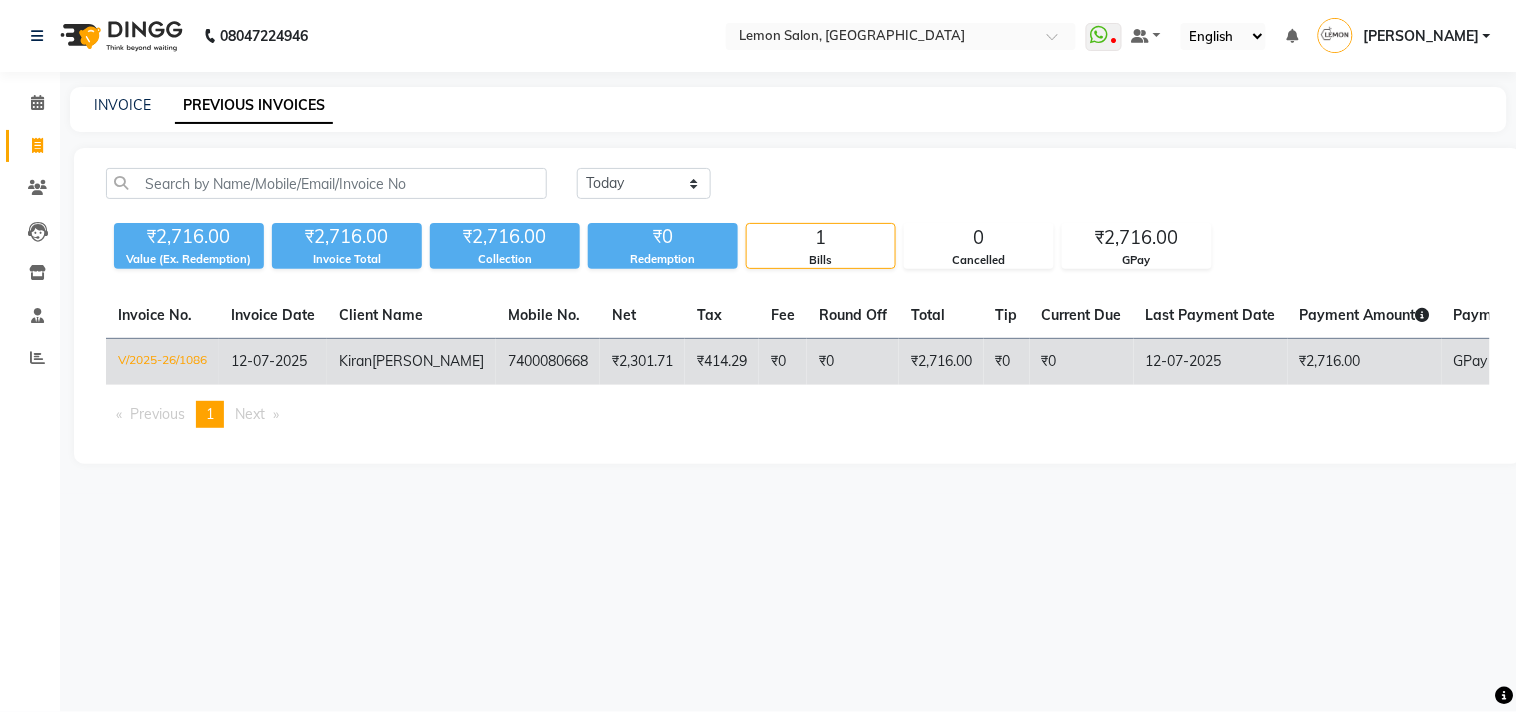 click on "Kiran" 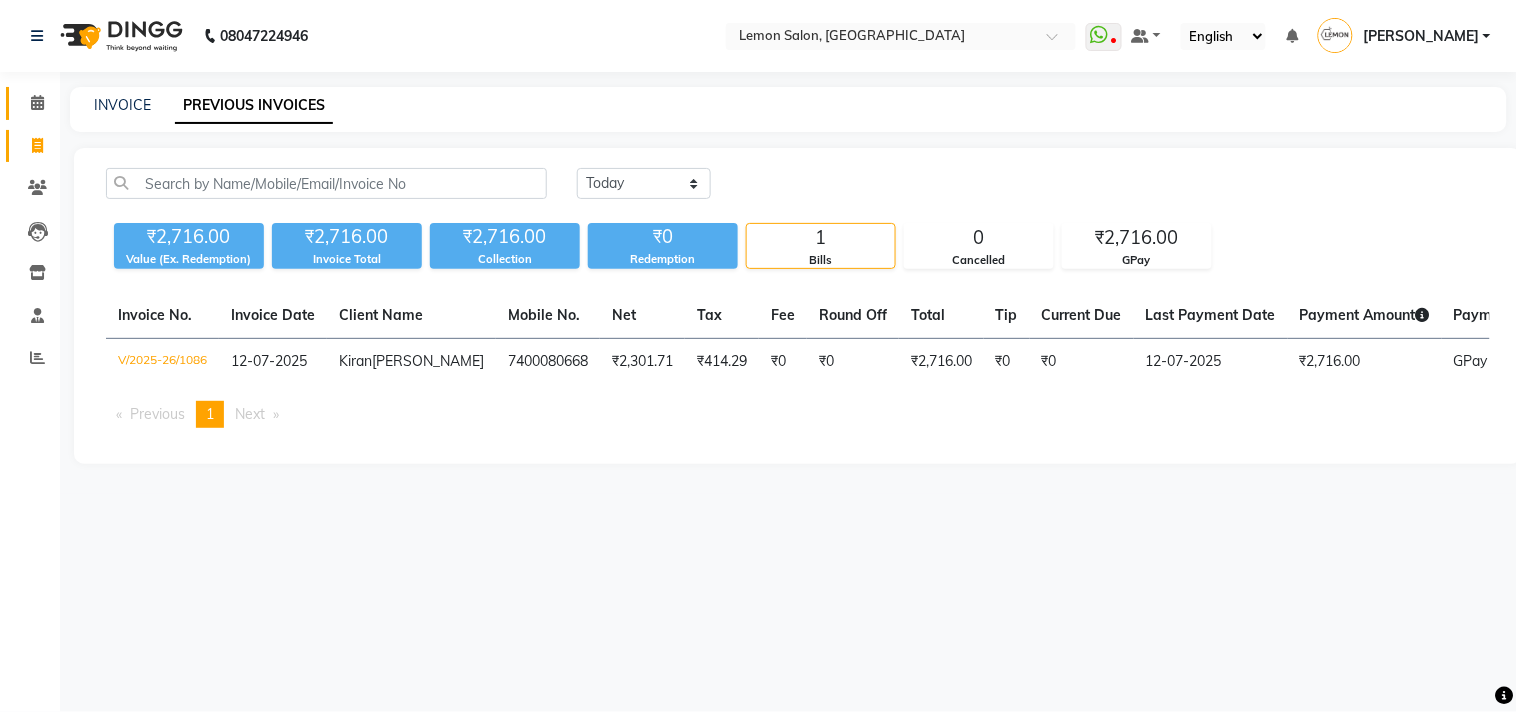click 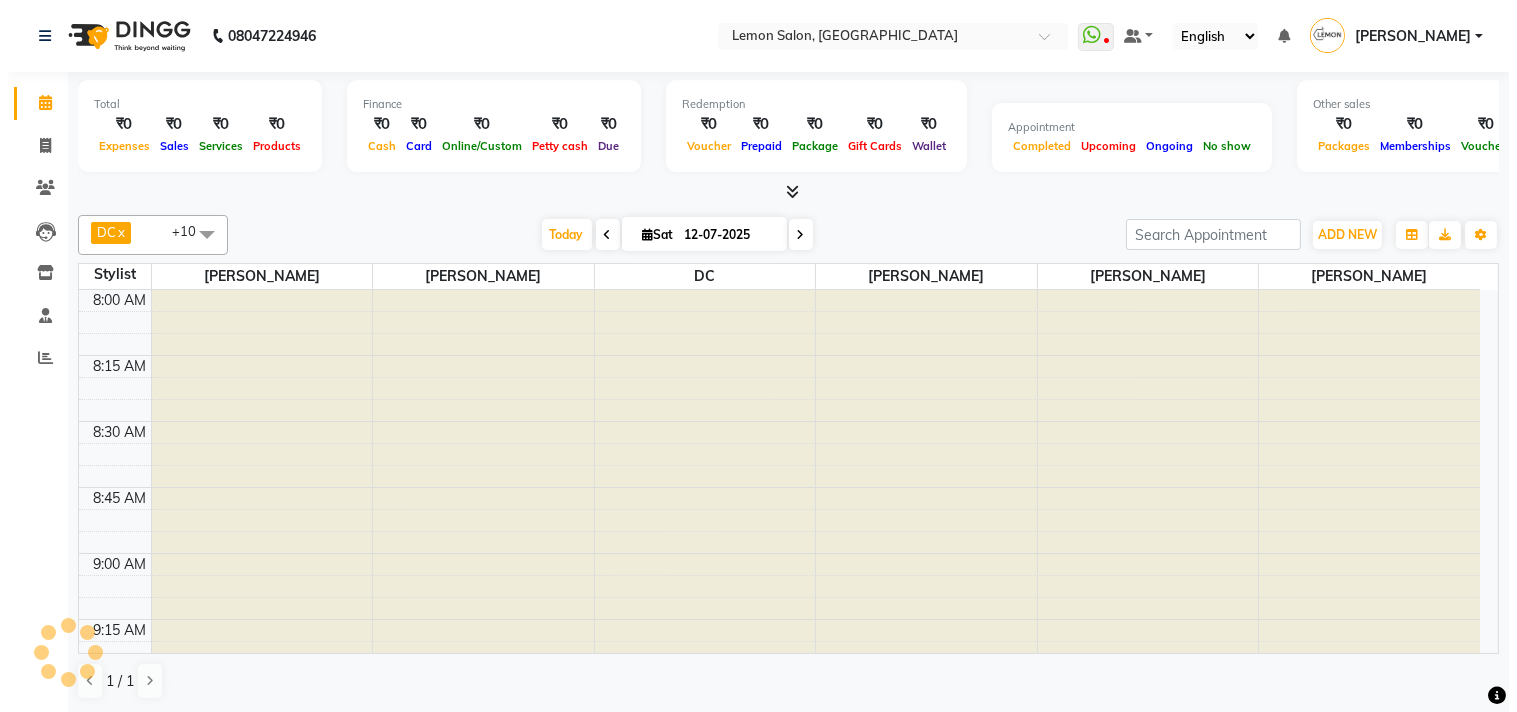 scroll, scrollTop: 0, scrollLeft: 0, axis: both 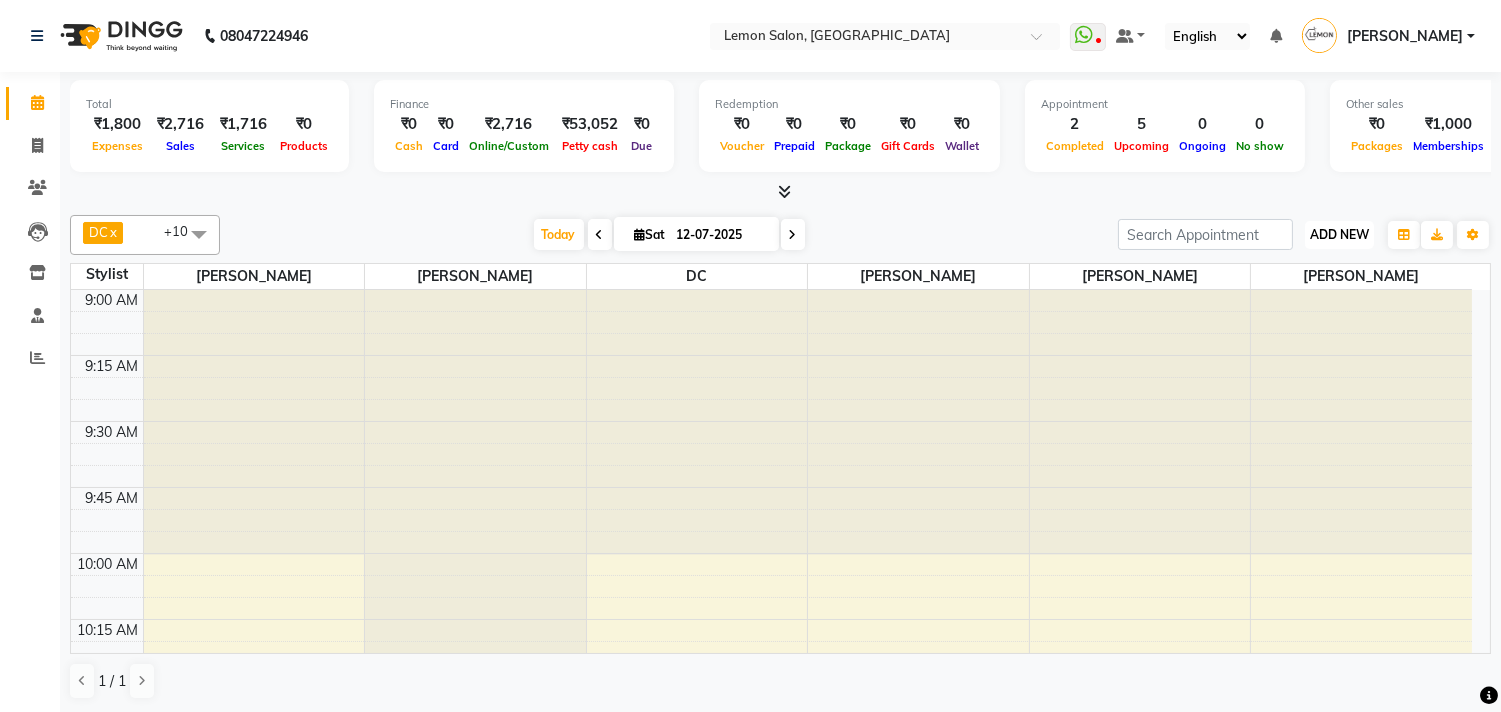 click on "ADD NEW Toggle Dropdown" at bounding box center [1339, 235] 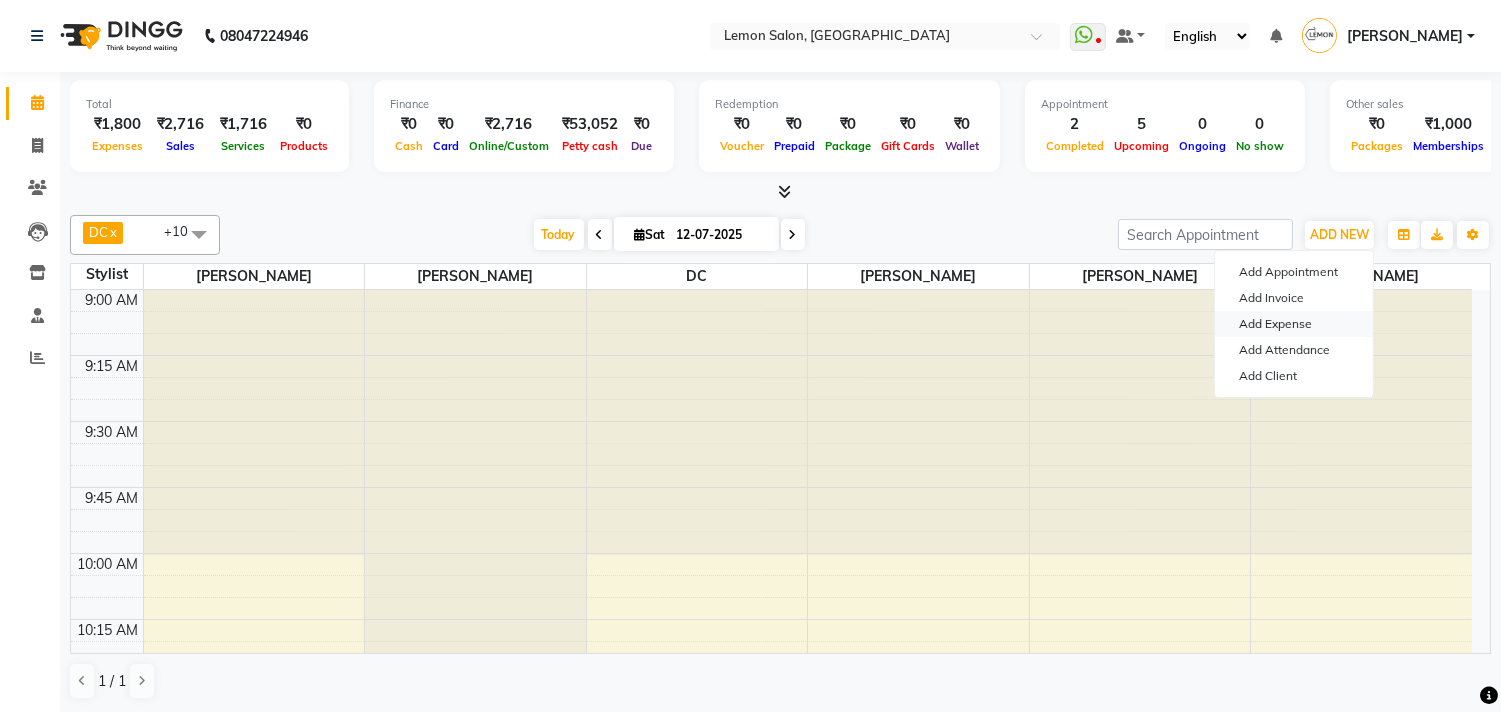 click on "Add Expense" at bounding box center [1294, 324] 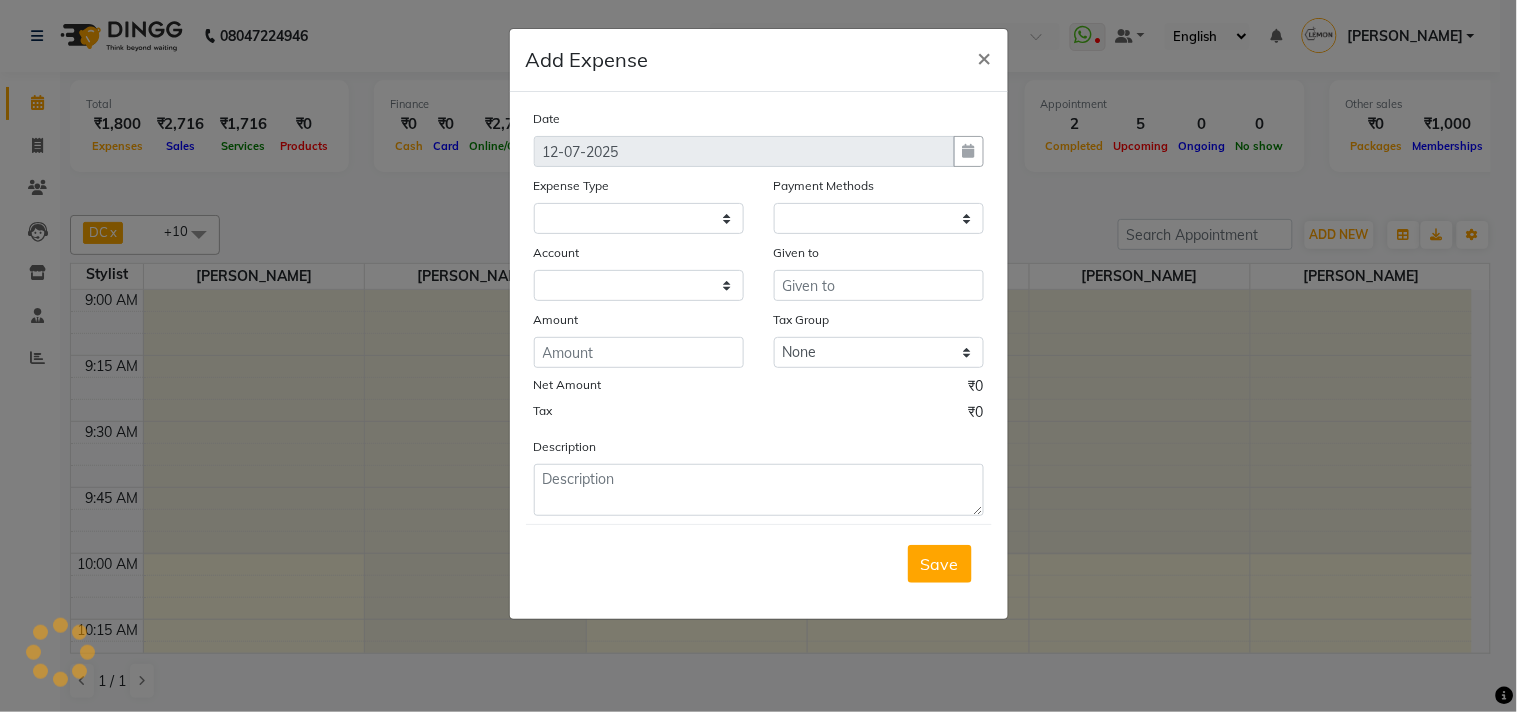 select on "1" 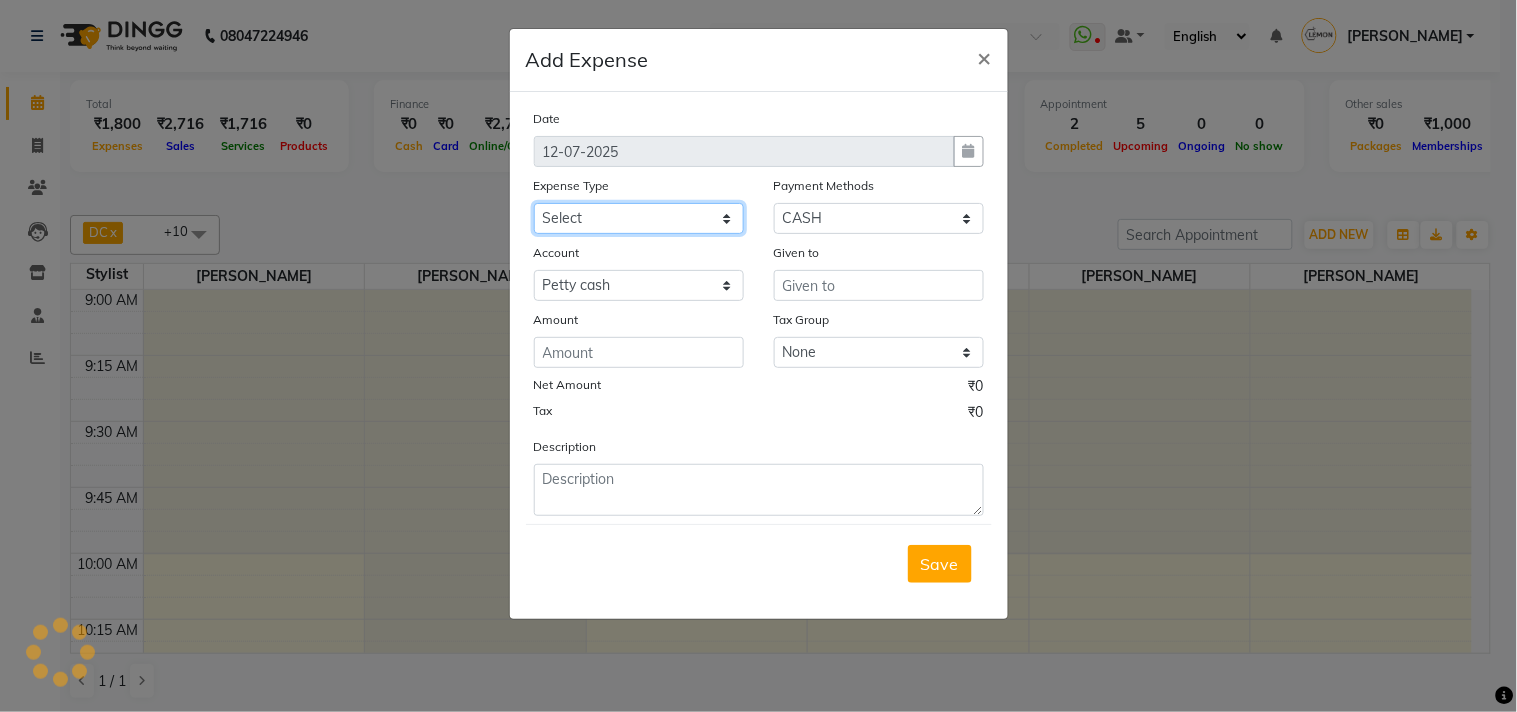 click on "Select Advance Cash transfer to hub Laundry Loan Membership Milk Miscellaneous MONTHLY GROCERY Prepaid Product Tip" 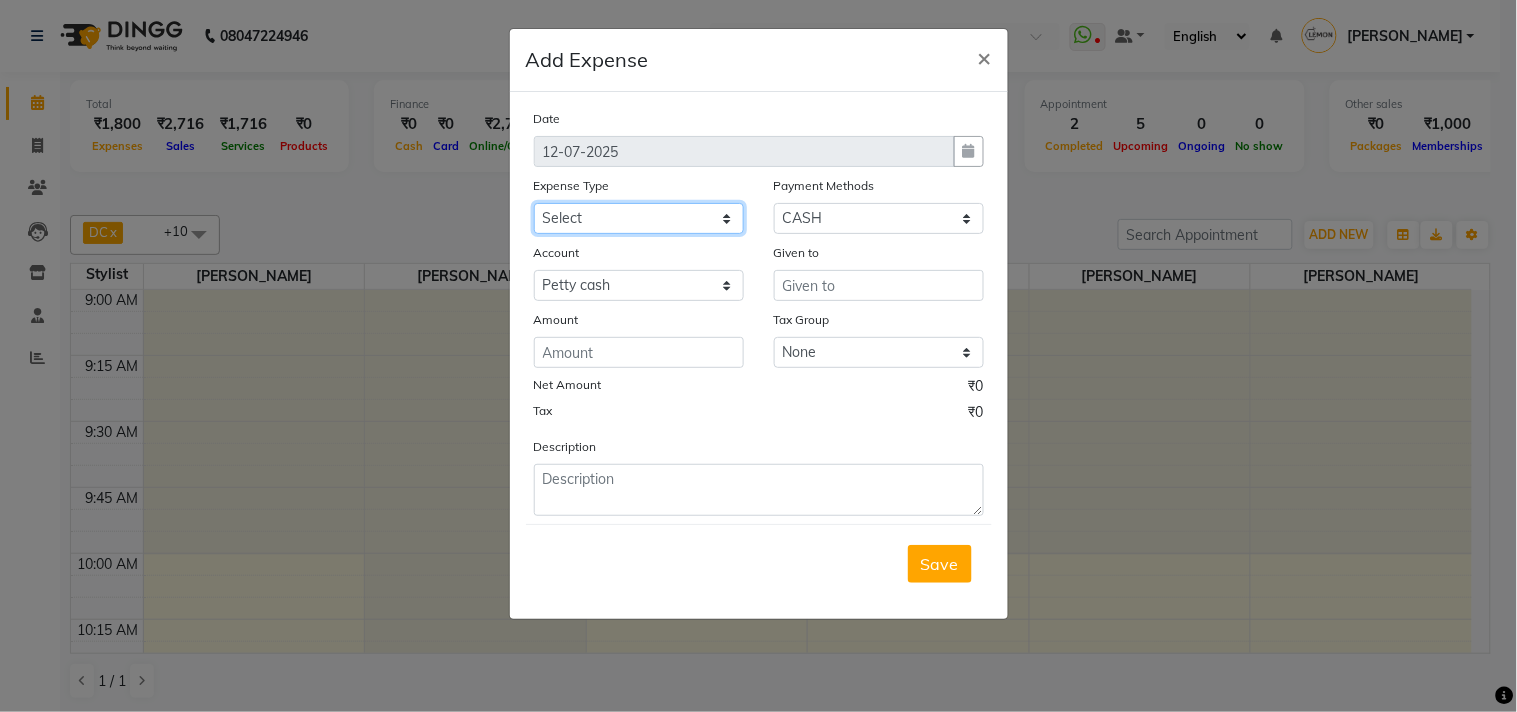 select on "2706" 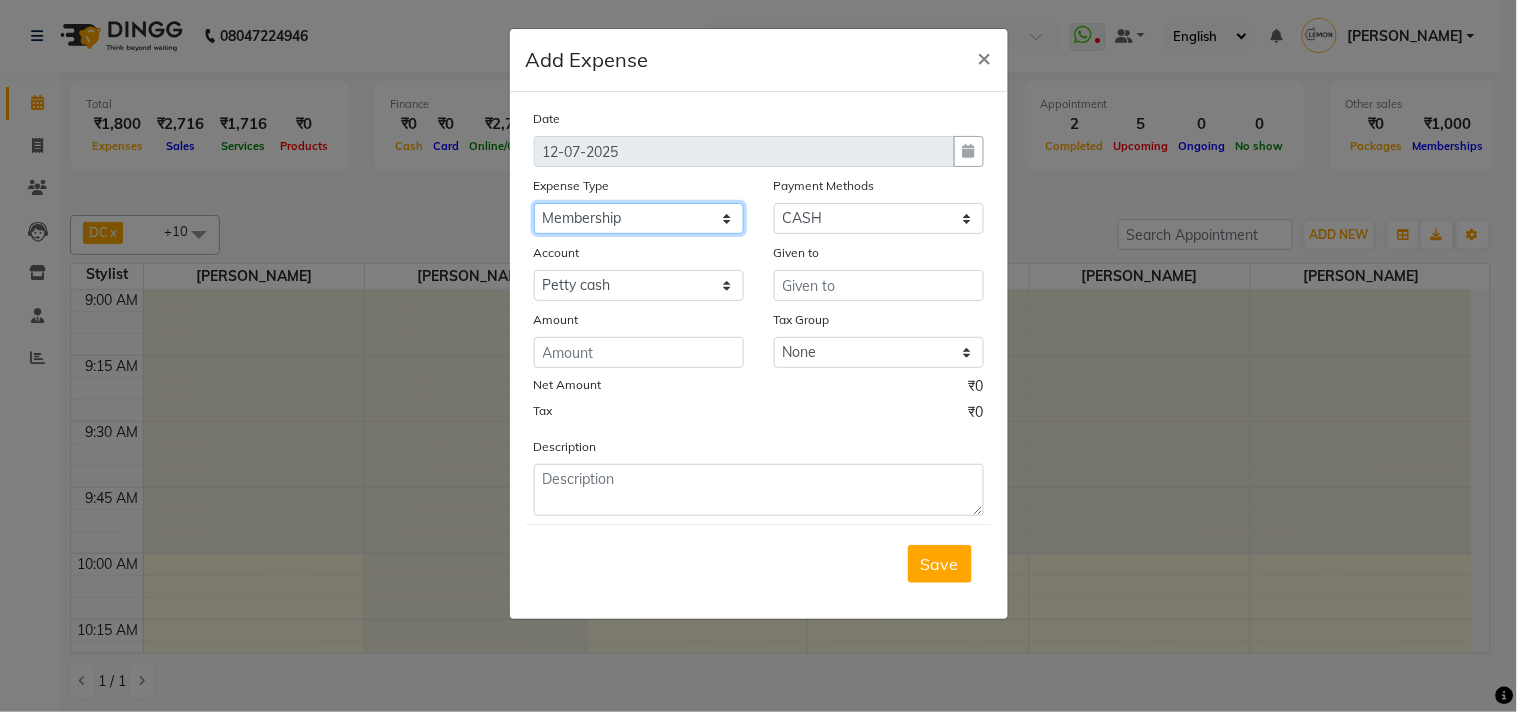 click on "Select Advance Cash transfer to hub Laundry Loan Membership Milk Miscellaneous MONTHLY GROCERY Prepaid Product Tip" 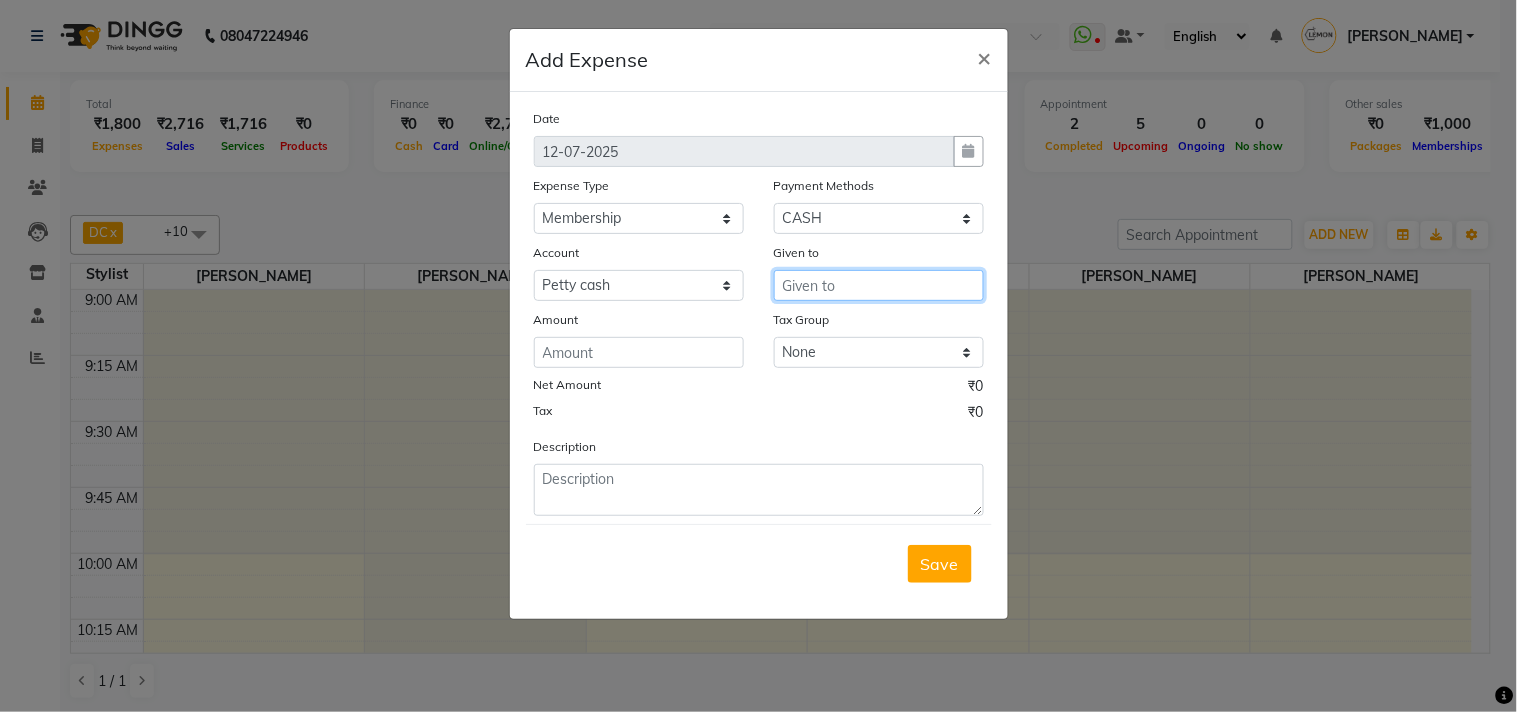 click at bounding box center [879, 285] 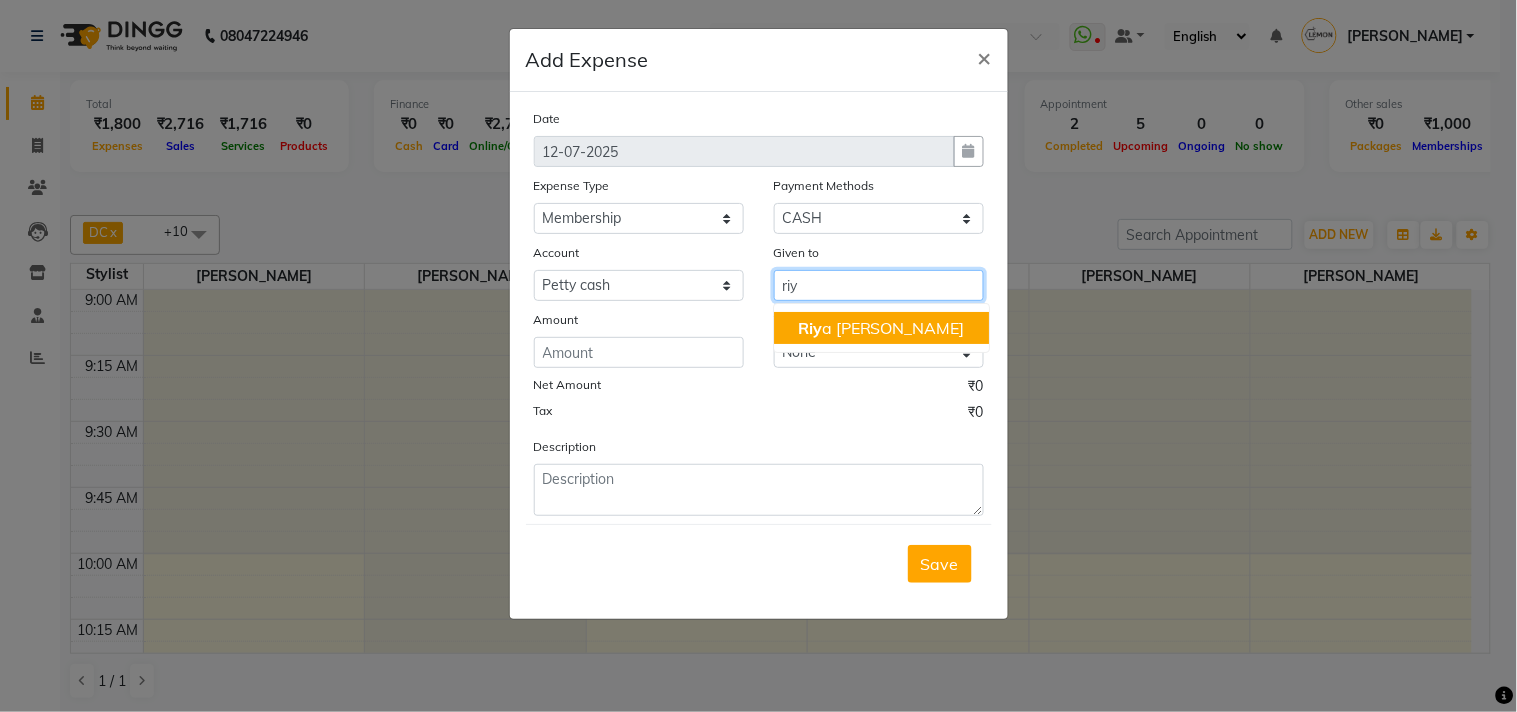 click on "Riy a Adawade" at bounding box center (881, 328) 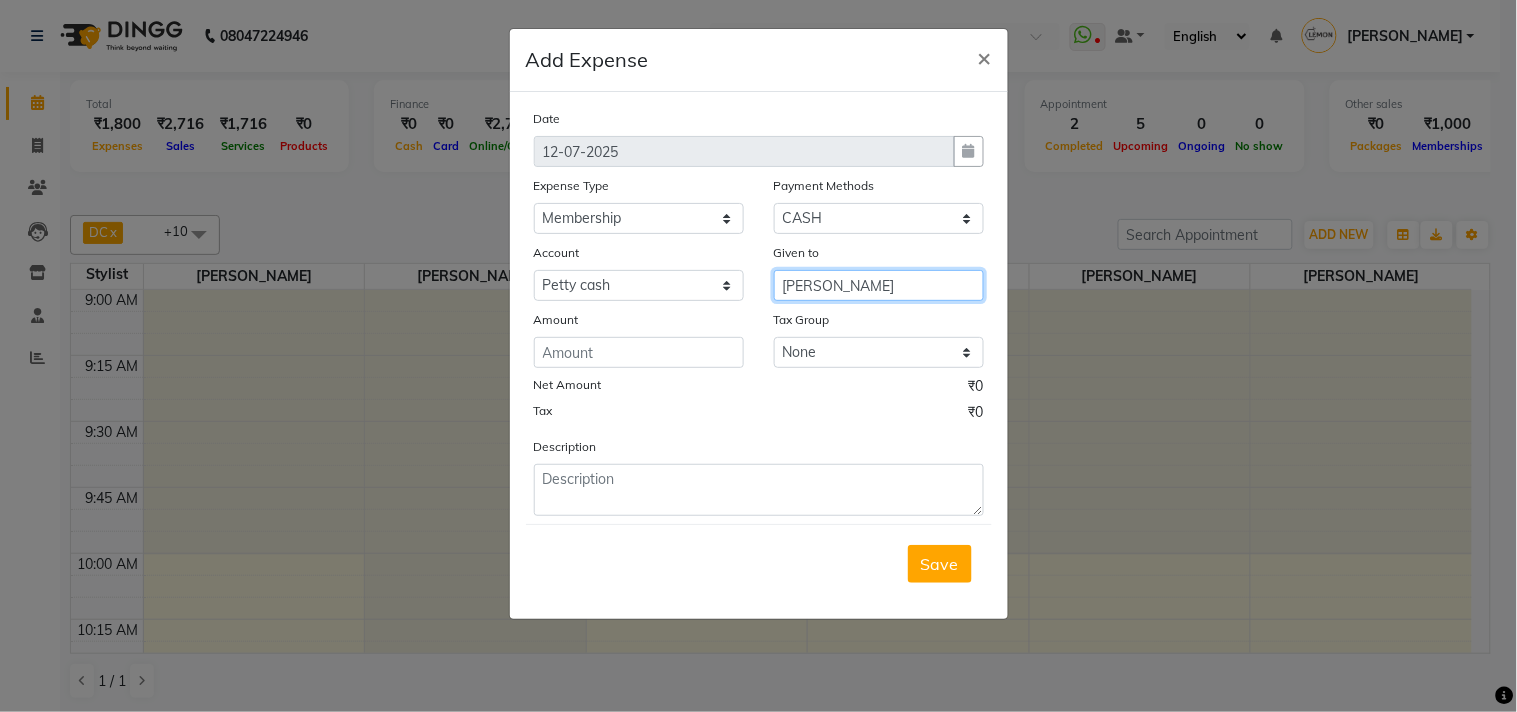 type on "[PERSON_NAME]" 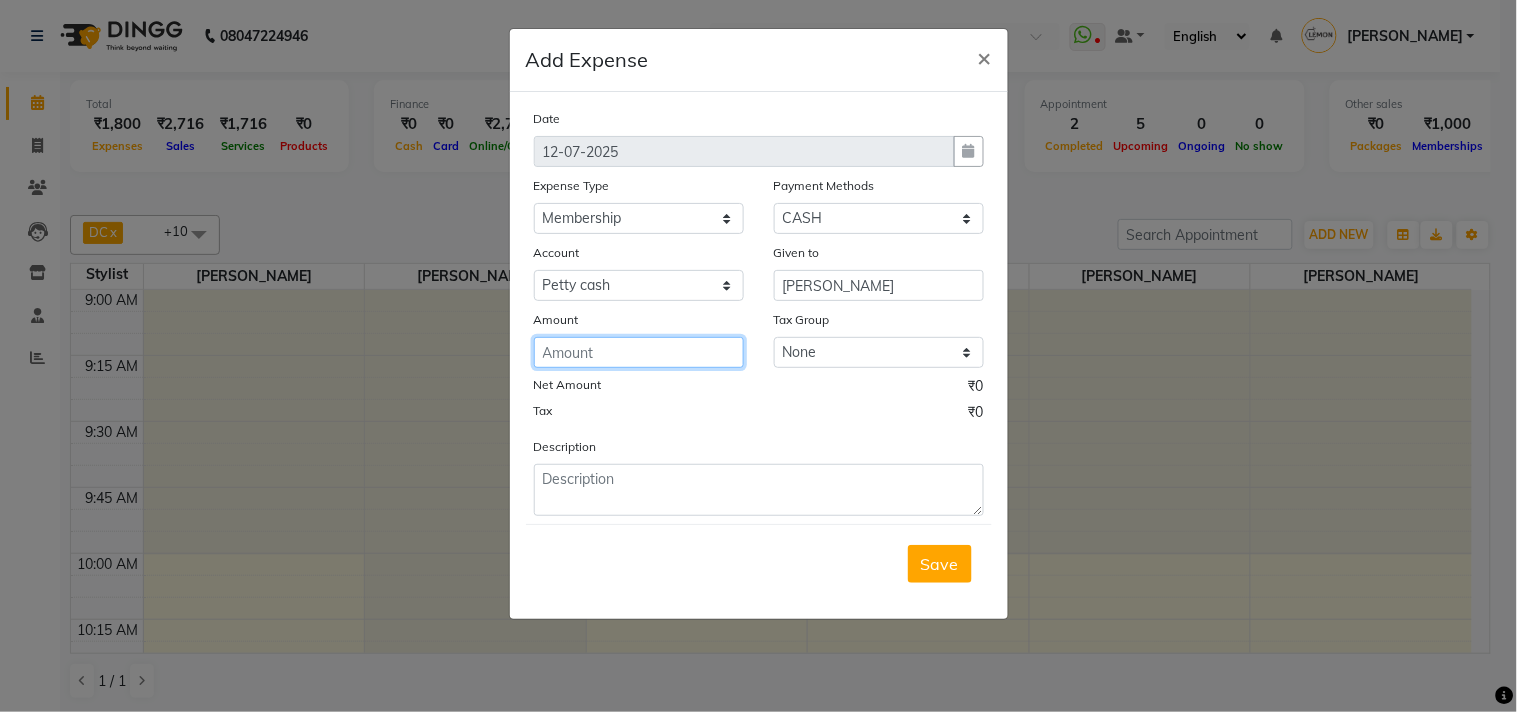 click 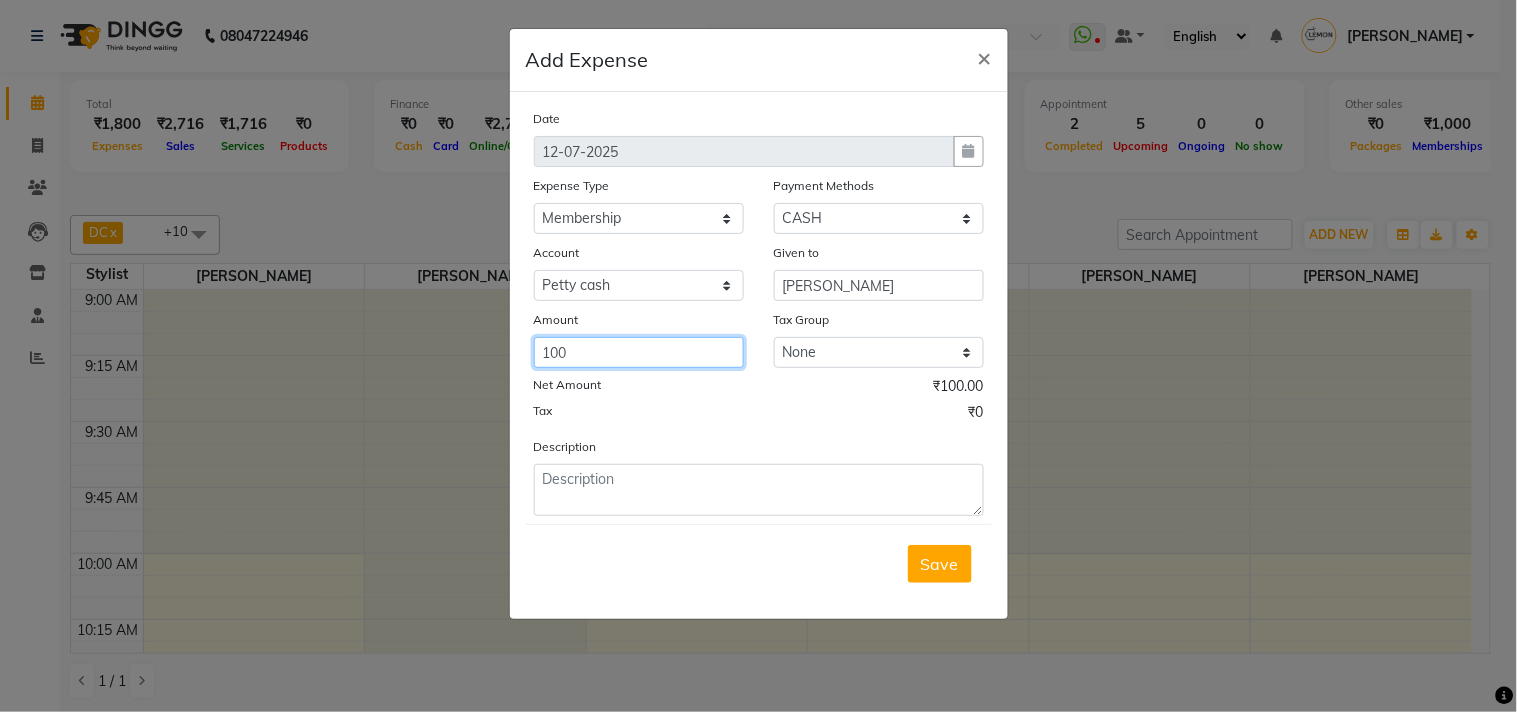 type on "100" 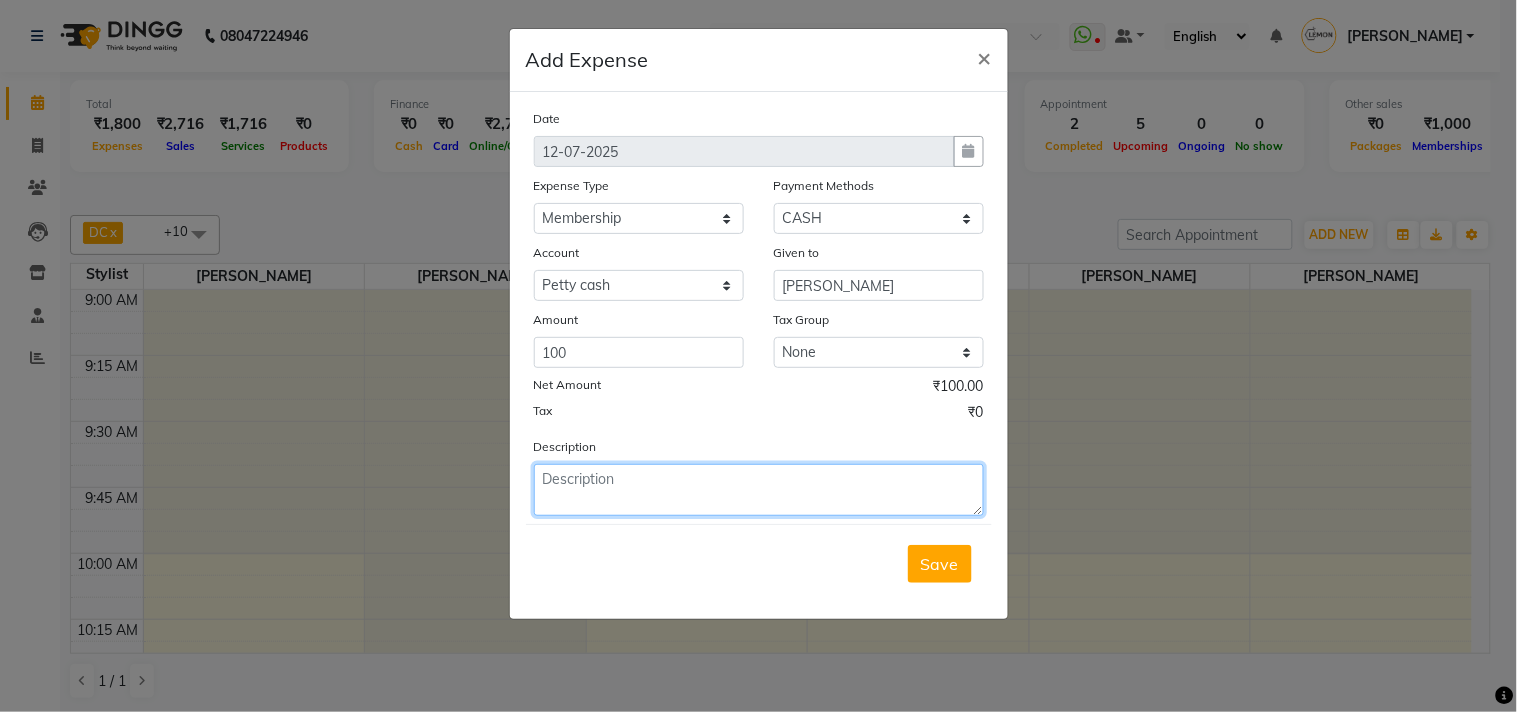 click 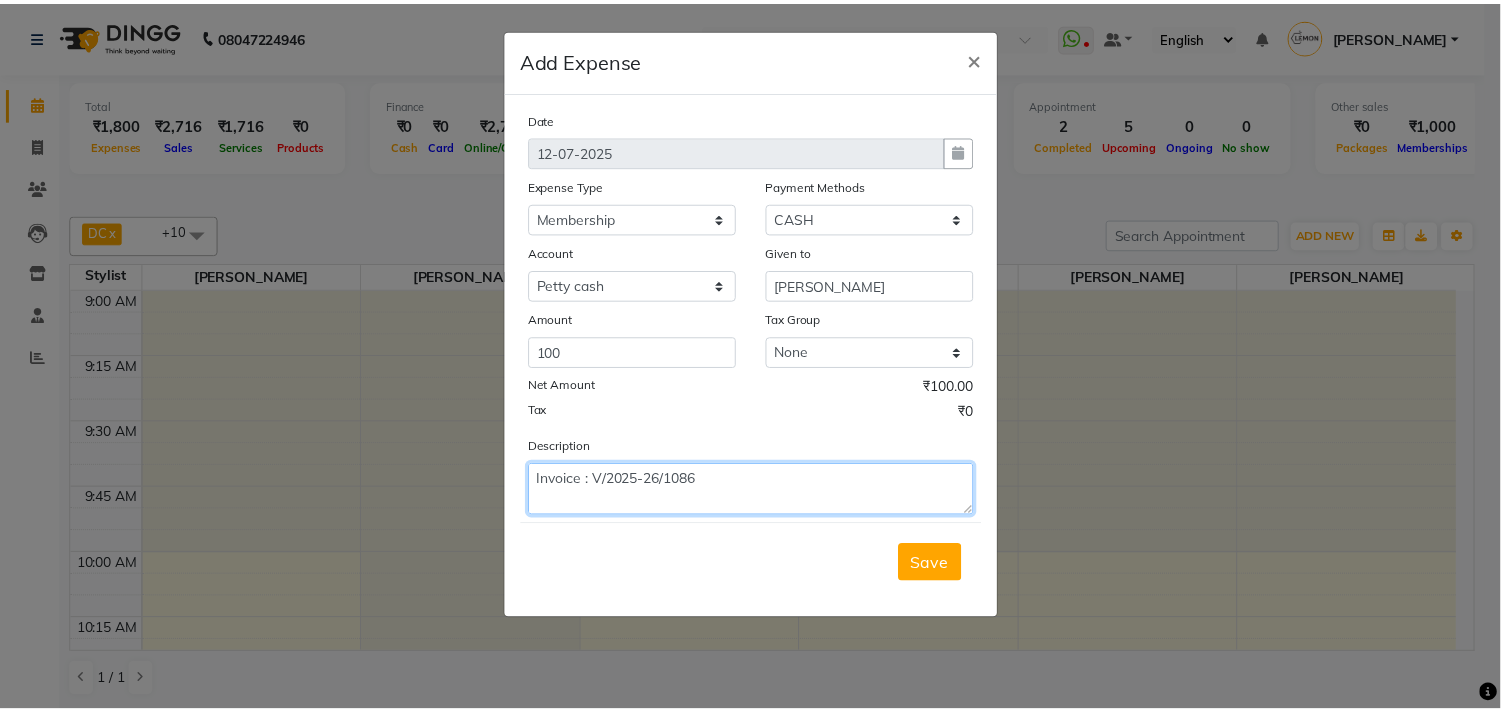 scroll, scrollTop: 15, scrollLeft: 0, axis: vertical 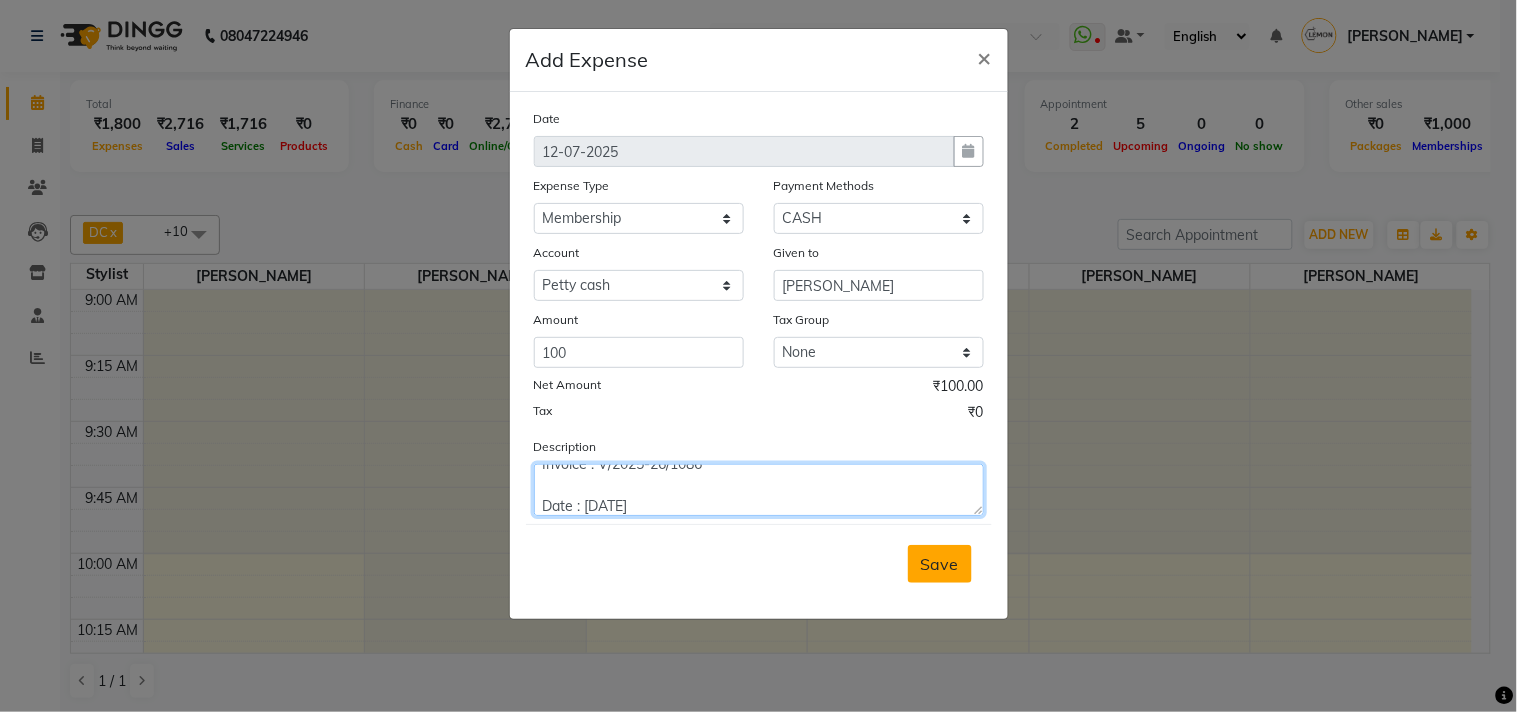 type on "Invoice : V/2025-26/1086
Date : July 12, 2025" 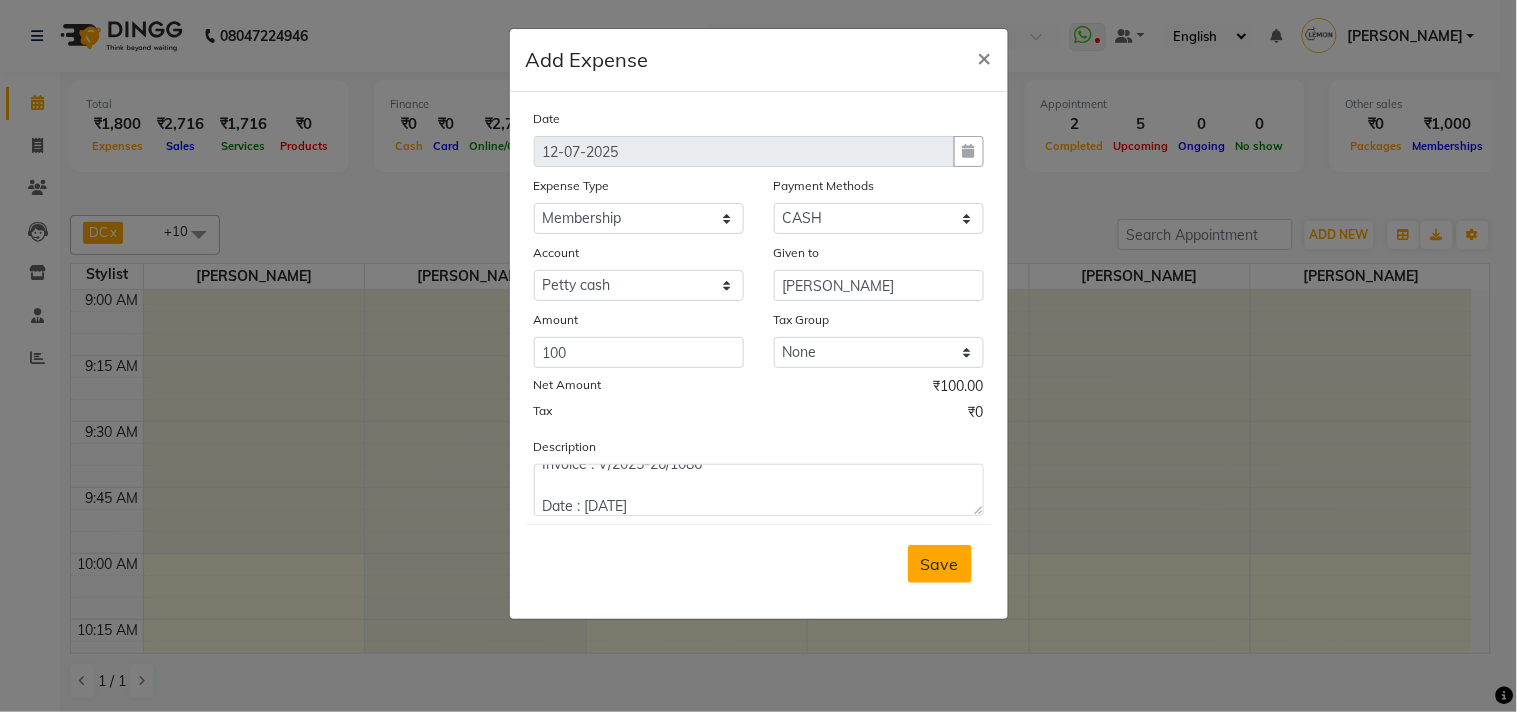 click on "Save" at bounding box center [940, 564] 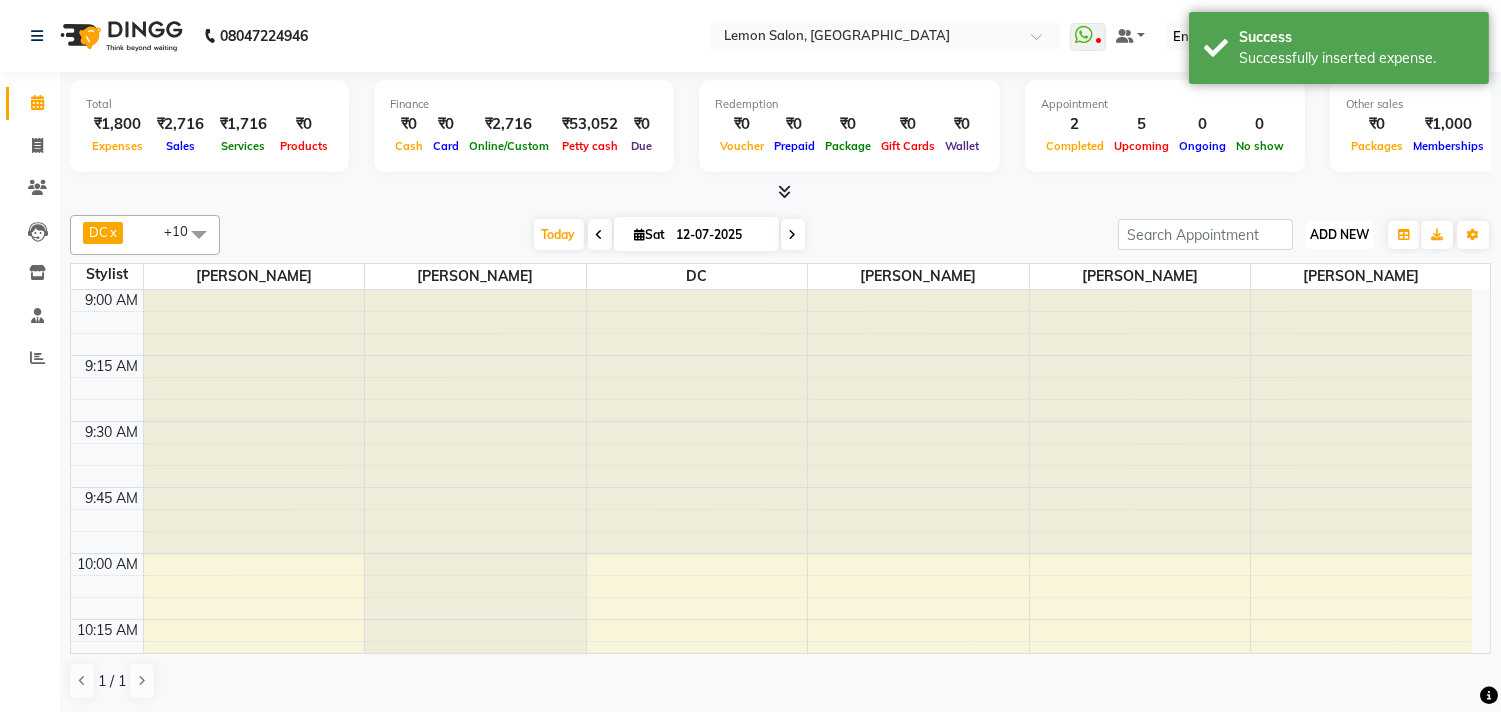 click on "ADD NEW" at bounding box center [1339, 234] 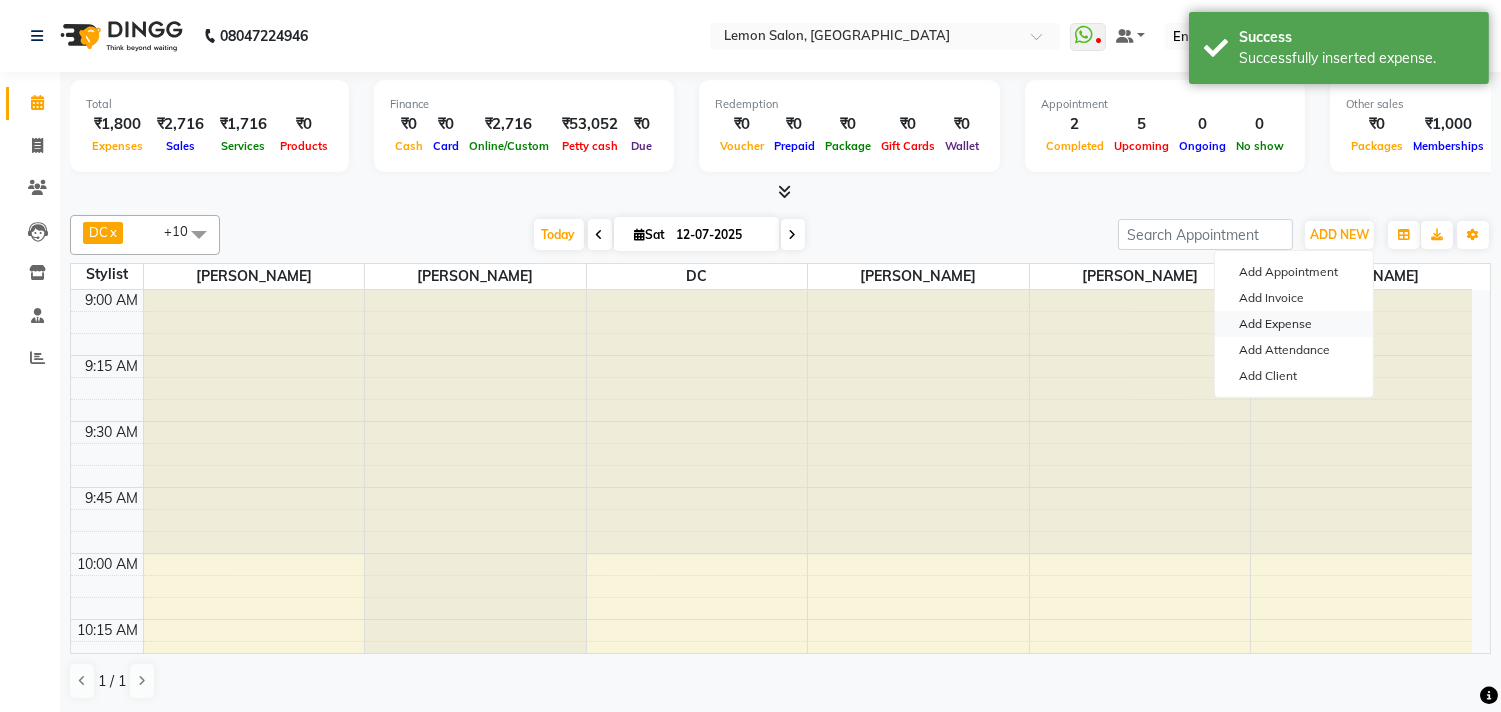 click on "Add Expense" at bounding box center [1294, 324] 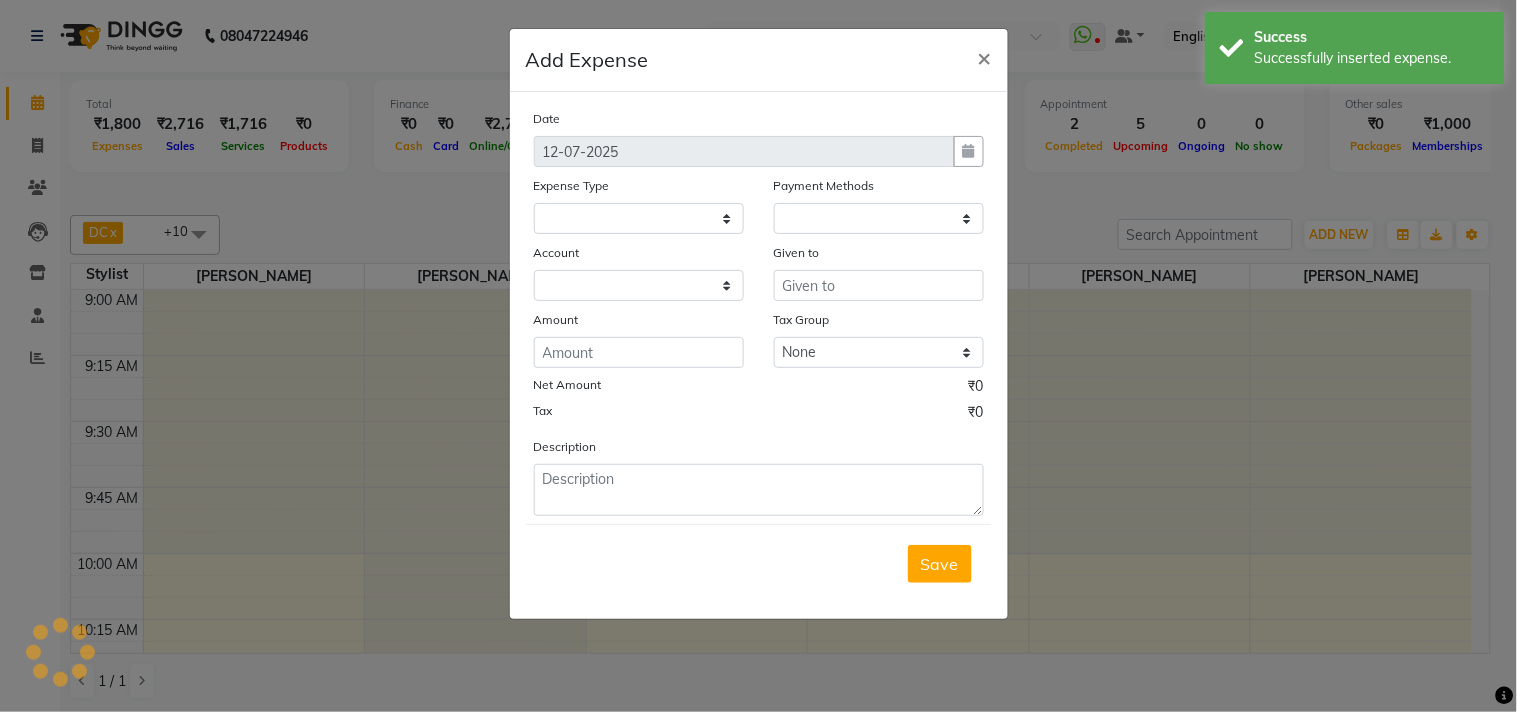 select 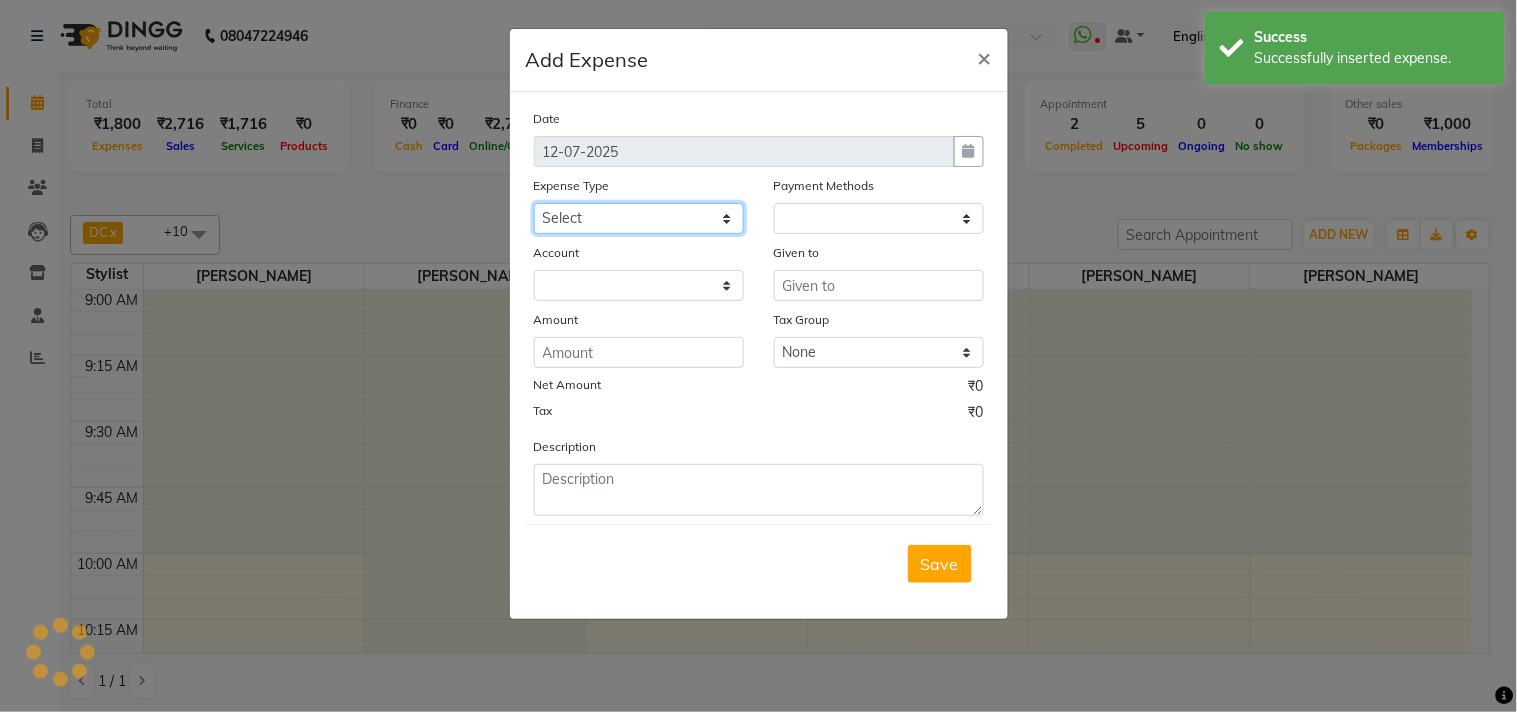 click on "Select Advance Cash transfer to hub Laundry Loan Membership Milk Miscellaneous MONTHLY GROCERY Prepaid Product Tip" 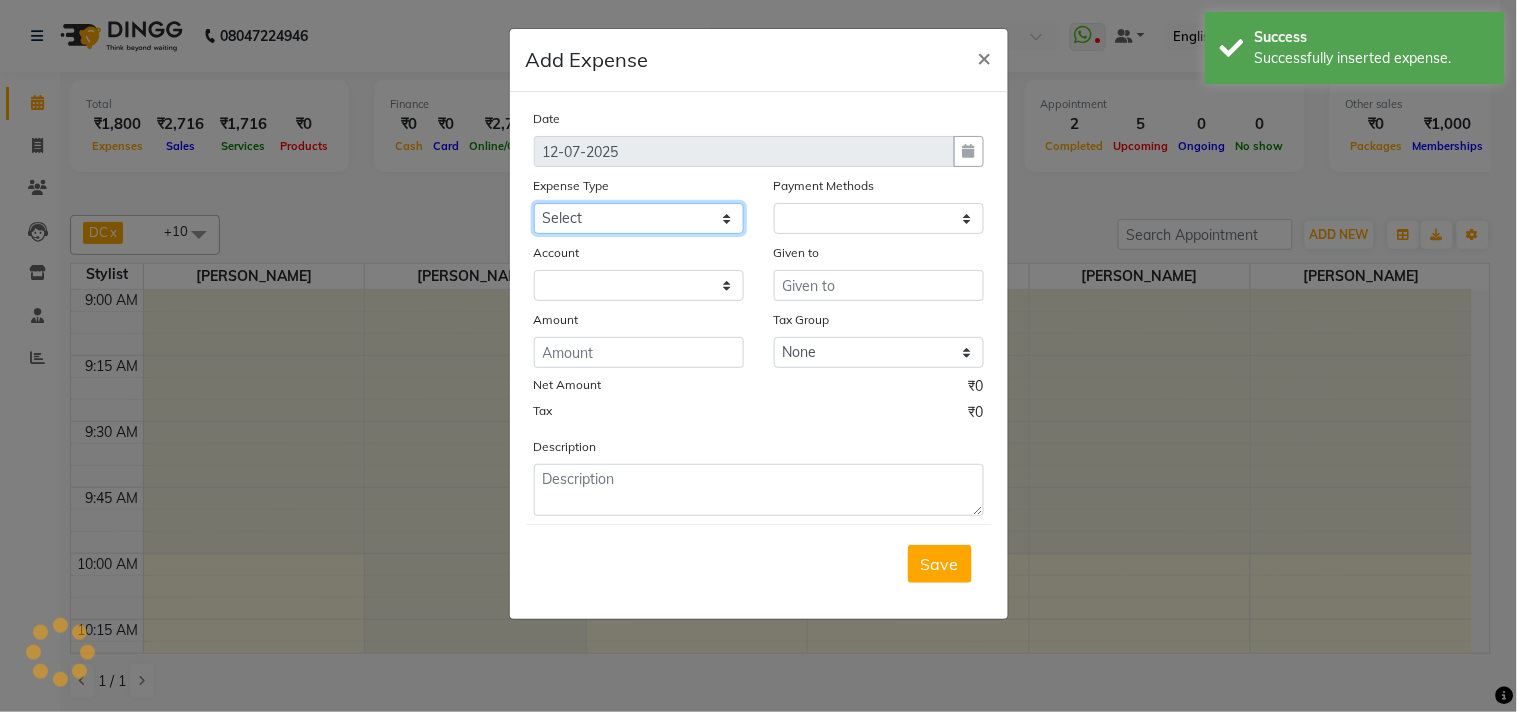 select on "1" 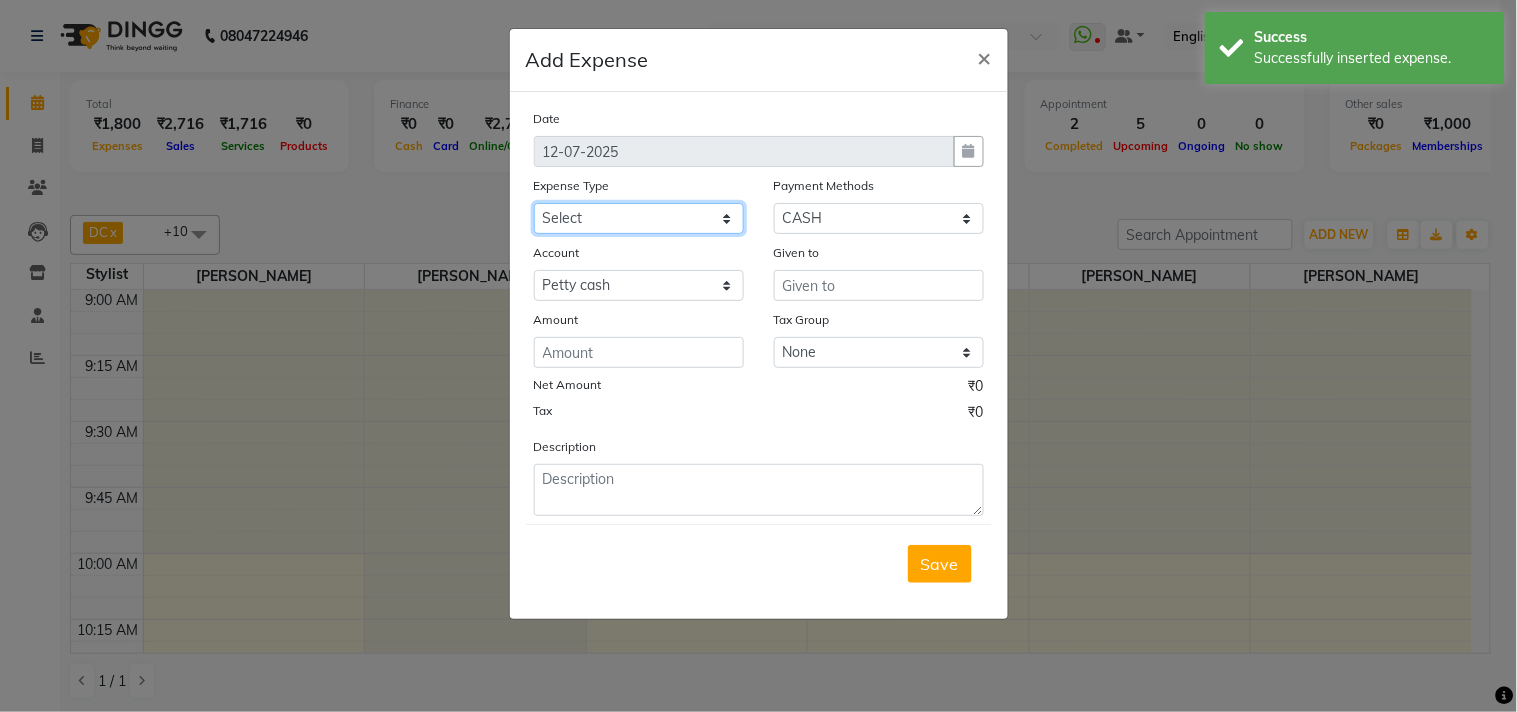 select on "5359" 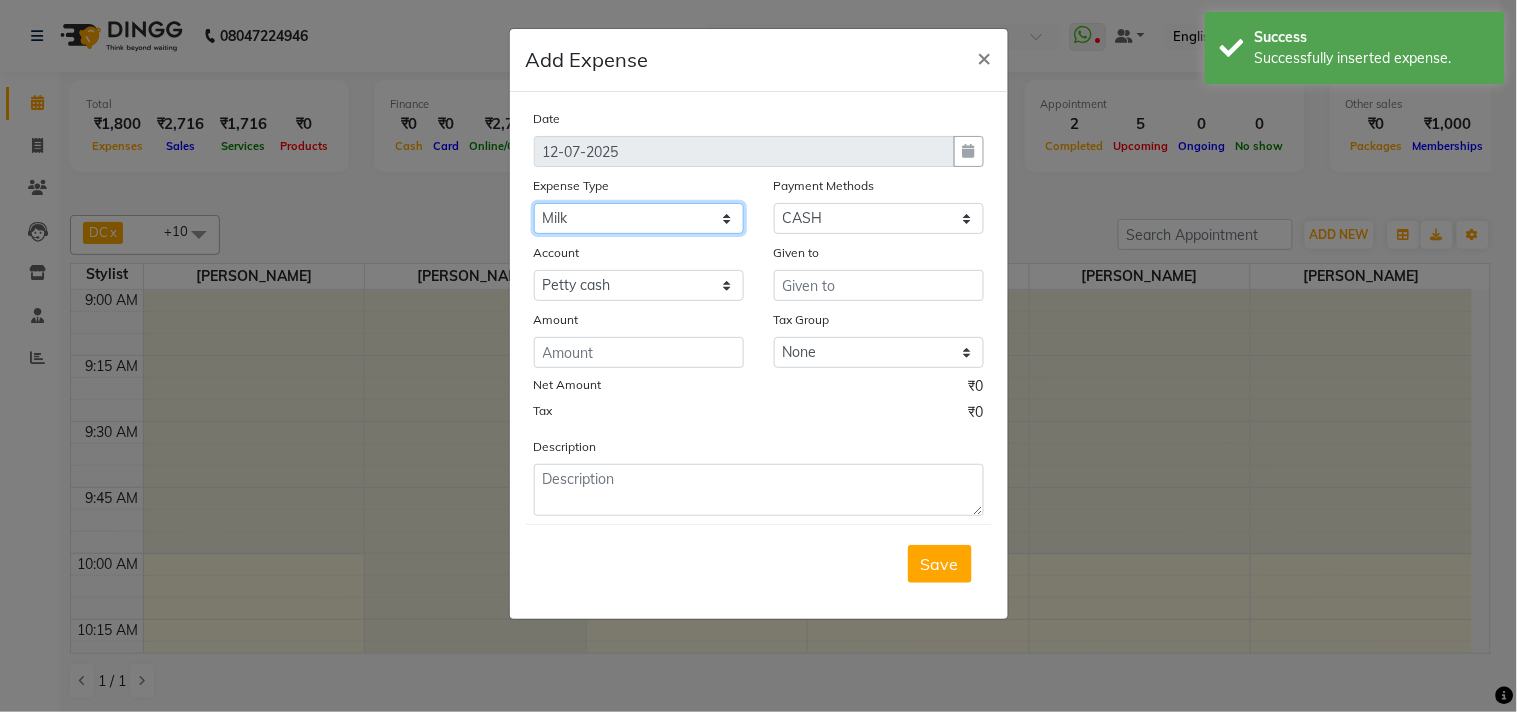 click on "Select Advance Cash transfer to hub Laundry Loan Membership Milk Miscellaneous MONTHLY GROCERY Prepaid Product Tip" 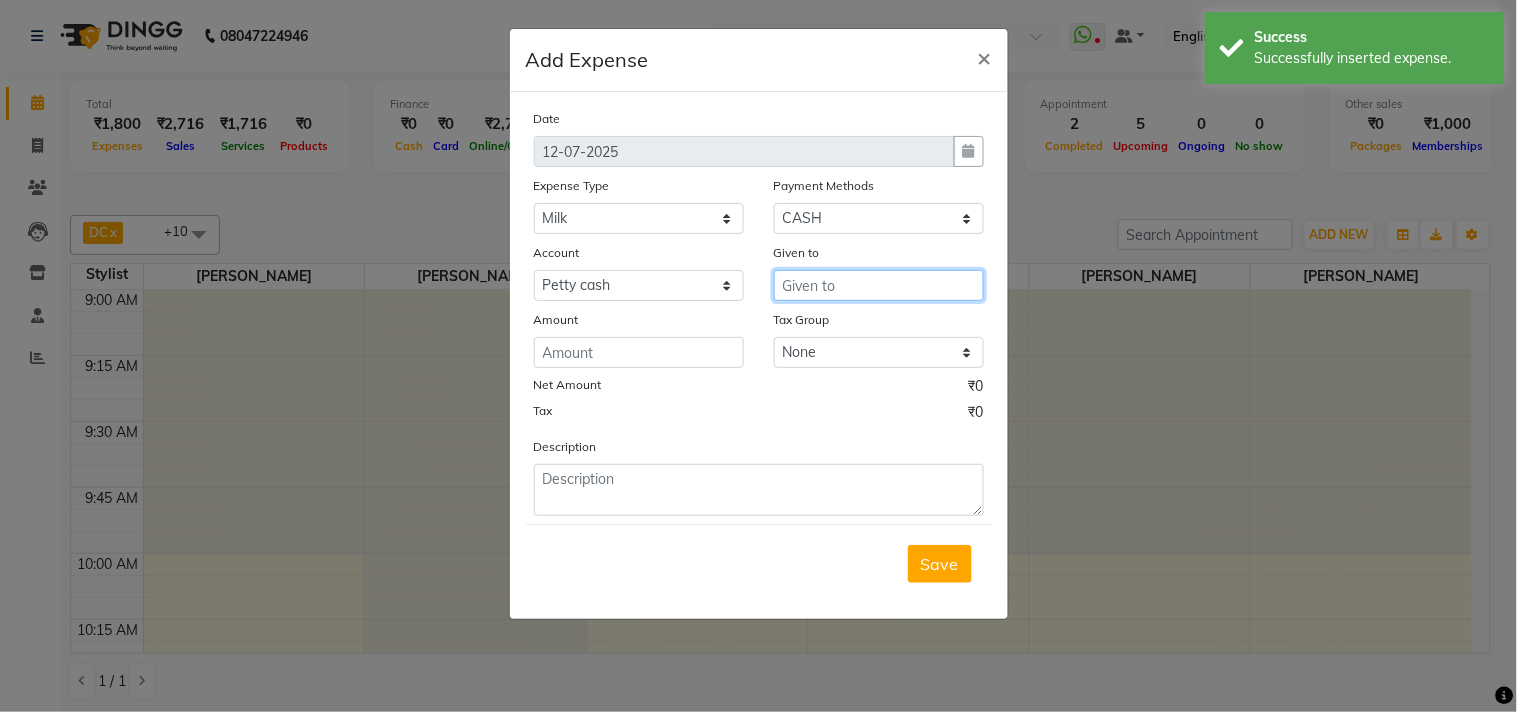 click at bounding box center [879, 285] 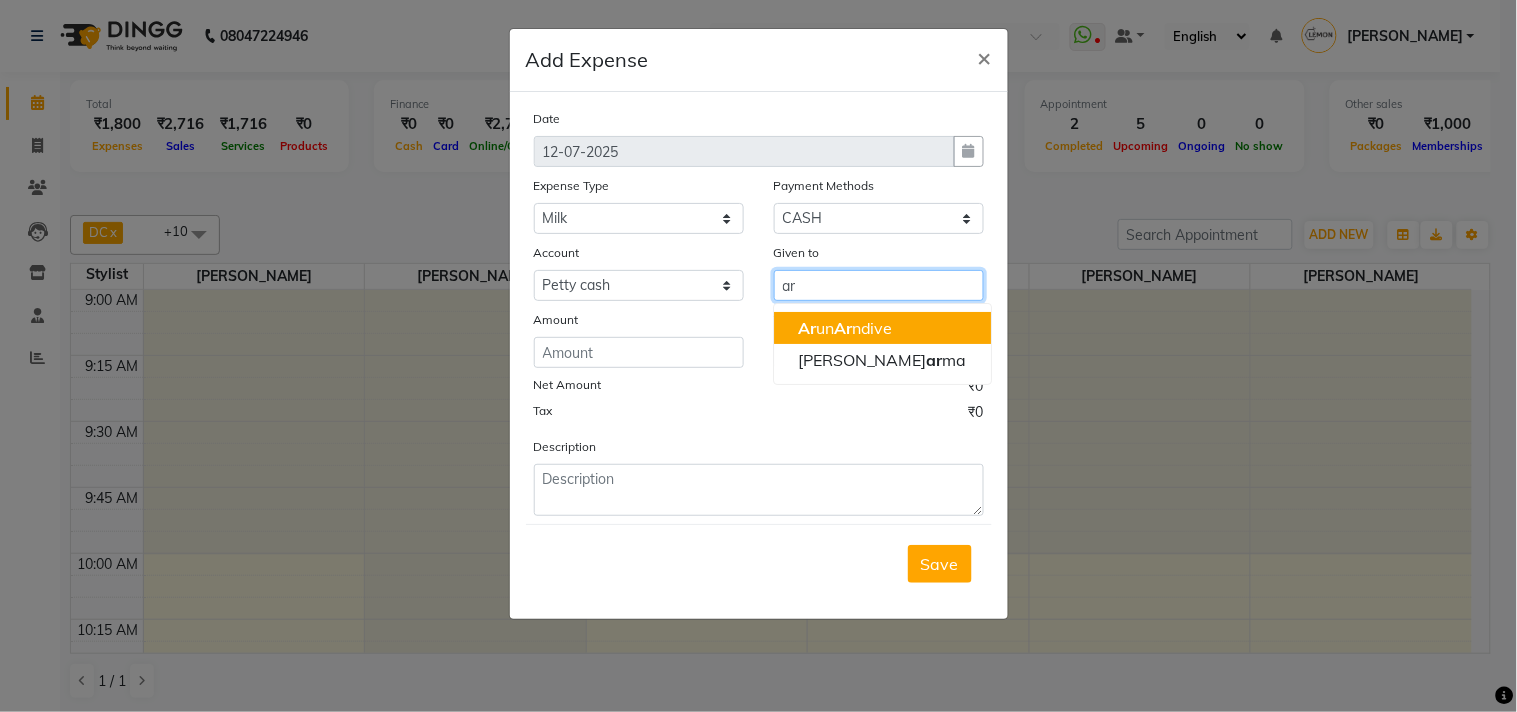 click on "Ar un  Ar ndive" at bounding box center [845, 328] 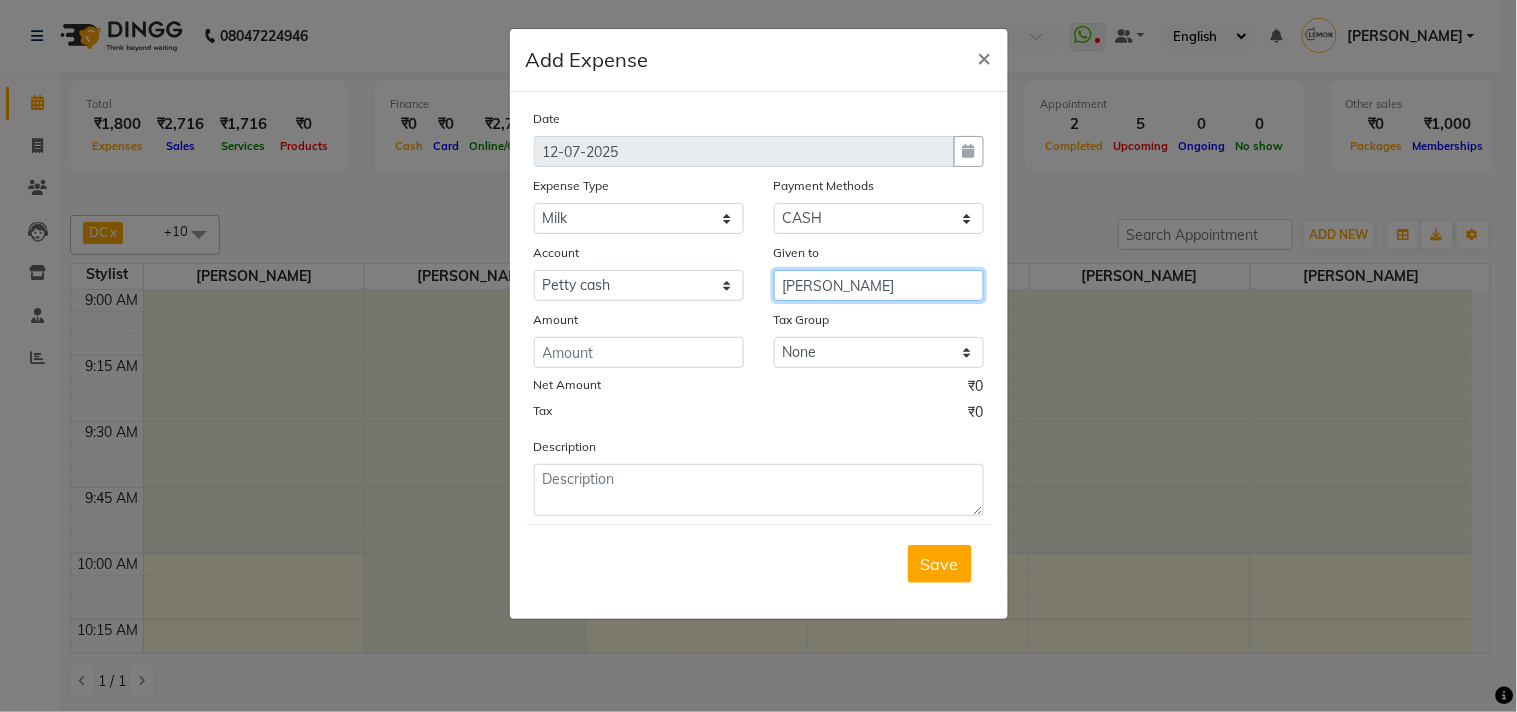 type on "[PERSON_NAME]" 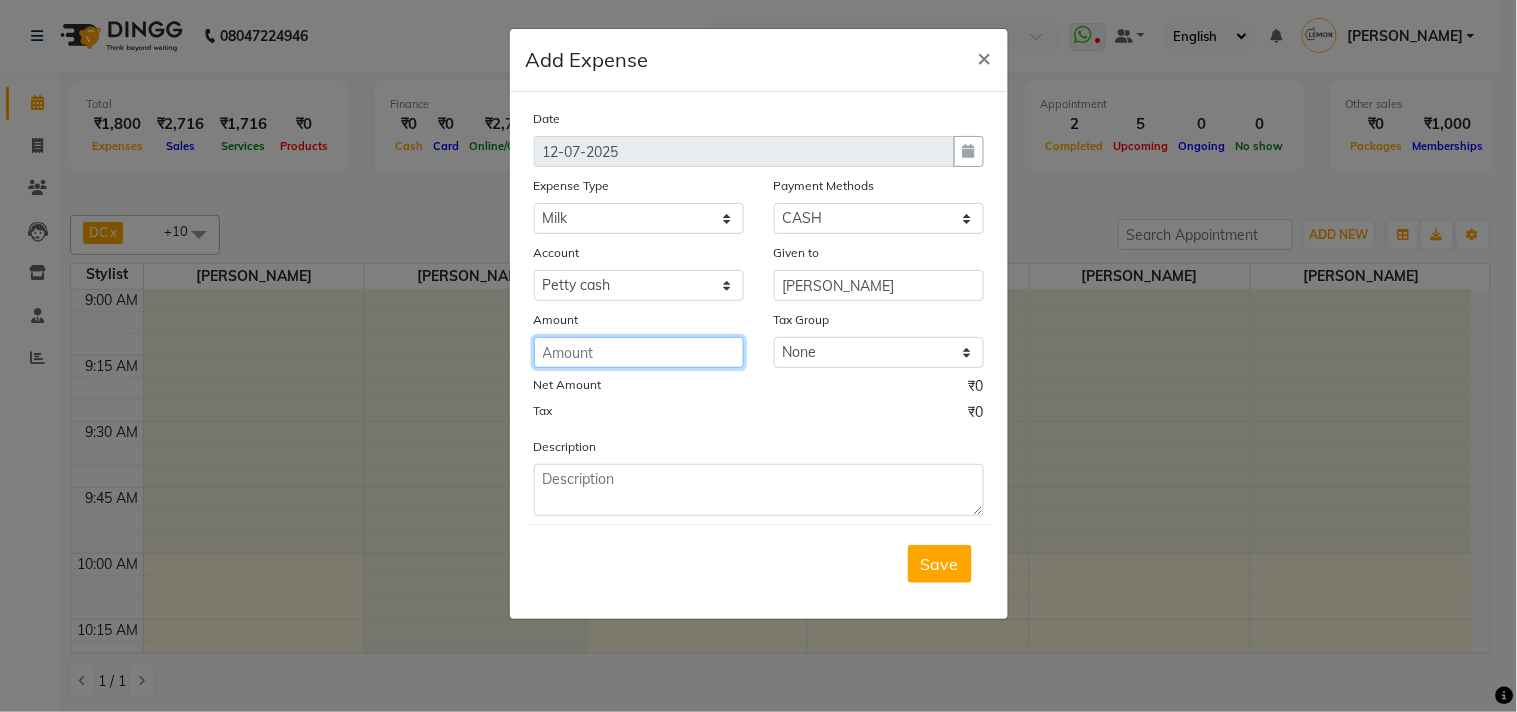 click 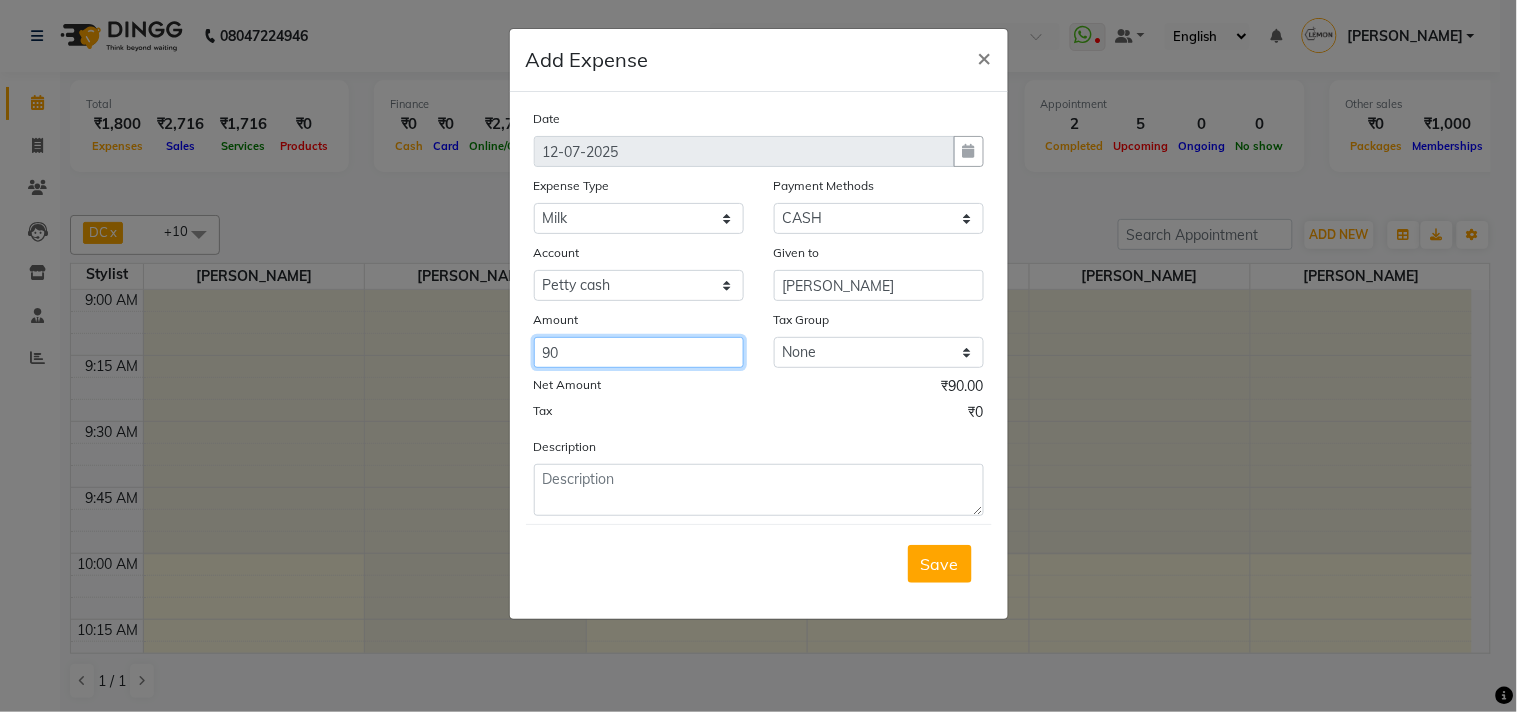 type on "90" 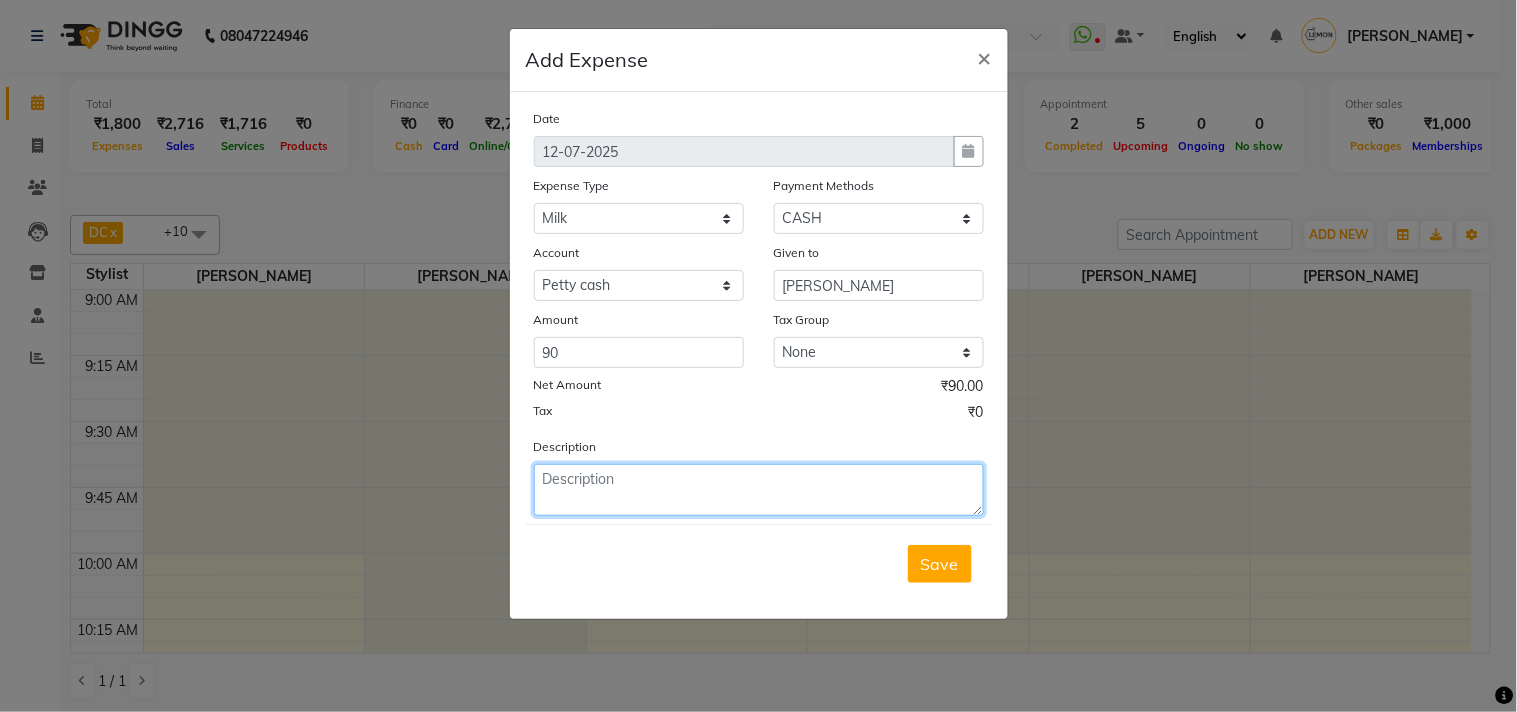 click 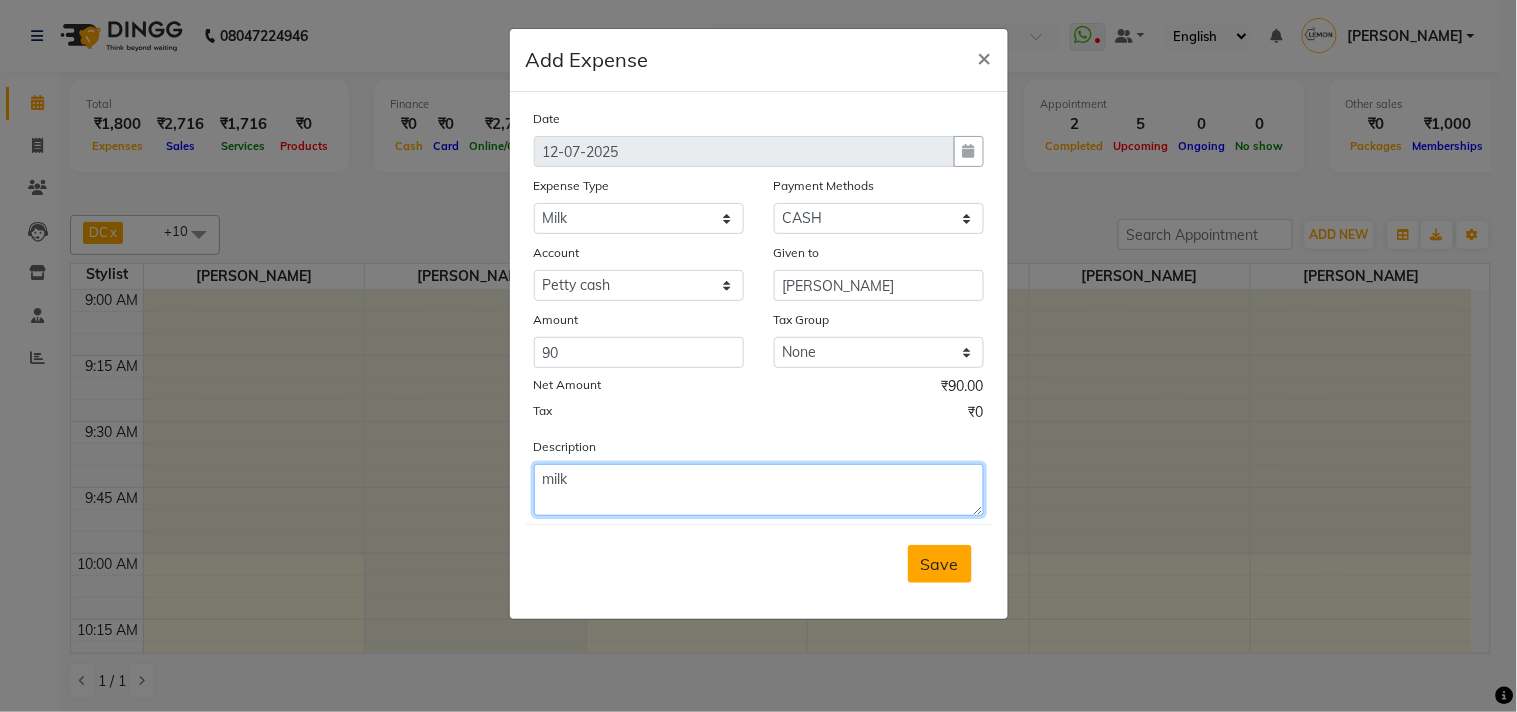 type on "milk" 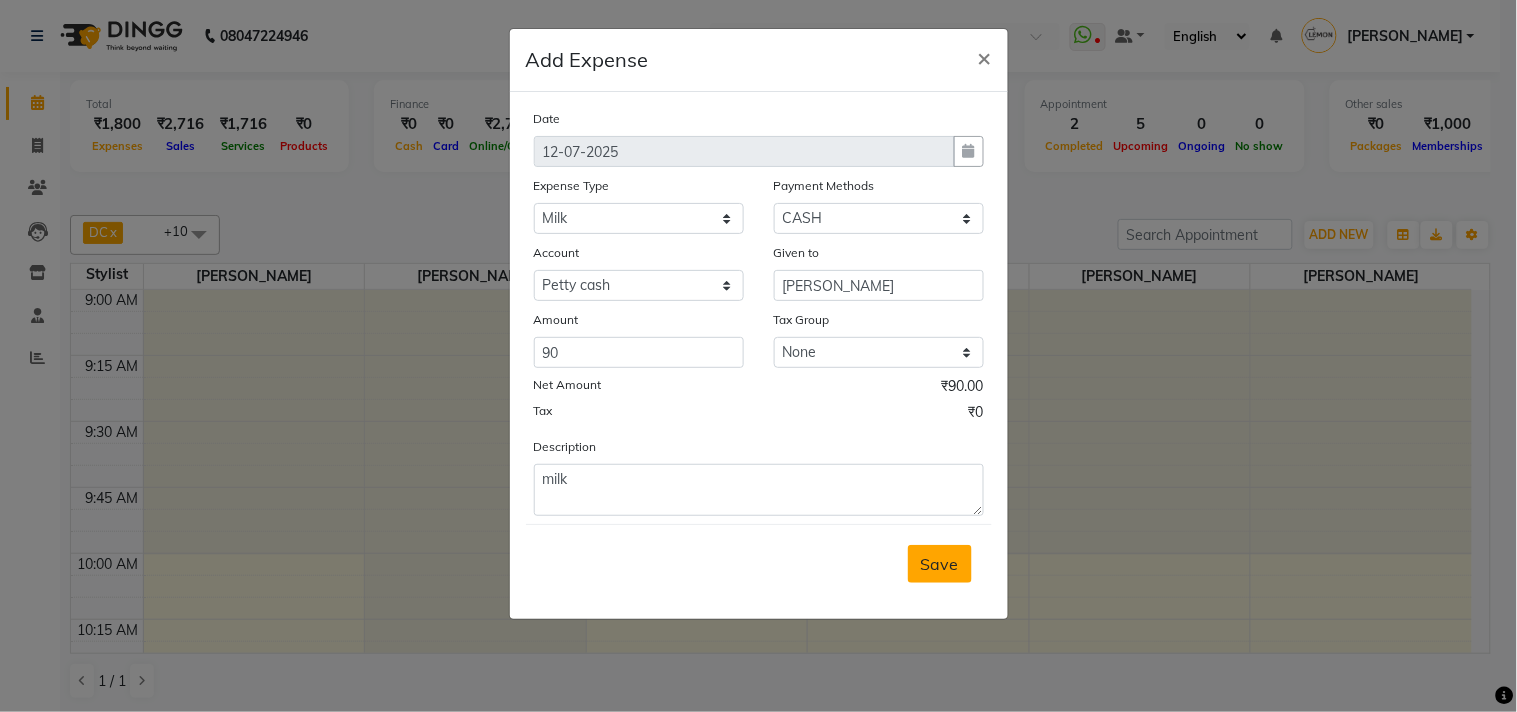 click on "Save" at bounding box center [940, 564] 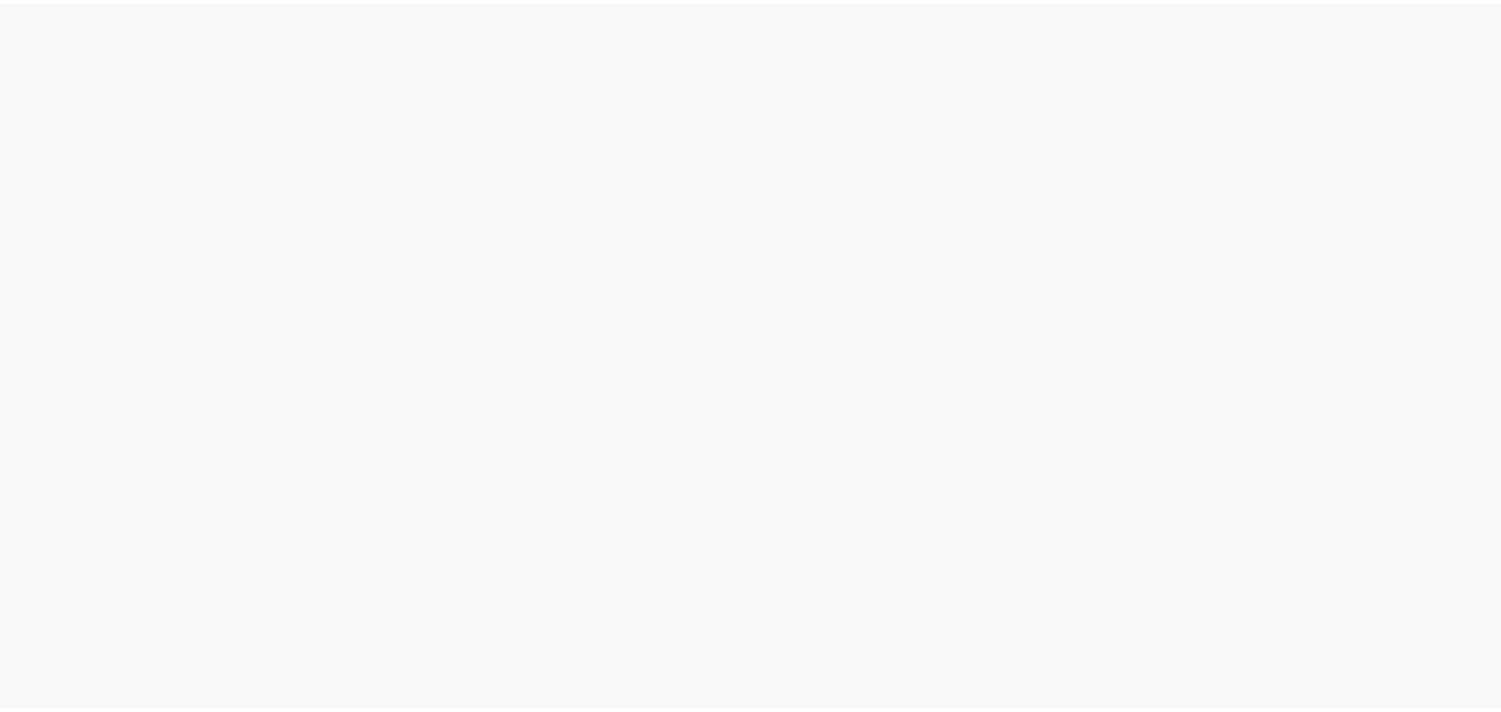 scroll, scrollTop: 0, scrollLeft: 0, axis: both 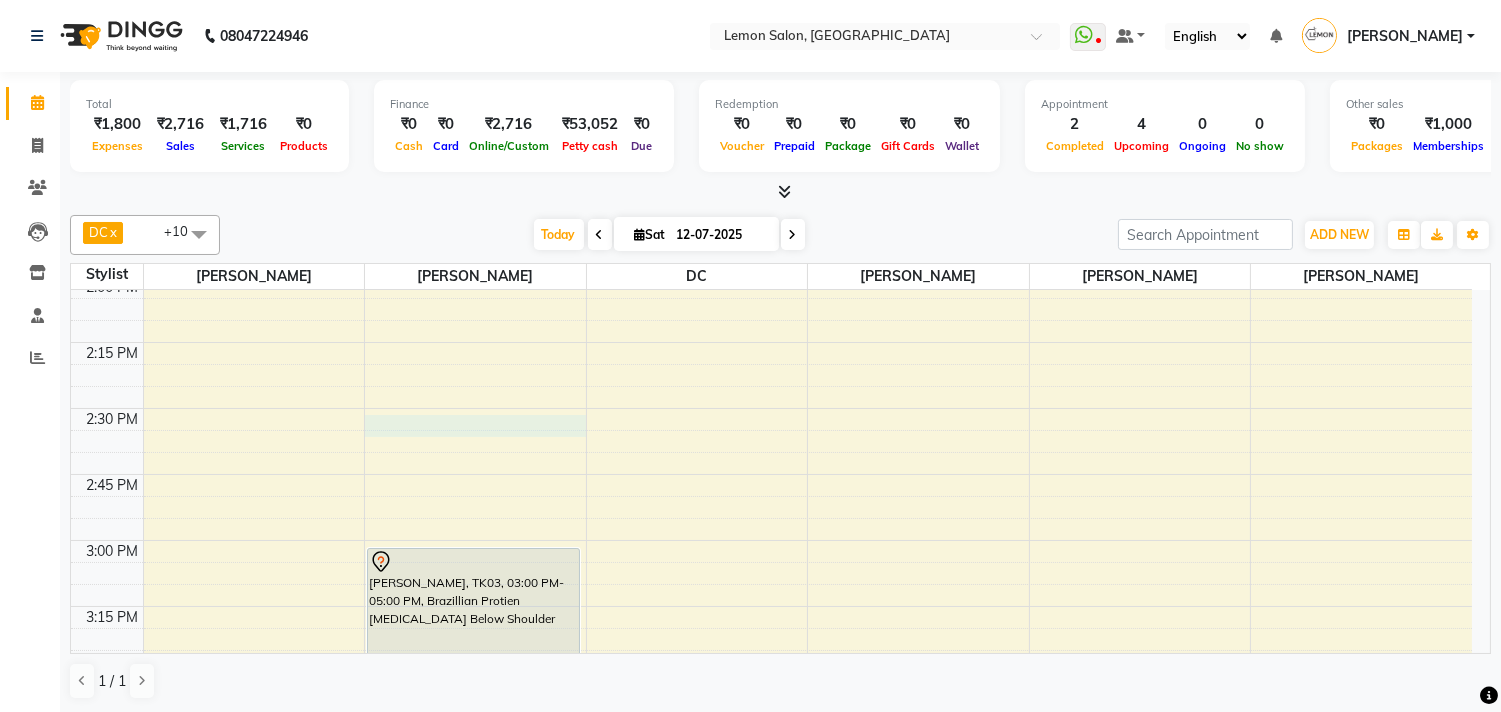 click on "9:00 AM 9:15 AM 9:30 AM 9:45 AM 10:00 AM 10:15 AM 10:30 AM 10:45 AM 11:00 AM 11:15 AM 11:30 AM 11:45 AM 12:00 PM 12:15 PM 12:30 PM 12:45 PM 1:00 PM 1:15 PM 1:30 PM 1:45 PM 2:00 PM 2:15 PM 2:30 PM 2:45 PM 3:00 PM 3:15 PM 3:30 PM 3:45 PM 4:00 PM 4:15 PM 4:30 PM 4:45 PM 5:00 PM 5:15 PM 5:30 PM 5:45 PM 6:00 PM 6:15 PM 6:30 PM 6:45 PM 7:00 PM 7:15 PM 7:30 PM 7:45 PM 8:00 PM 8:15 PM 8:30 PM 8:45 PM 9:00 PM 9:15 PM 9:30 PM 9:45 PM 10:00 PM 10:15 PM 10:30 PM 10:45 PM     Kiran Gohil, TK04, 10:30 AM-12:00 PM, Rica Wax Full arms (₹715),Rica Wax Full legs (₹990),Rica Wax Underarms (₹330),Threading Eyebrows (₹110)             KOMAL GANDHI, TK03, 03:00 PM-05:00 PM, Brazillian Protien Botox Below Shoulder             KOMAL GANDHI, TK03, 05:00 PM-06:30 PM, Global Majirel Below Shoulder             MARIA, TK01, 04:00 PM-04:30 PM, Whitening Manicure             MARIA, TK01, 04:30 PM-05:15 PM, Whitening Pedicure     SNEHA, TK02, 11:30 AM-01:30 PM, Nano Plastia Up to Shoulder" at bounding box center [771, 804] 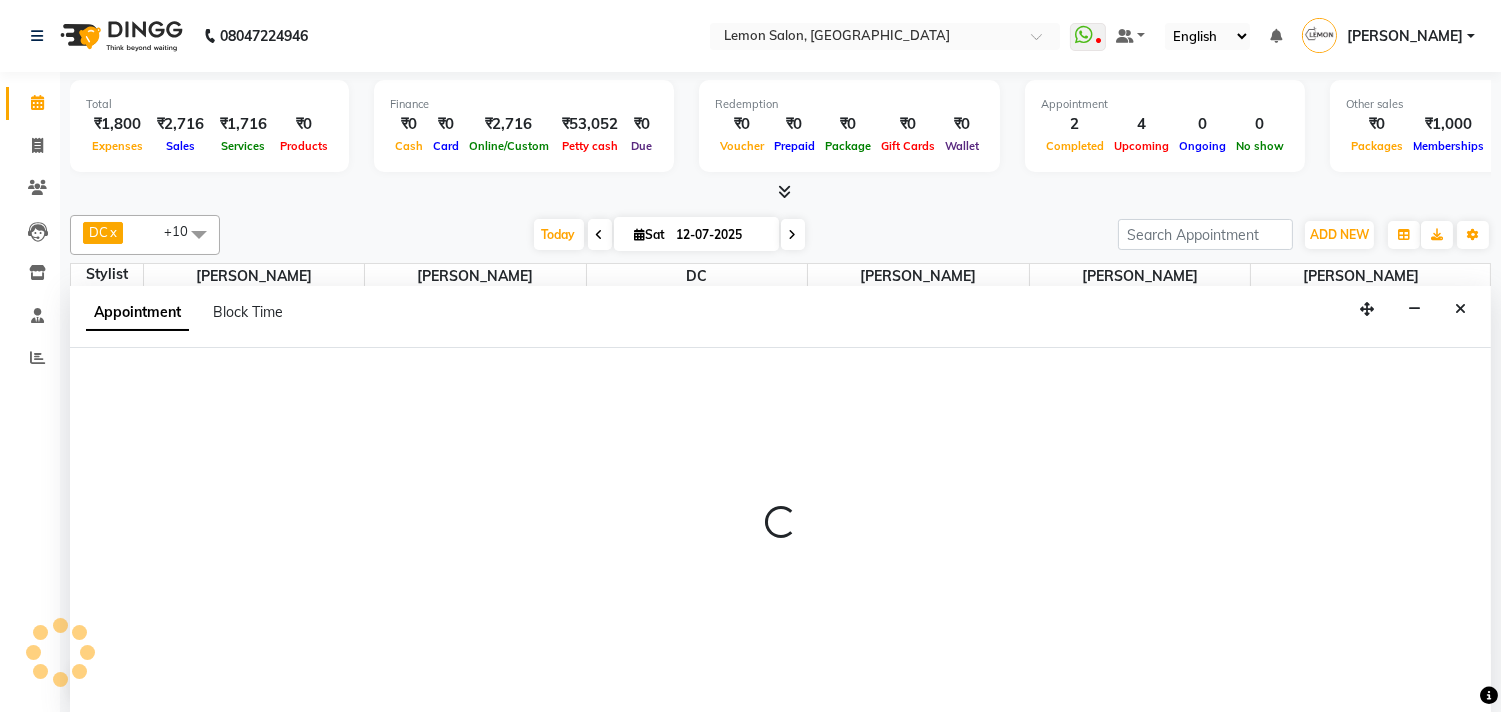scroll, scrollTop: 1, scrollLeft: 0, axis: vertical 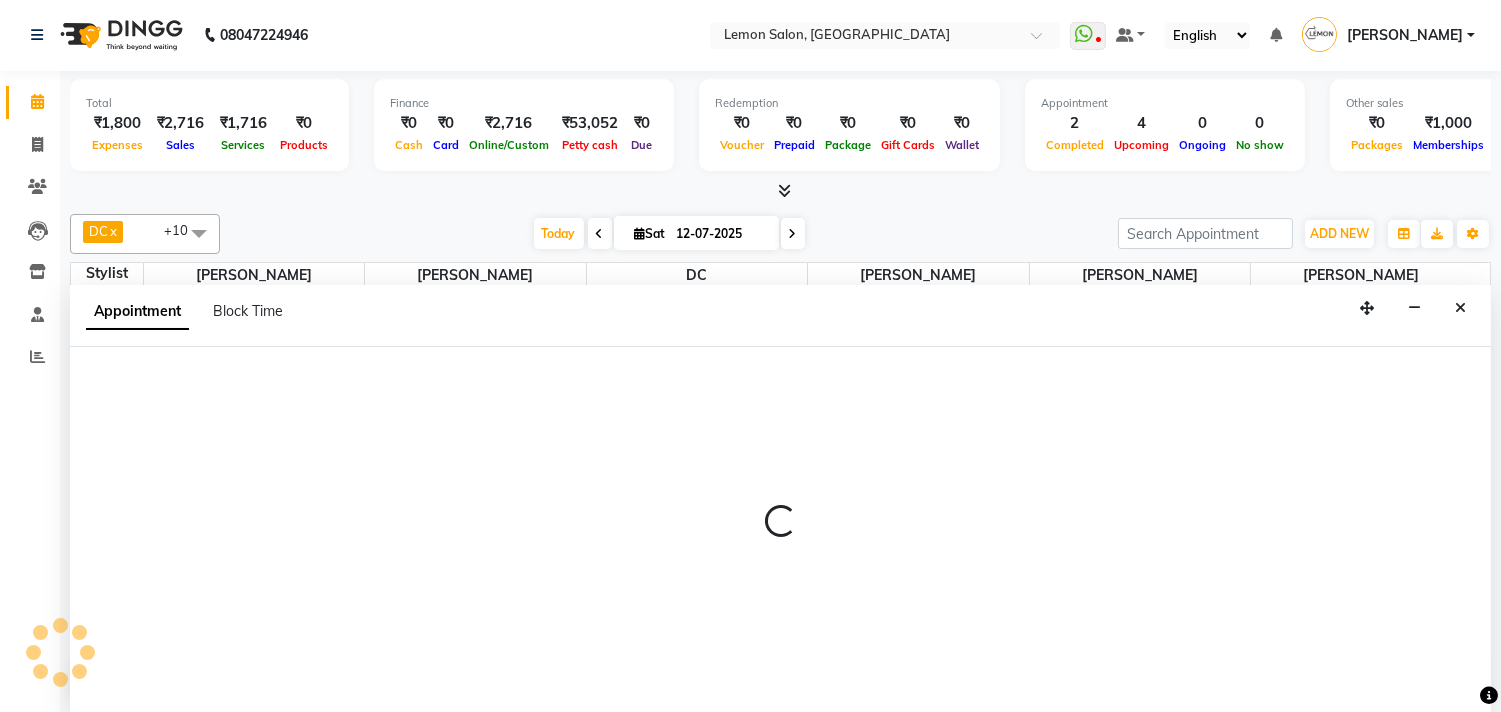 select on "7385" 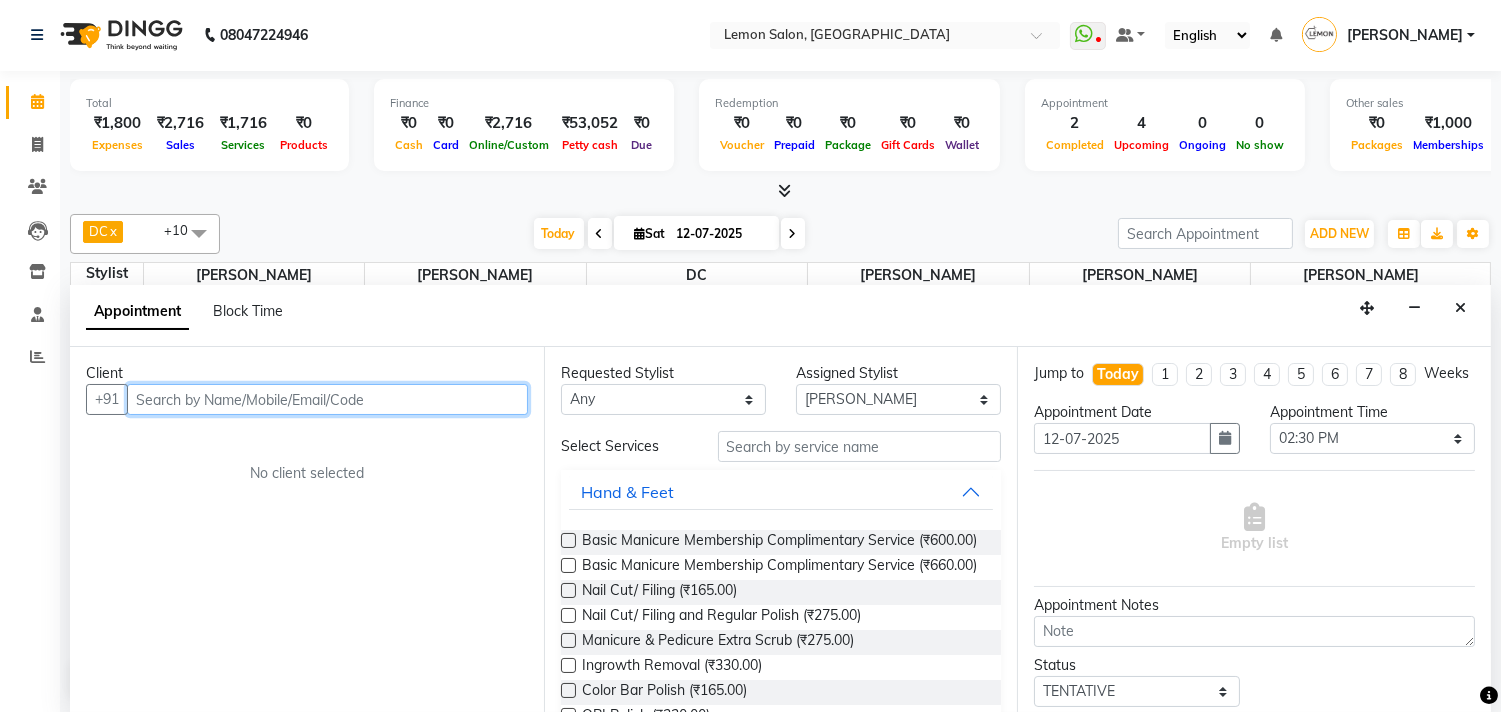 click at bounding box center [327, 399] 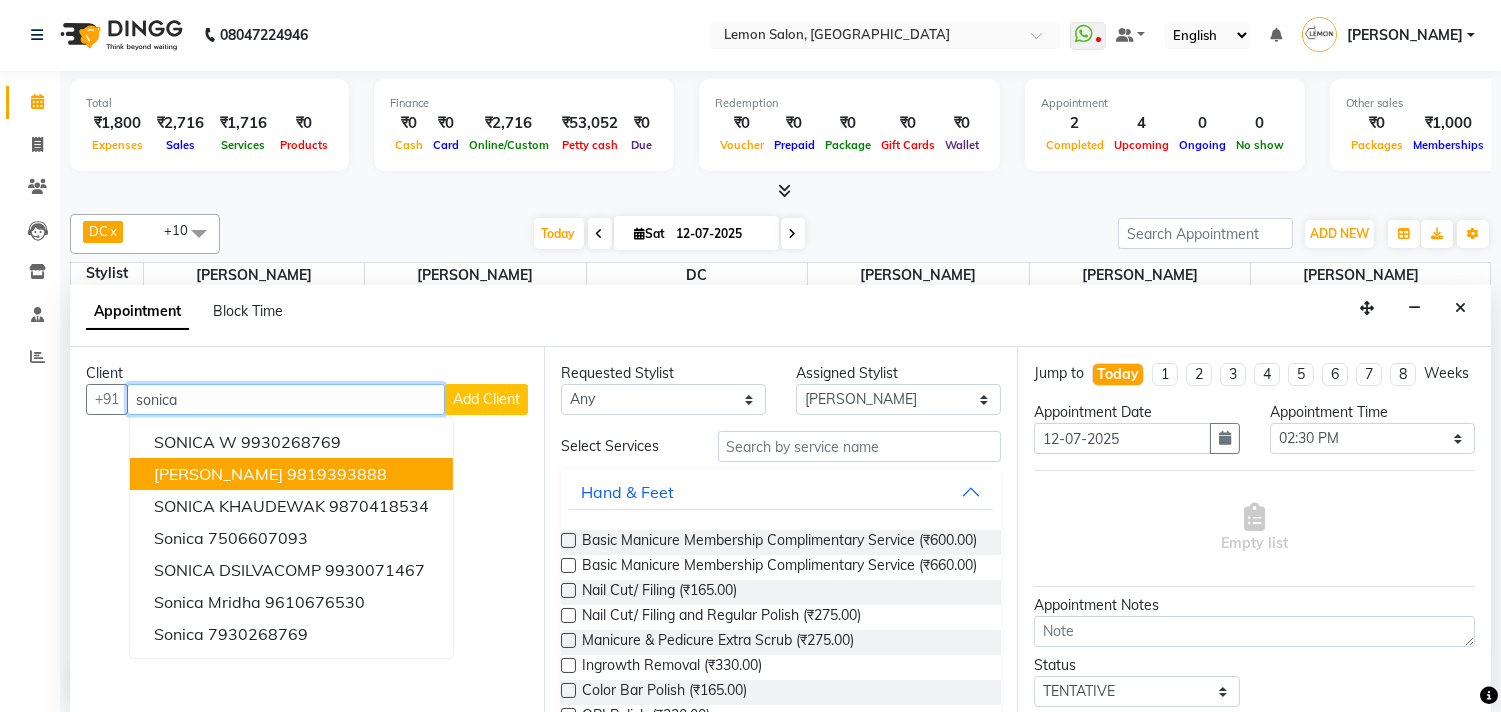 click on "SONICA SUNKERSETT" at bounding box center (218, 474) 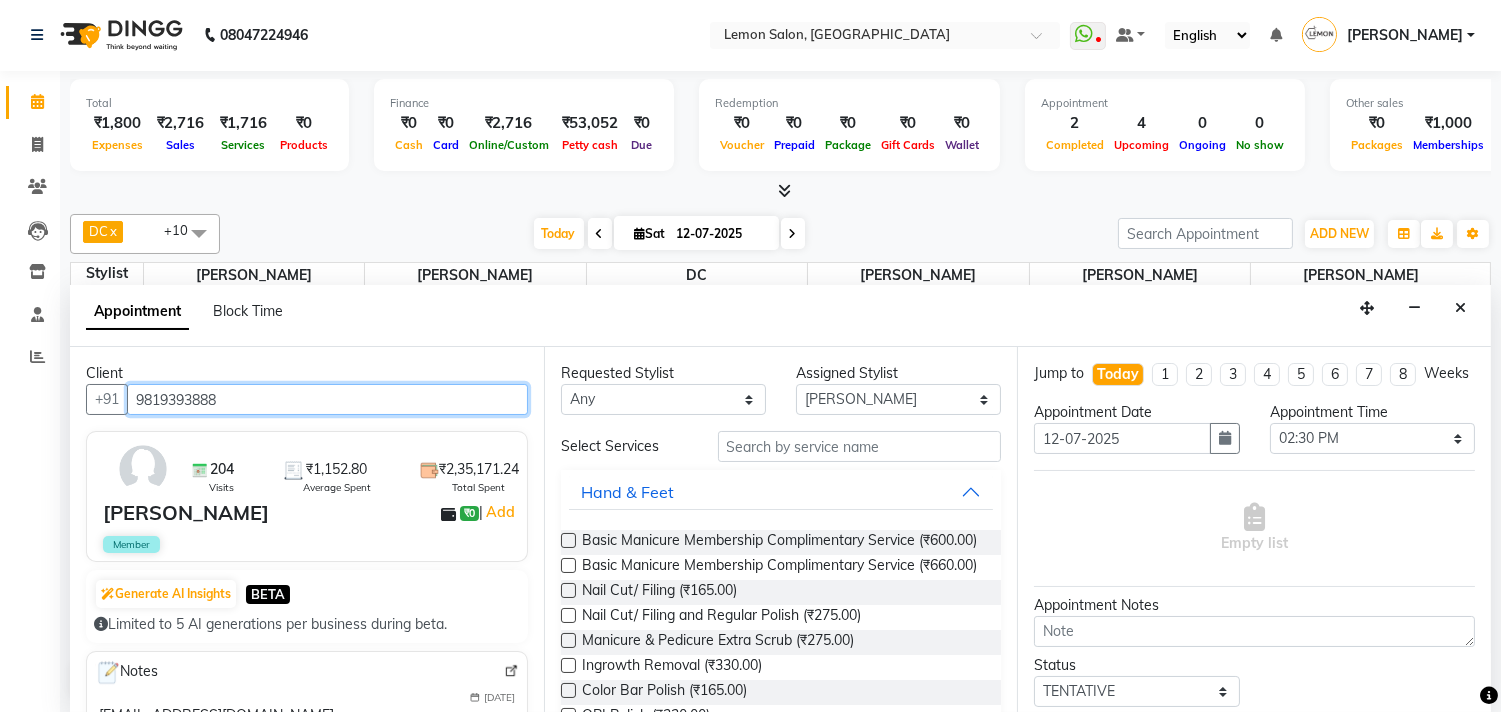 type on "9819393888" 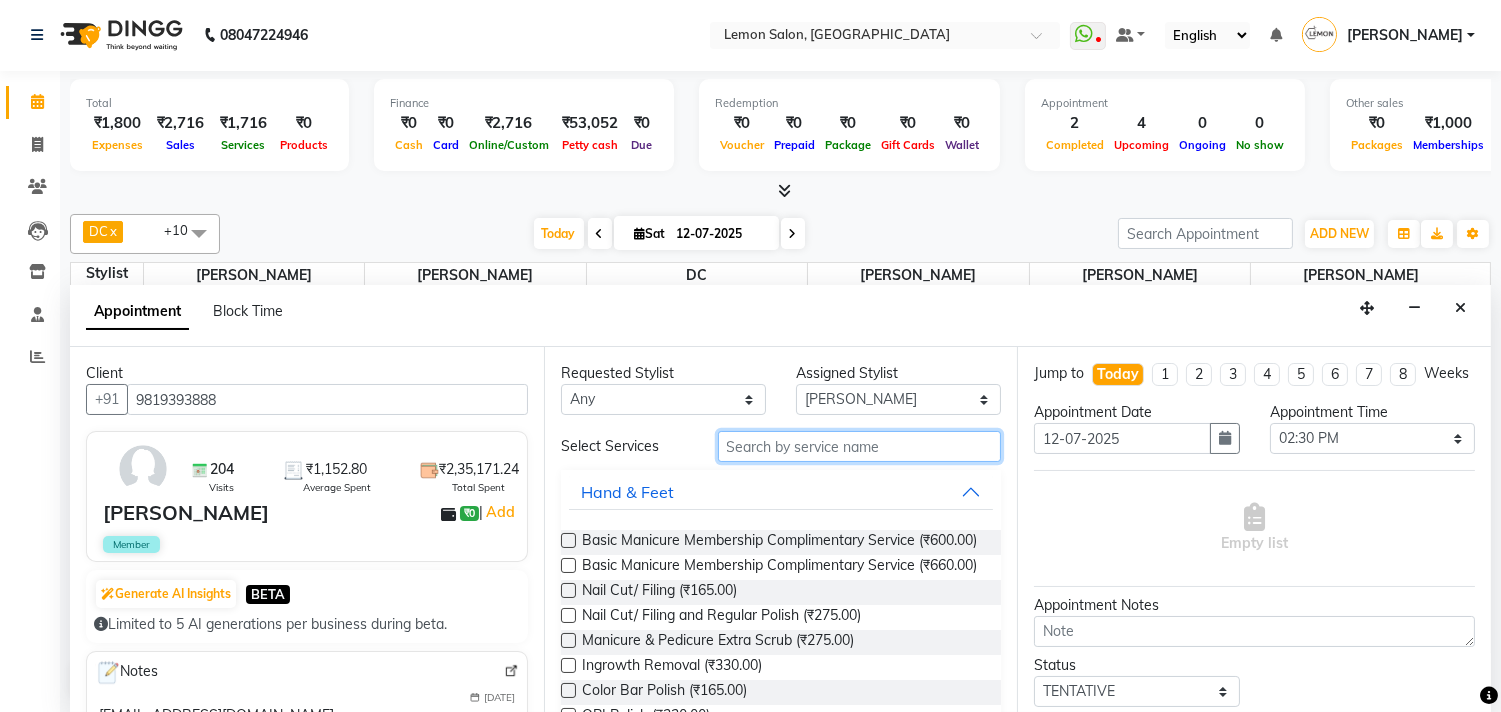 click at bounding box center (860, 446) 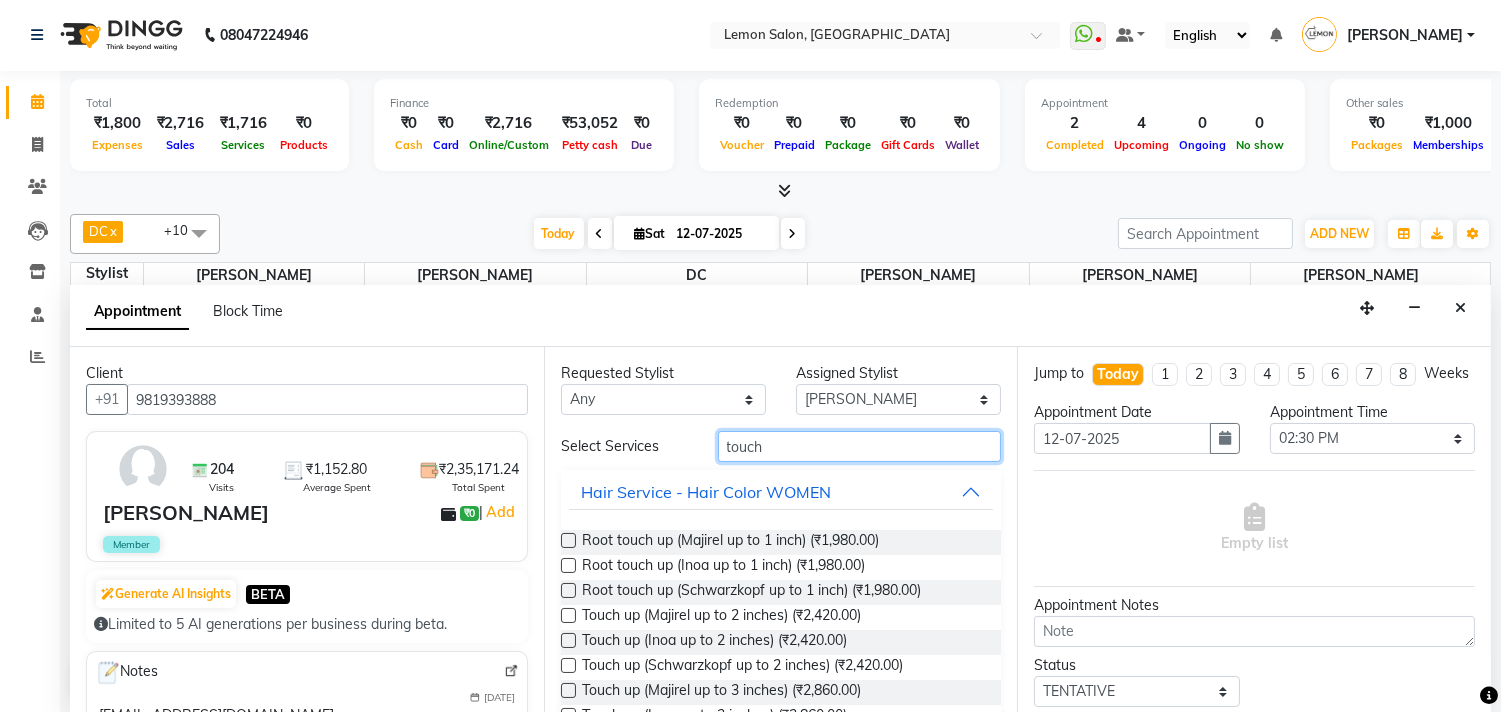 type on "touch" 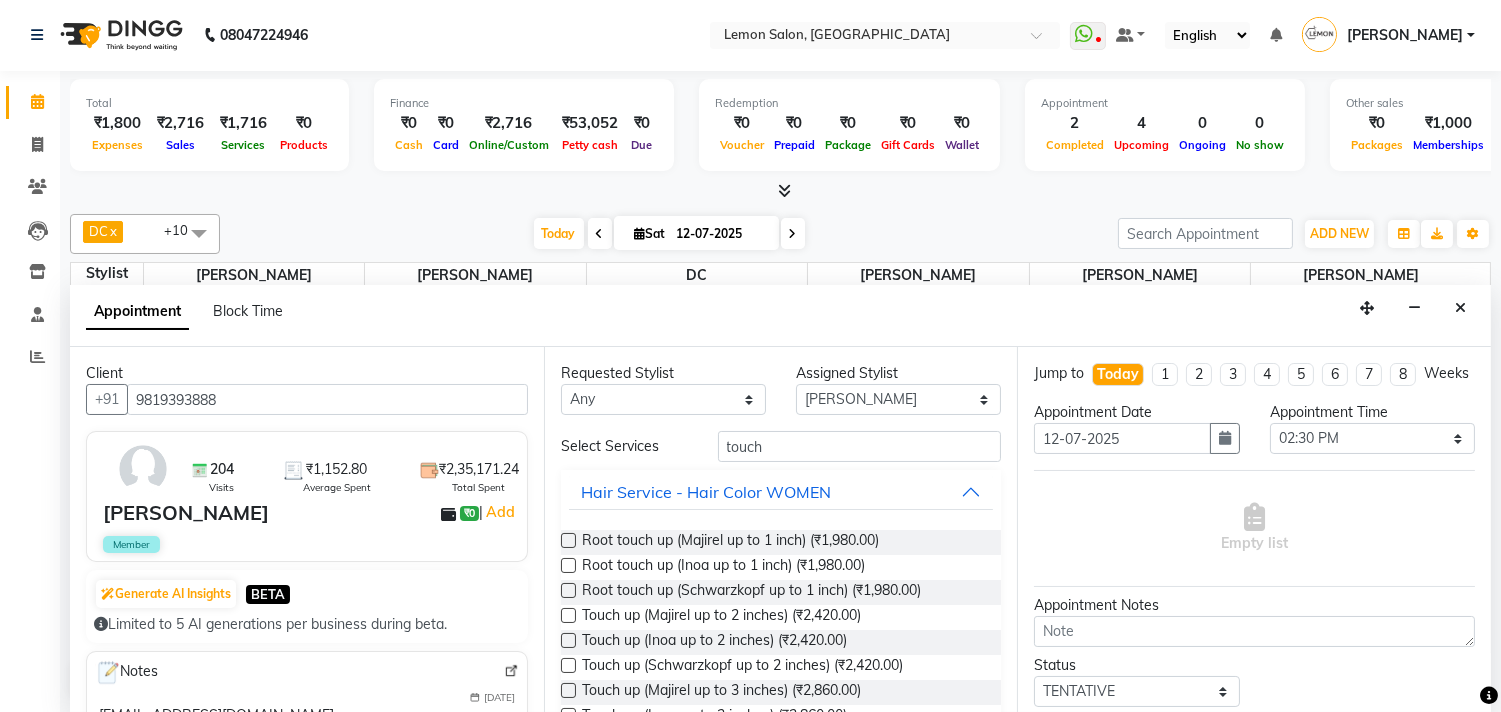 click on "Requested Stylist Any Arun Arndive DC Faheem Malik Gufran Salmani Payal Maurya Riya Adawade Shoeb Salmani Kandivali Swati Sharma Yunus Yusuf Shaikh Assigned Stylist Select Arun Arndive DC Faheem Malik Gufran Salmani Payal Maurya Riya Adawade Shoeb Salmani Kandivali Swati Sharma Yunus Yusuf Shaikh Select Services touch    Hair Service - Hair Color WOMEN Root touch up (Majirel up to 1 inch) (₹1,980.00) Root touch up (Inoa up to 1 inch) (₹1,980.00) Root touch up (Schwarzkopf up to 1 inch) (₹1,980.00) Touch up (Majirel up to 2 inches) (₹2,420.00) Touch up (Inoa up to 2 inches) (₹2,420.00) Touch up (Schwarzkopf up to 2 inches) (₹2,420.00) Touch up (Majirel up to 3 inches) (₹2,860.00) Touch up (Inoa up to 3 inches) (₹2,860.00) Touch up (Schwarzkopf up to 3 inches) (₹2,860.00)    Eye Lash Extension" at bounding box center (781, 529) 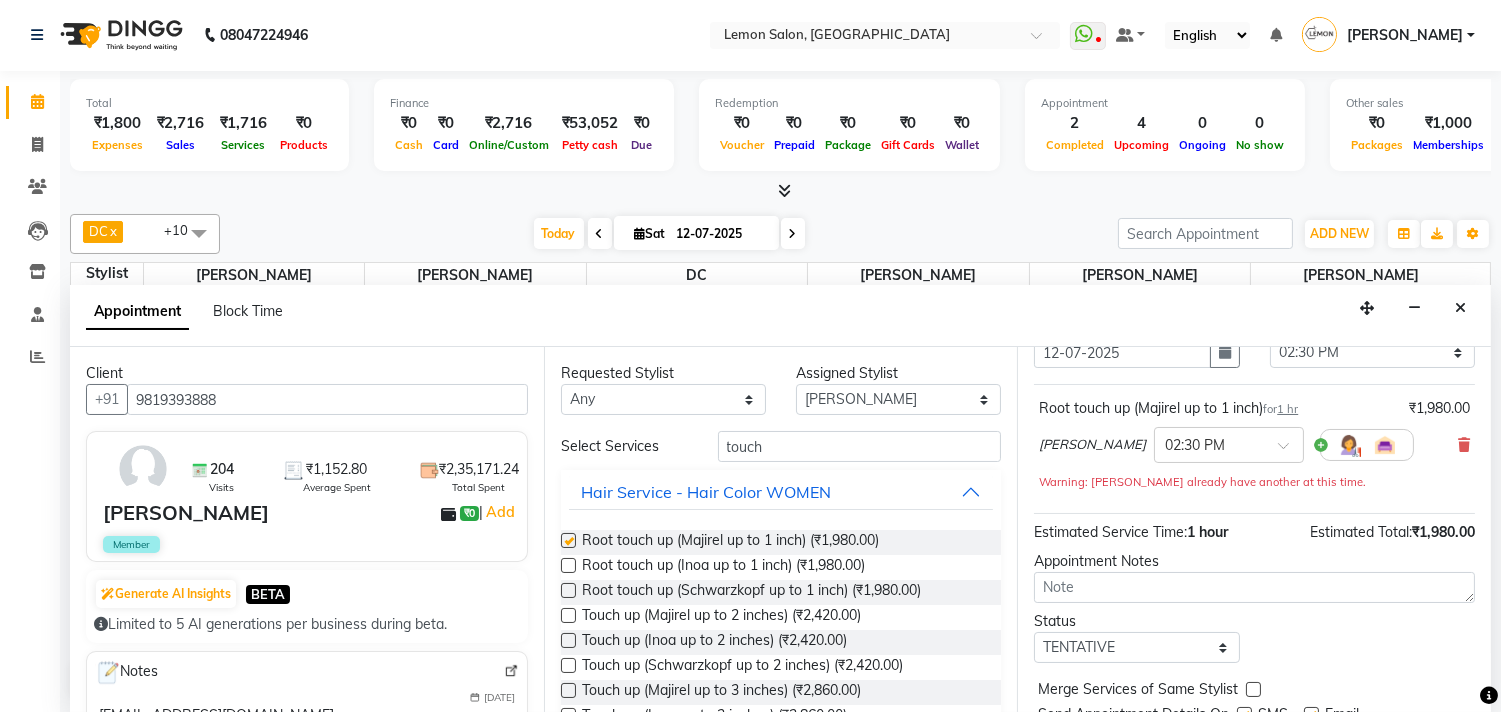 checkbox on "false" 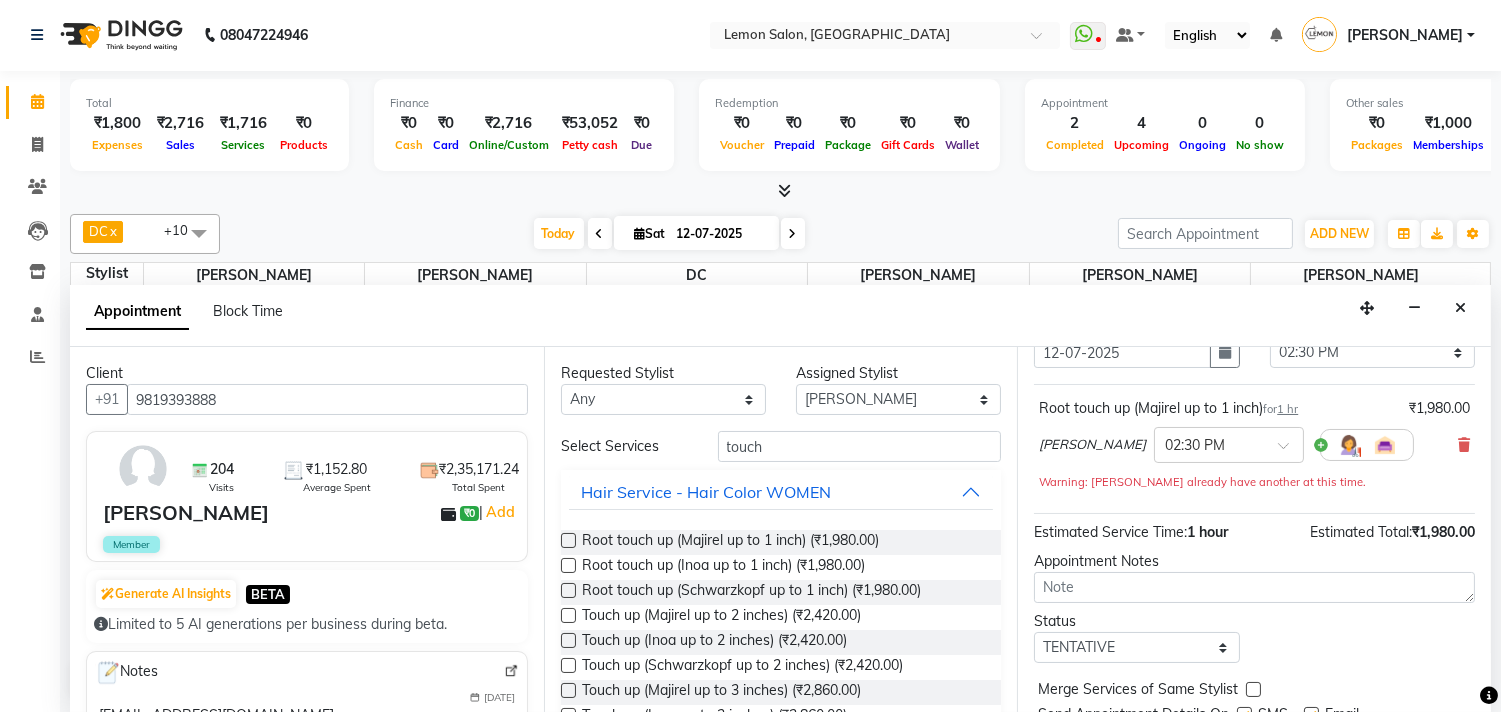 scroll, scrollTop: 181, scrollLeft: 0, axis: vertical 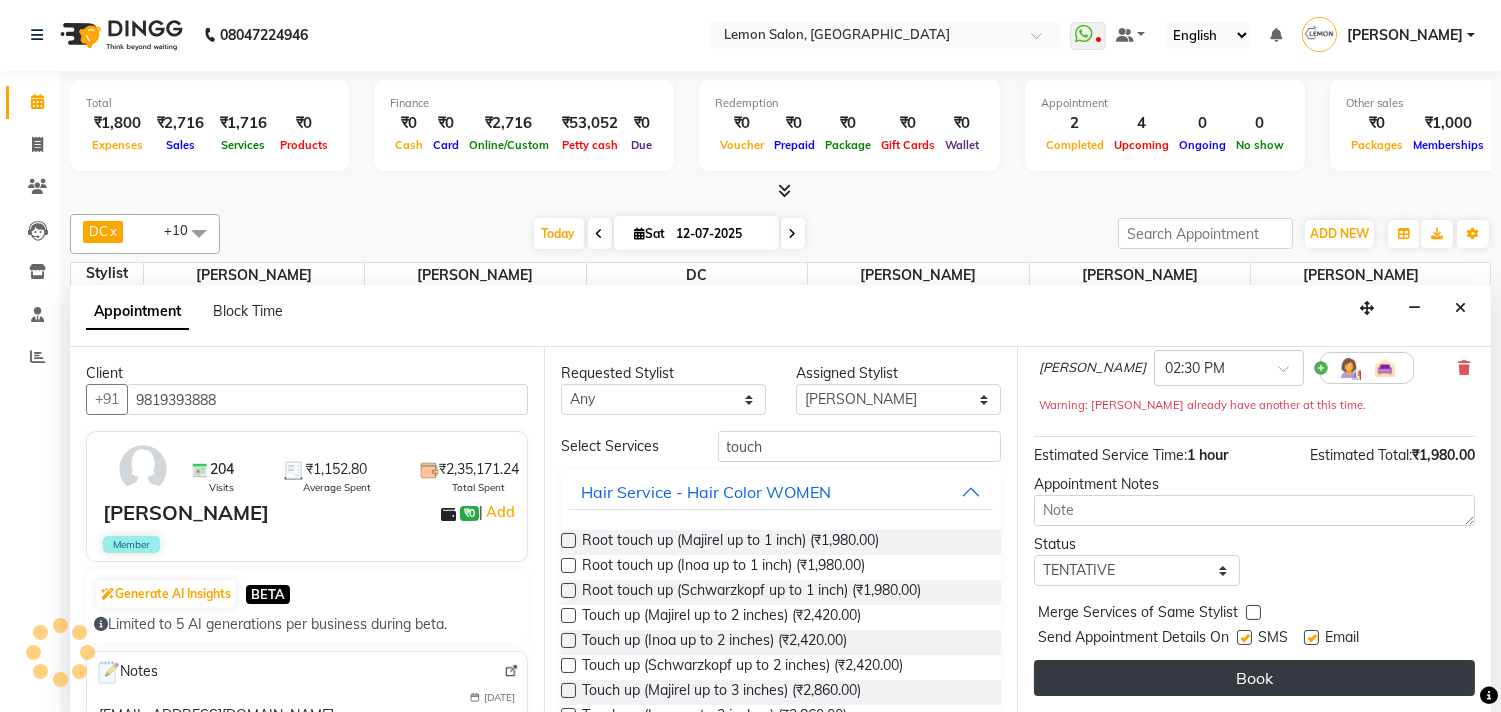 click on "Book" at bounding box center (1254, 678) 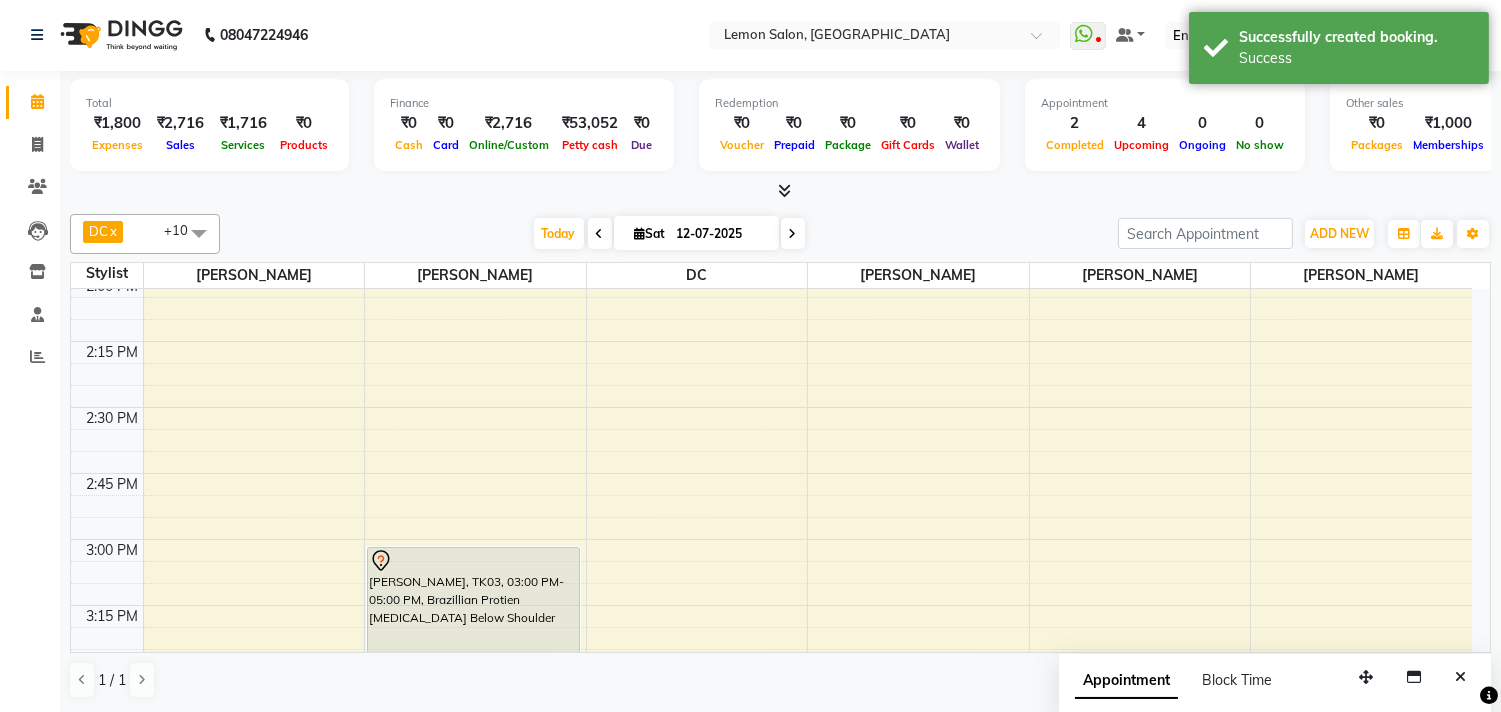 scroll, scrollTop: 0, scrollLeft: 0, axis: both 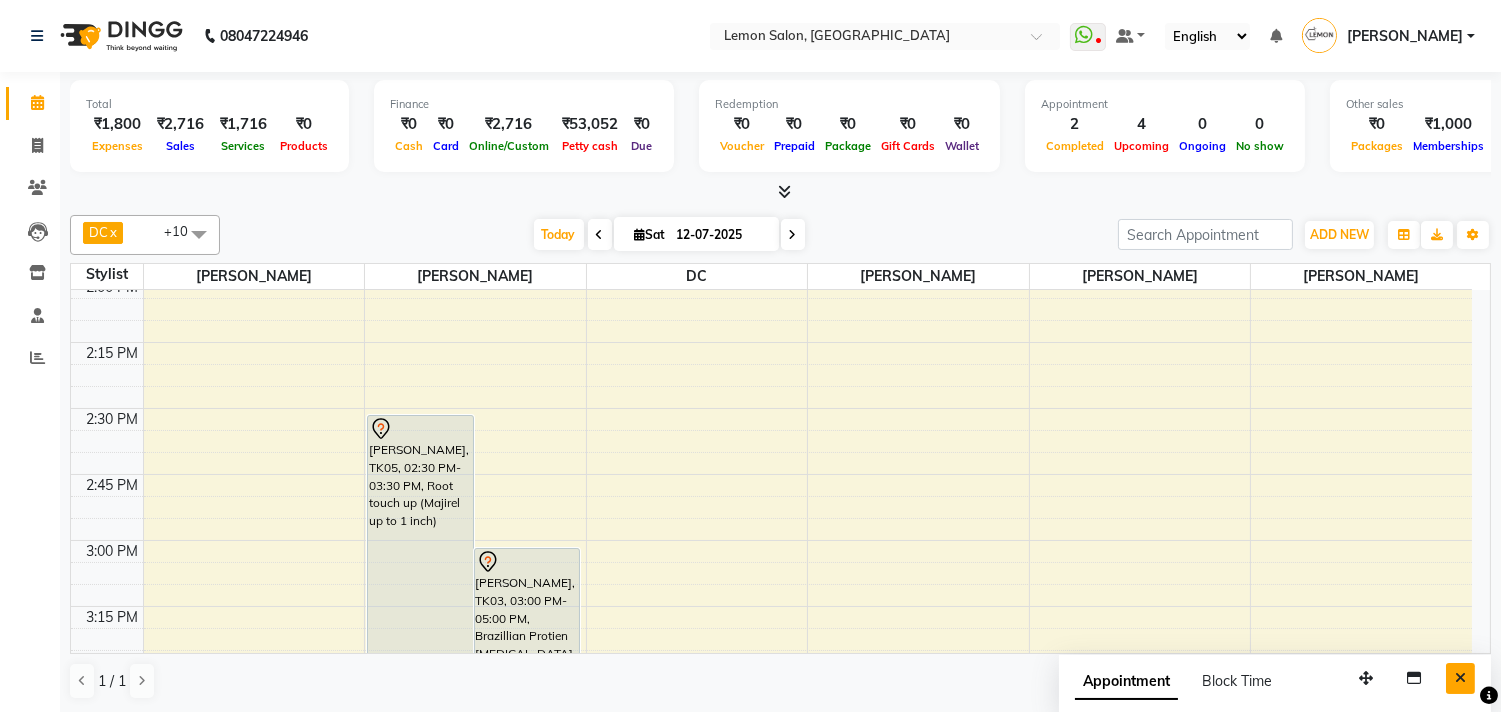 click at bounding box center [1460, 678] 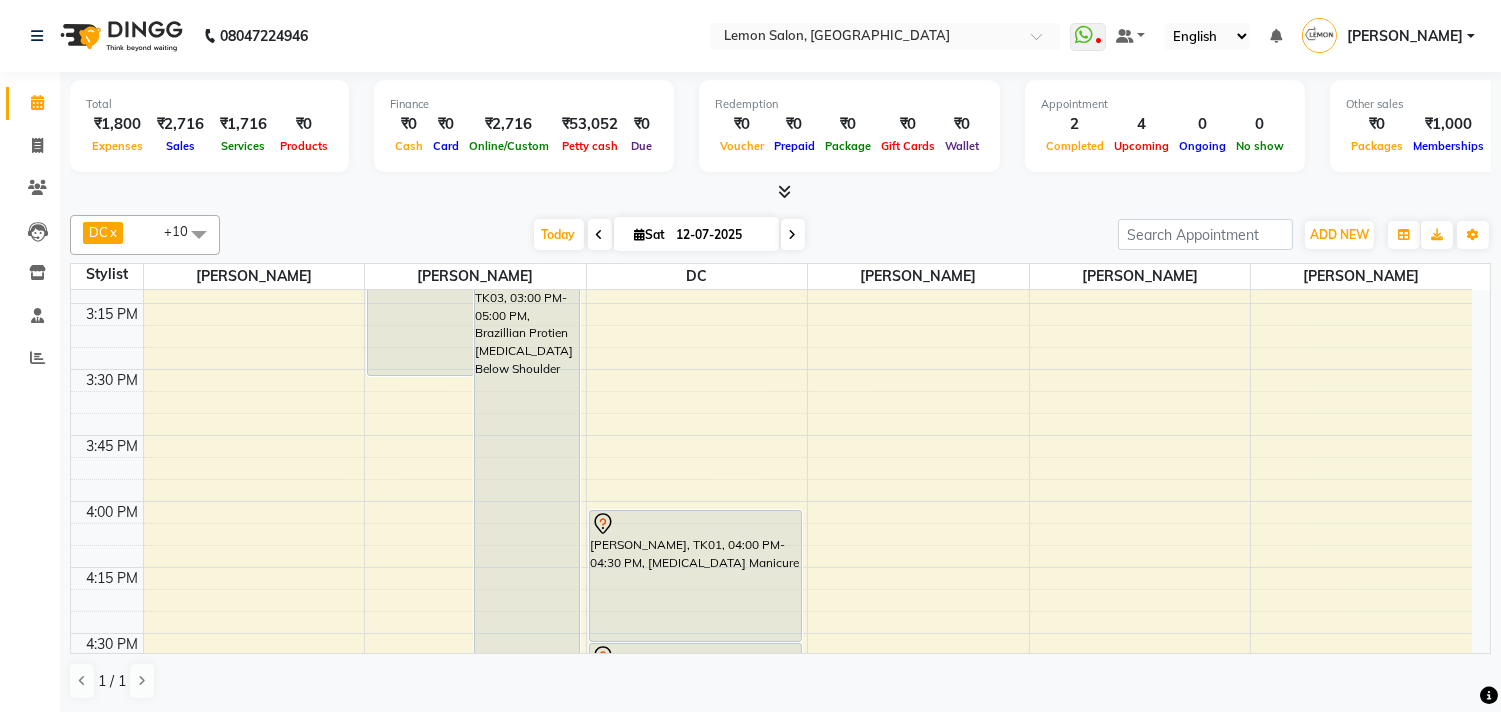 scroll, scrollTop: 1348, scrollLeft: 0, axis: vertical 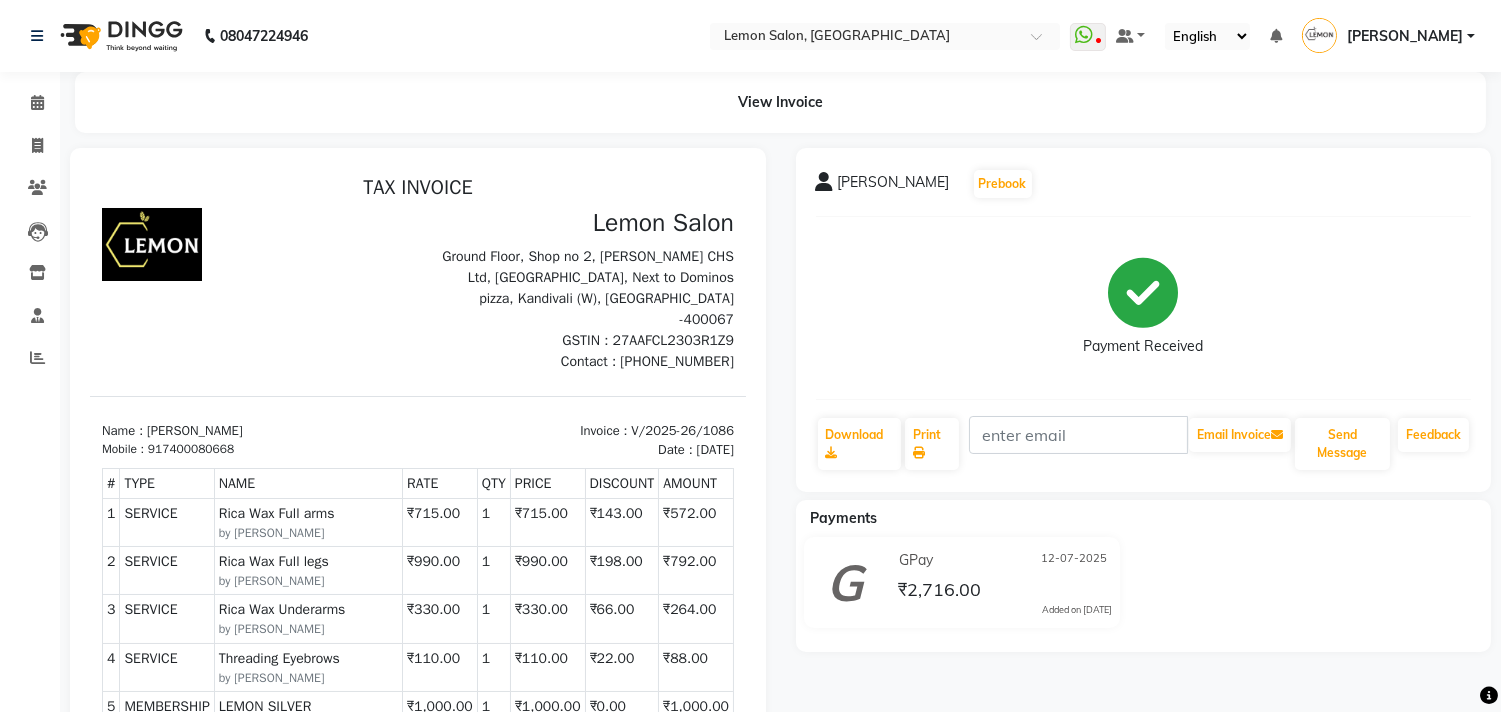 drag, startPoint x: 524, startPoint y: 407, endPoint x: 701, endPoint y: 425, distance: 177.9129 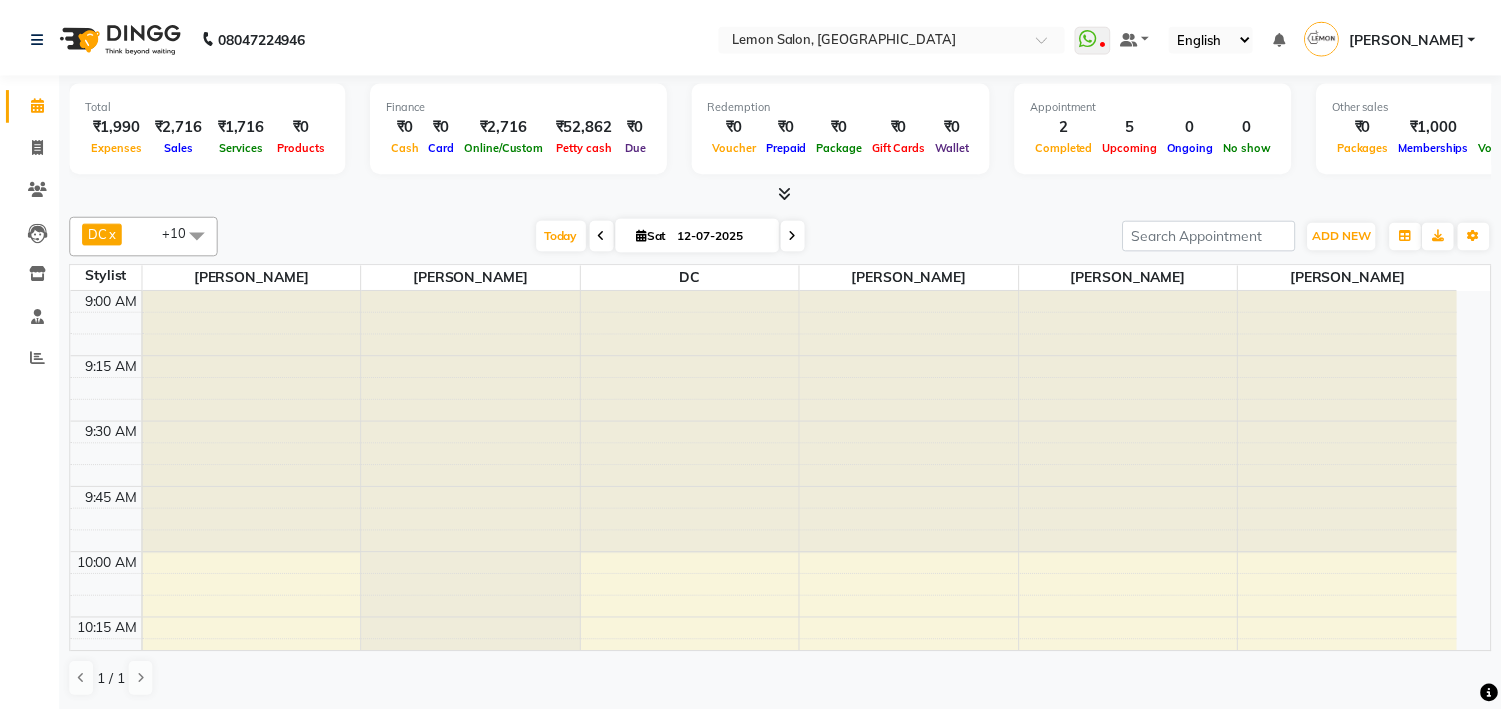 scroll, scrollTop: 0, scrollLeft: 0, axis: both 